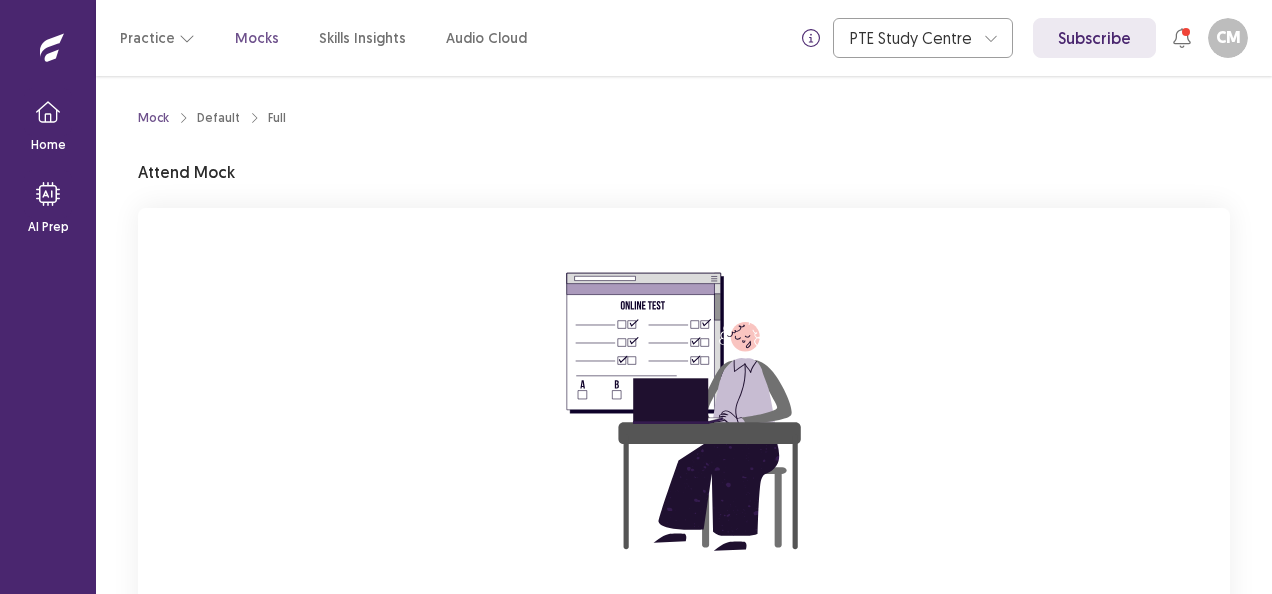 scroll, scrollTop: 0, scrollLeft: 0, axis: both 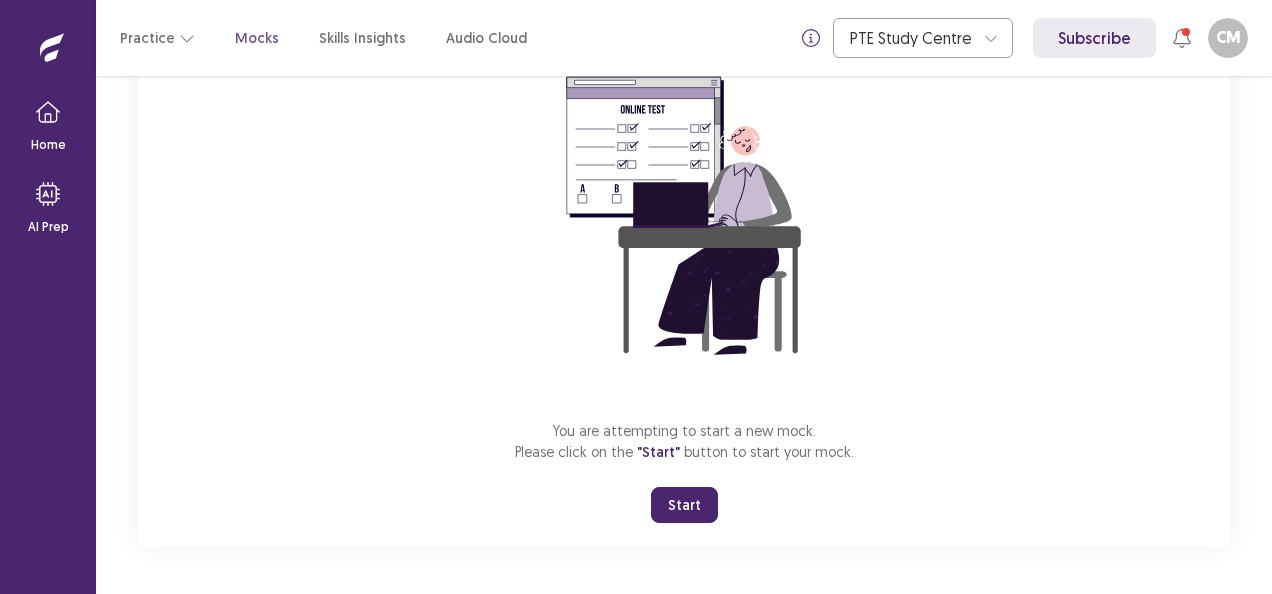 click on "Start" at bounding box center (684, 505) 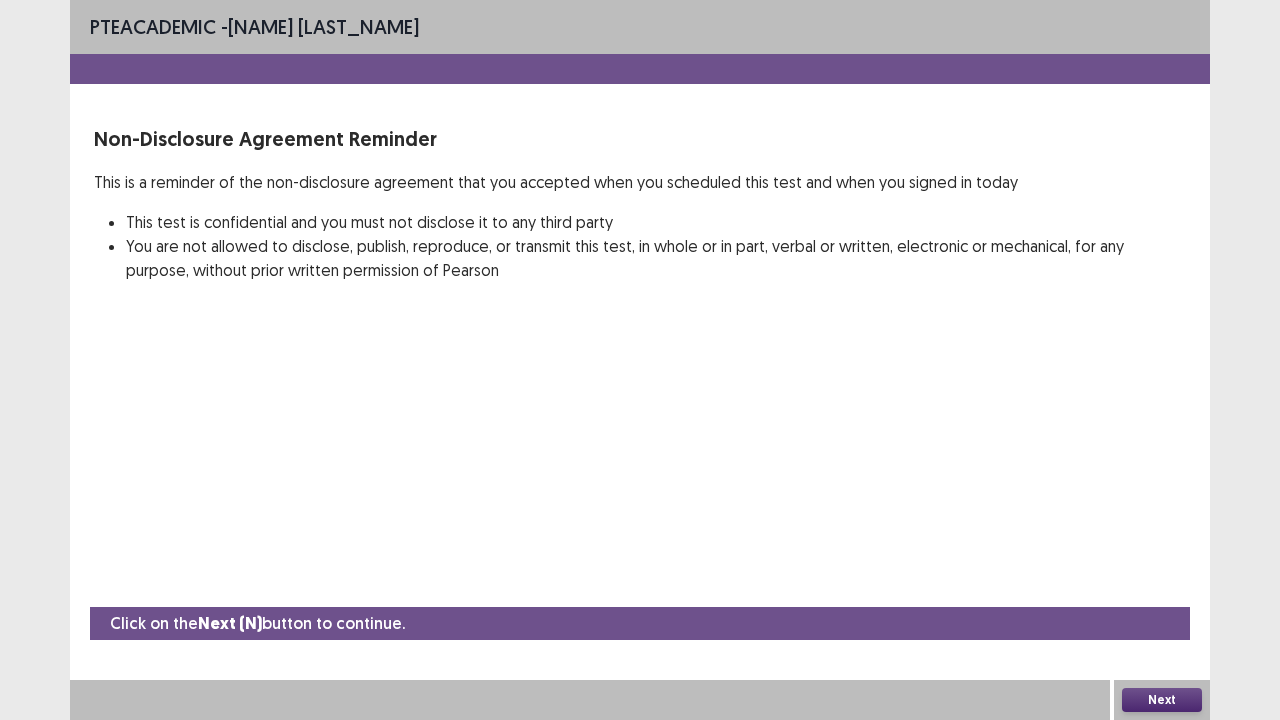 click on "Next" at bounding box center (1162, 700) 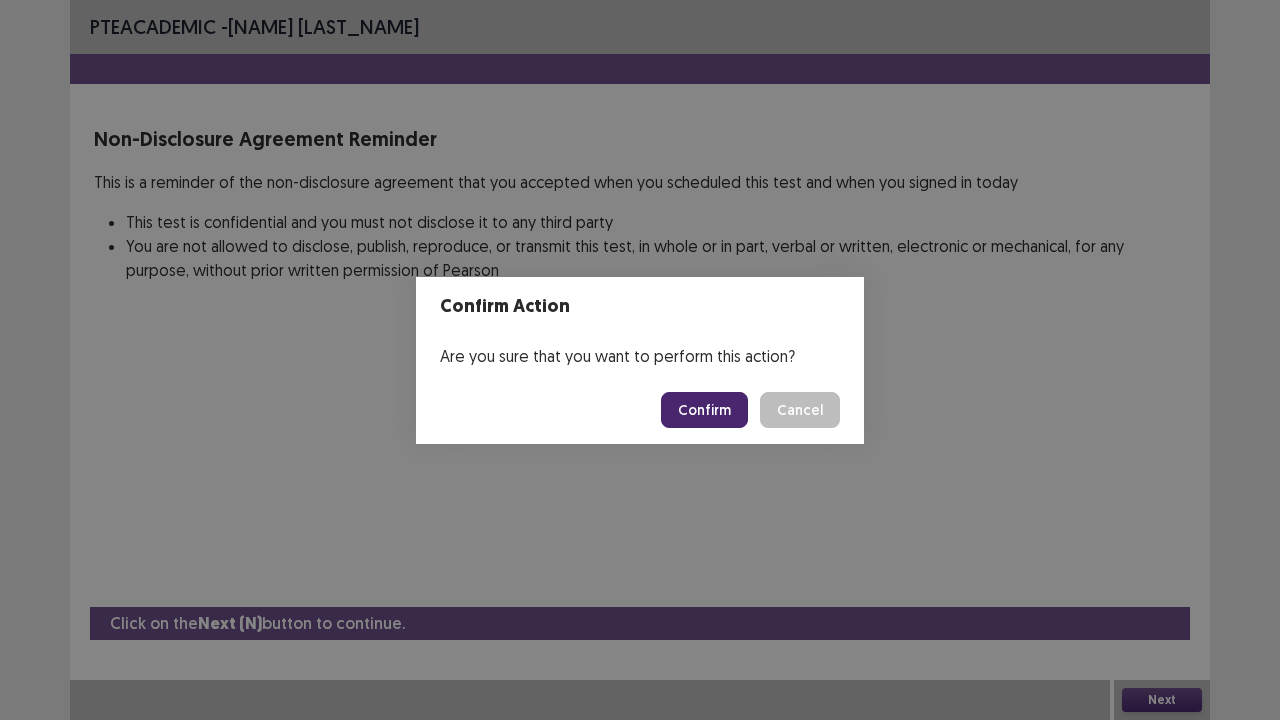 click on "Confirm" at bounding box center (704, 410) 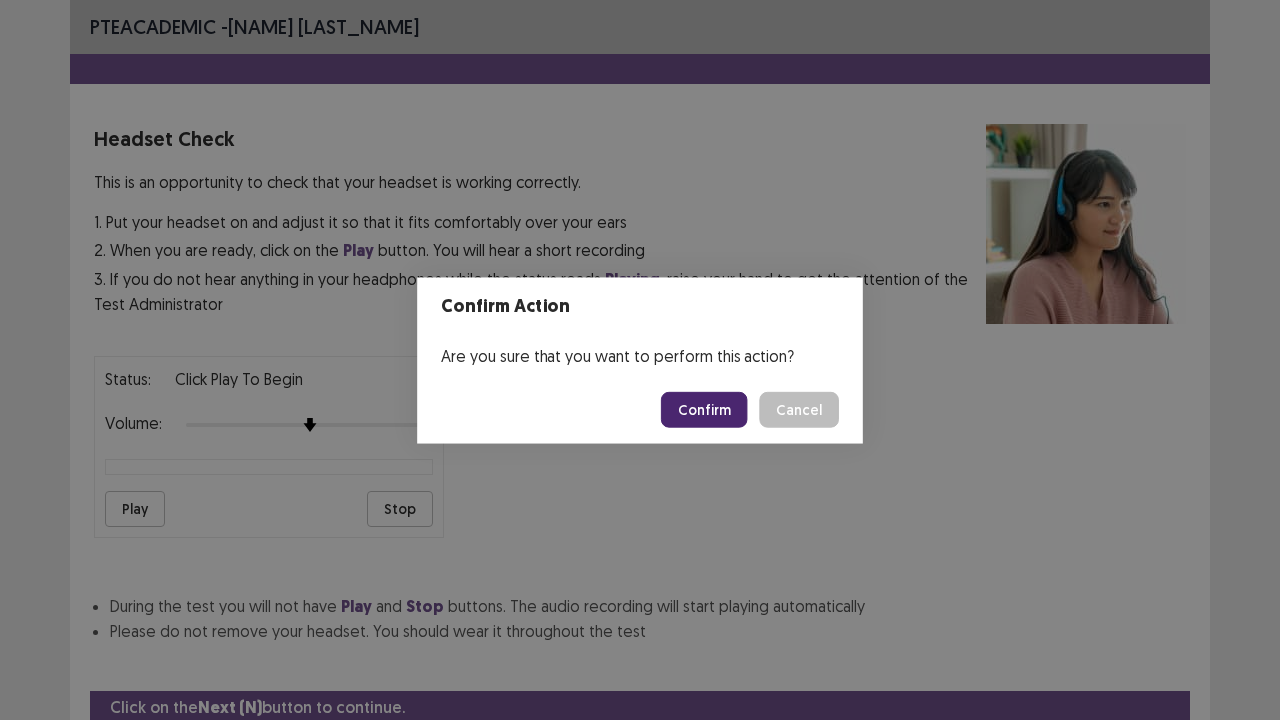 scroll, scrollTop: 74, scrollLeft: 0, axis: vertical 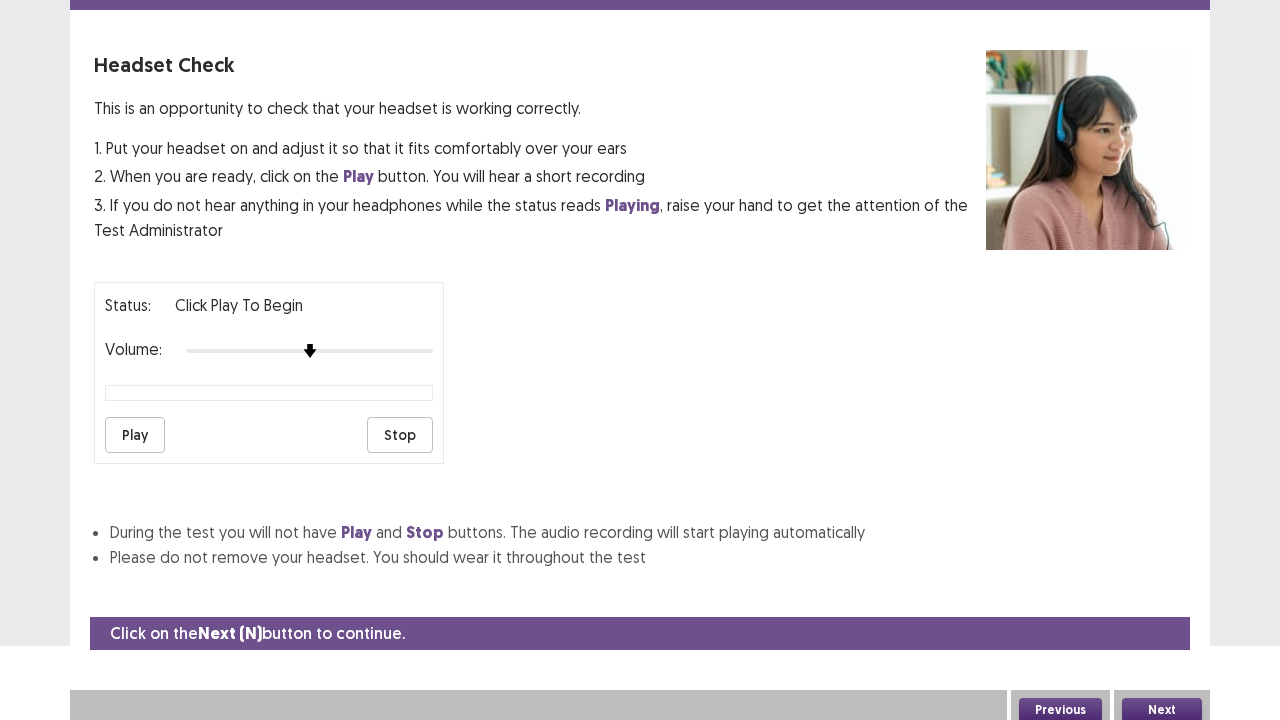 click on "Next" at bounding box center (1162, 710) 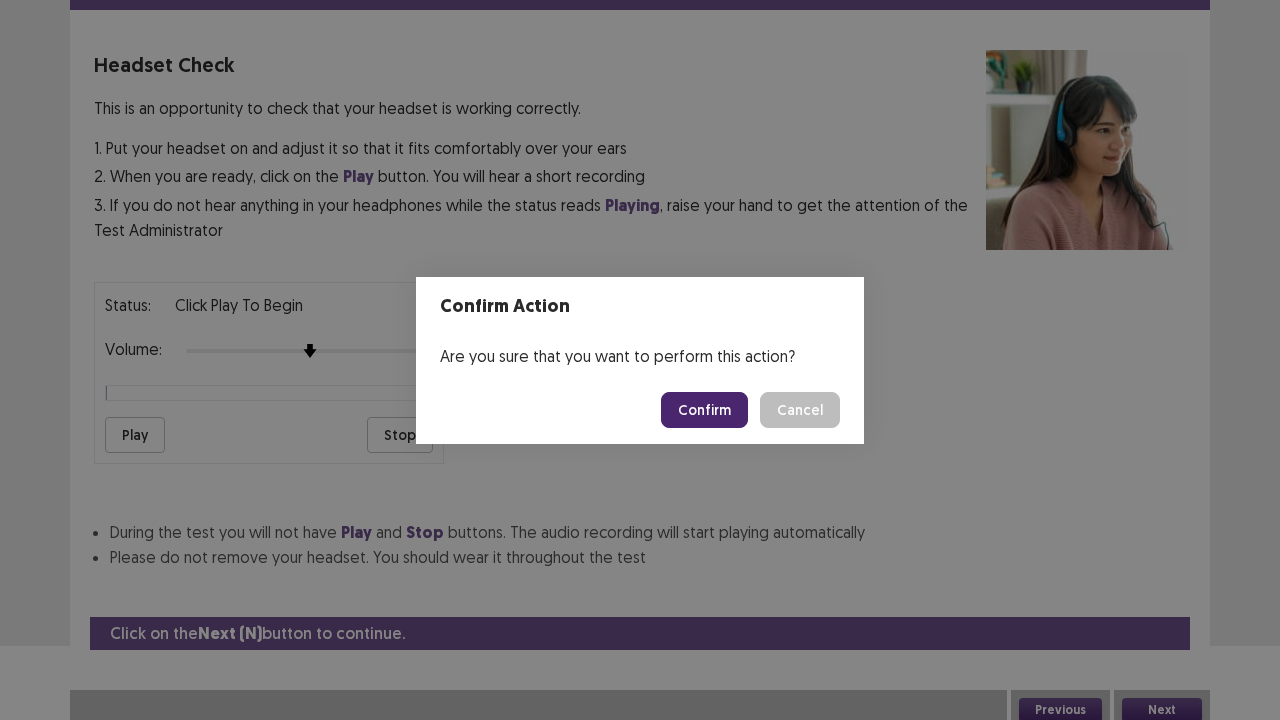 click on "Confirm" at bounding box center (704, 410) 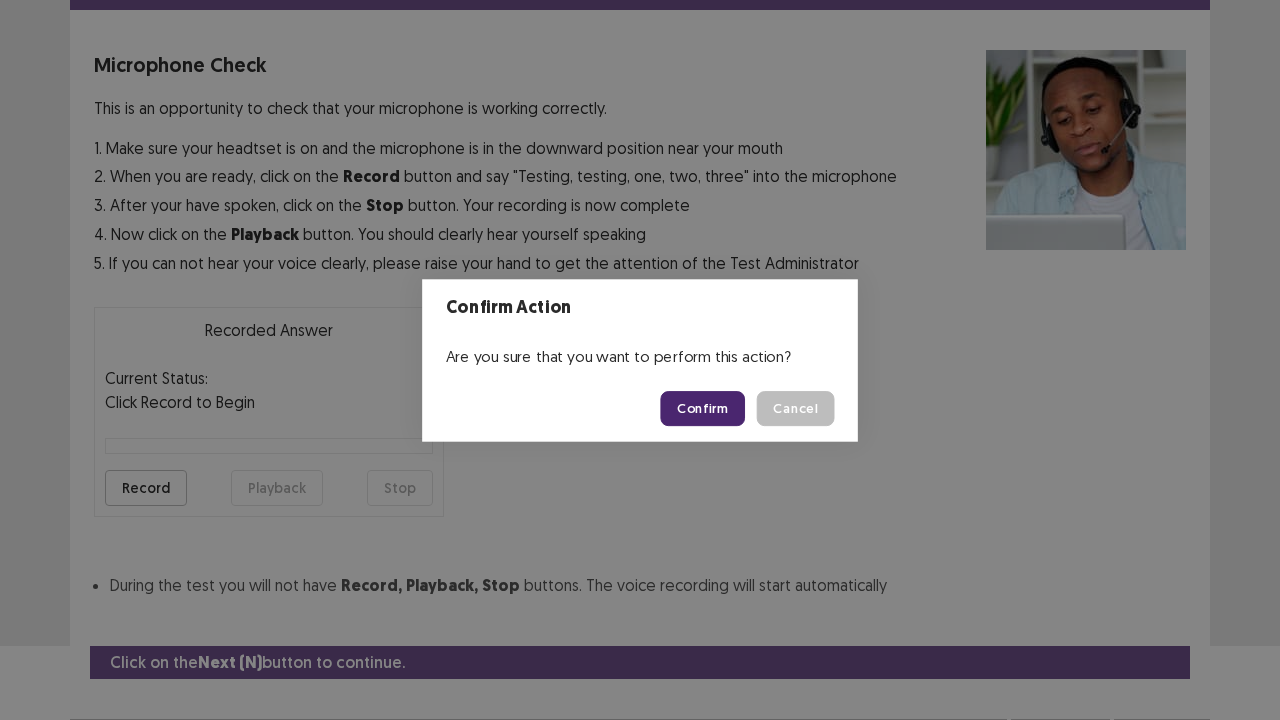scroll, scrollTop: 110, scrollLeft: 0, axis: vertical 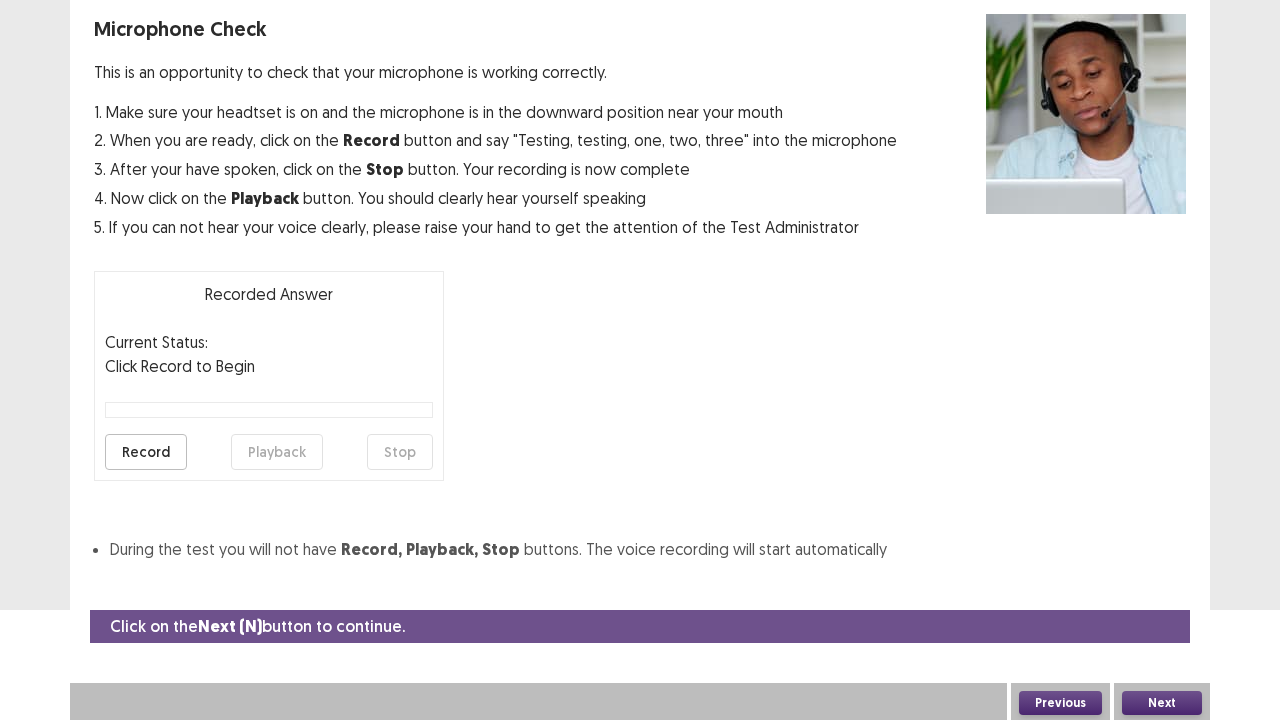 click on "Next" at bounding box center [1162, 703] 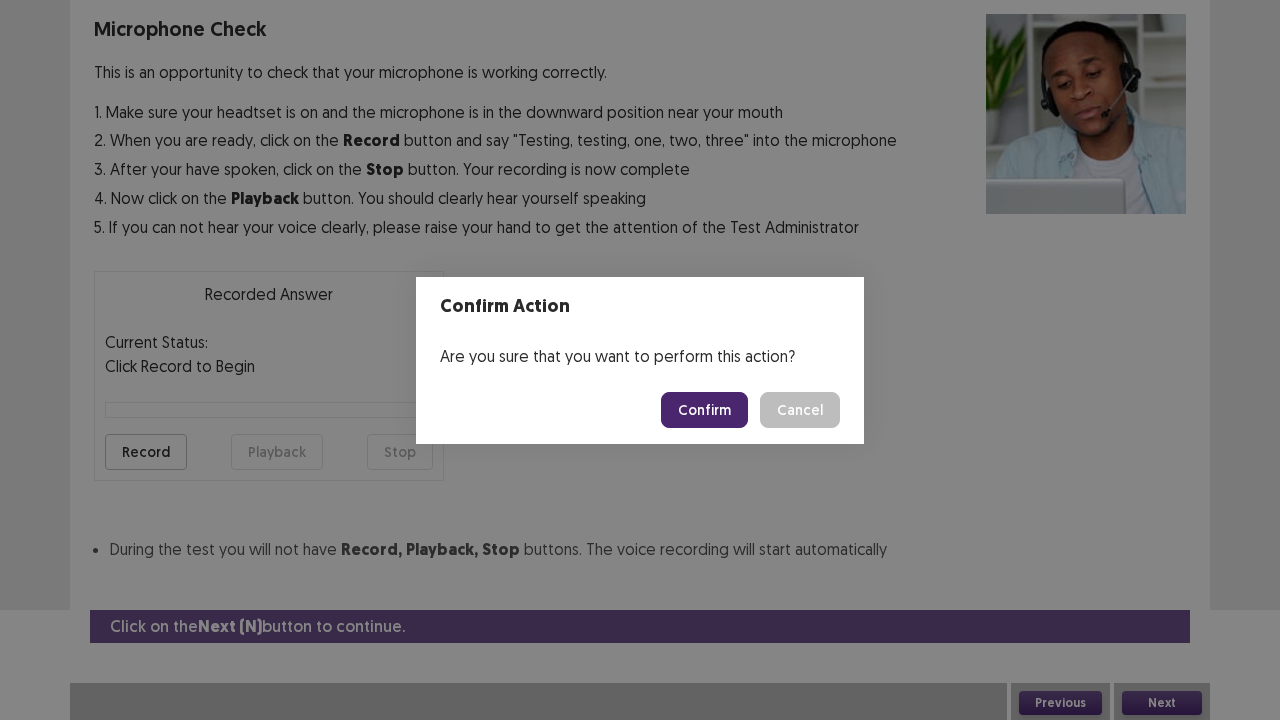 click on "Confirm" at bounding box center [704, 410] 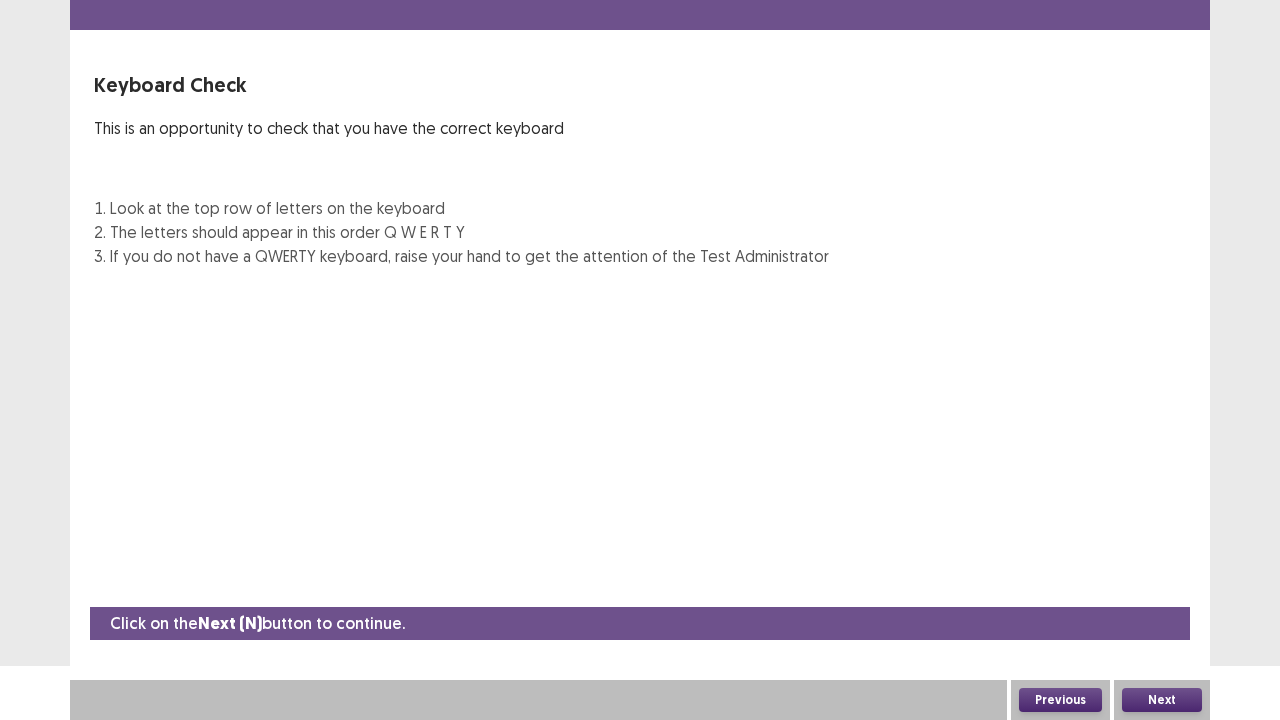 scroll, scrollTop: 54, scrollLeft: 0, axis: vertical 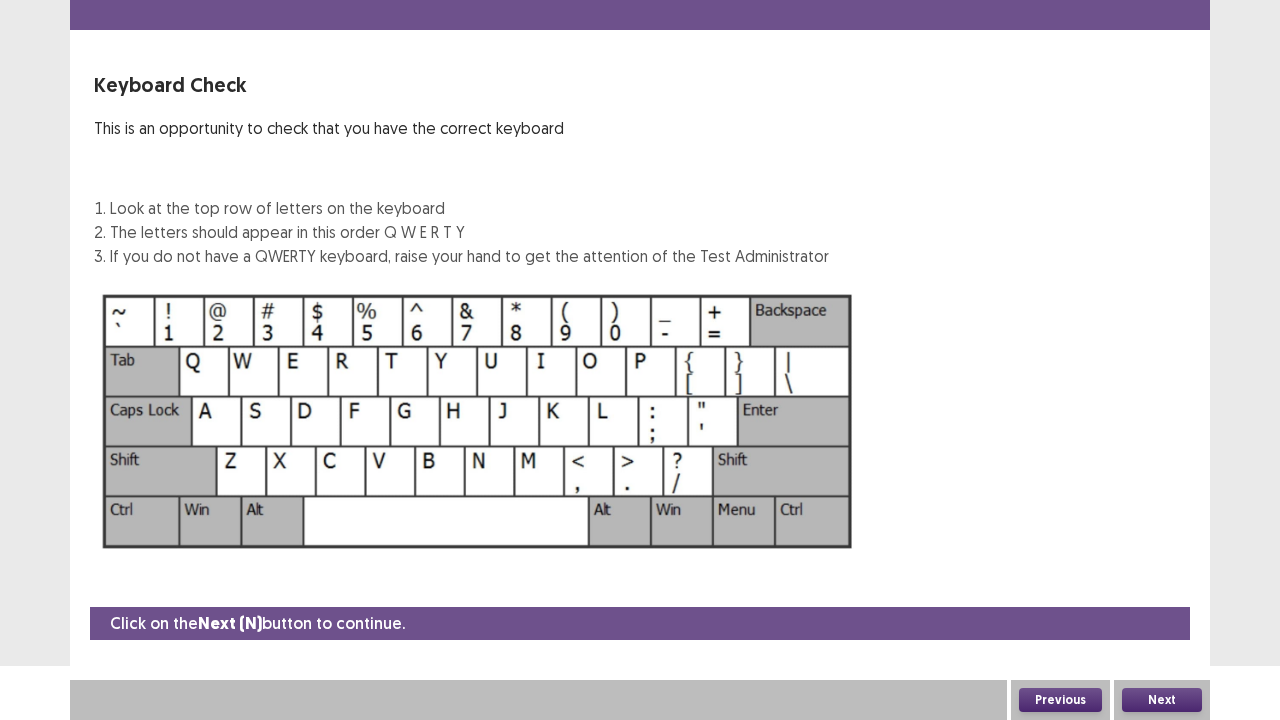 click on "Next" at bounding box center [1162, 700] 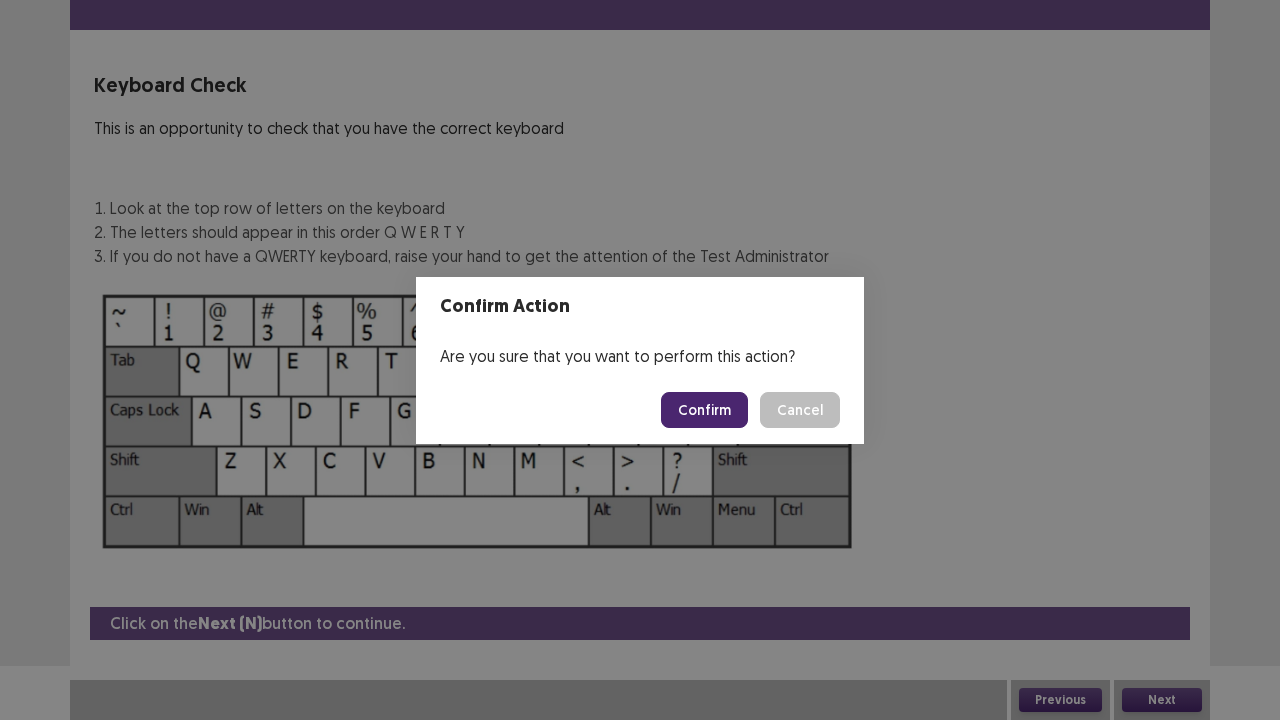 click on "Confirm" at bounding box center (704, 410) 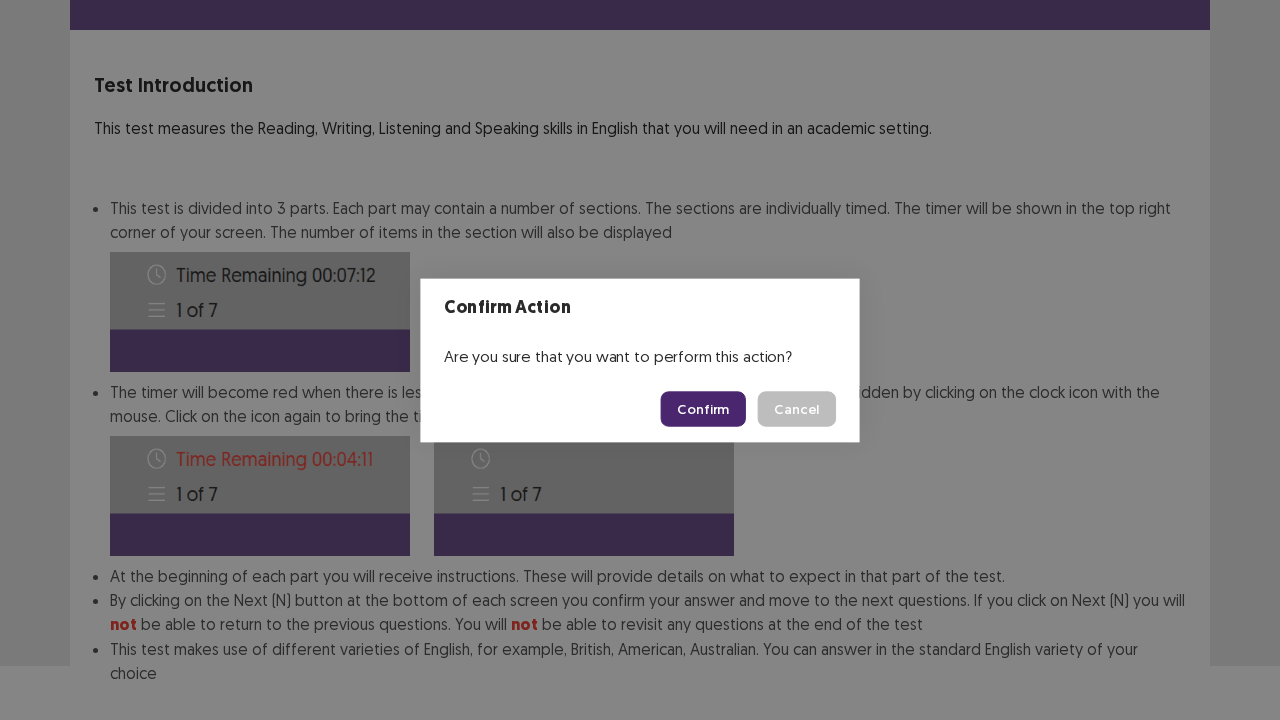 scroll, scrollTop: 155, scrollLeft: 0, axis: vertical 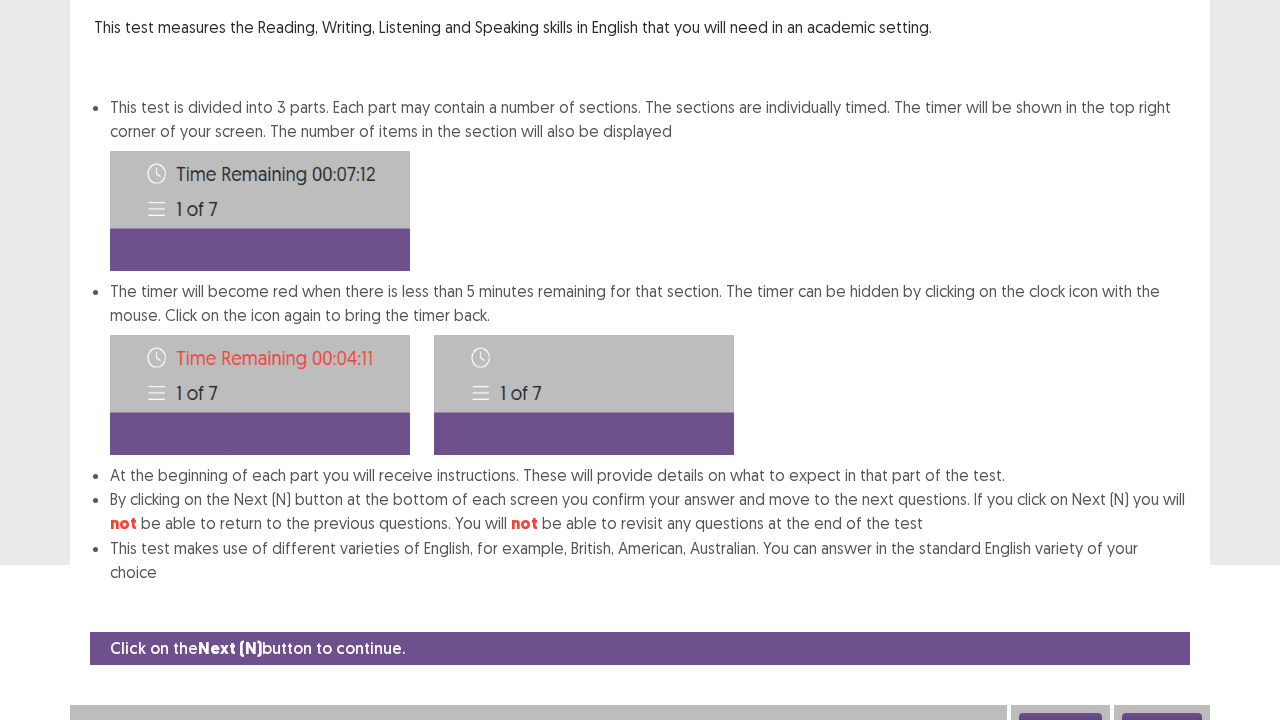 click on "Next" at bounding box center (1162, 725) 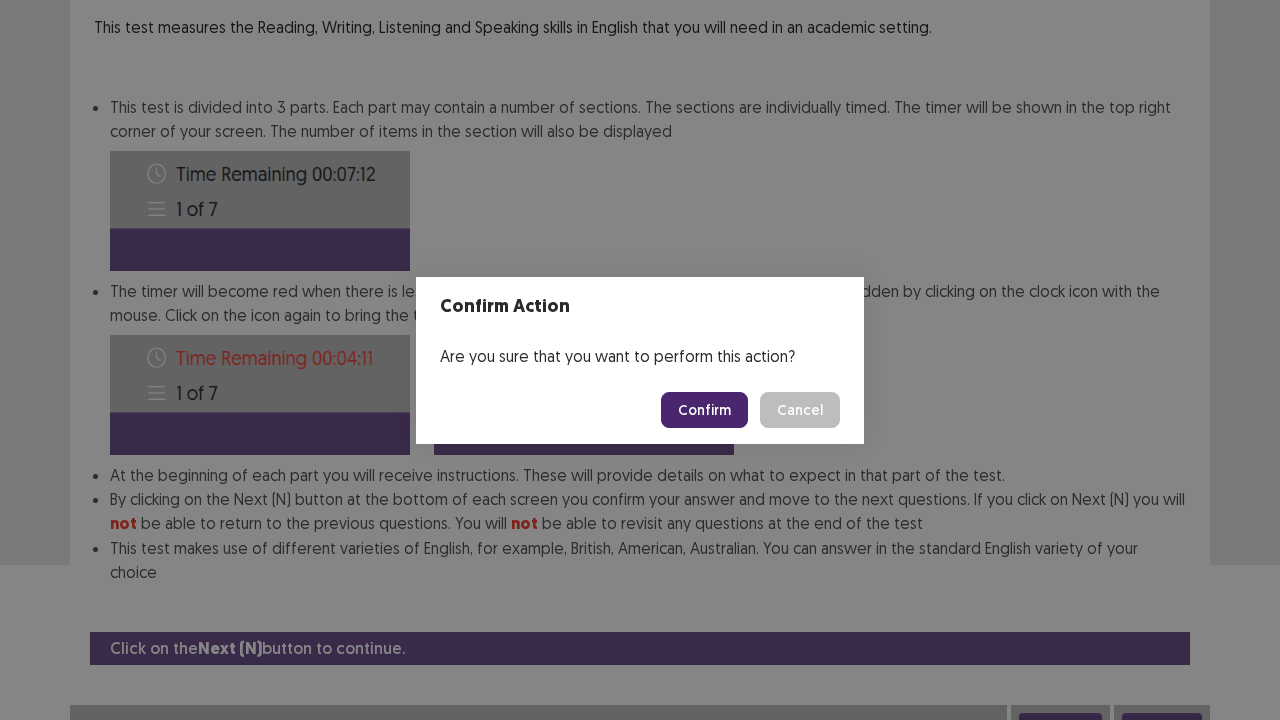 click on "Confirm" at bounding box center [704, 410] 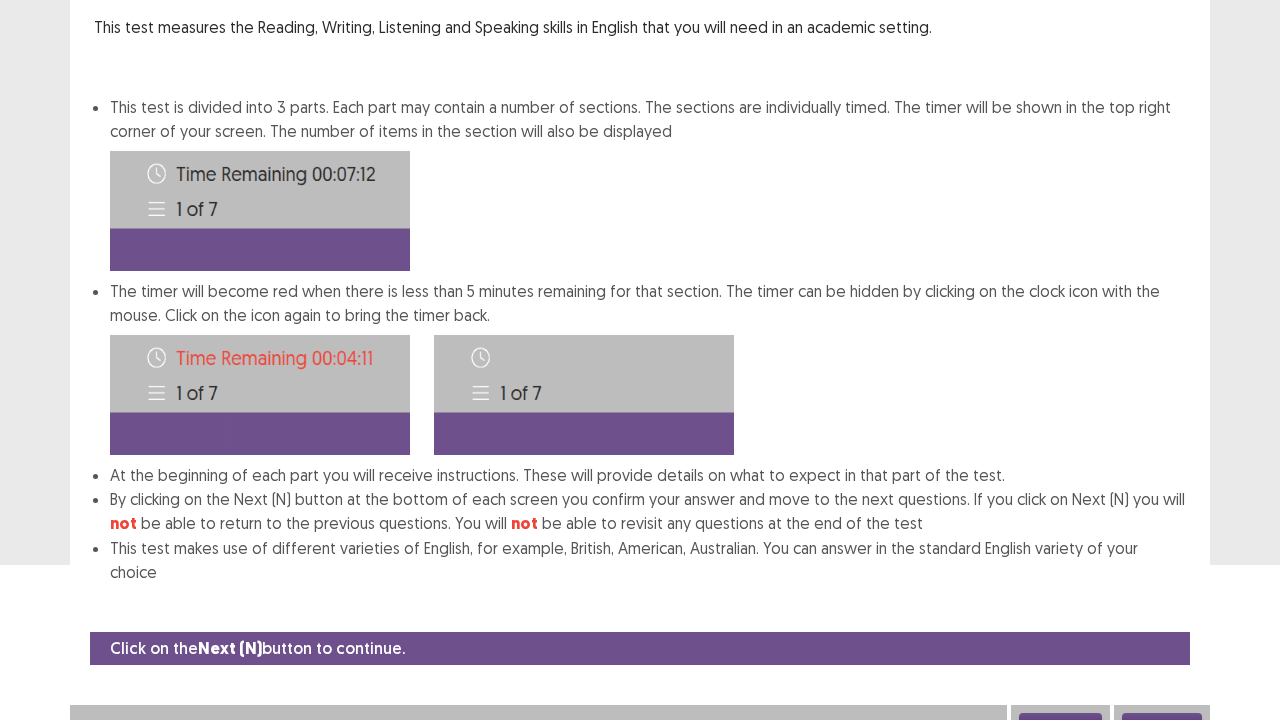 scroll, scrollTop: 0, scrollLeft: 0, axis: both 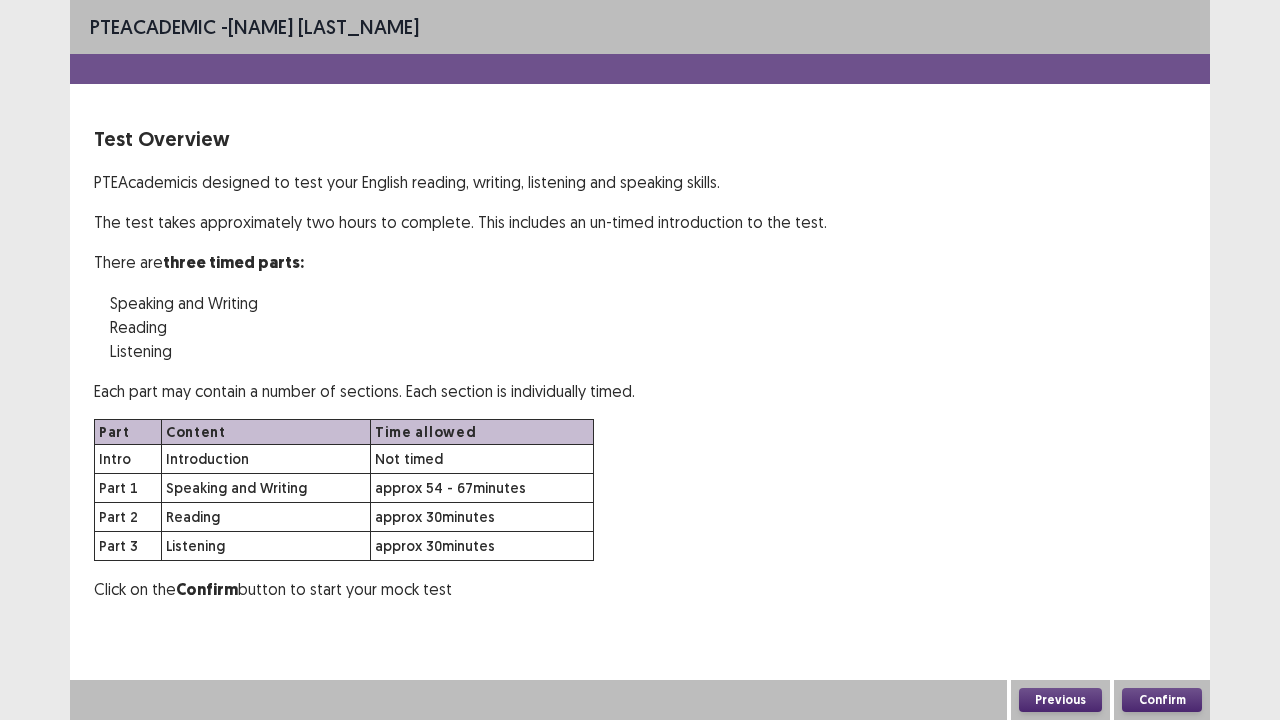 click on "Confirm" at bounding box center [1162, 700] 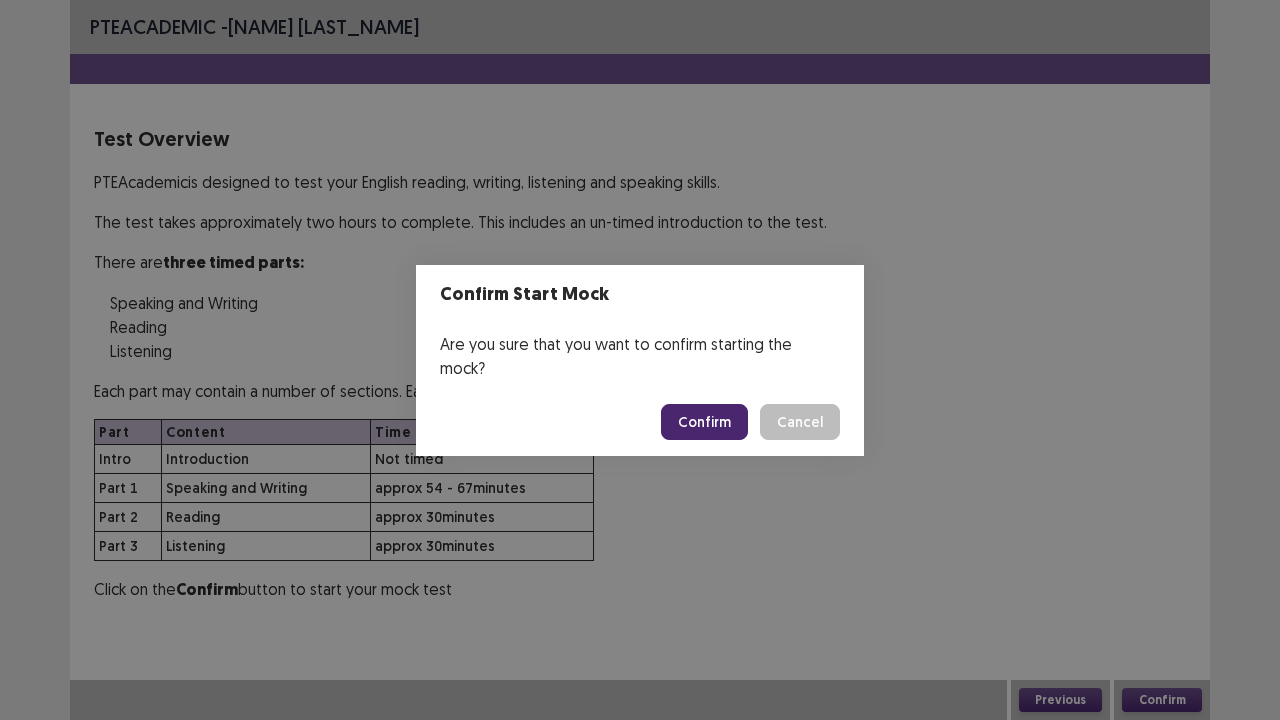 click on "Confirm" at bounding box center (704, 422) 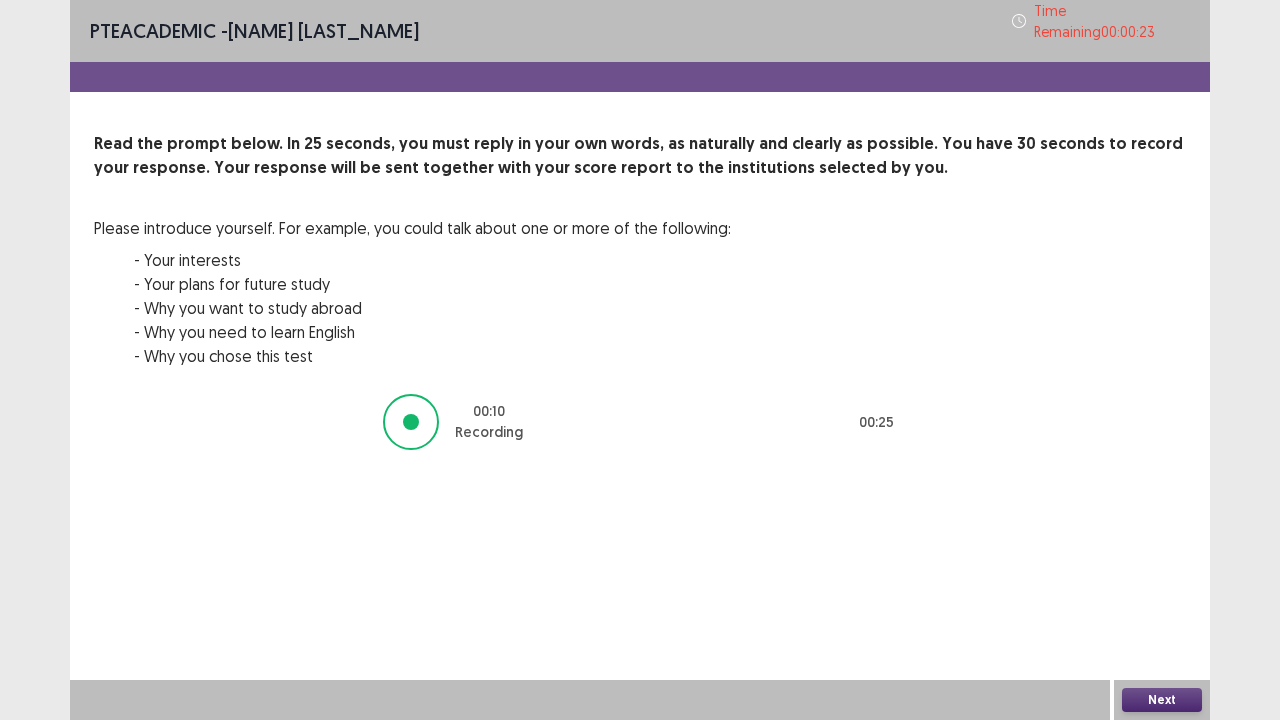 click on "Next" at bounding box center (1162, 700) 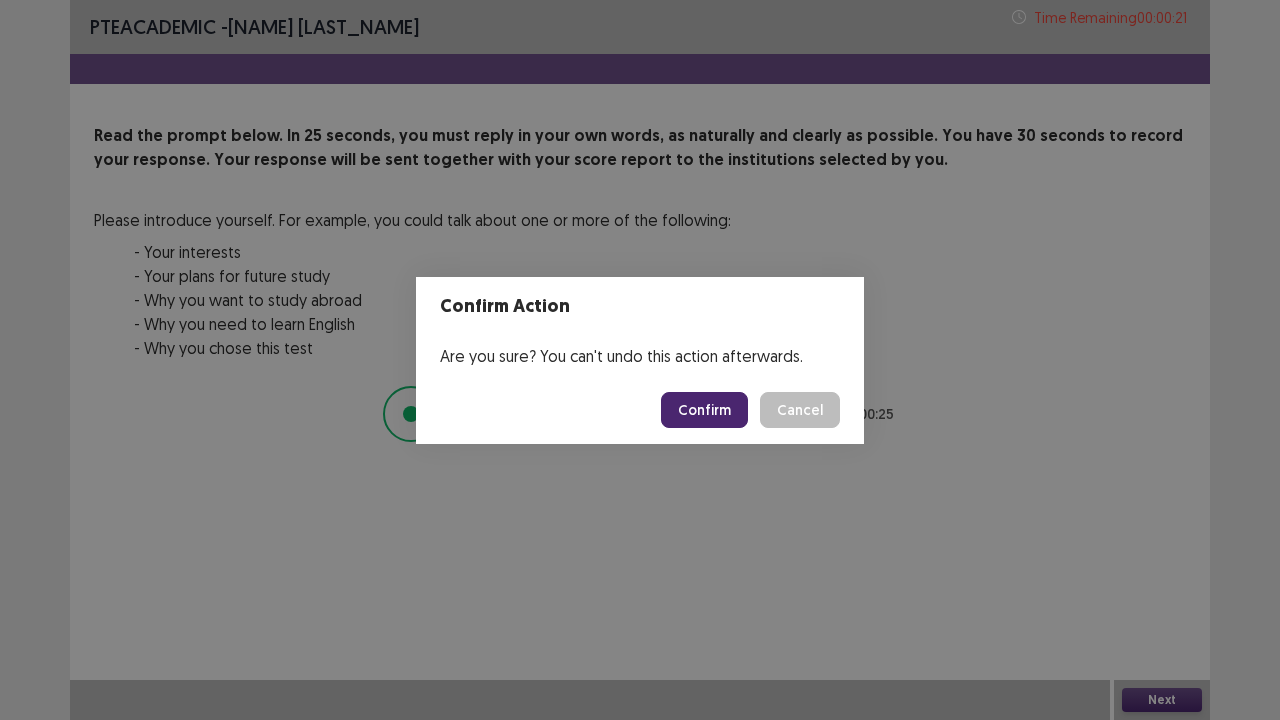 click on "Confirm" at bounding box center (704, 410) 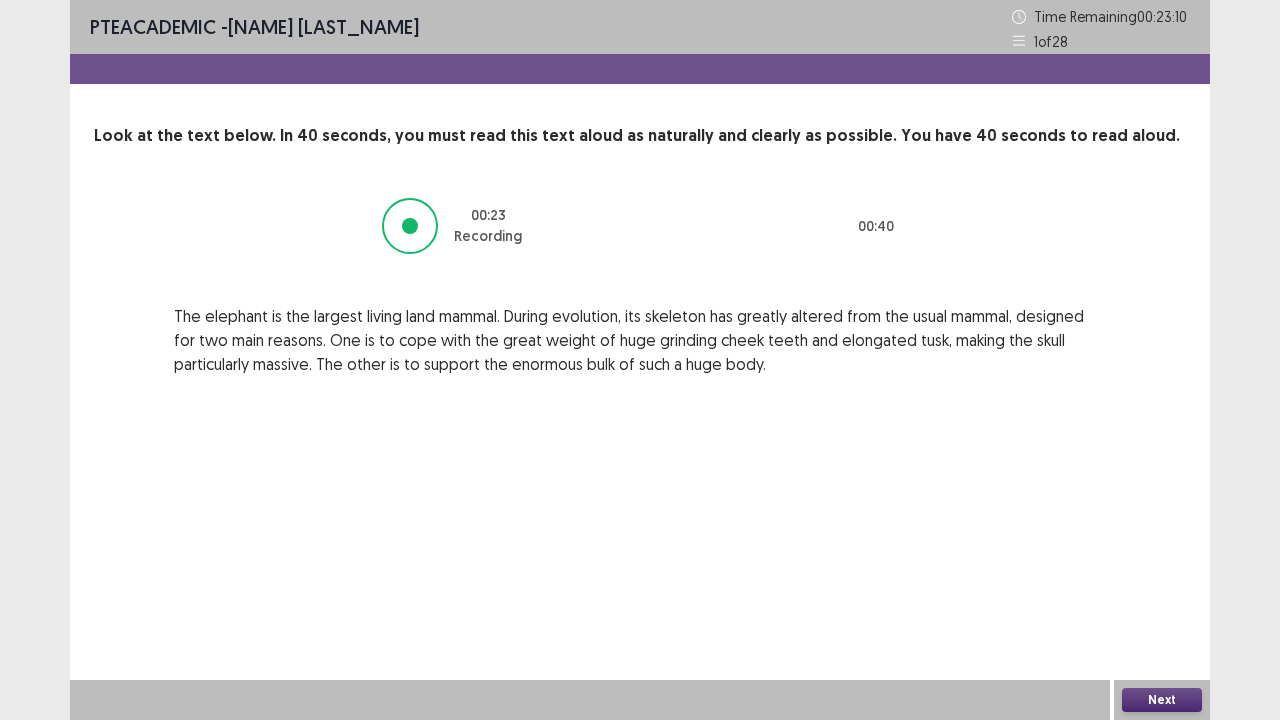 click on "Next" at bounding box center [1162, 700] 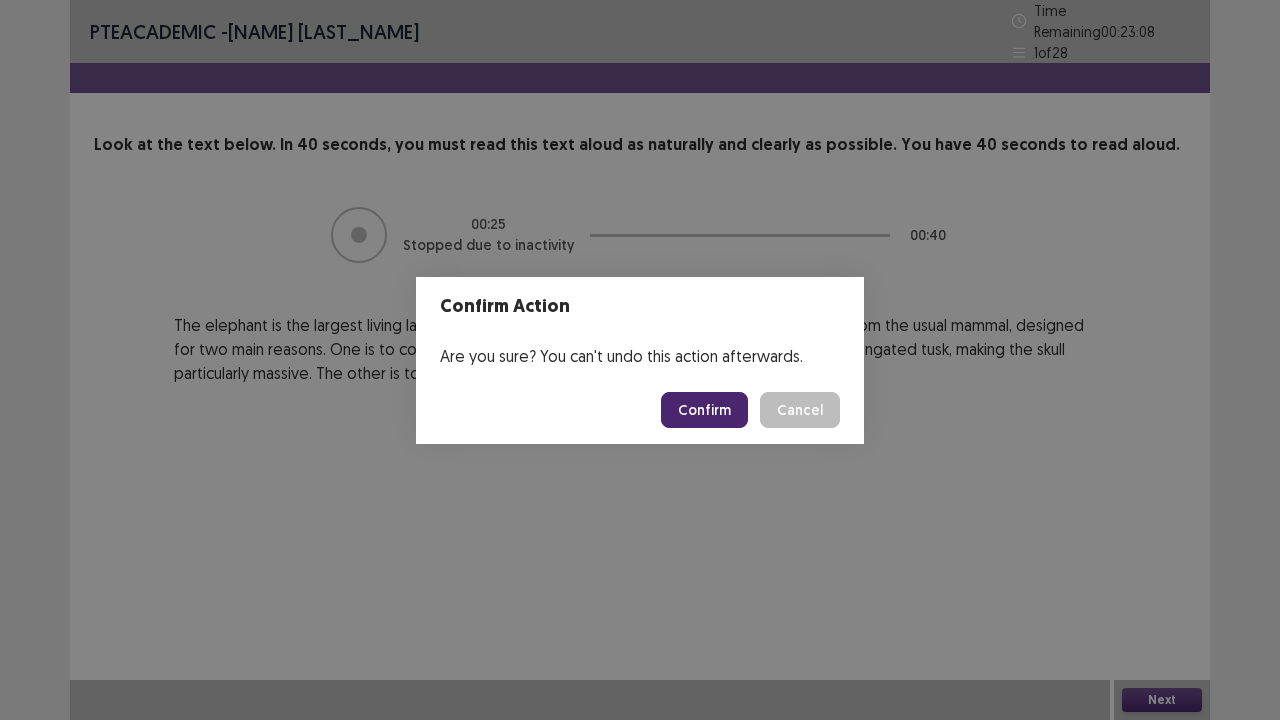 click on "Confirm" at bounding box center (704, 410) 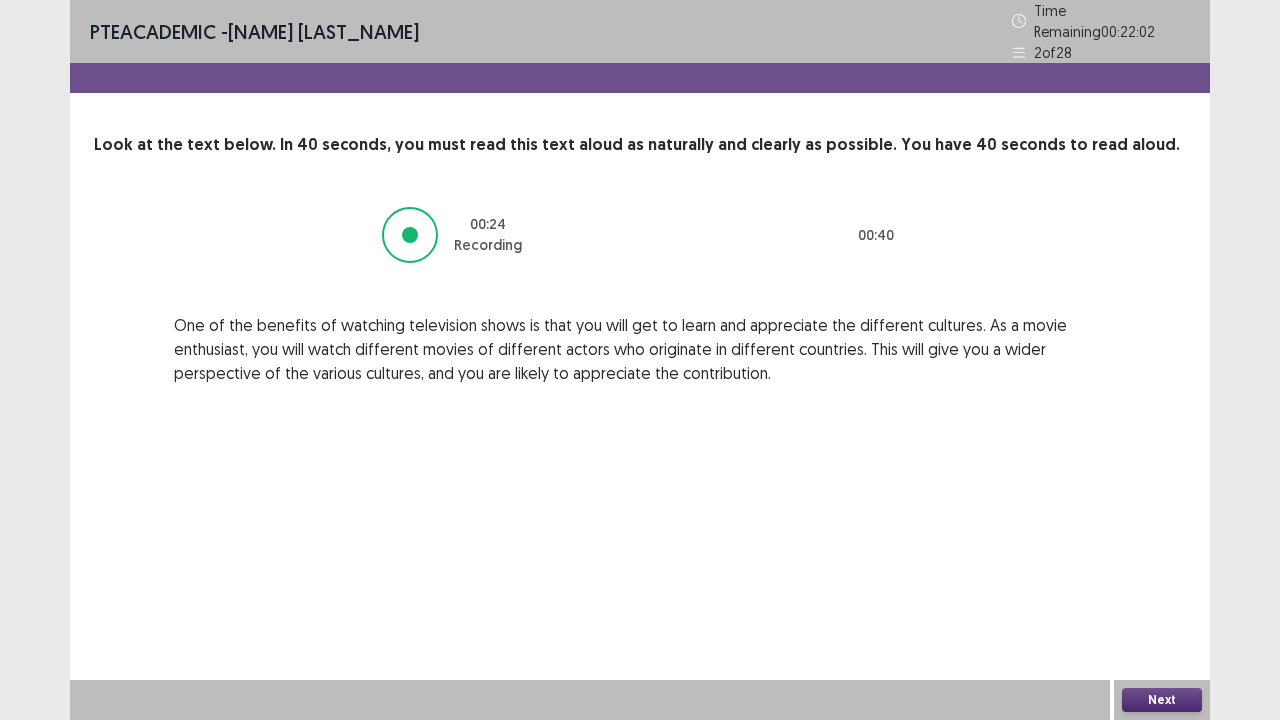 click on "Next" at bounding box center (1162, 700) 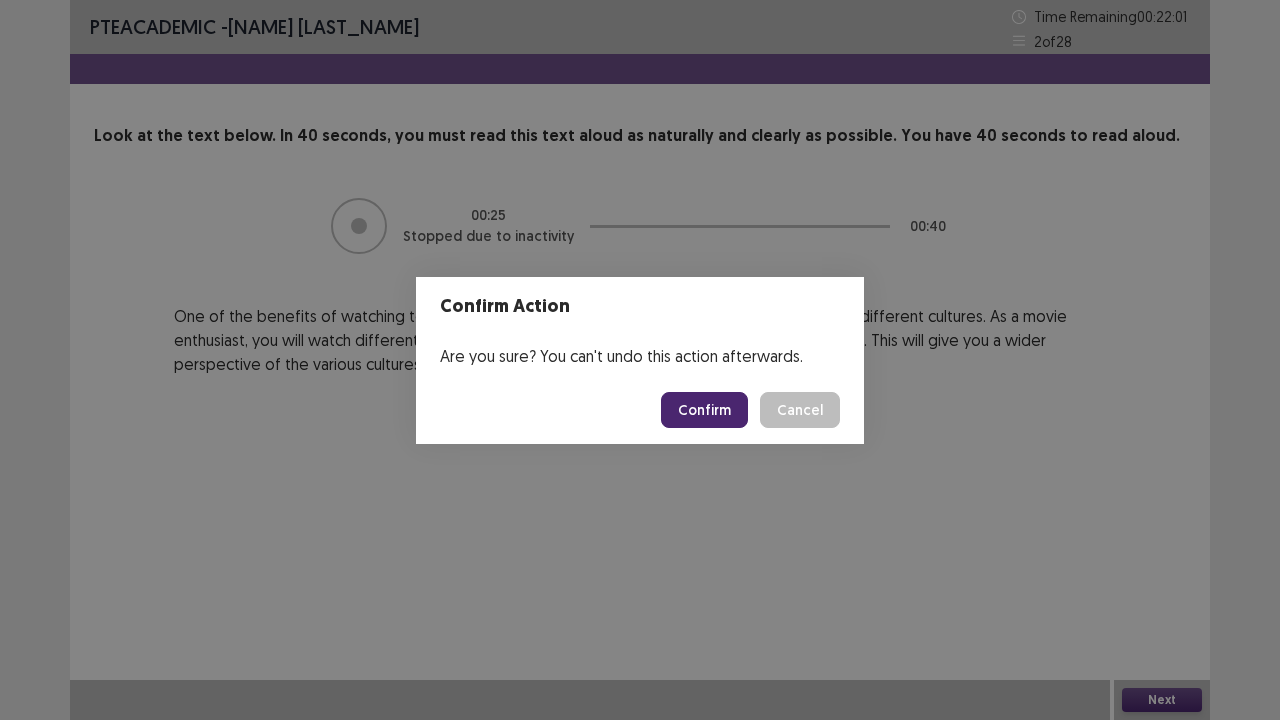 click on "Confirm" at bounding box center (704, 410) 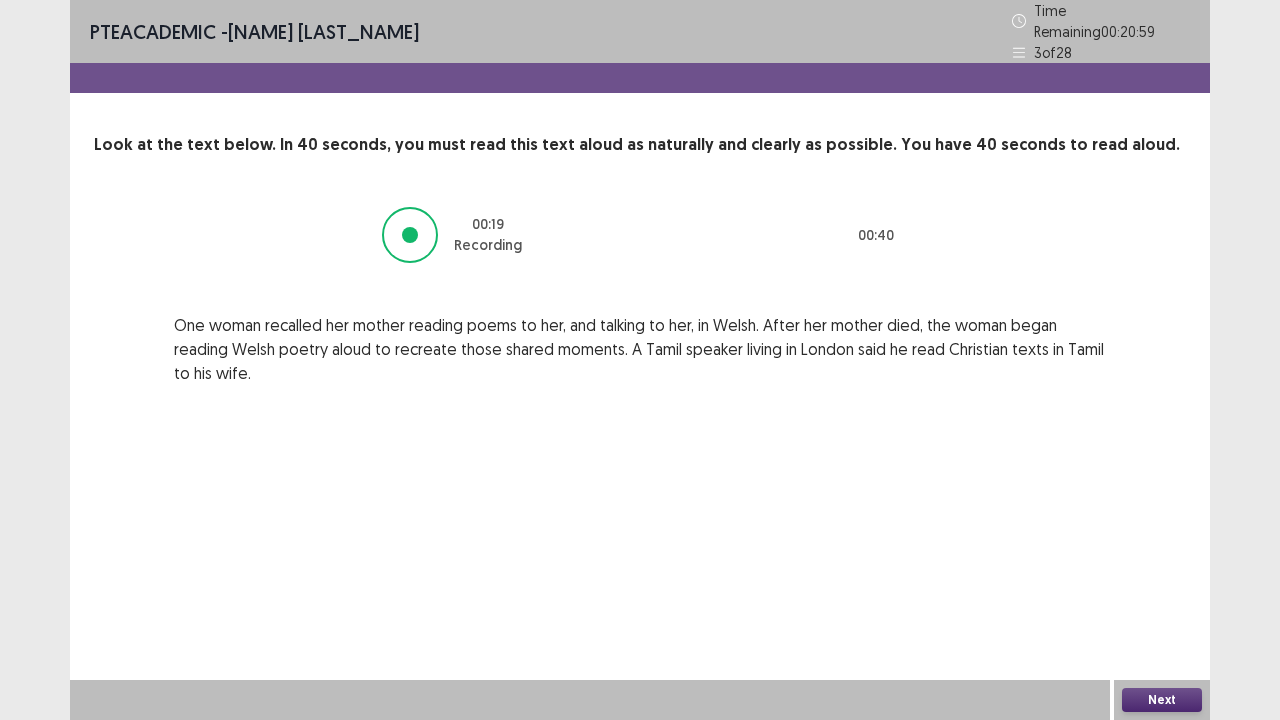 click on "Next" at bounding box center (1162, 700) 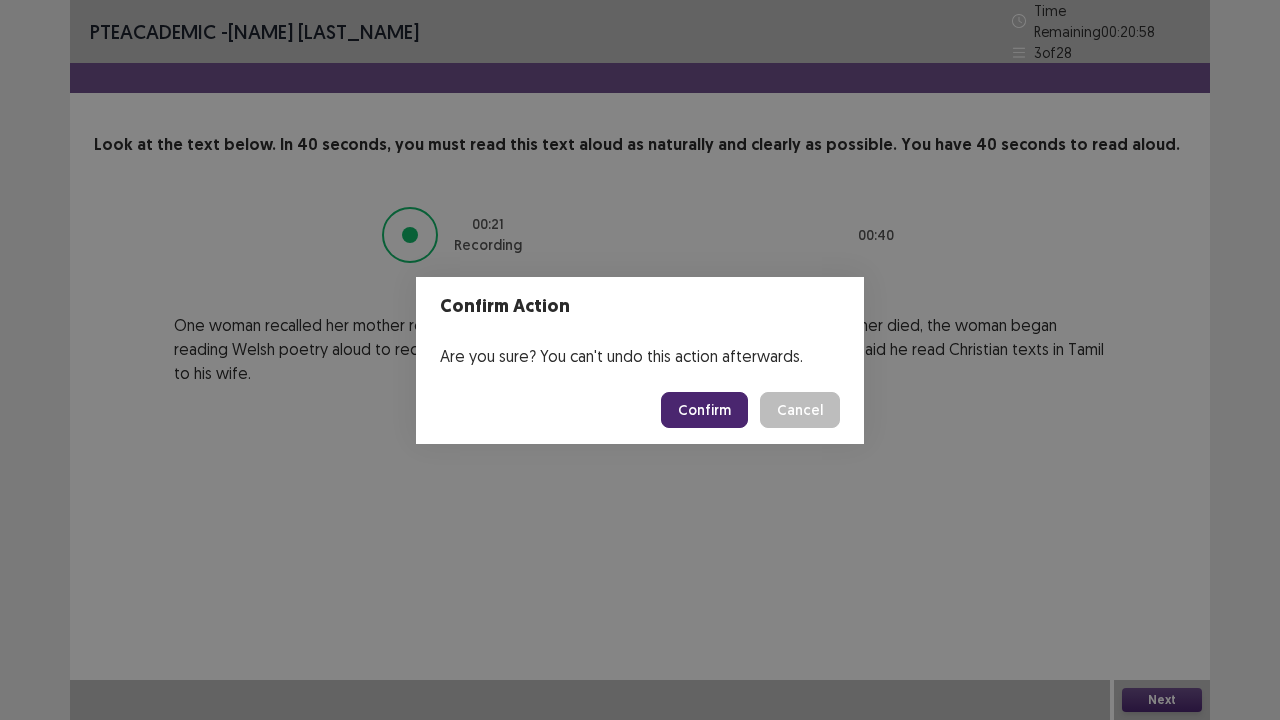click on "Confirm" at bounding box center [704, 410] 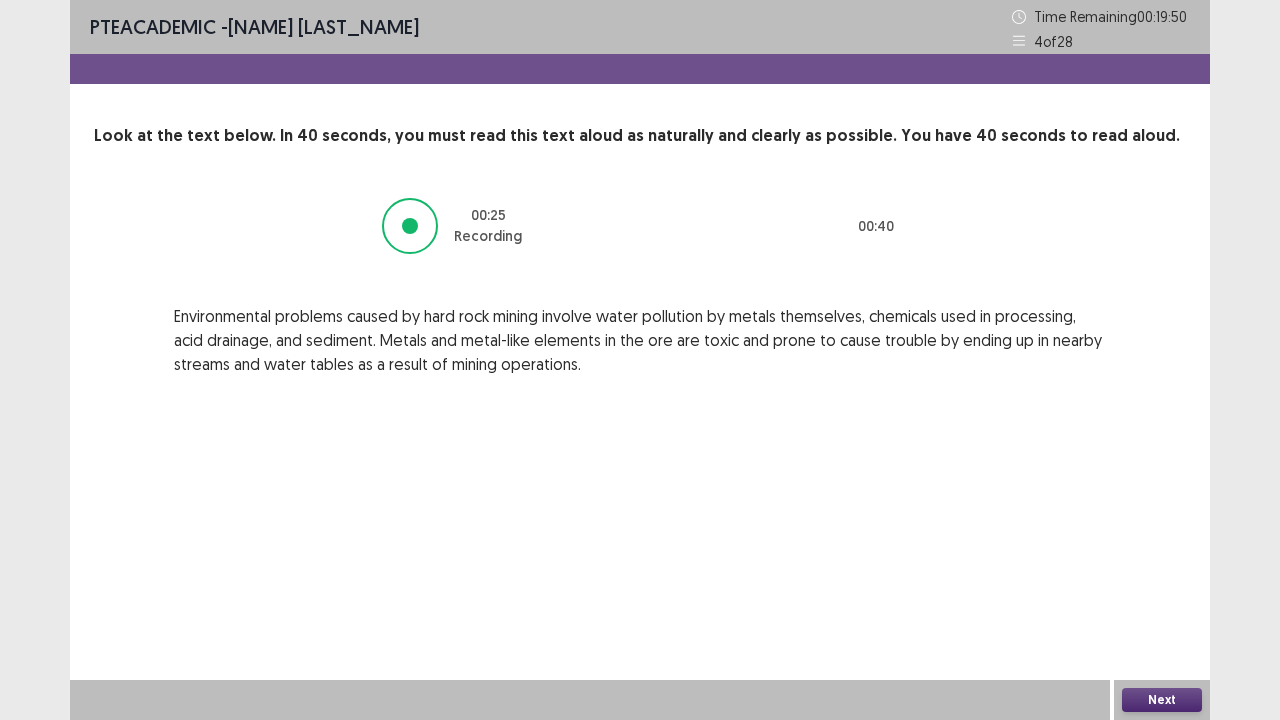 click on "Next" at bounding box center (1162, 700) 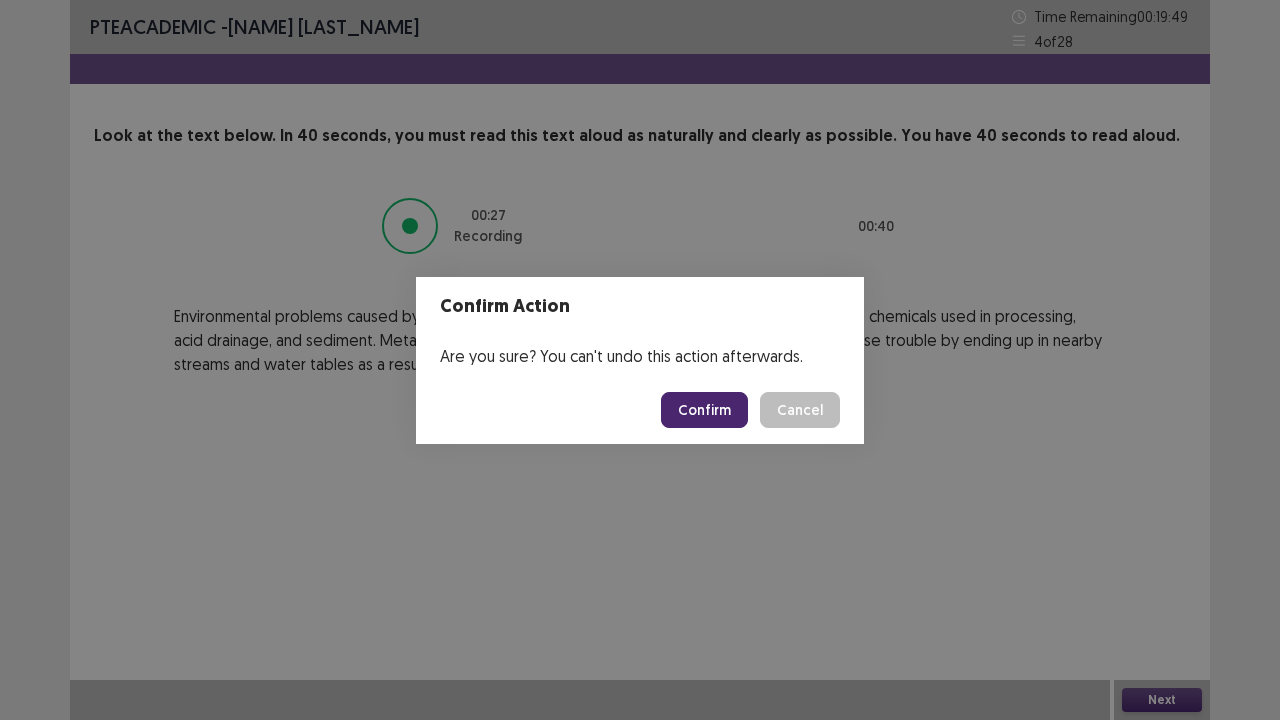 click on "Confirm" at bounding box center [704, 410] 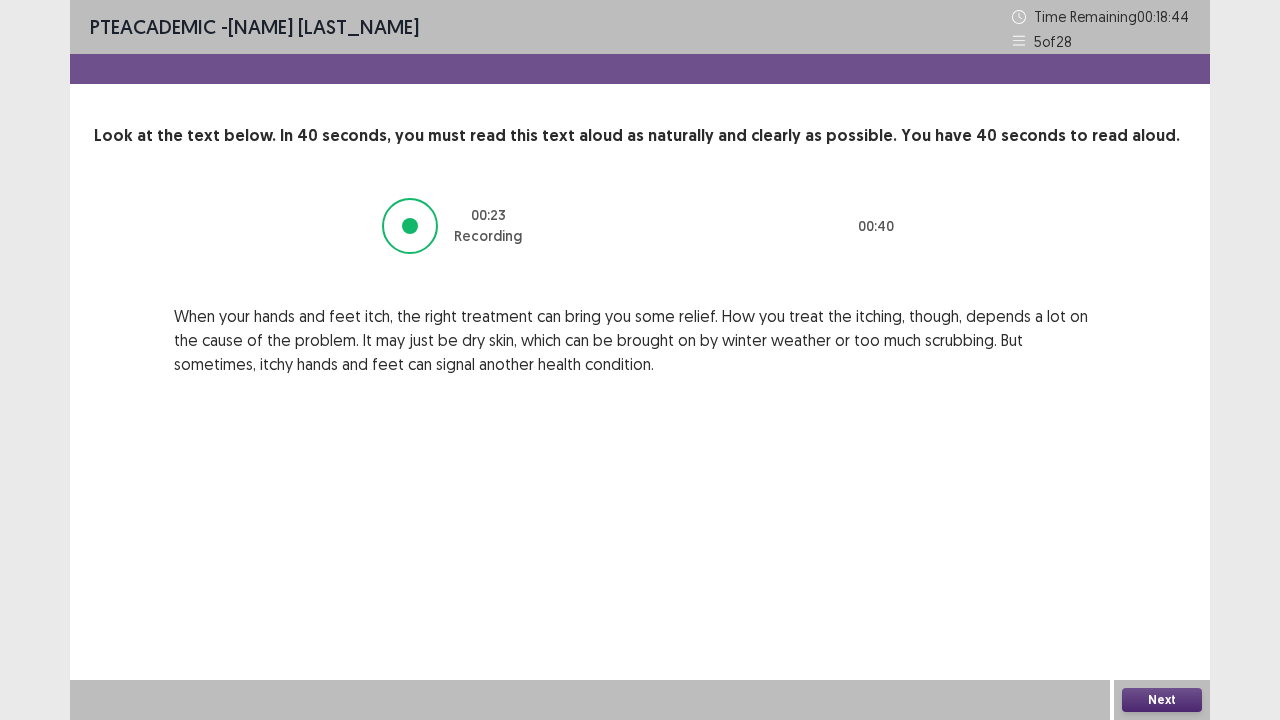 click on "Next" at bounding box center [1162, 700] 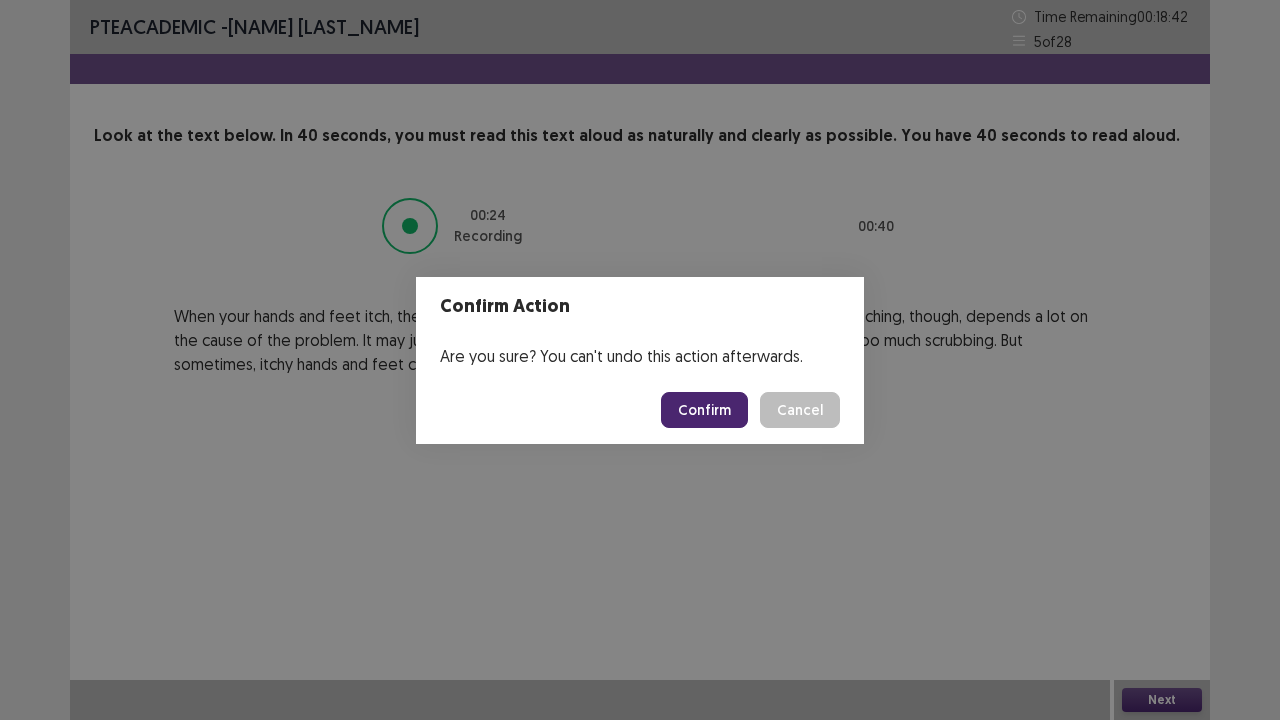click on "Confirm" at bounding box center (704, 410) 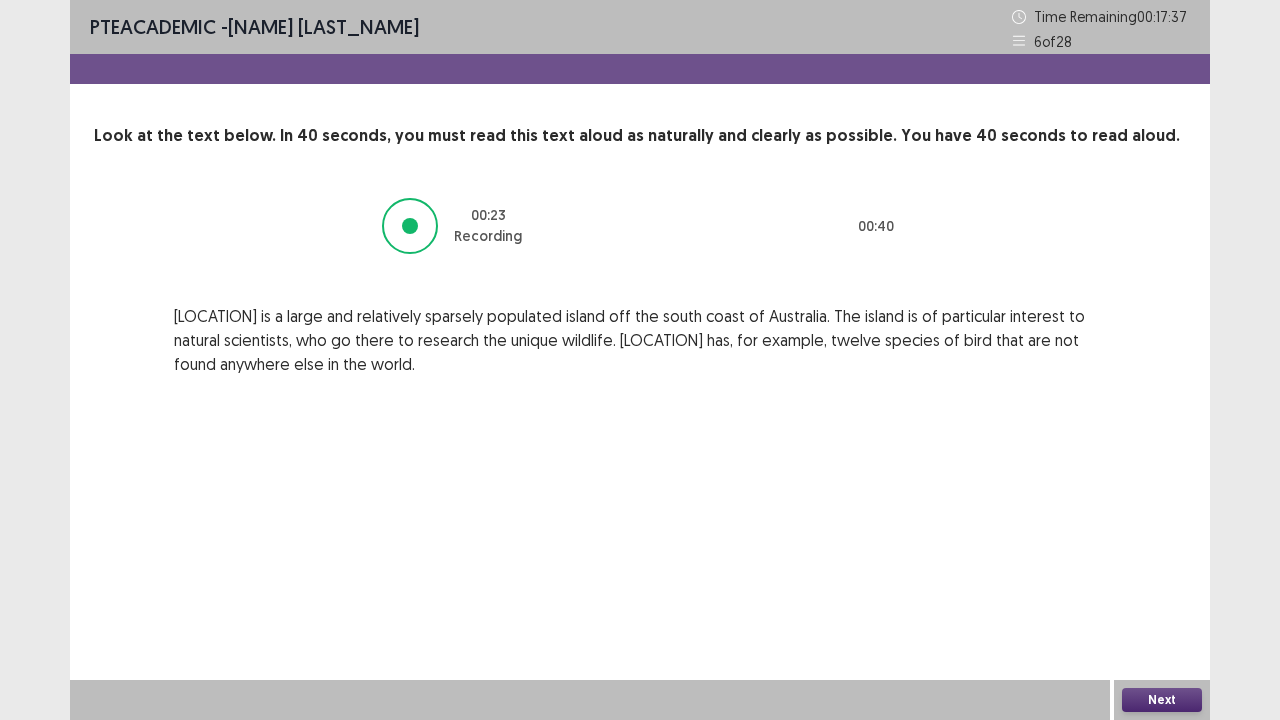 click on "Next" at bounding box center (1162, 700) 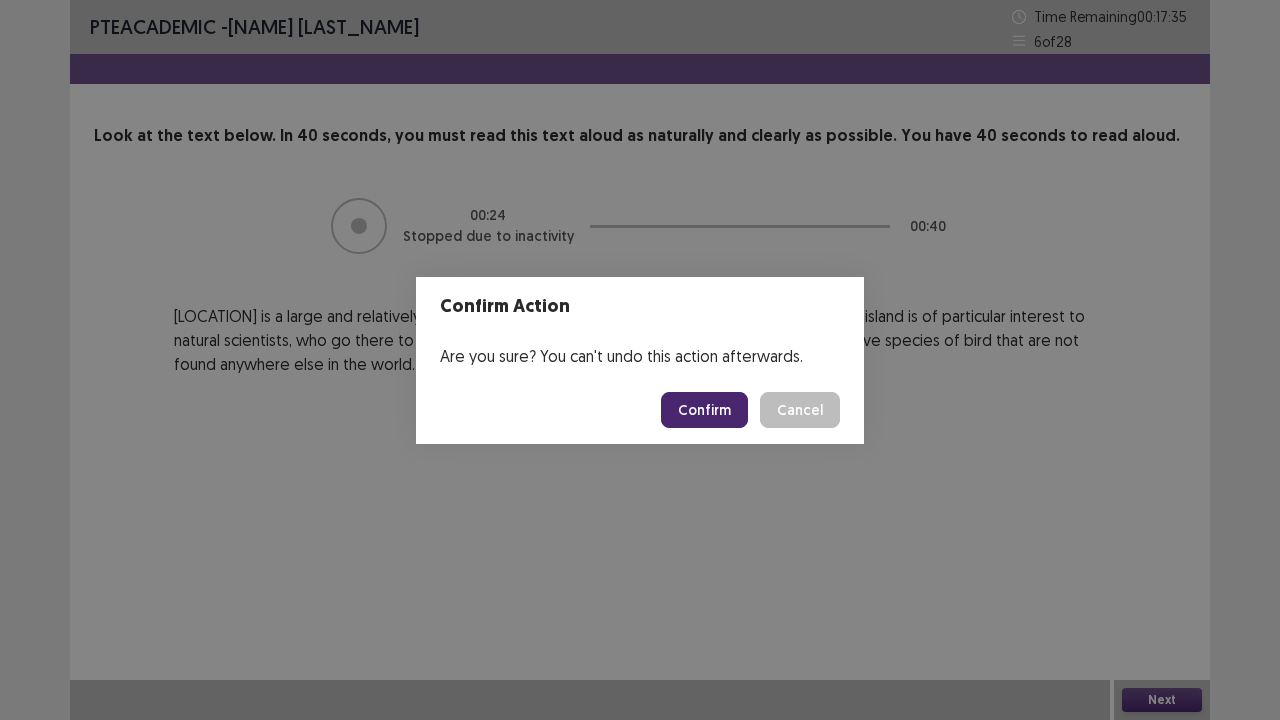 click on "Confirm" at bounding box center [704, 410] 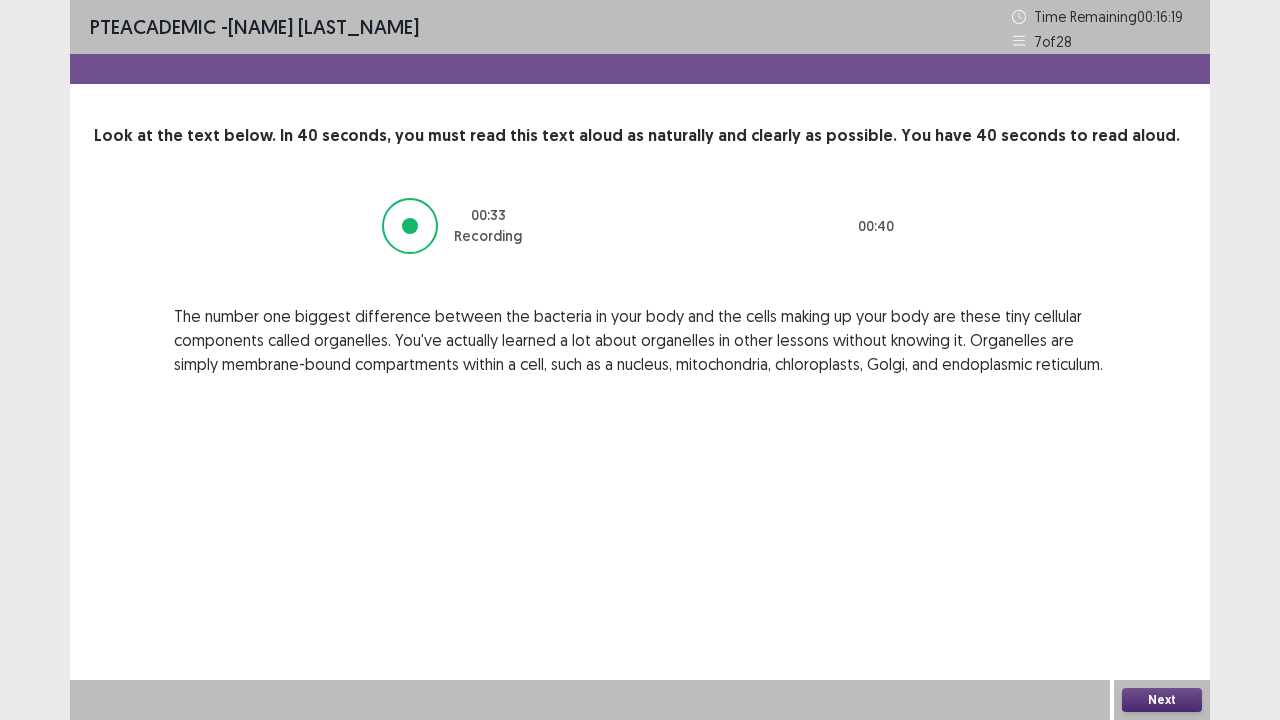 click on "Next" at bounding box center (1162, 700) 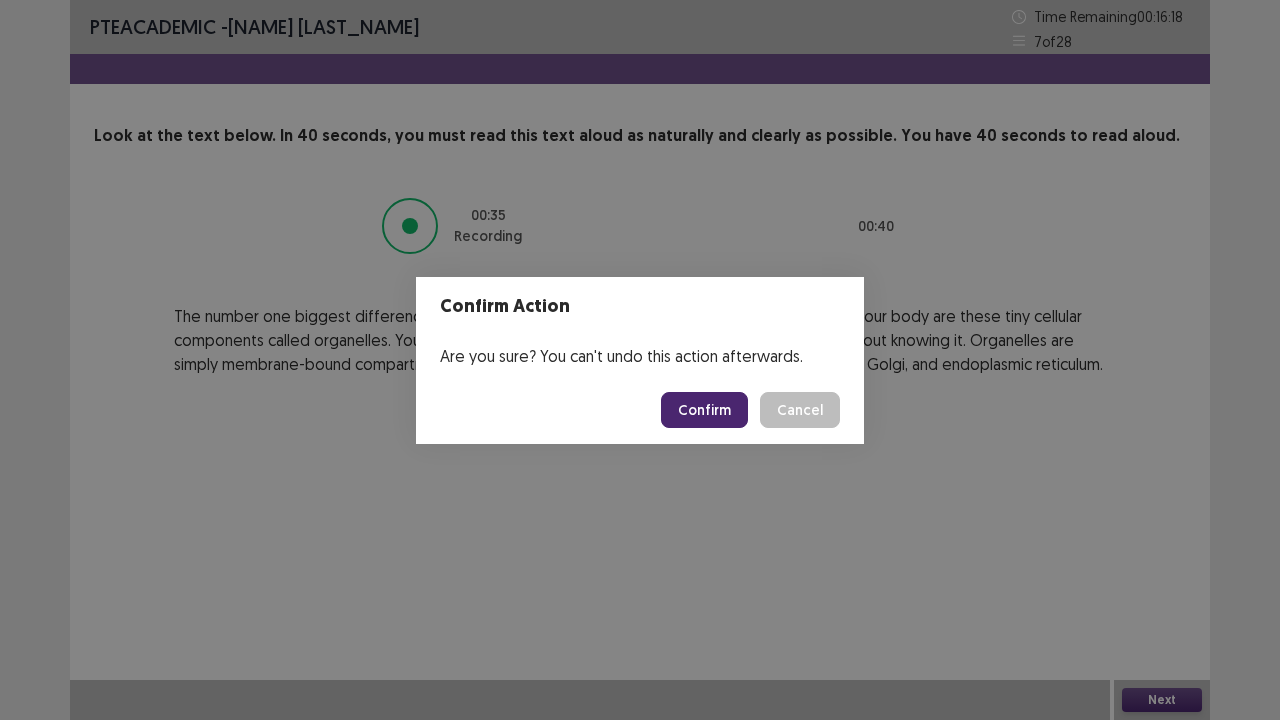 click on "Confirm" at bounding box center [704, 410] 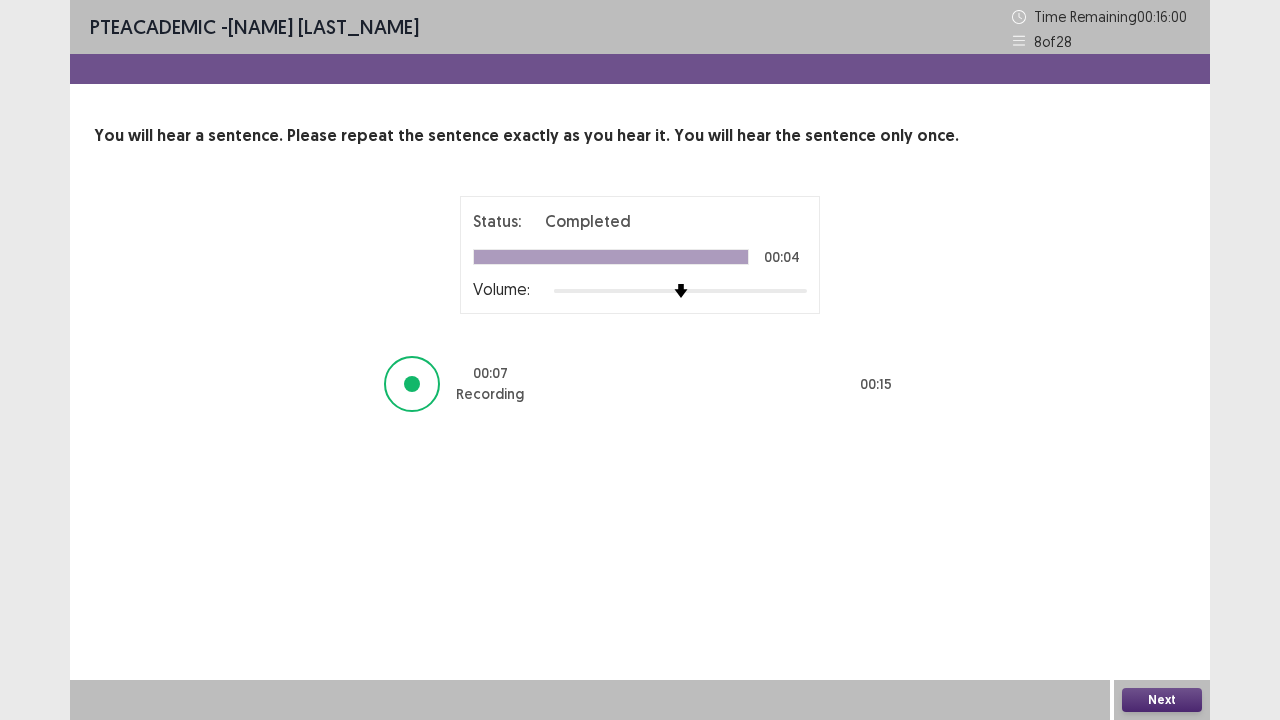 click on "Next" at bounding box center [1162, 700] 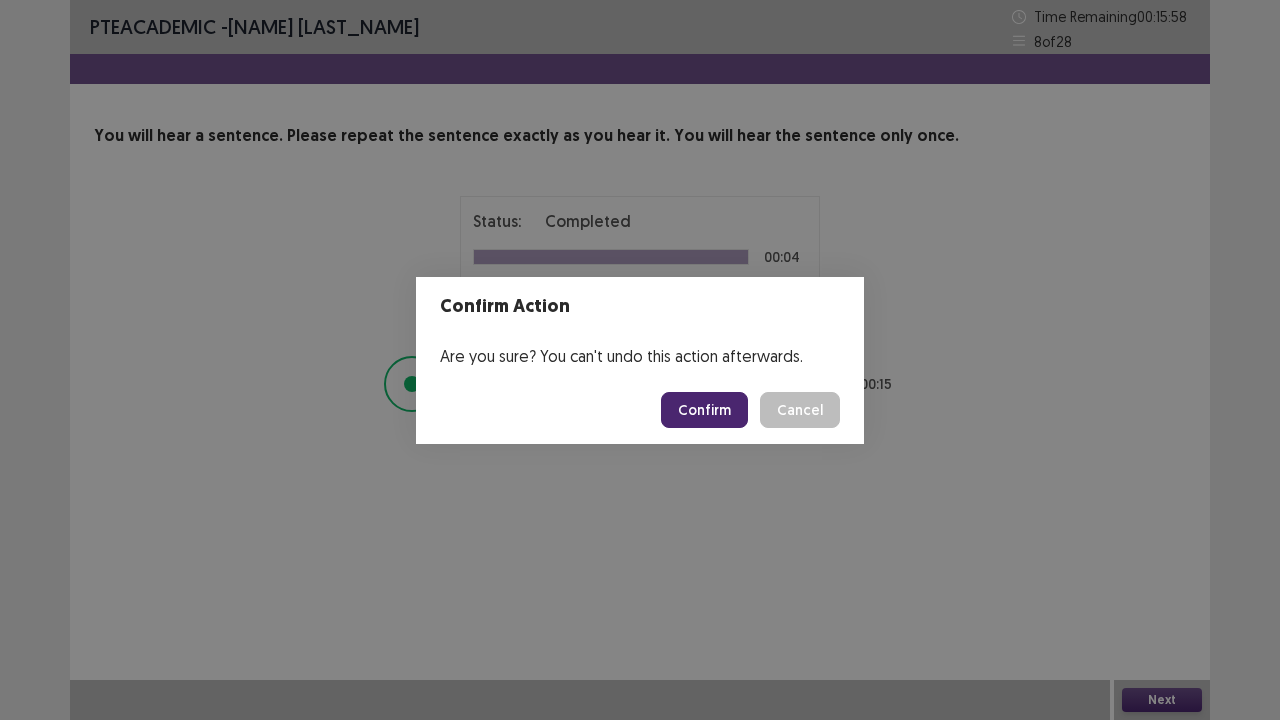 click on "Confirm" at bounding box center (704, 410) 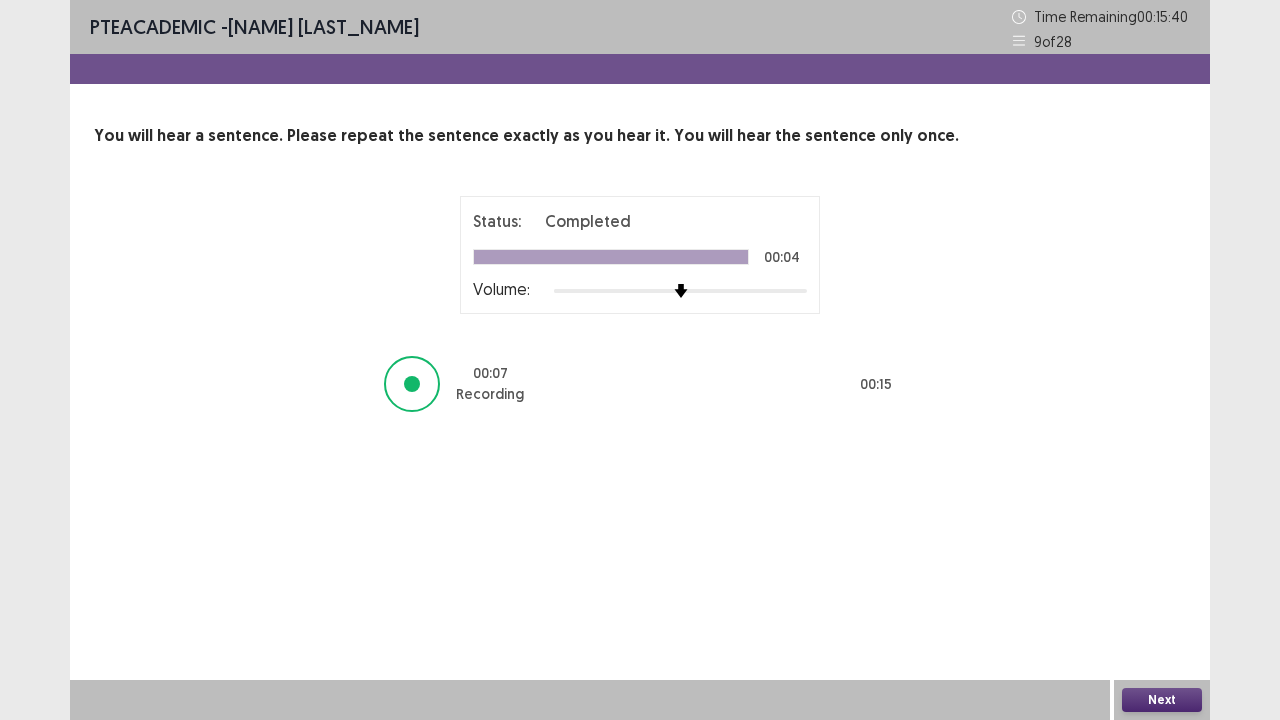 click on "Next" at bounding box center (1162, 700) 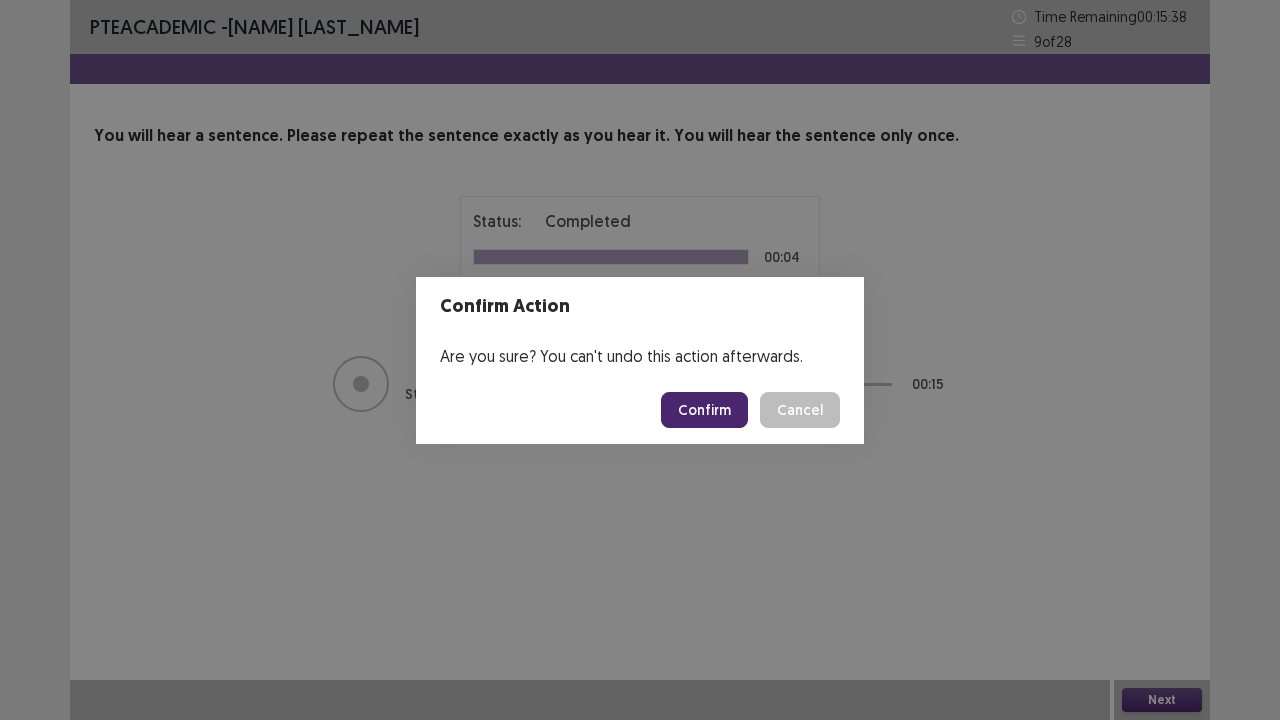 click on "Confirm" at bounding box center (704, 410) 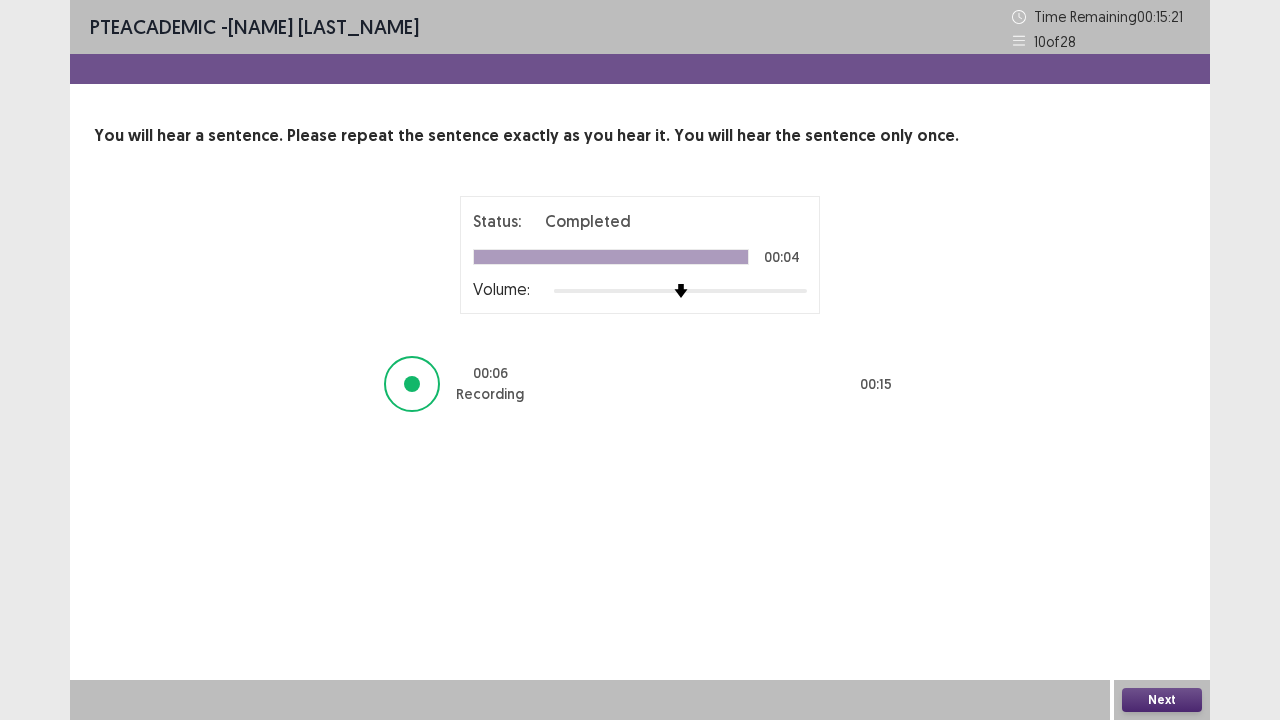 click on "Next" at bounding box center (1162, 700) 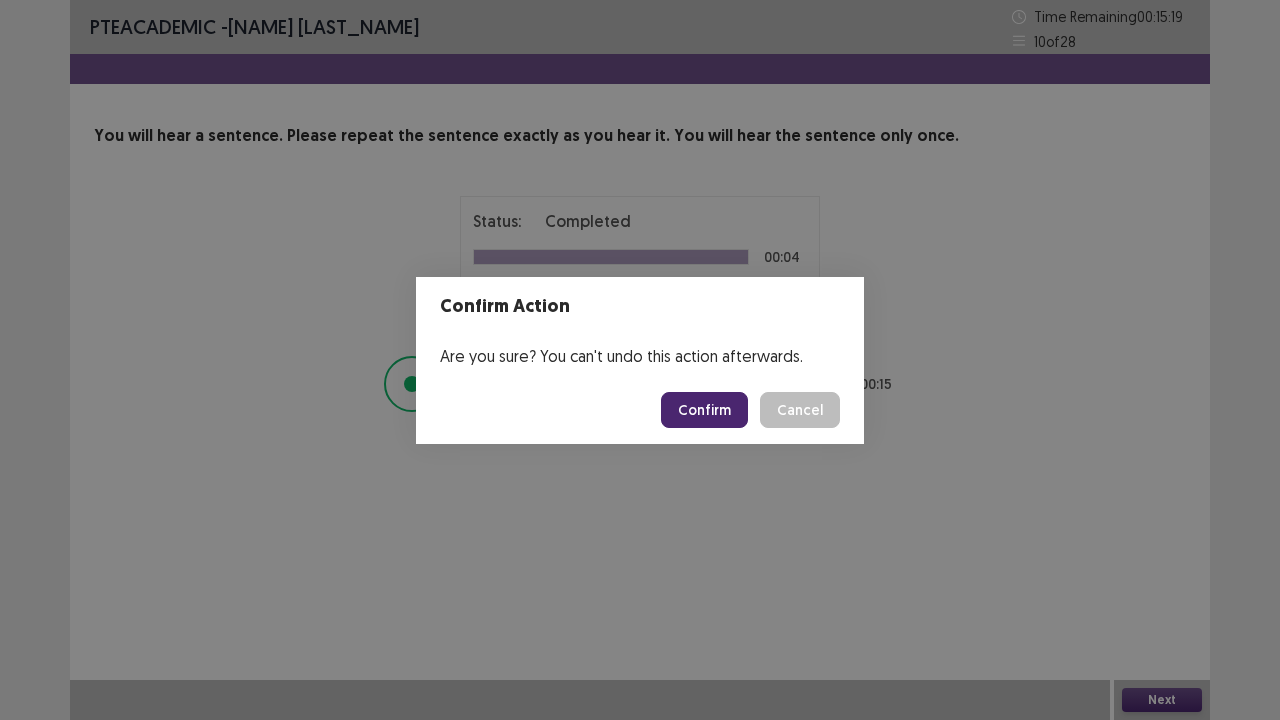 click on "Confirm" at bounding box center (704, 410) 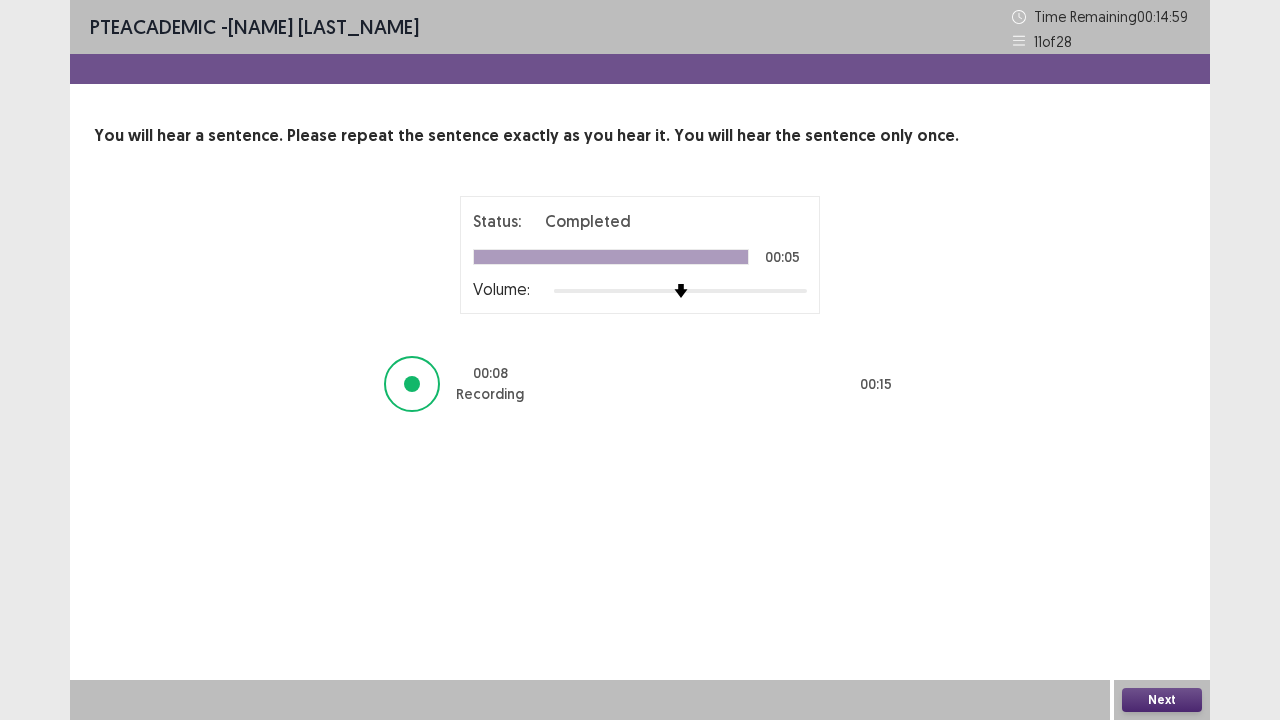 click on "Next" at bounding box center [1162, 700] 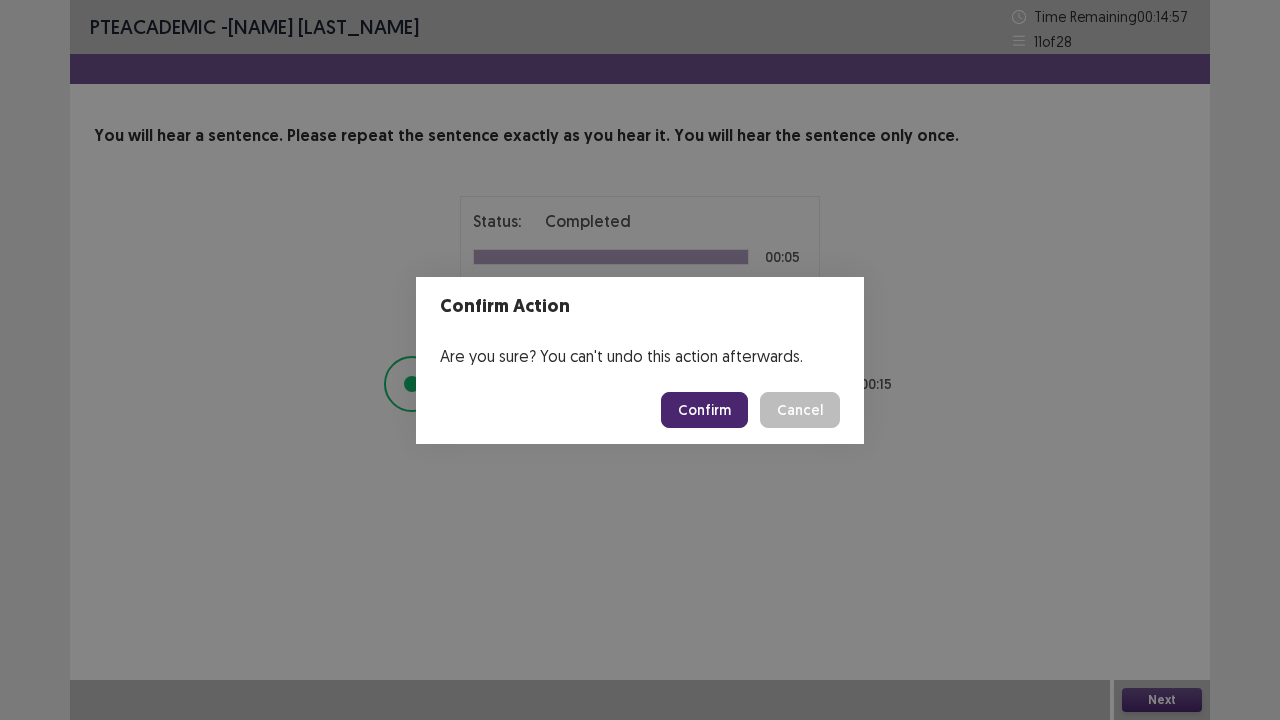 click on "Confirm" at bounding box center (704, 410) 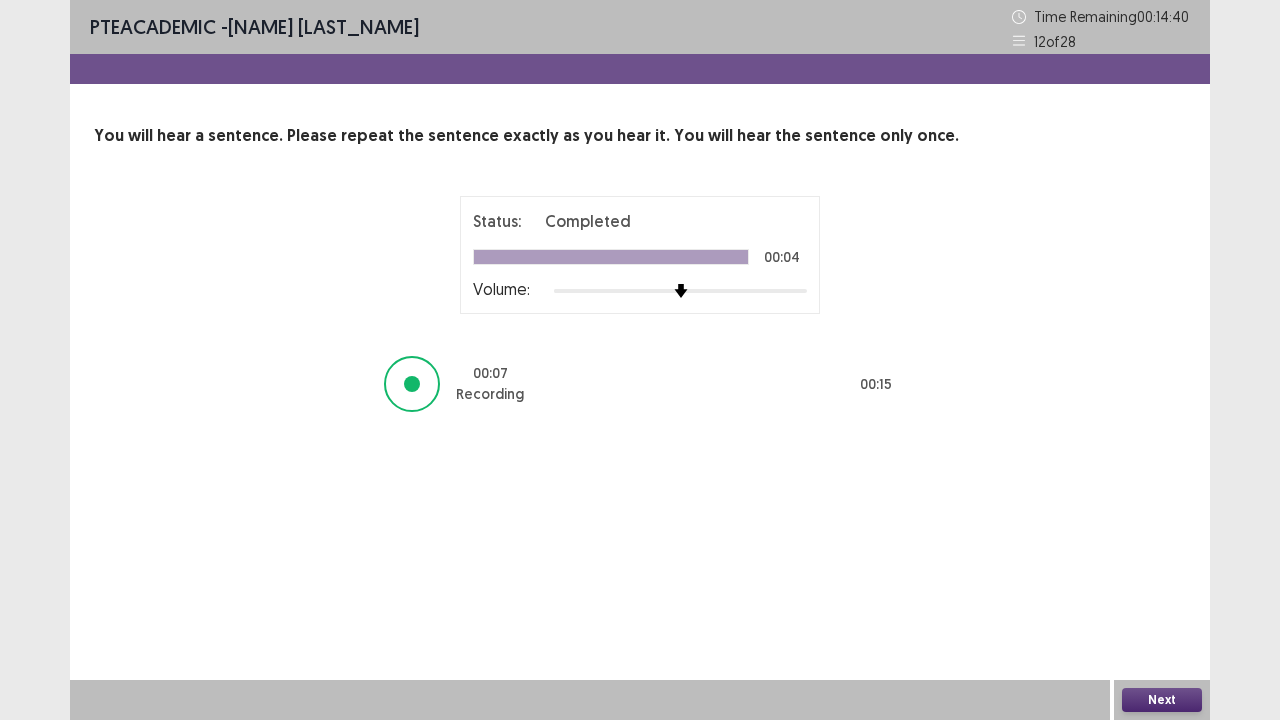 click on "Next" at bounding box center [1162, 700] 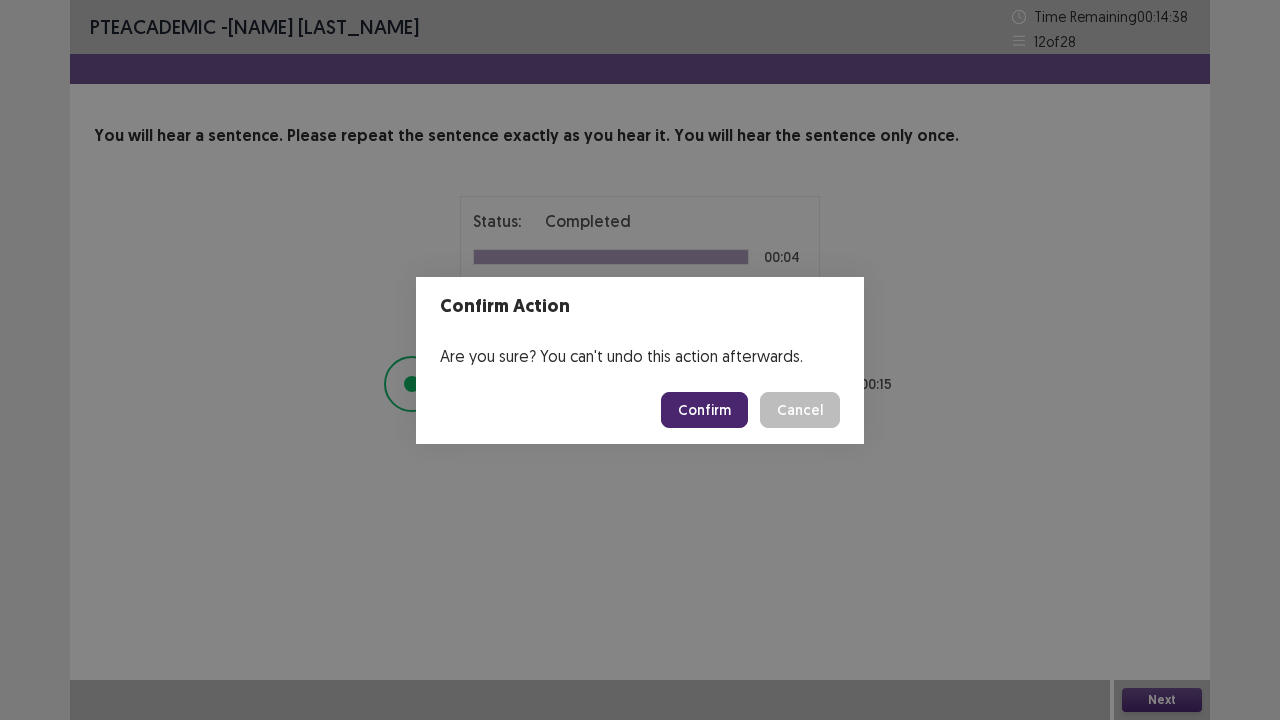 click on "Confirm" at bounding box center [704, 410] 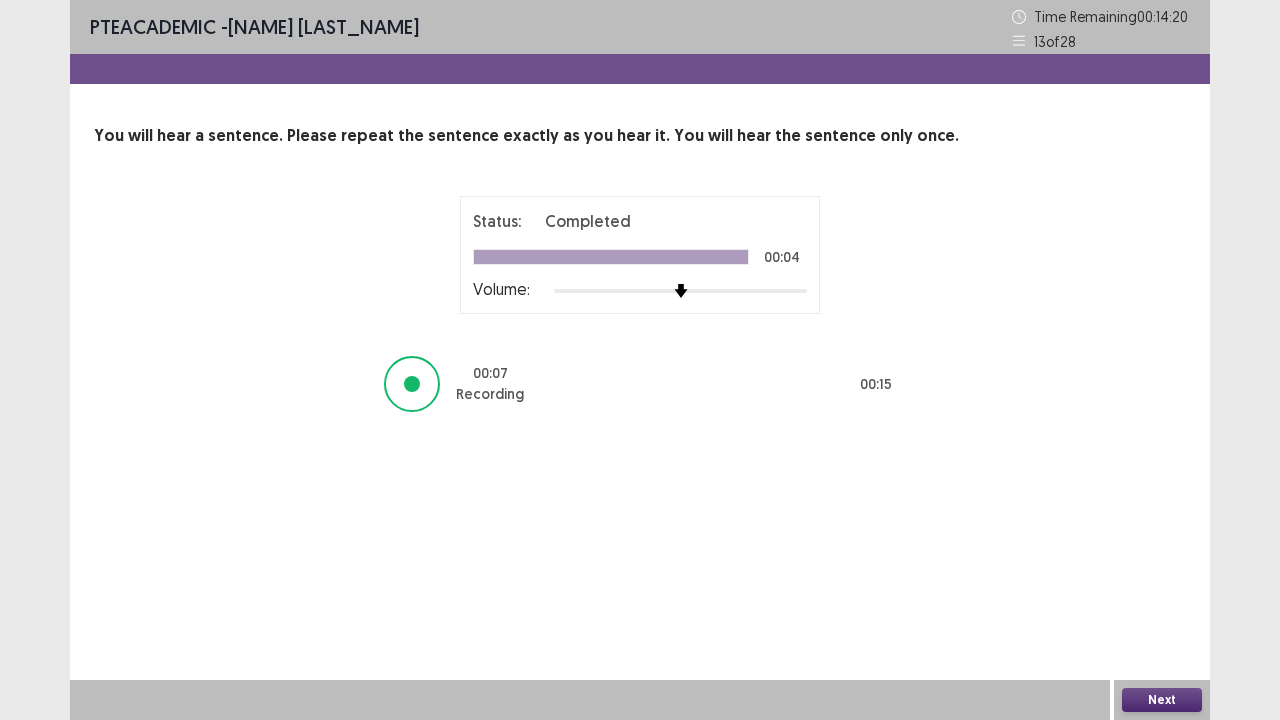 click on "Next" at bounding box center [1162, 700] 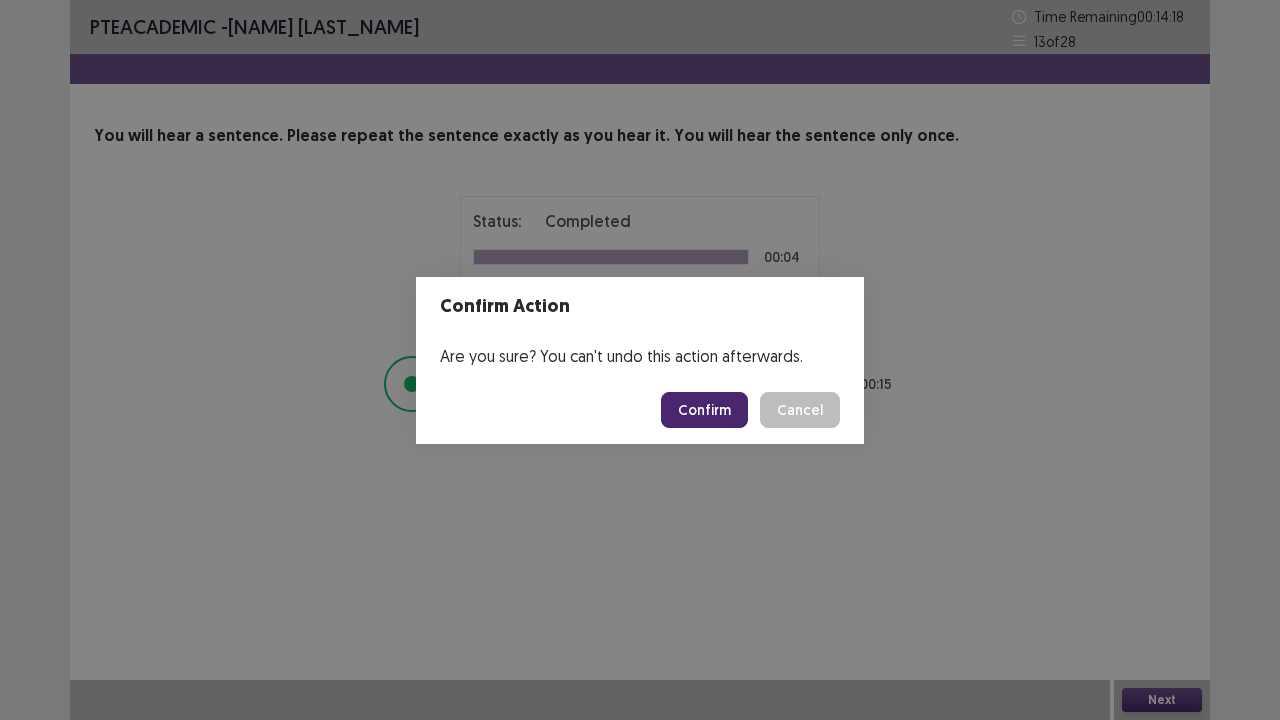 click on "Confirm" at bounding box center (704, 410) 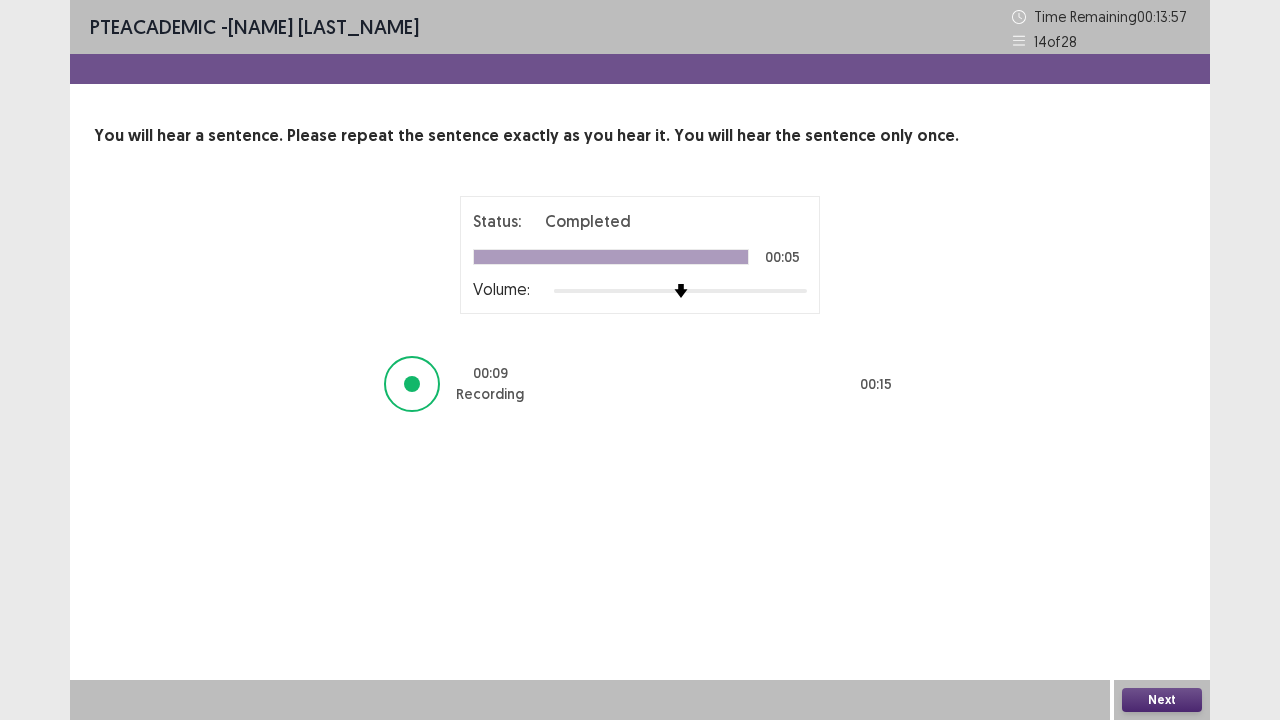click on "Next" at bounding box center (1162, 700) 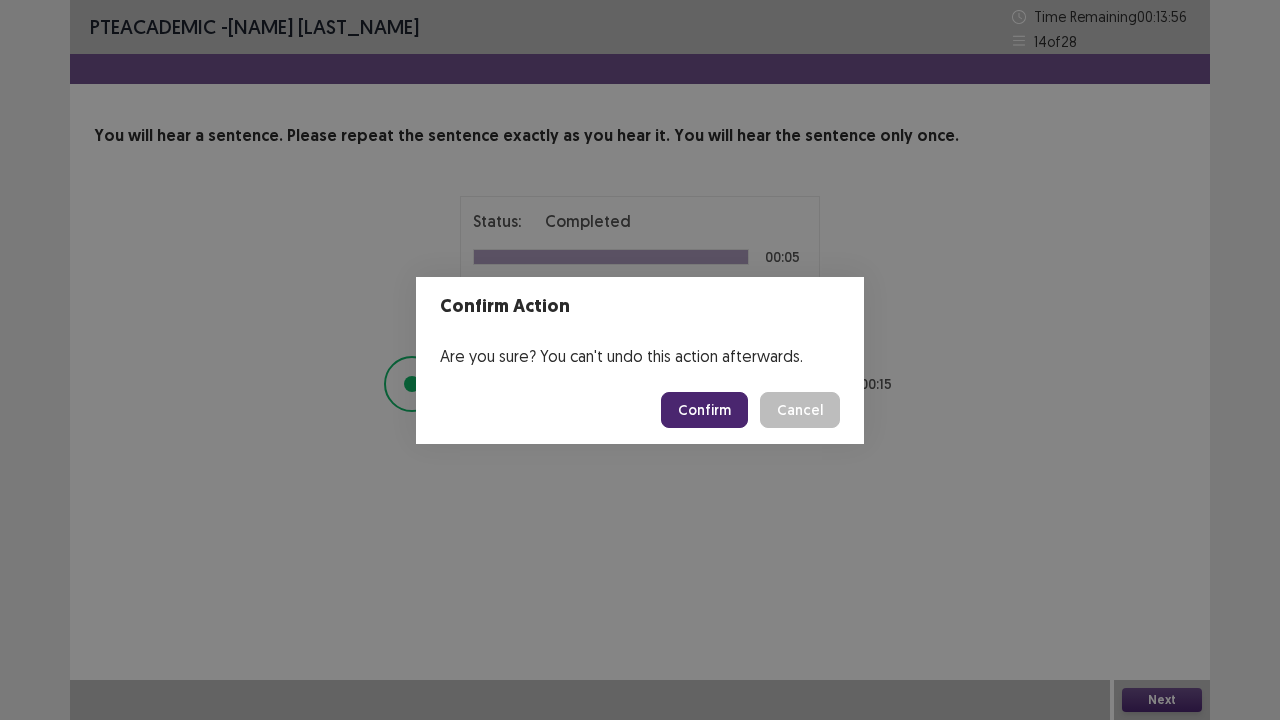 click on "Confirm" at bounding box center [704, 410] 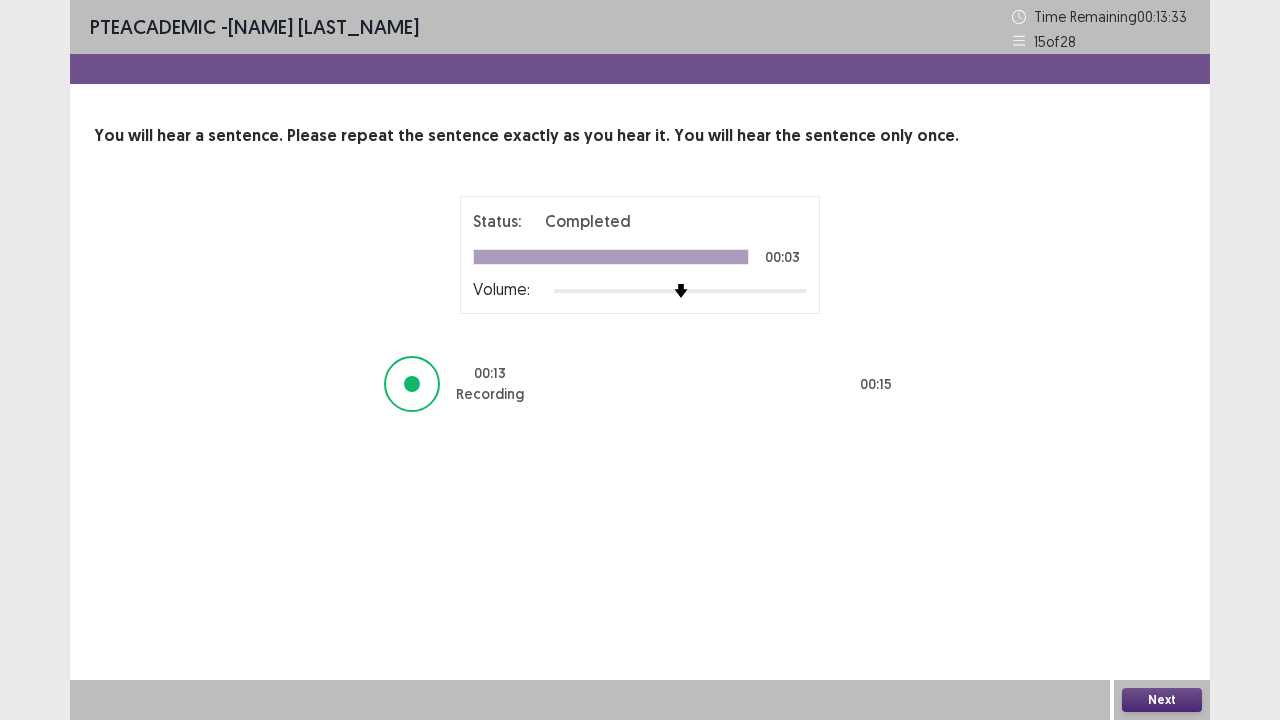 click on "Next" at bounding box center (1162, 700) 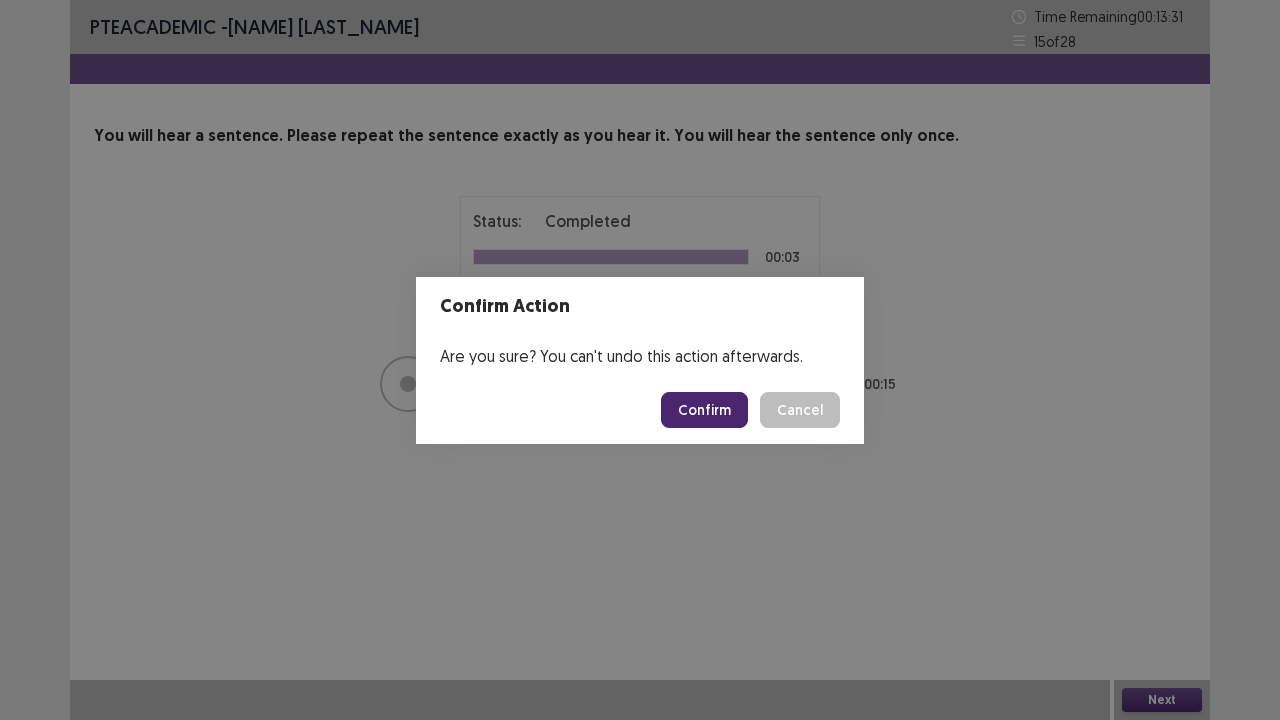click on "Confirm" at bounding box center (704, 410) 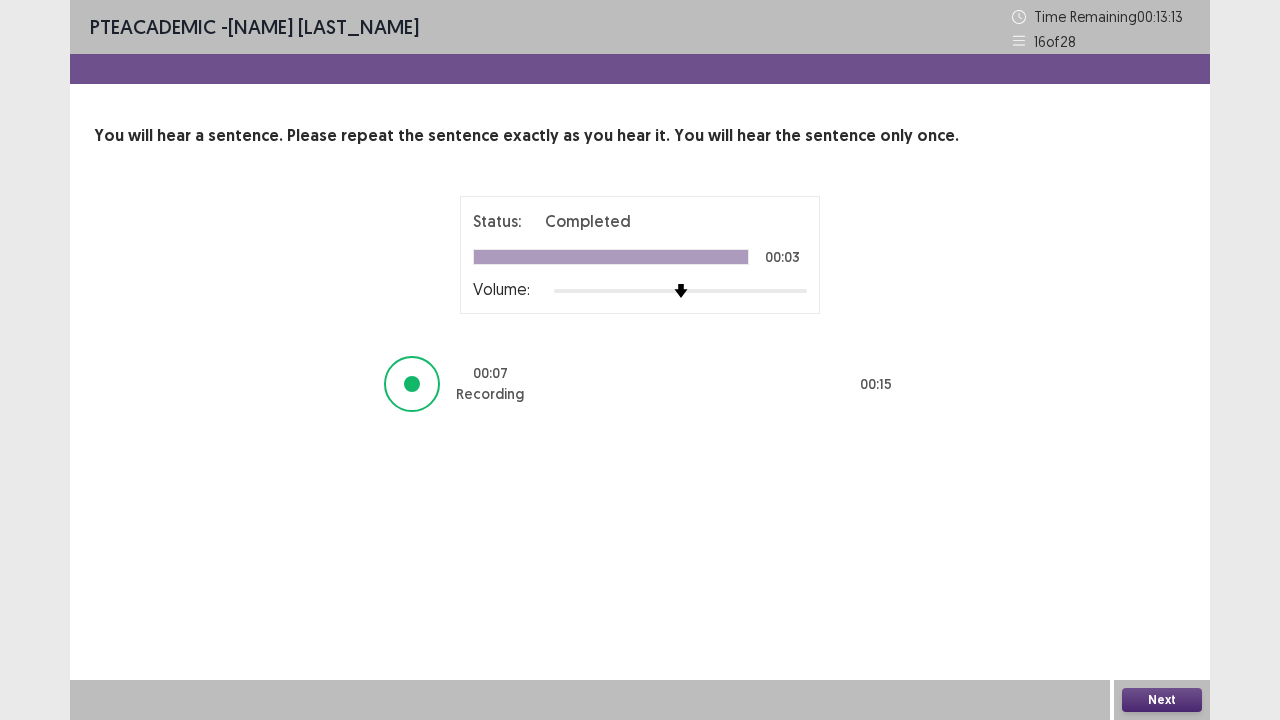 click on "Next" at bounding box center (1162, 700) 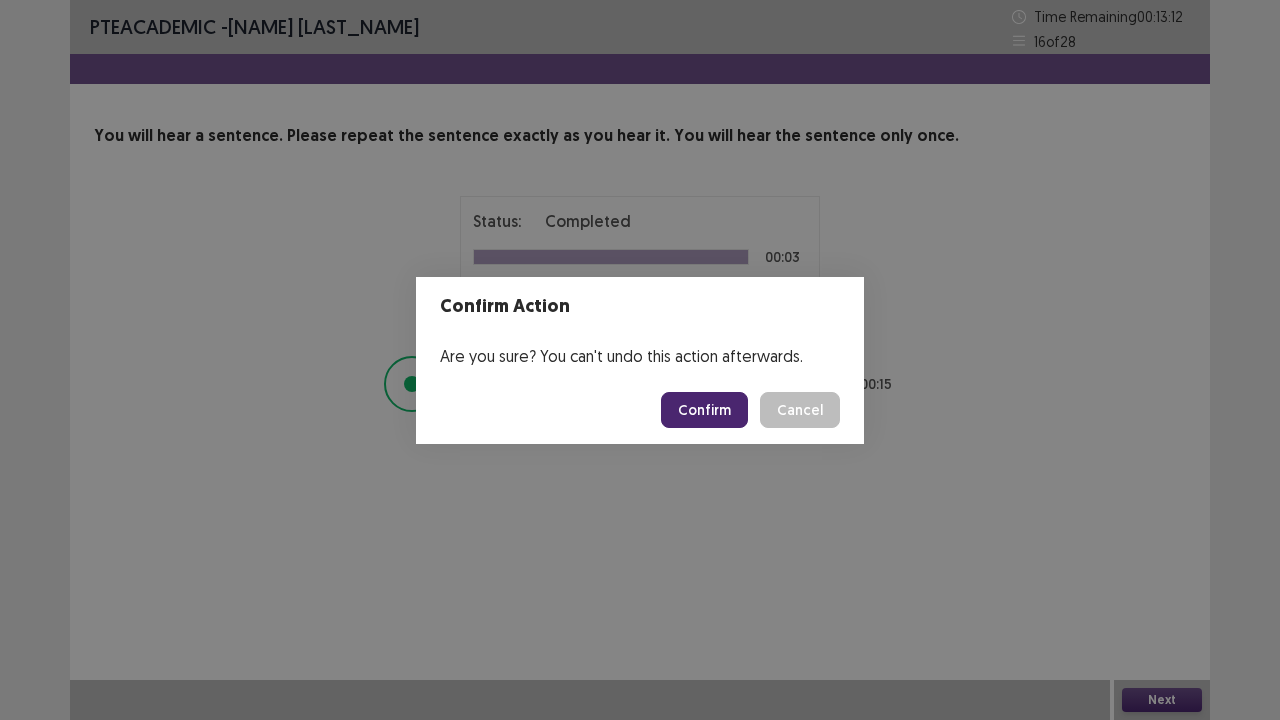 click on "Confirm" at bounding box center (704, 410) 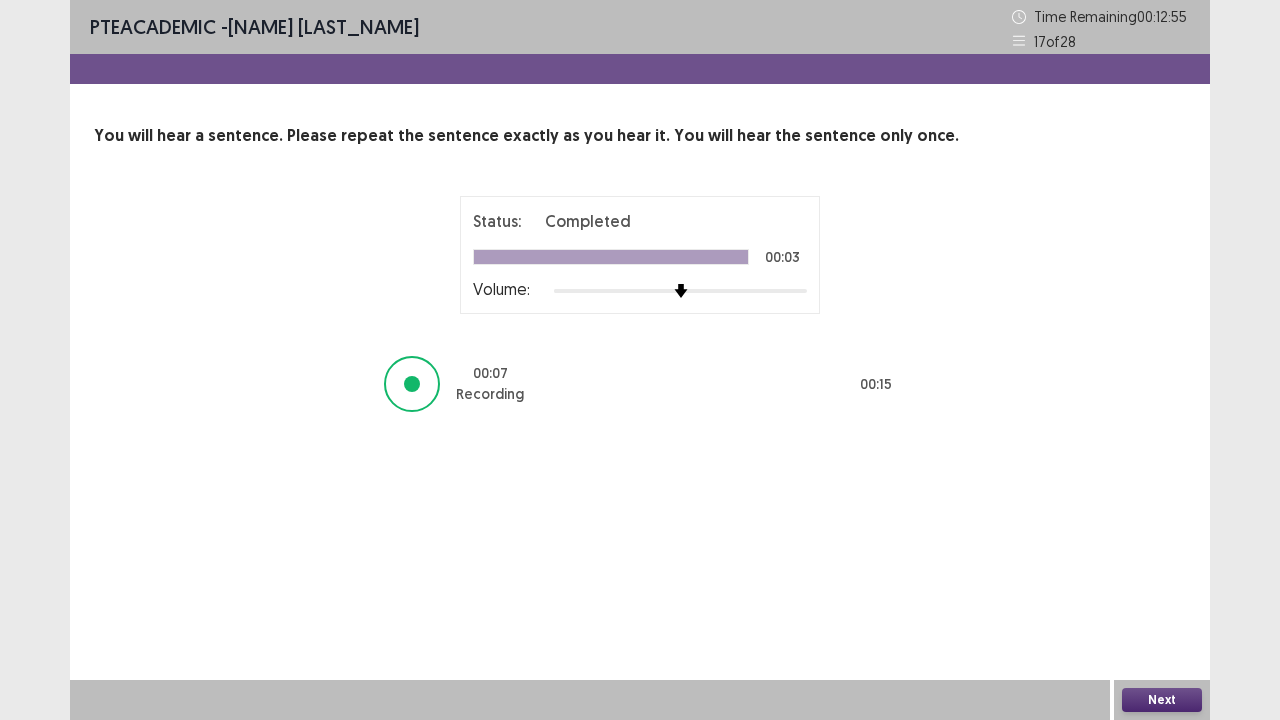 click on "Next" at bounding box center [1162, 700] 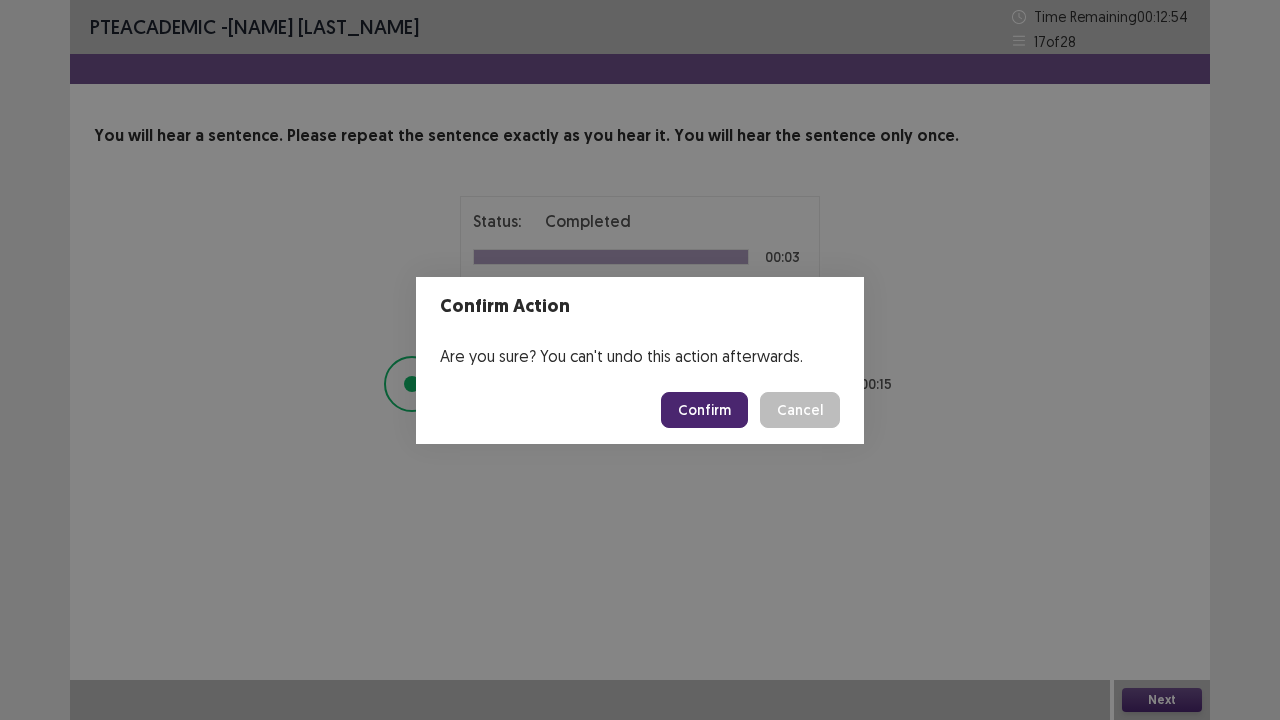 click on "Confirm" at bounding box center [704, 410] 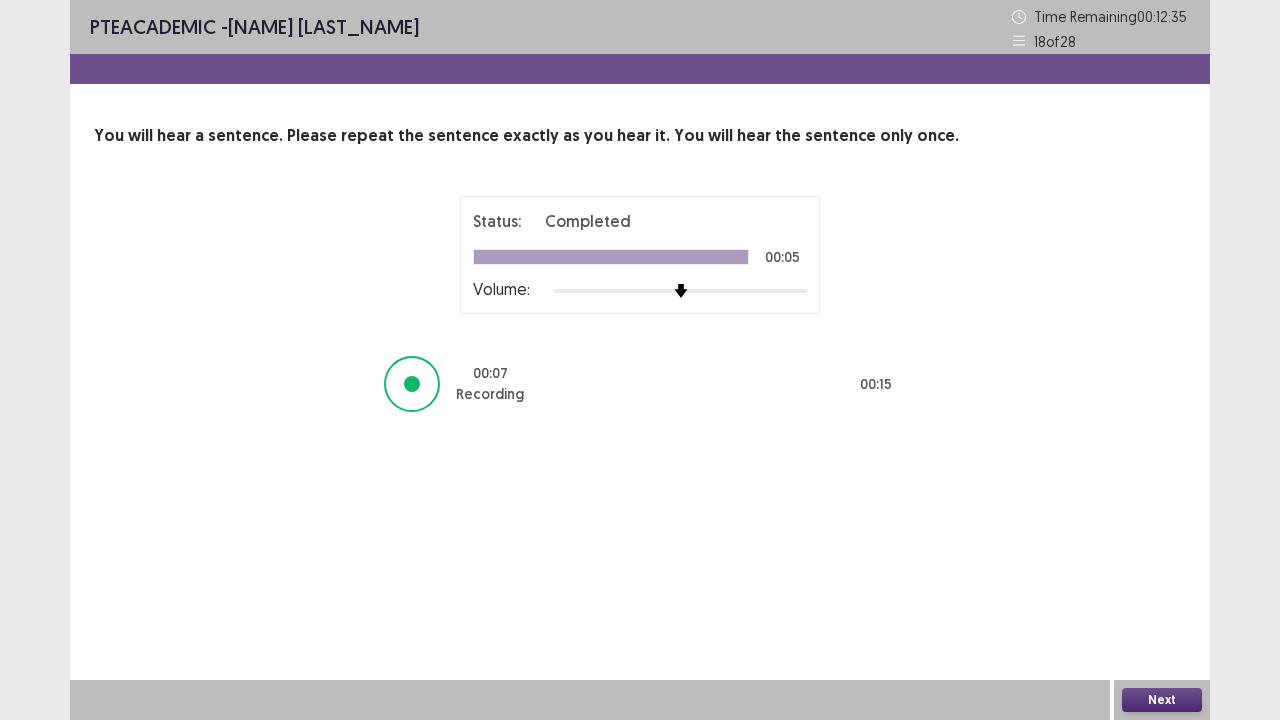 click on "Next" at bounding box center (1162, 700) 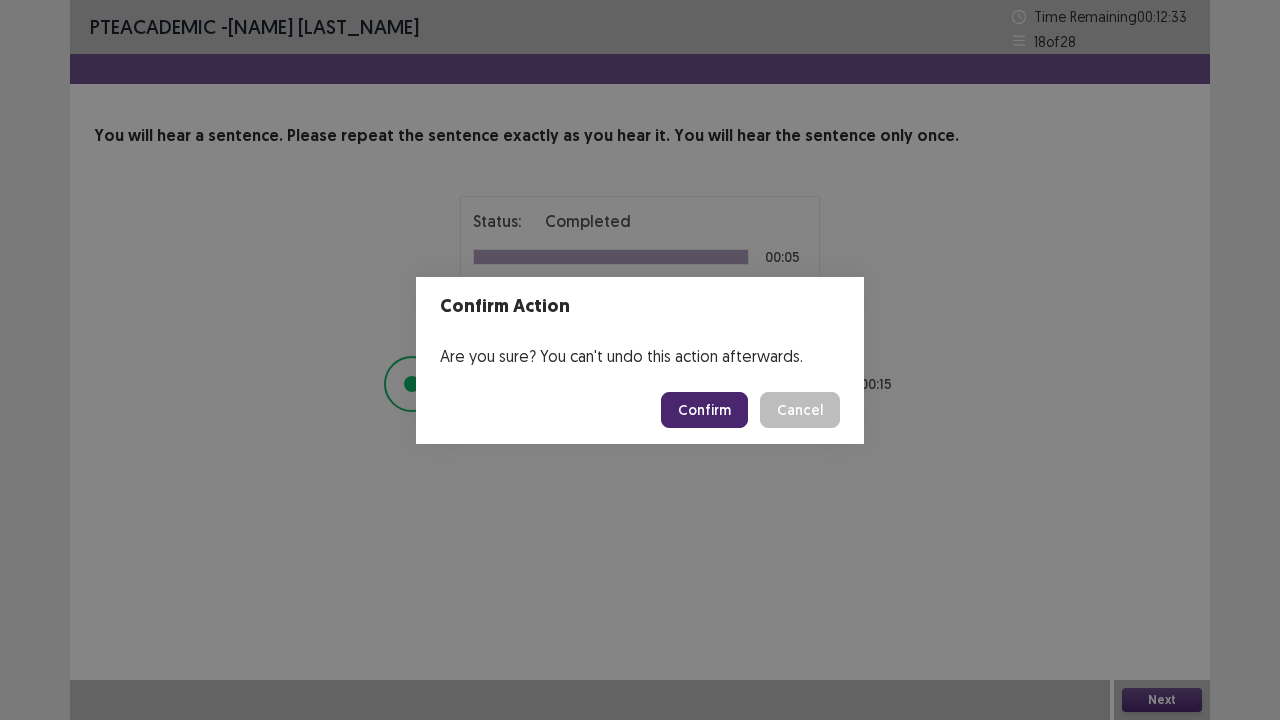 click on "Confirm" at bounding box center (704, 410) 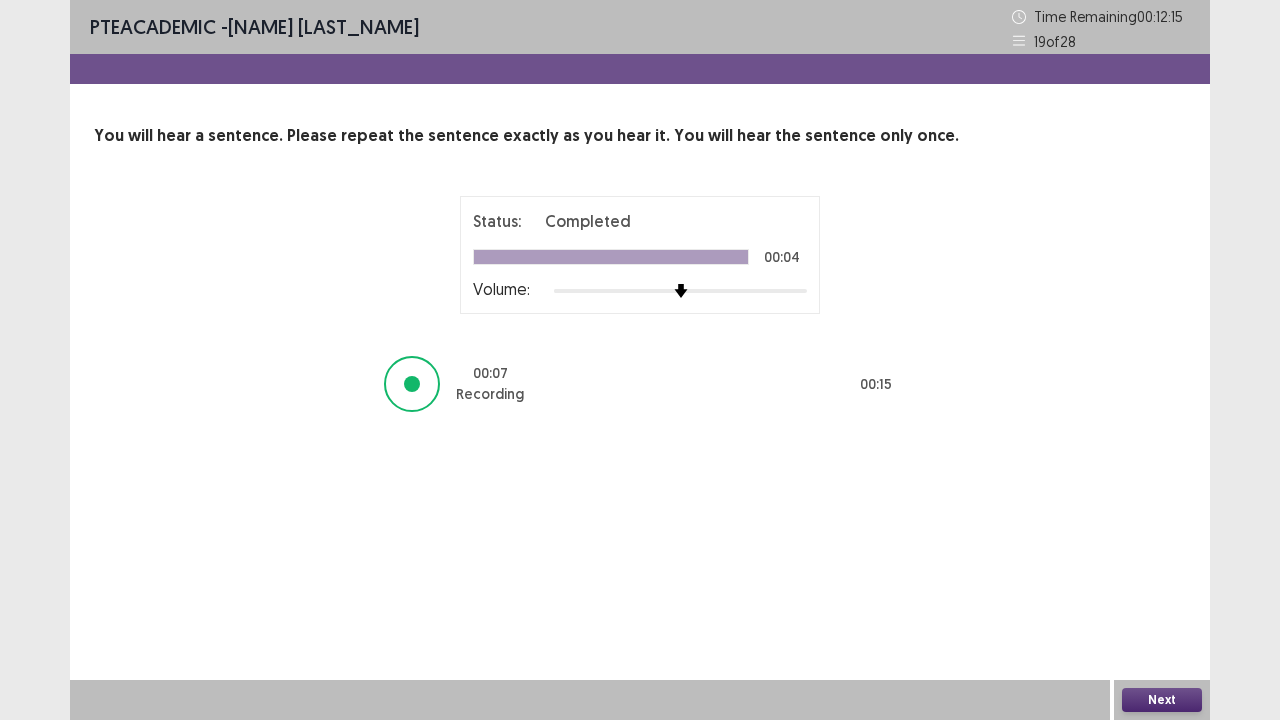 click on "Next" at bounding box center [1162, 700] 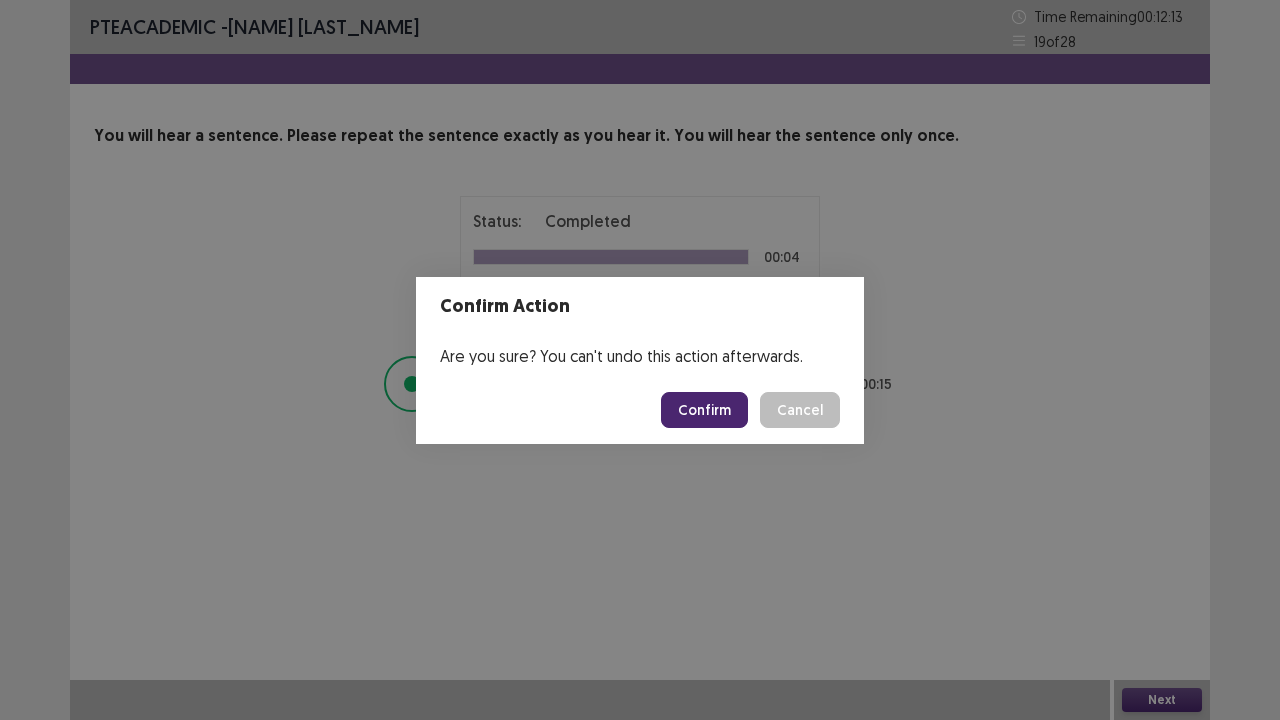 click on "Confirm" at bounding box center (704, 410) 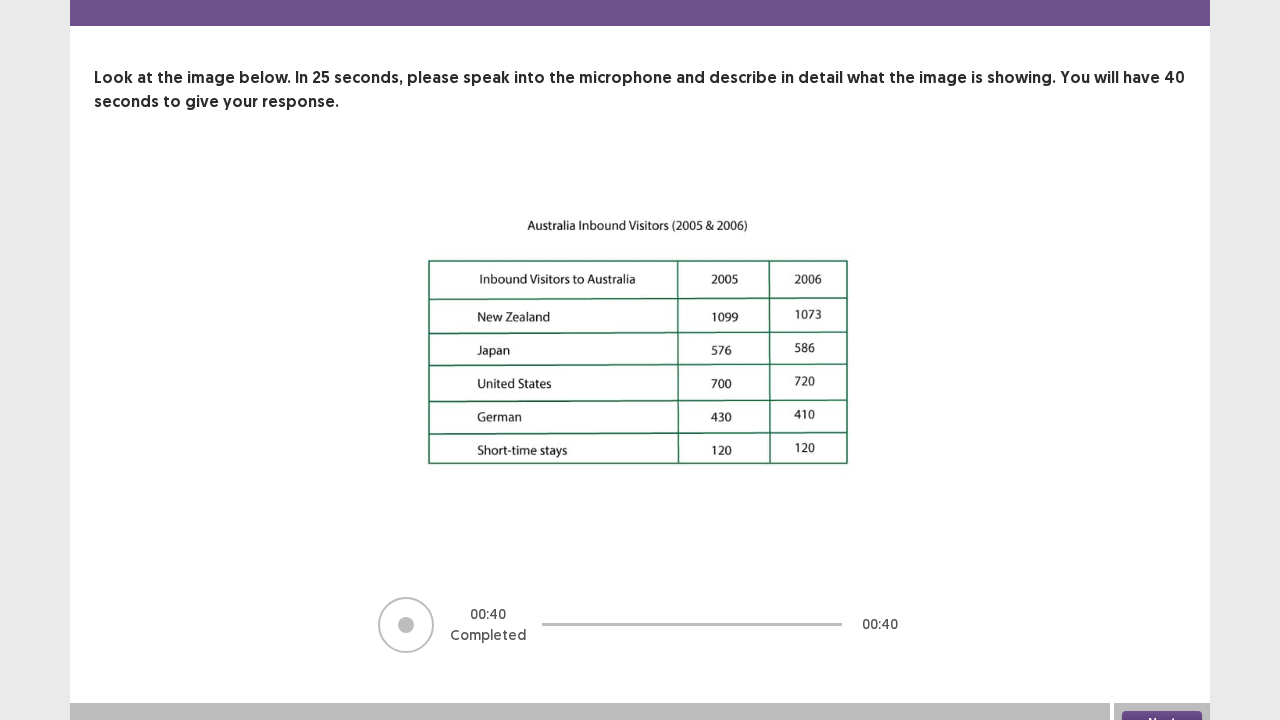 scroll, scrollTop: 81, scrollLeft: 0, axis: vertical 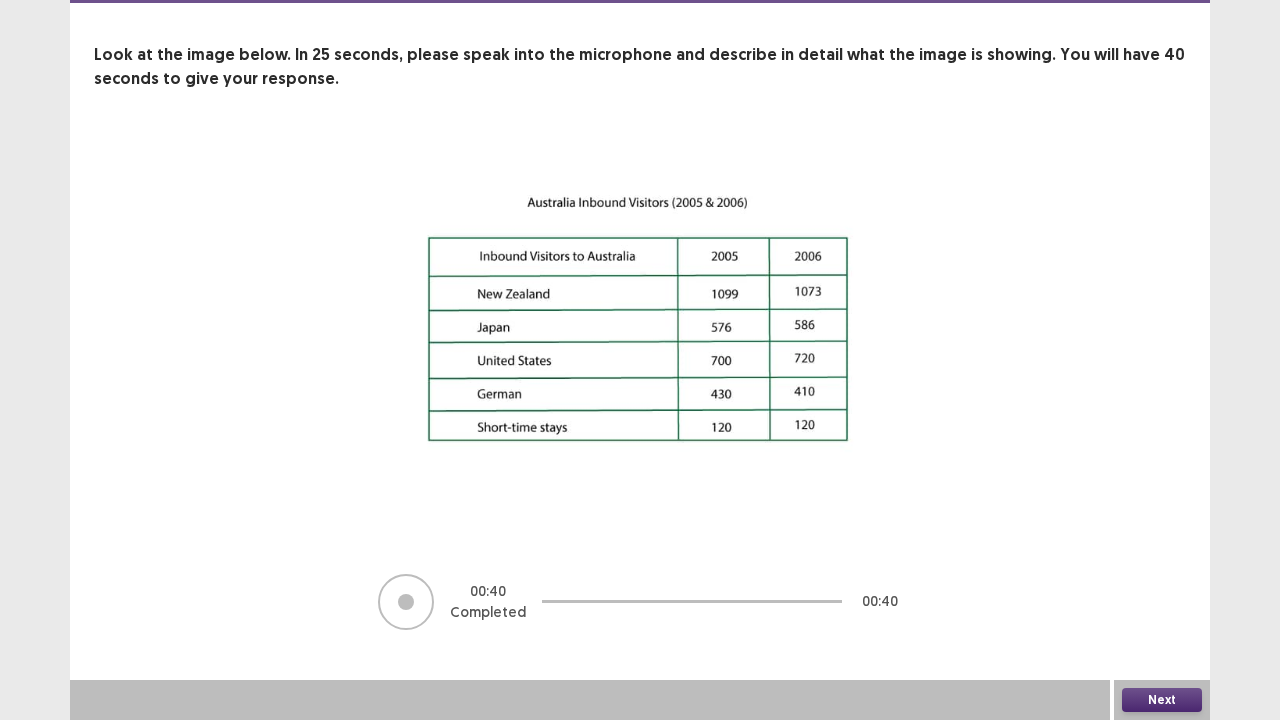 click on "Next" at bounding box center (1162, 700) 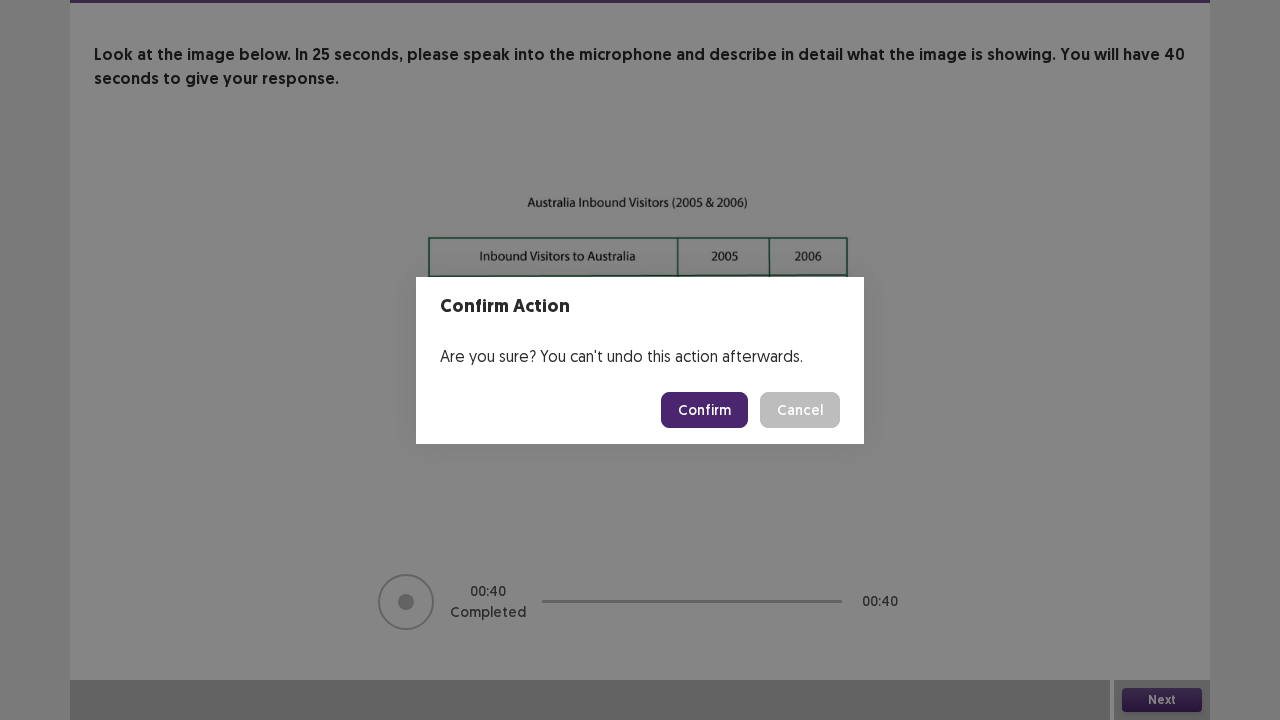 click on "Confirm" at bounding box center (704, 410) 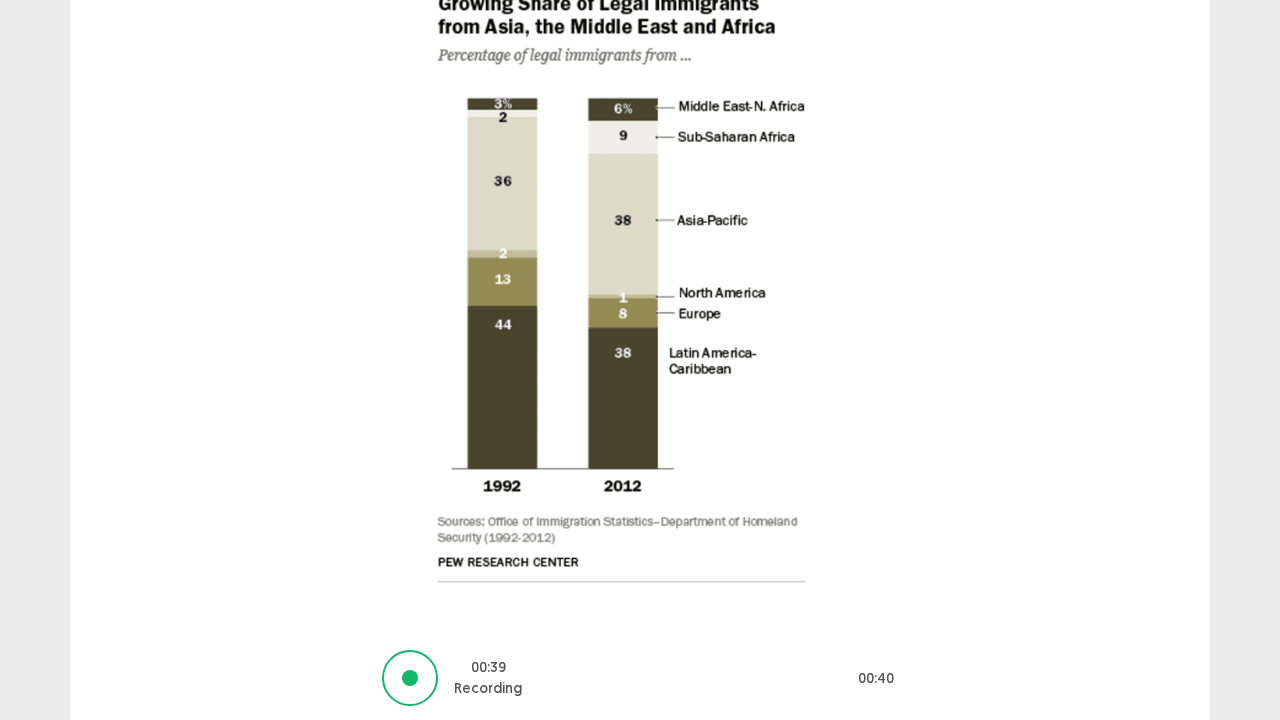 scroll, scrollTop: 336, scrollLeft: 0, axis: vertical 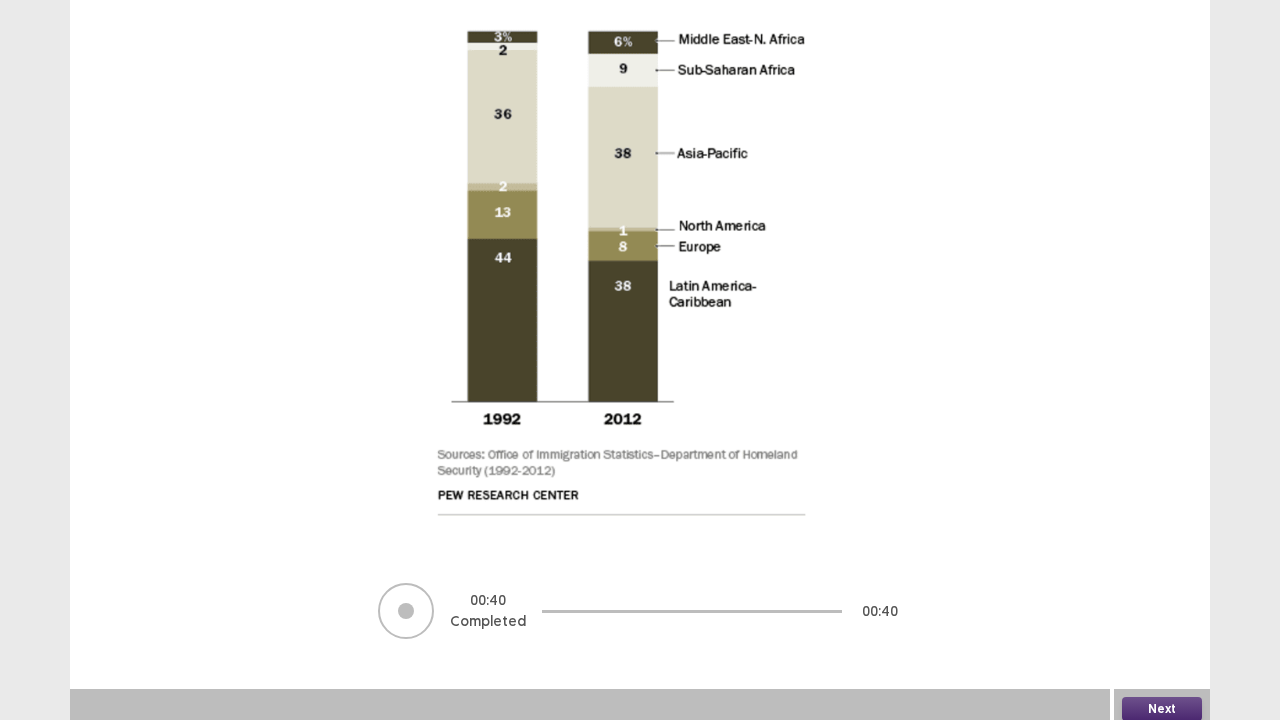 click on "Next" at bounding box center [1162, 709] 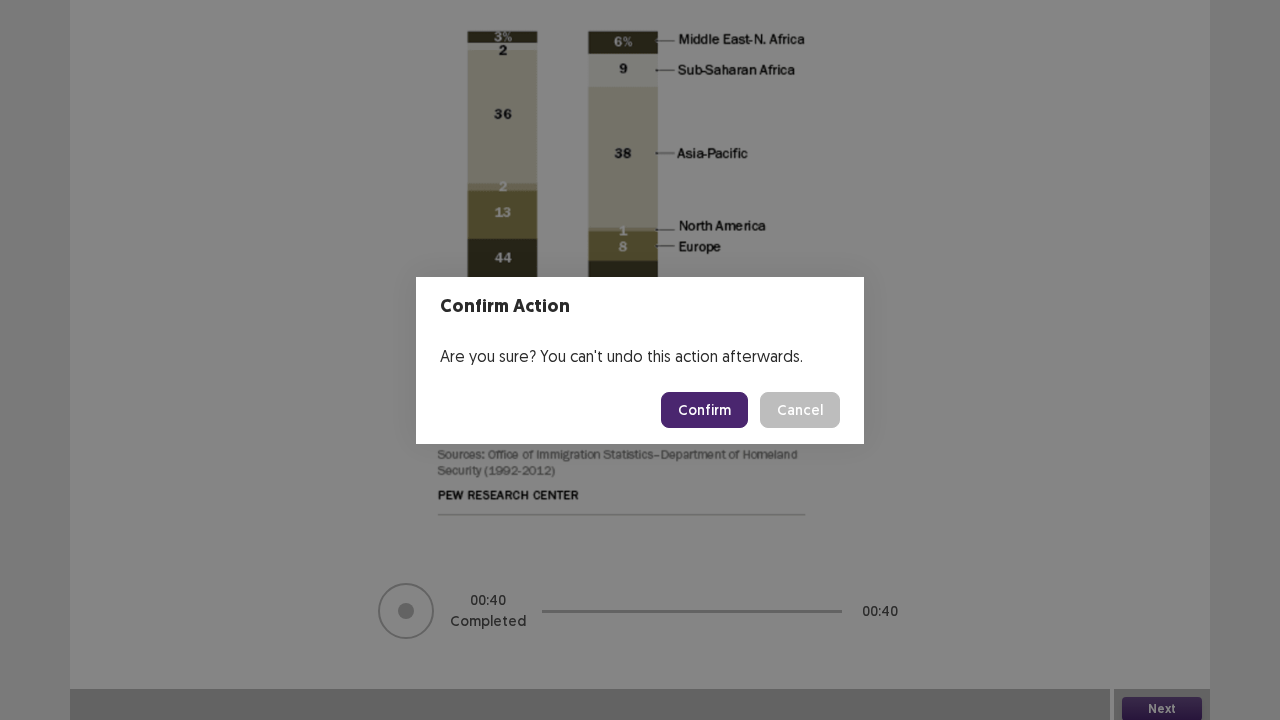 click on "Confirm" at bounding box center [704, 410] 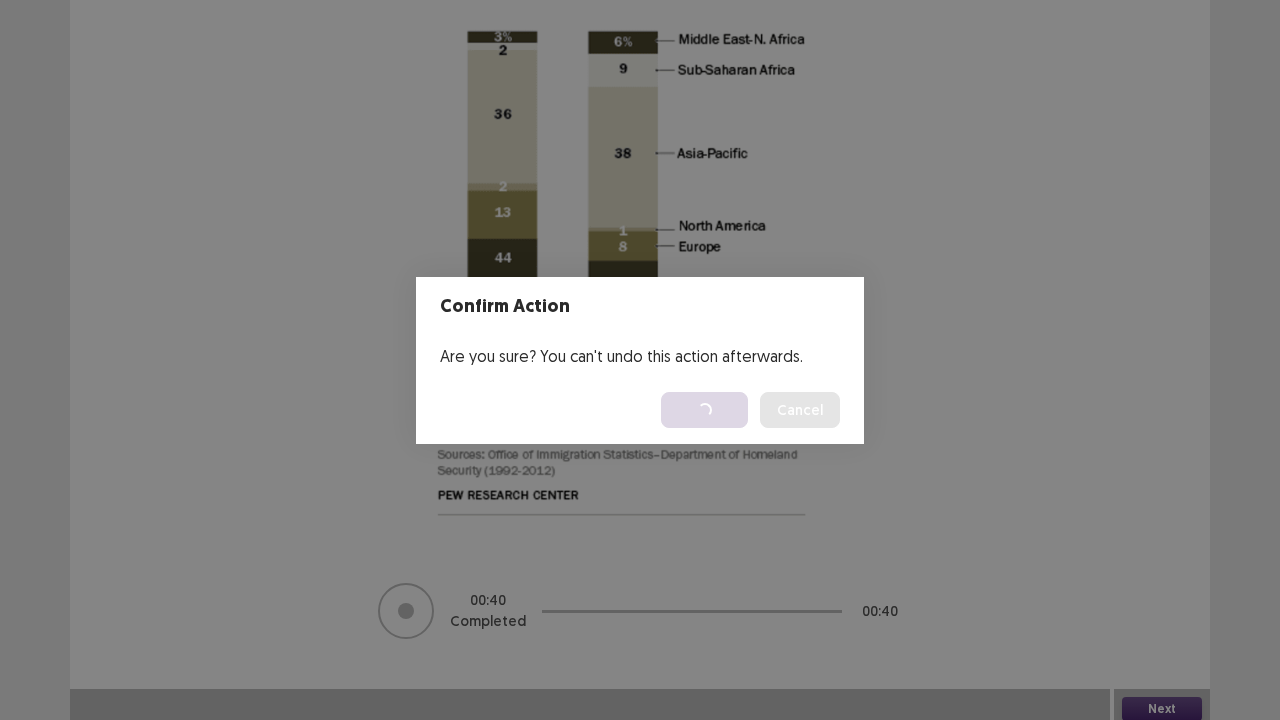 scroll, scrollTop: 0, scrollLeft: 0, axis: both 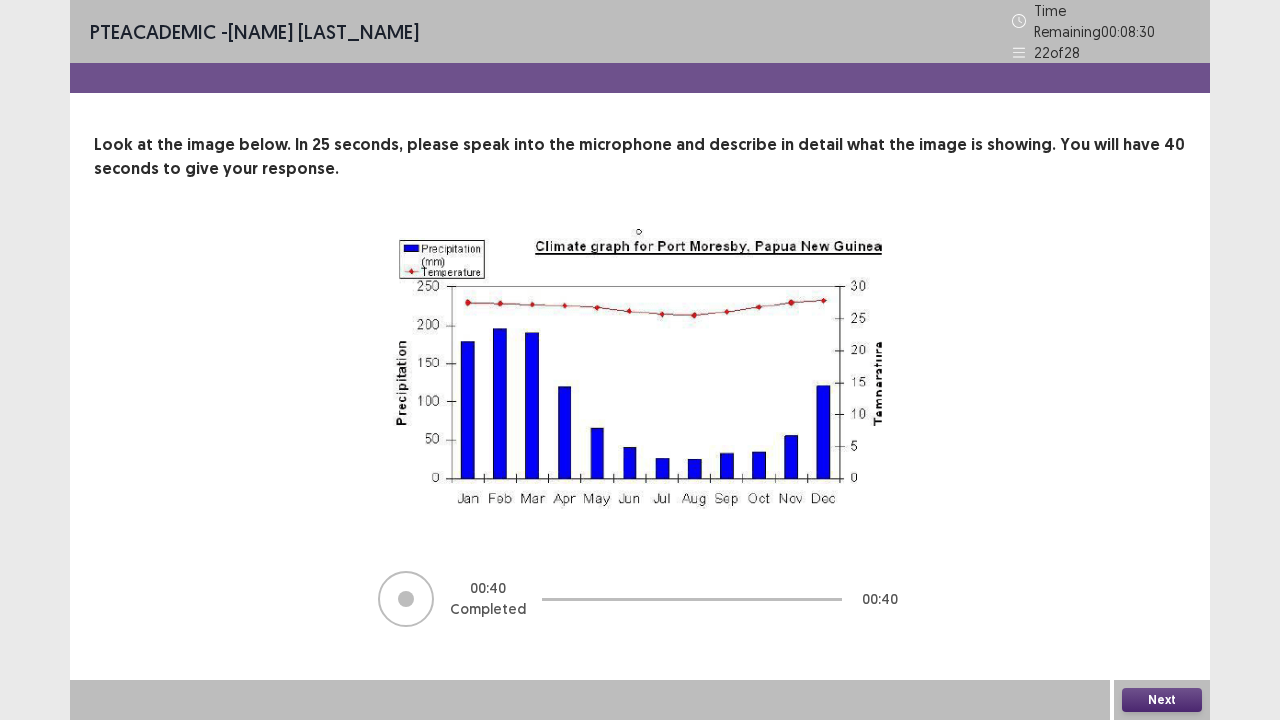 click on "Next" at bounding box center (1162, 700) 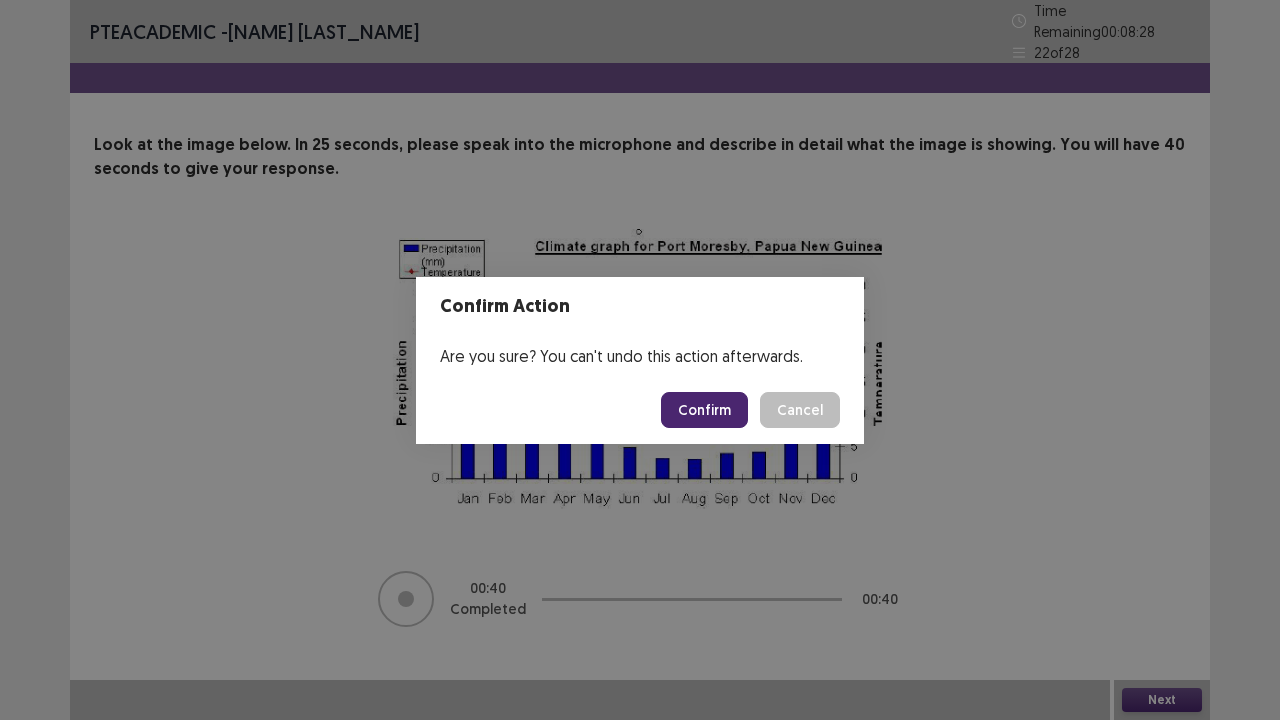 click on "Confirm" at bounding box center [704, 410] 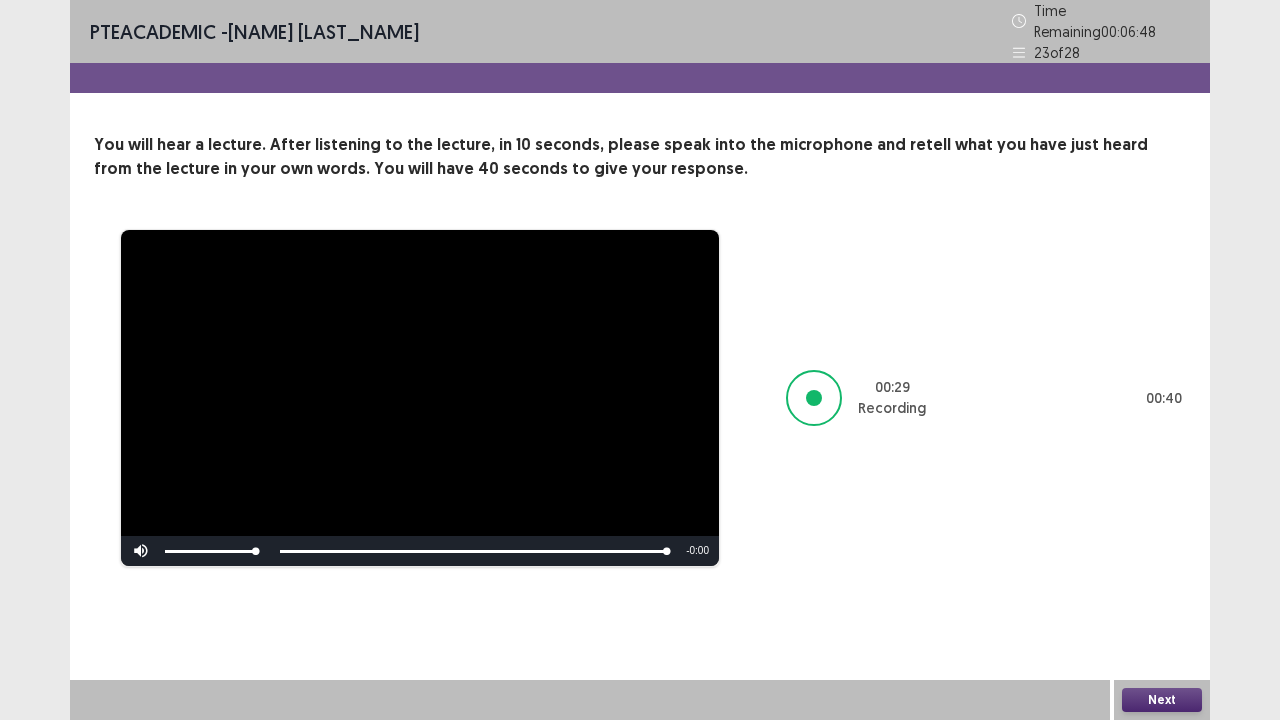 click on "Next" at bounding box center [1162, 700] 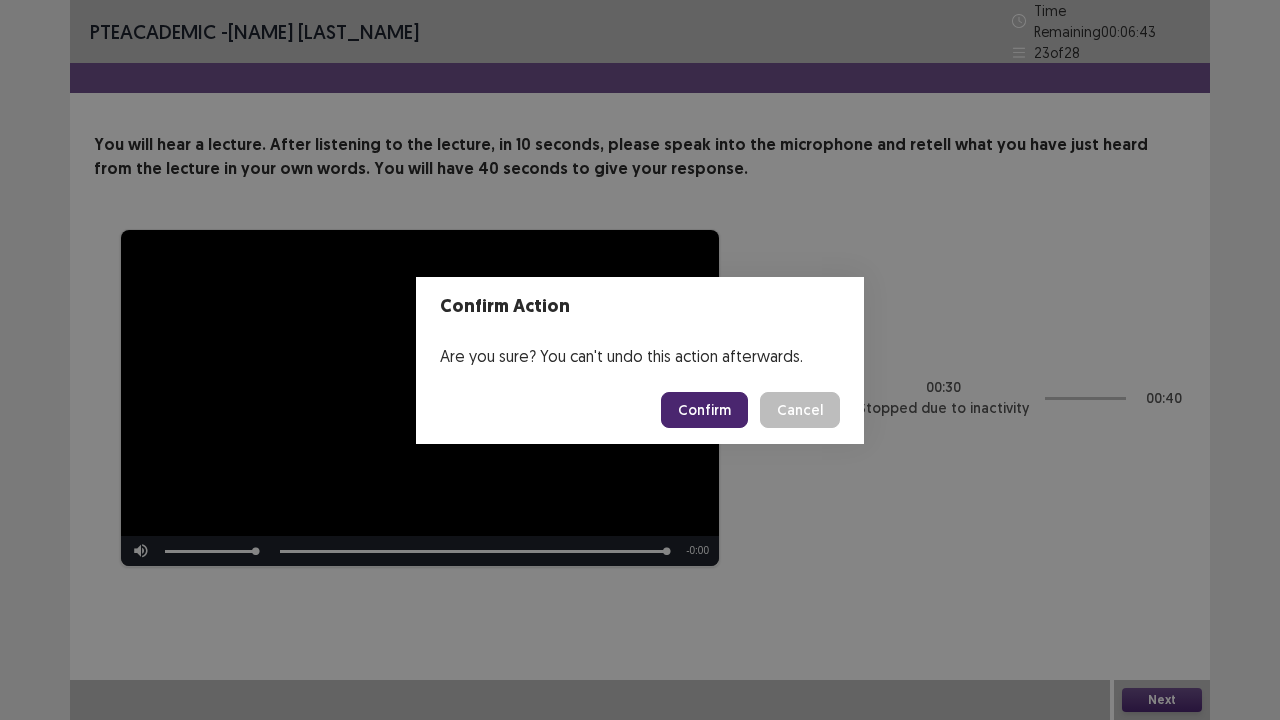 click on "Confirm" at bounding box center [704, 410] 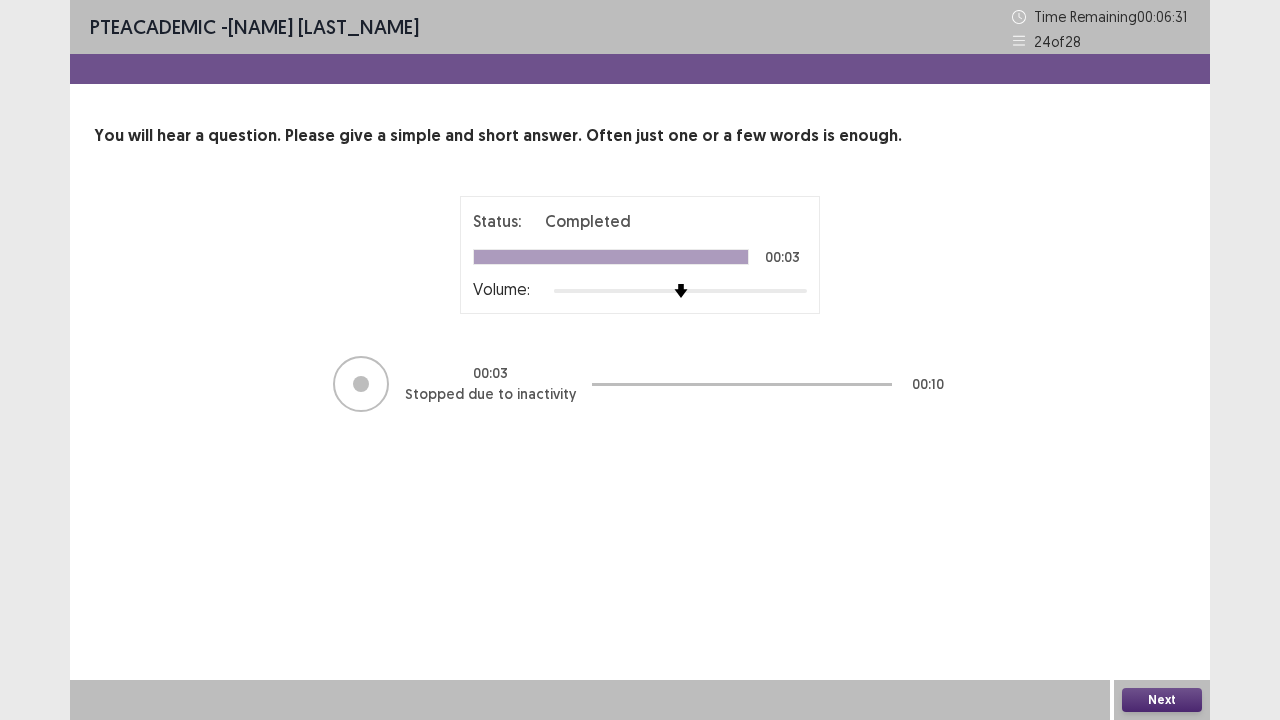 click on "Next" at bounding box center (1162, 700) 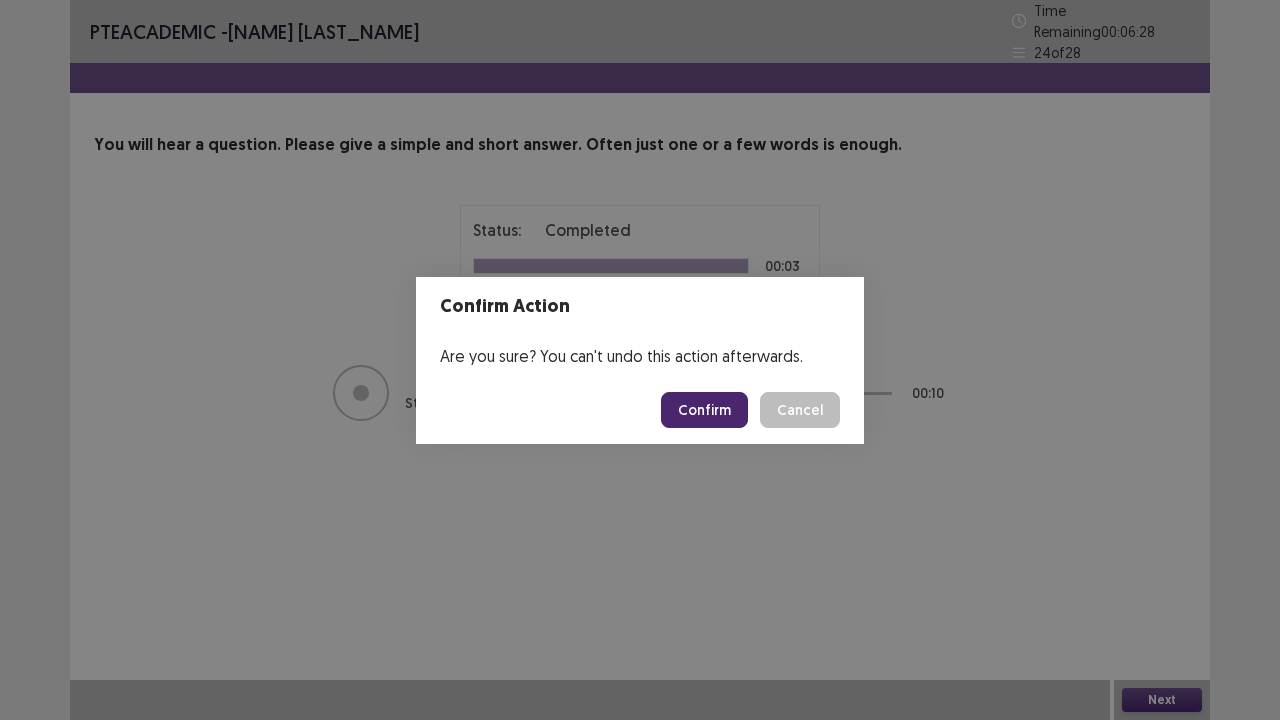 click on "Confirm" at bounding box center (704, 410) 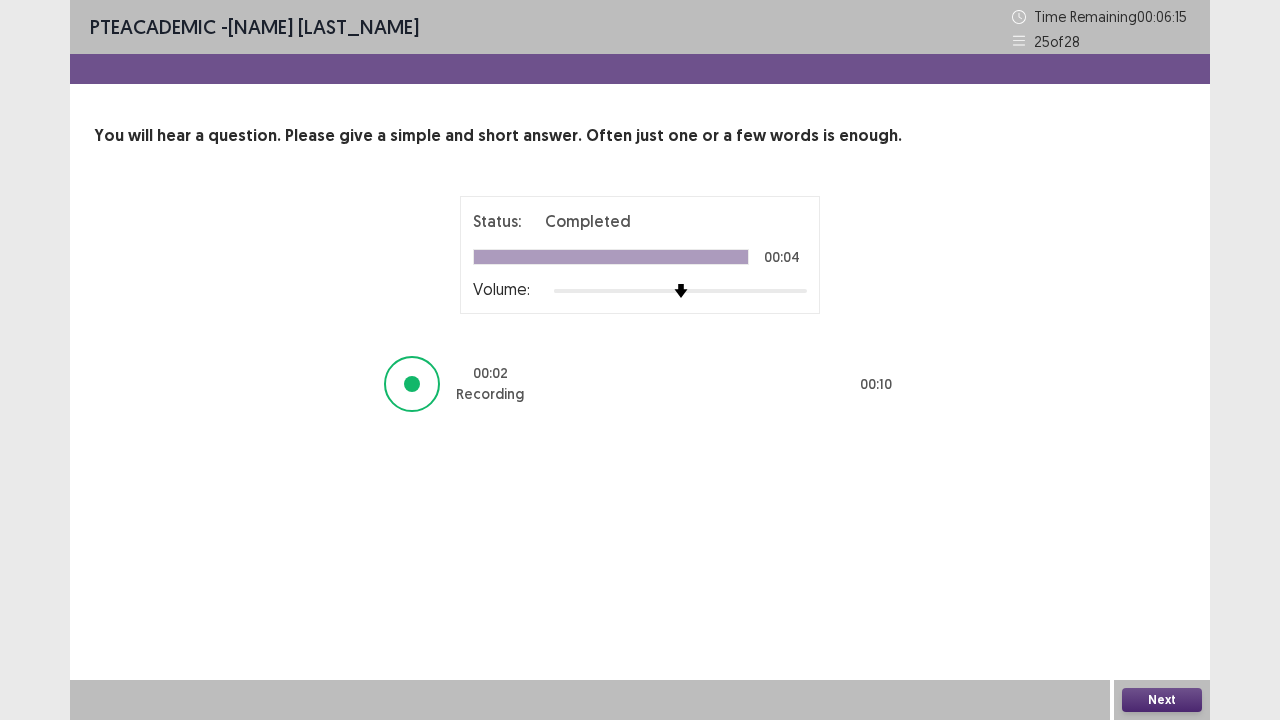 click on "Next" at bounding box center [1162, 700] 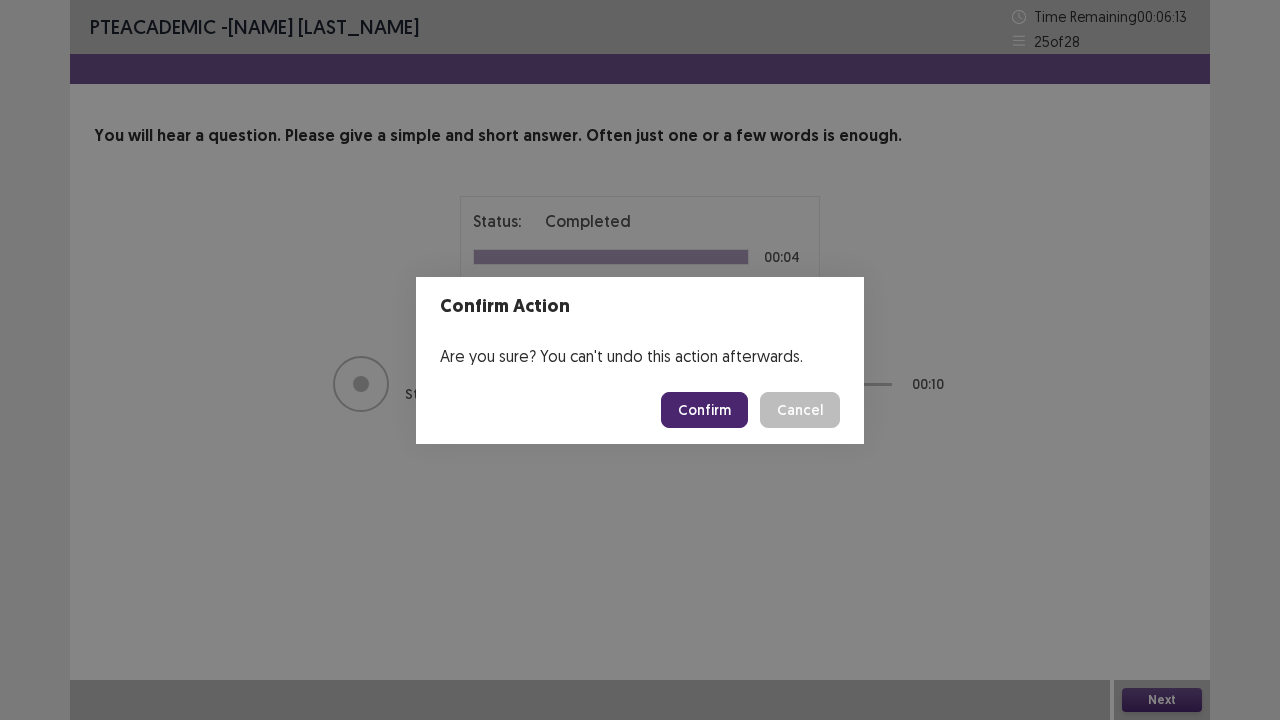 click on "Confirm" at bounding box center [704, 410] 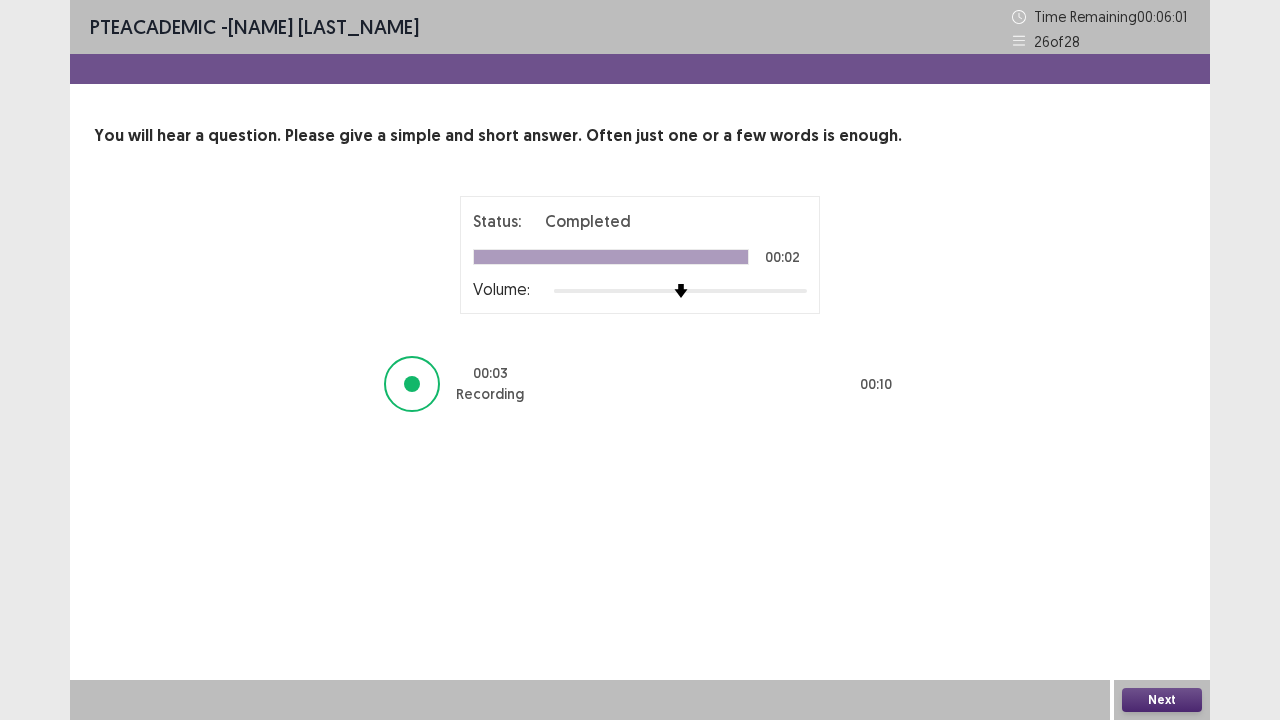 click on "Next" at bounding box center [1162, 700] 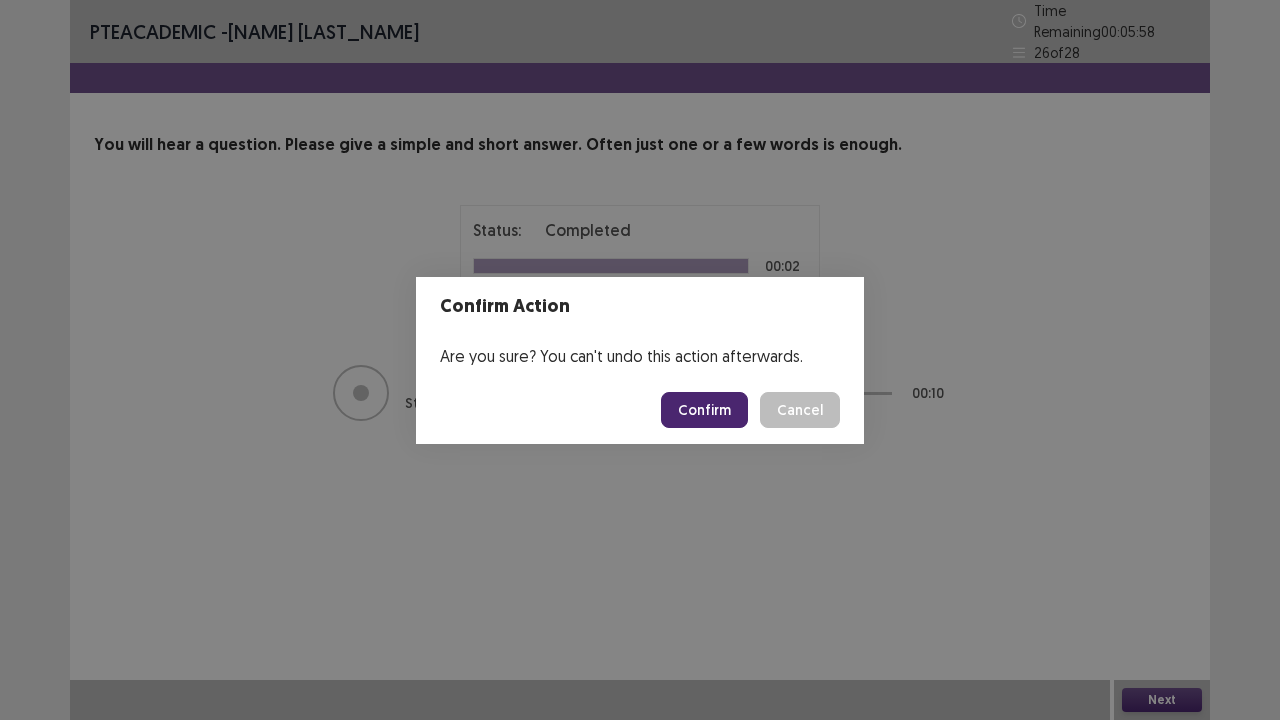 click on "Confirm" at bounding box center (704, 410) 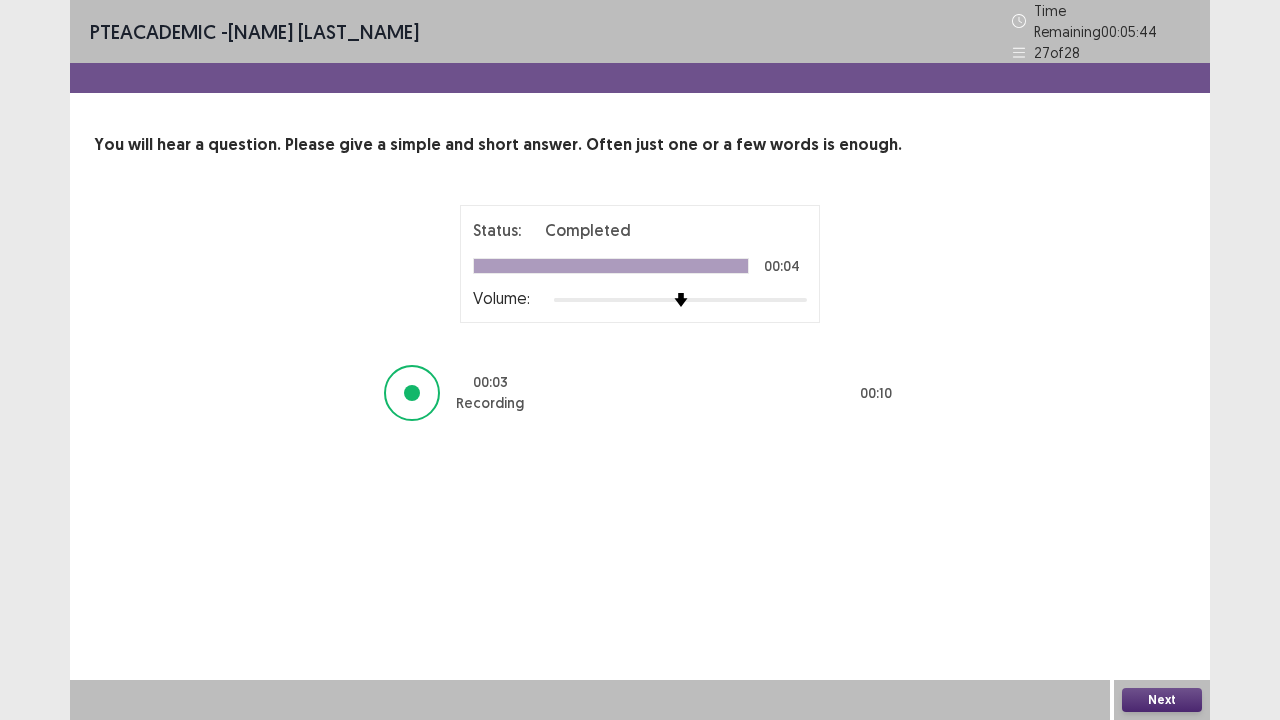 click on "Next" at bounding box center [1162, 700] 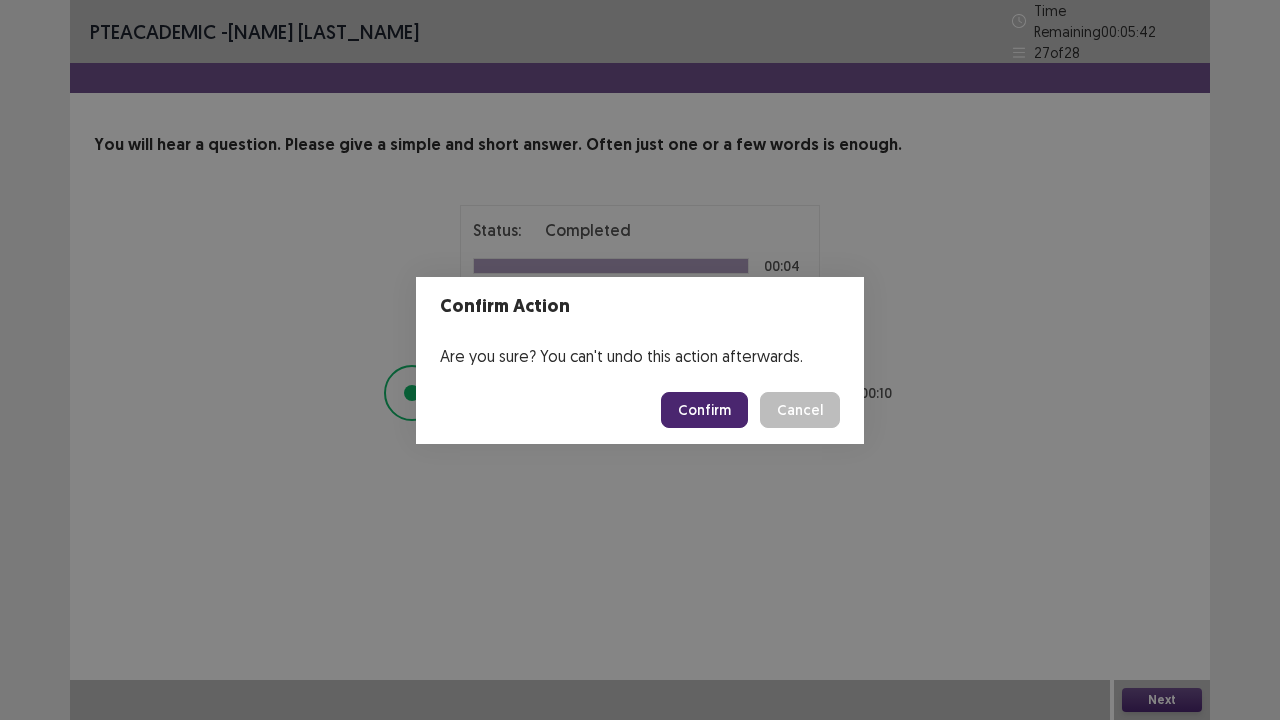 click on "Confirm" at bounding box center (704, 410) 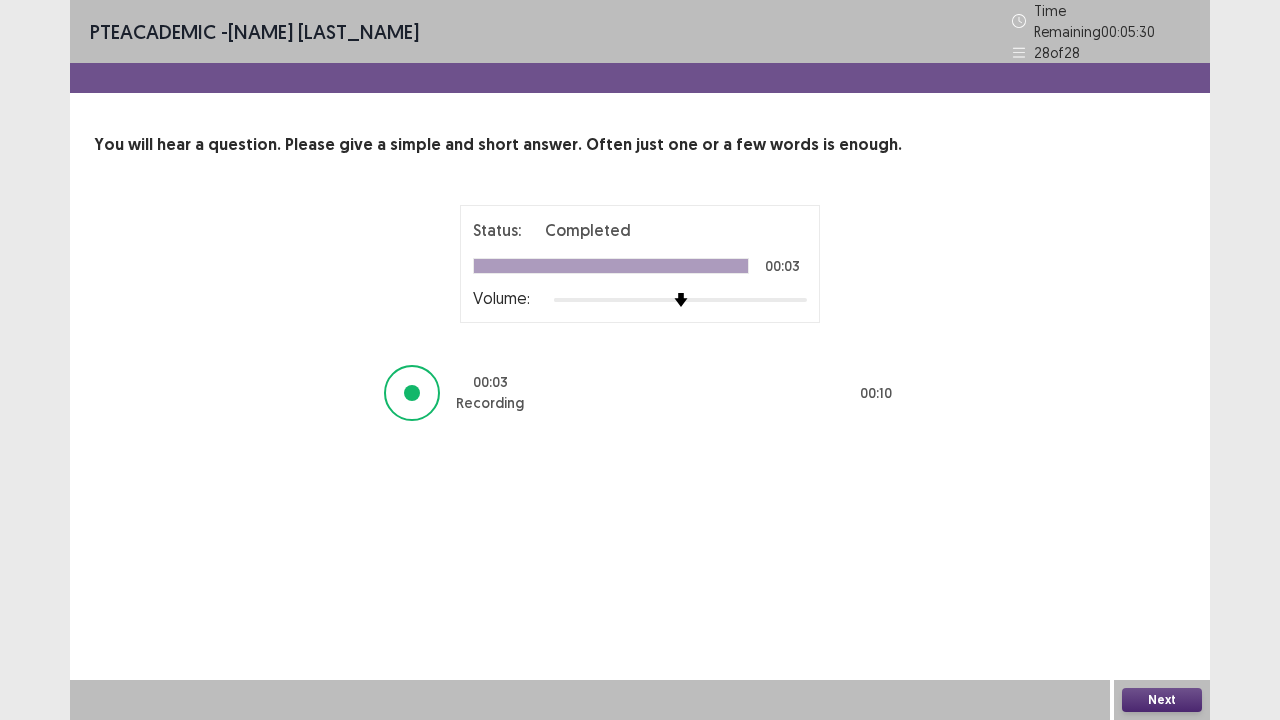 click on "Next" at bounding box center (1162, 700) 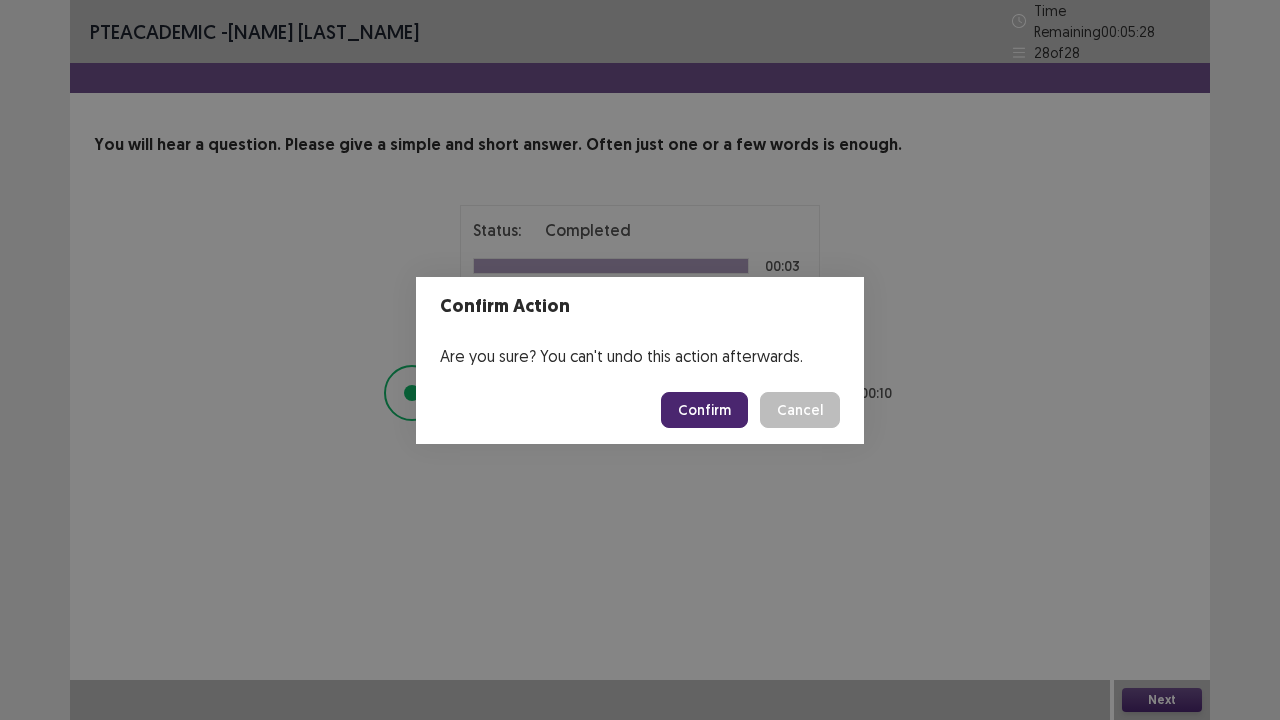 click on "Confirm" at bounding box center (704, 410) 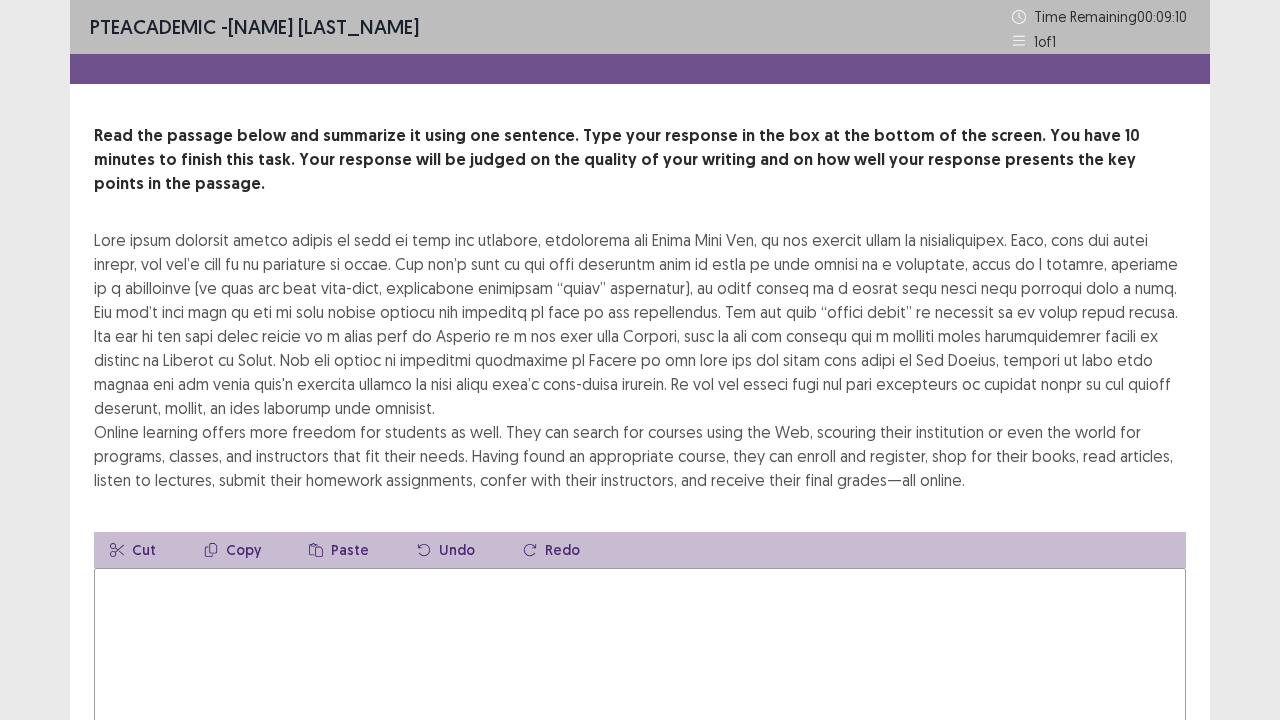 click at bounding box center [640, 678] 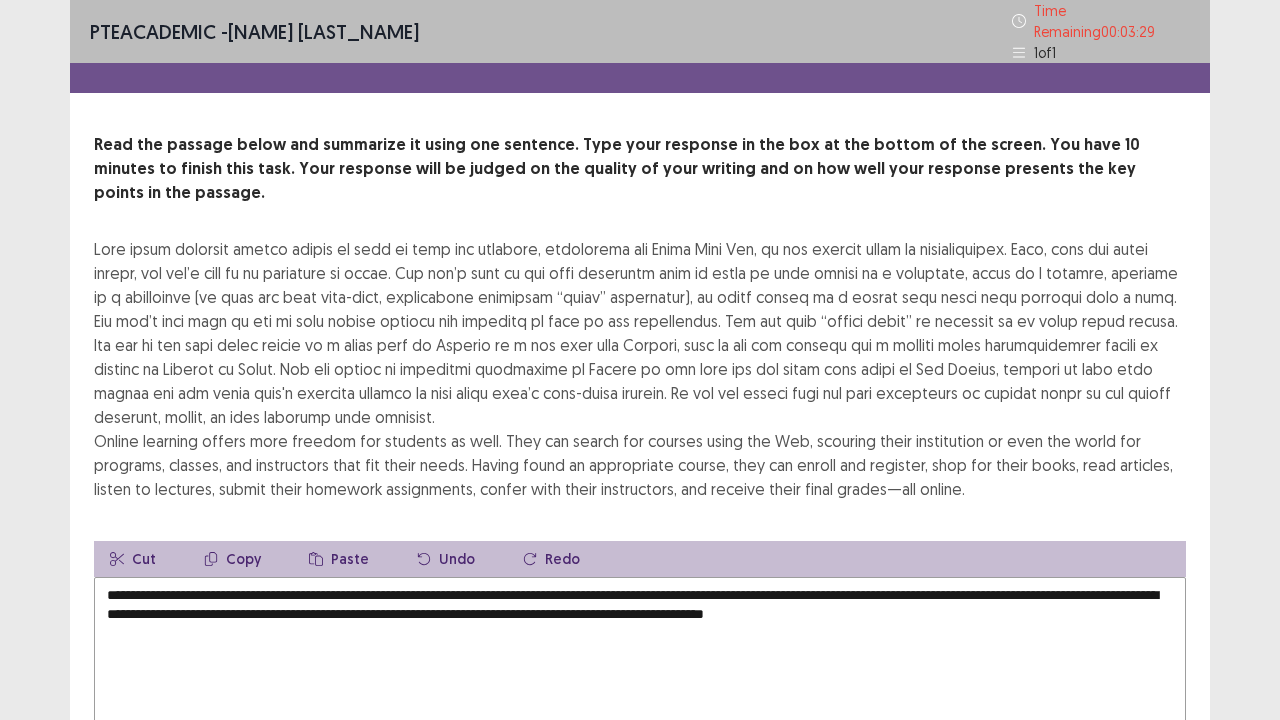 scroll, scrollTop: 168, scrollLeft: 0, axis: vertical 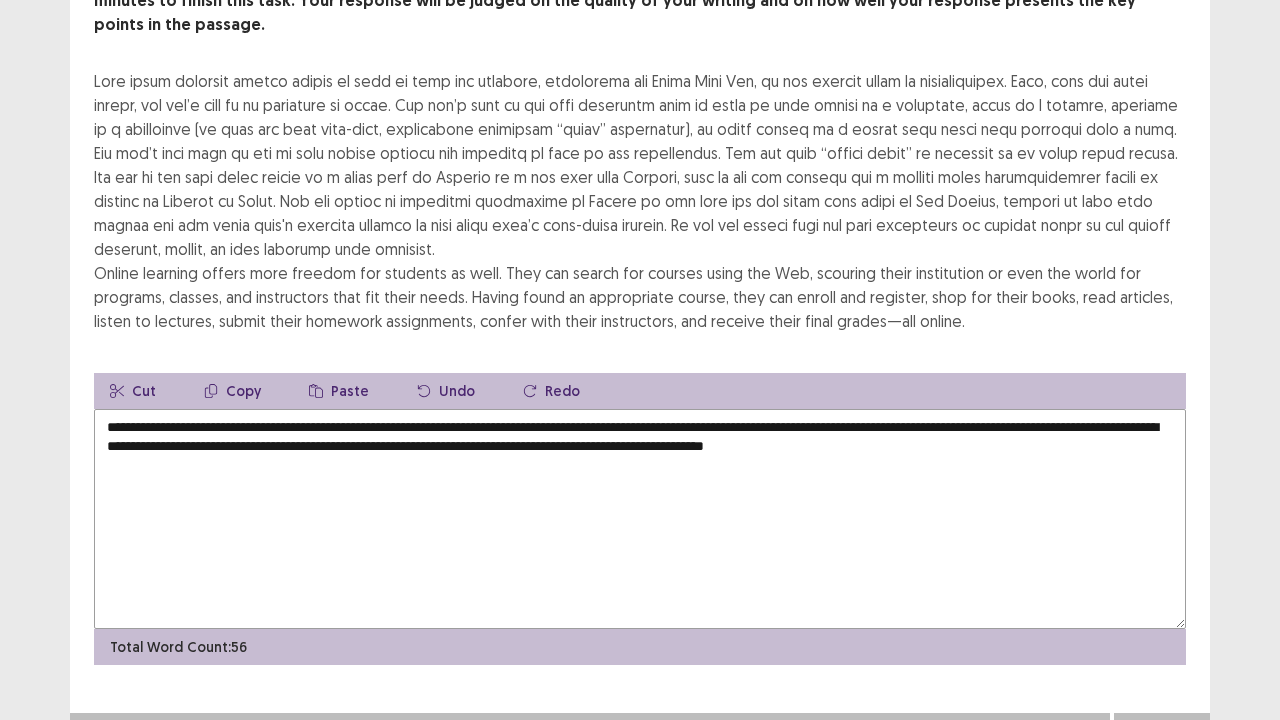 type on "**********" 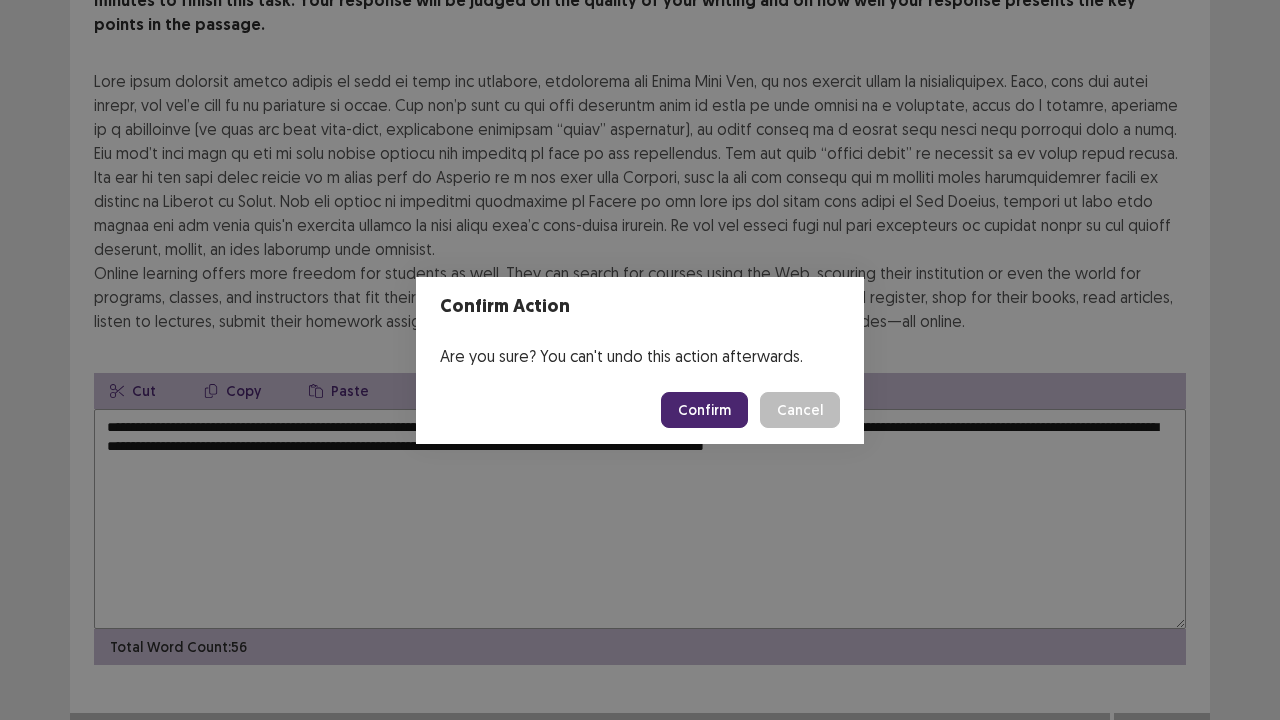 click on "Confirm" at bounding box center [704, 410] 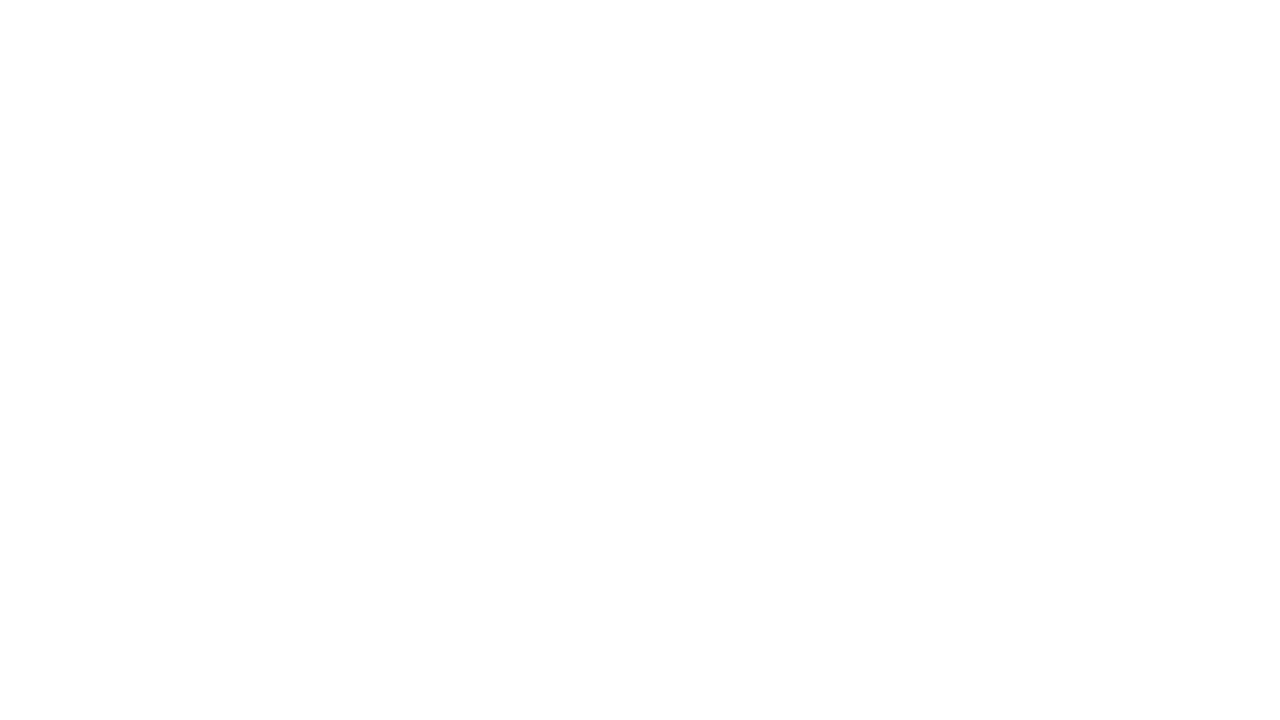 scroll, scrollTop: 0, scrollLeft: 0, axis: both 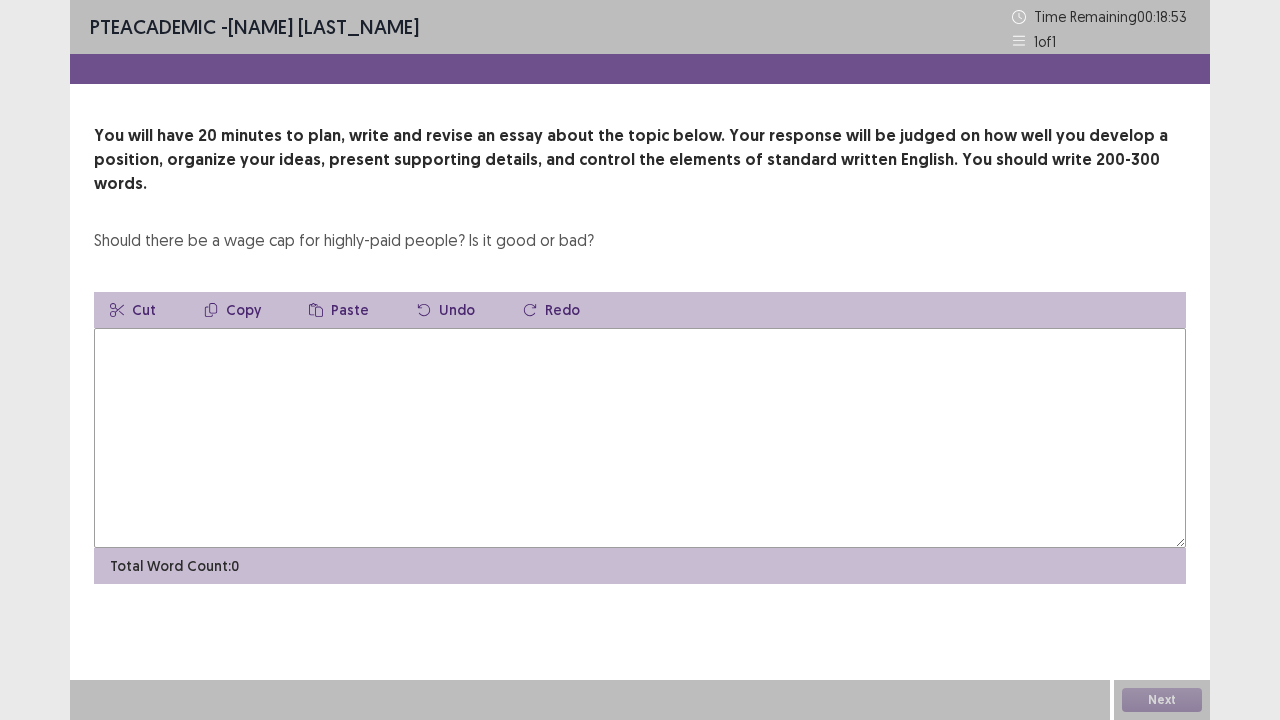 click at bounding box center (640, 438) 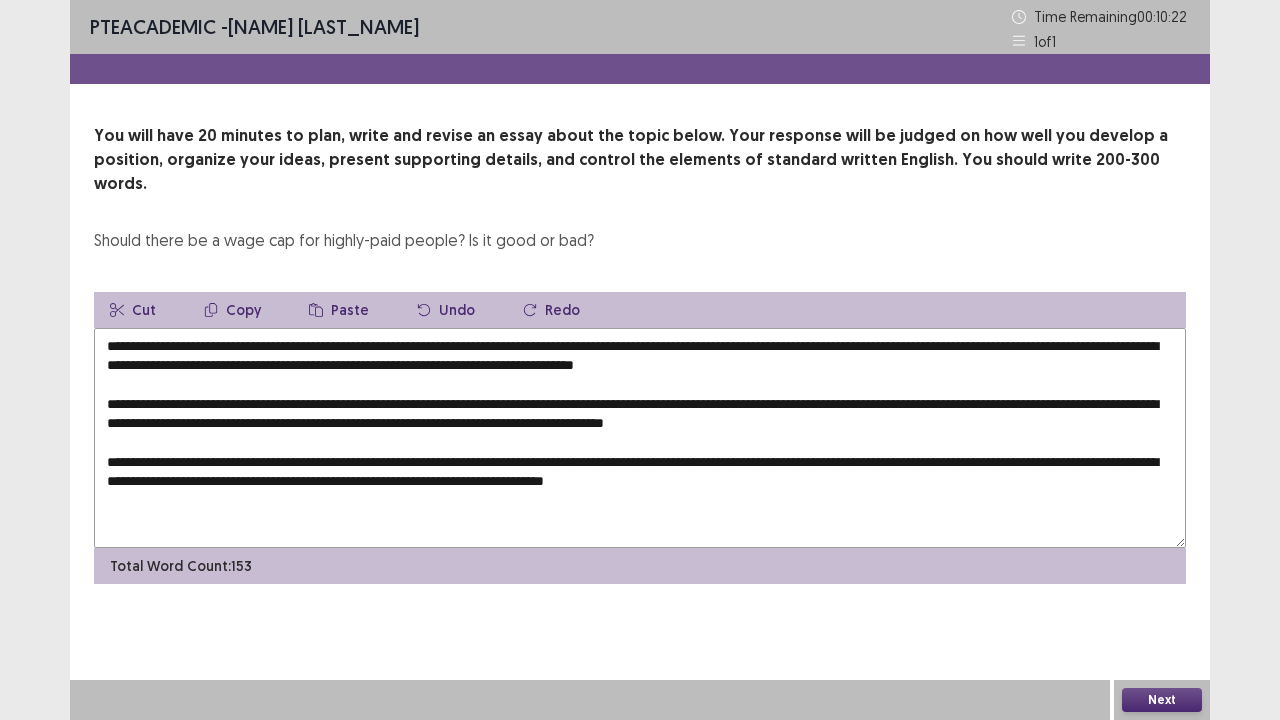 click on "**********" at bounding box center (640, 438) 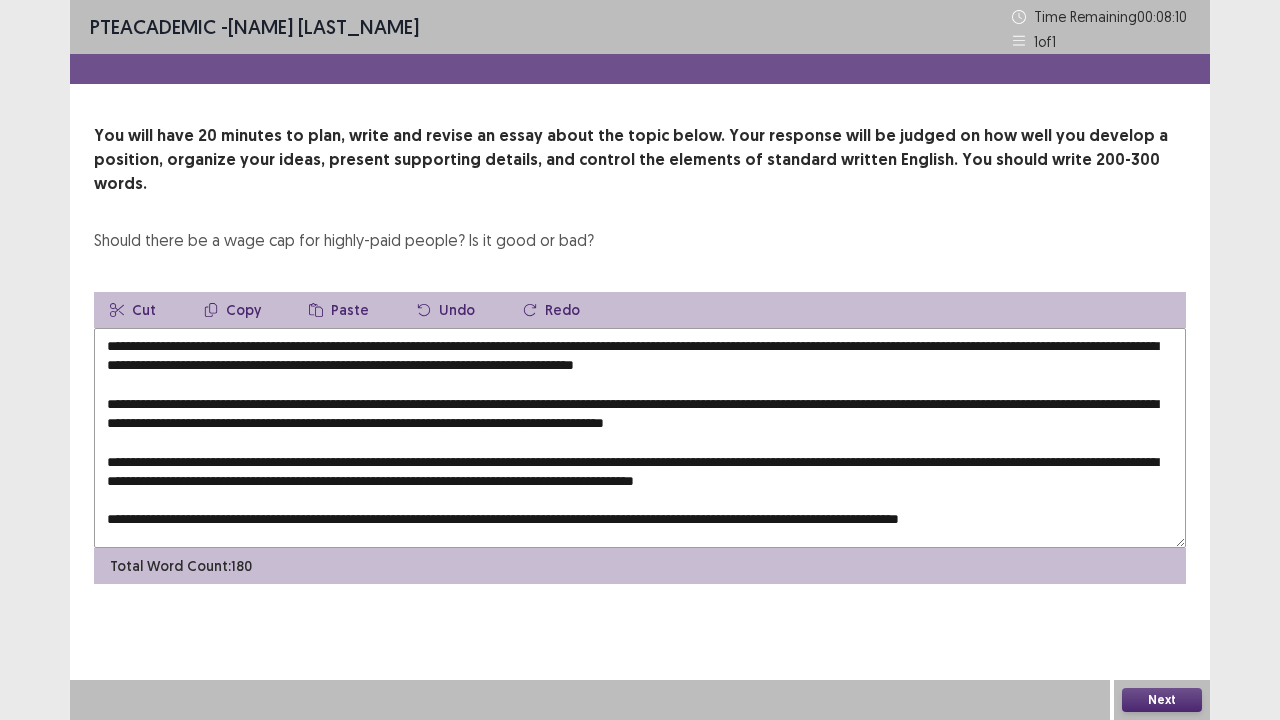 click at bounding box center [640, 438] 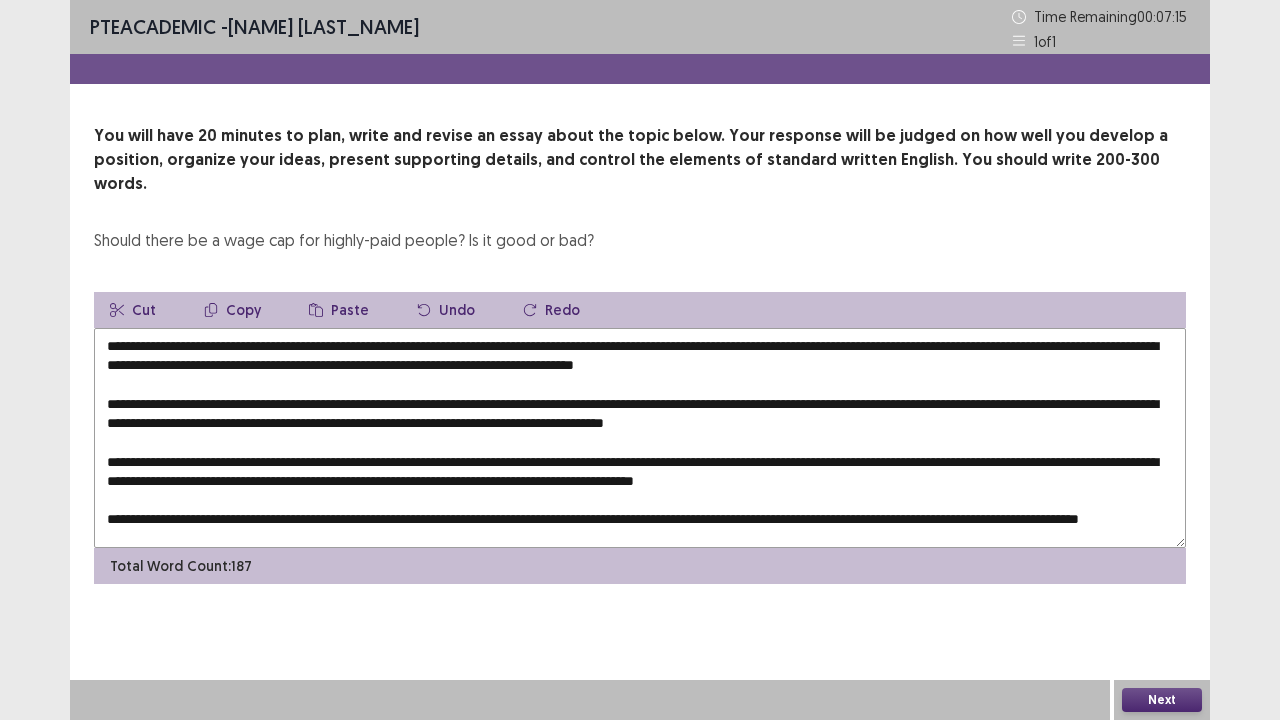 click at bounding box center (640, 438) 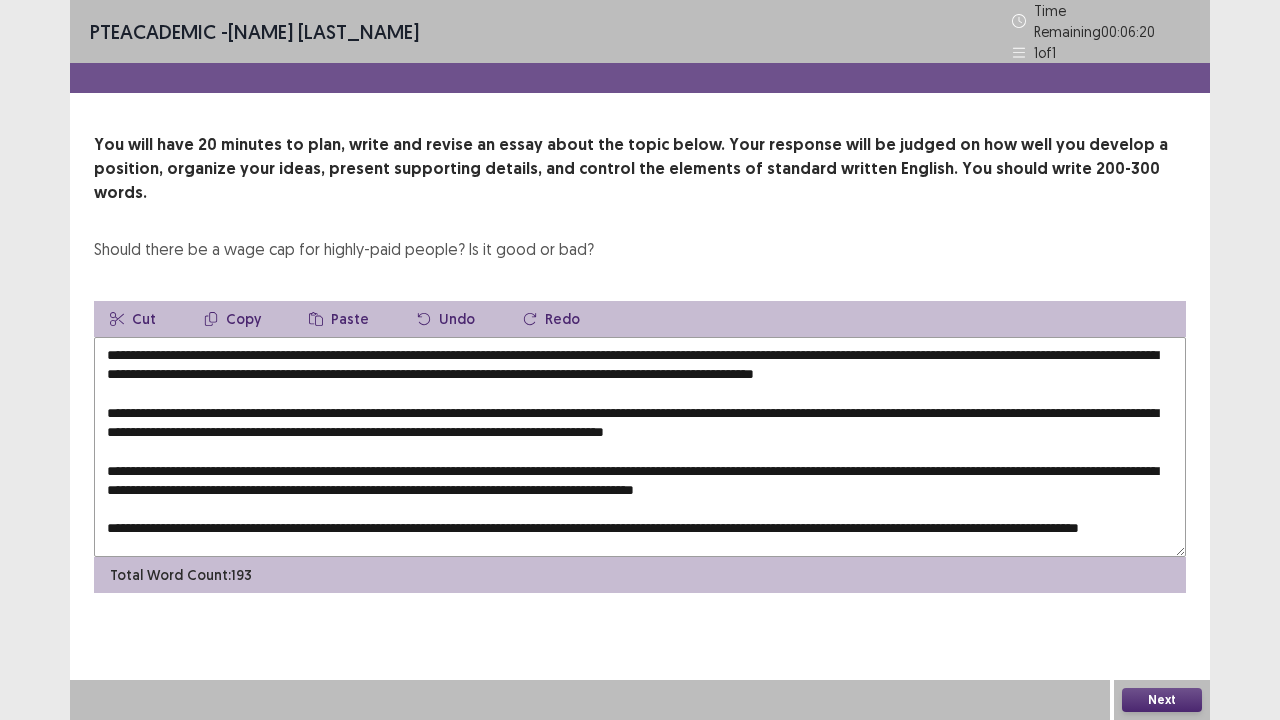 click at bounding box center [640, 447] 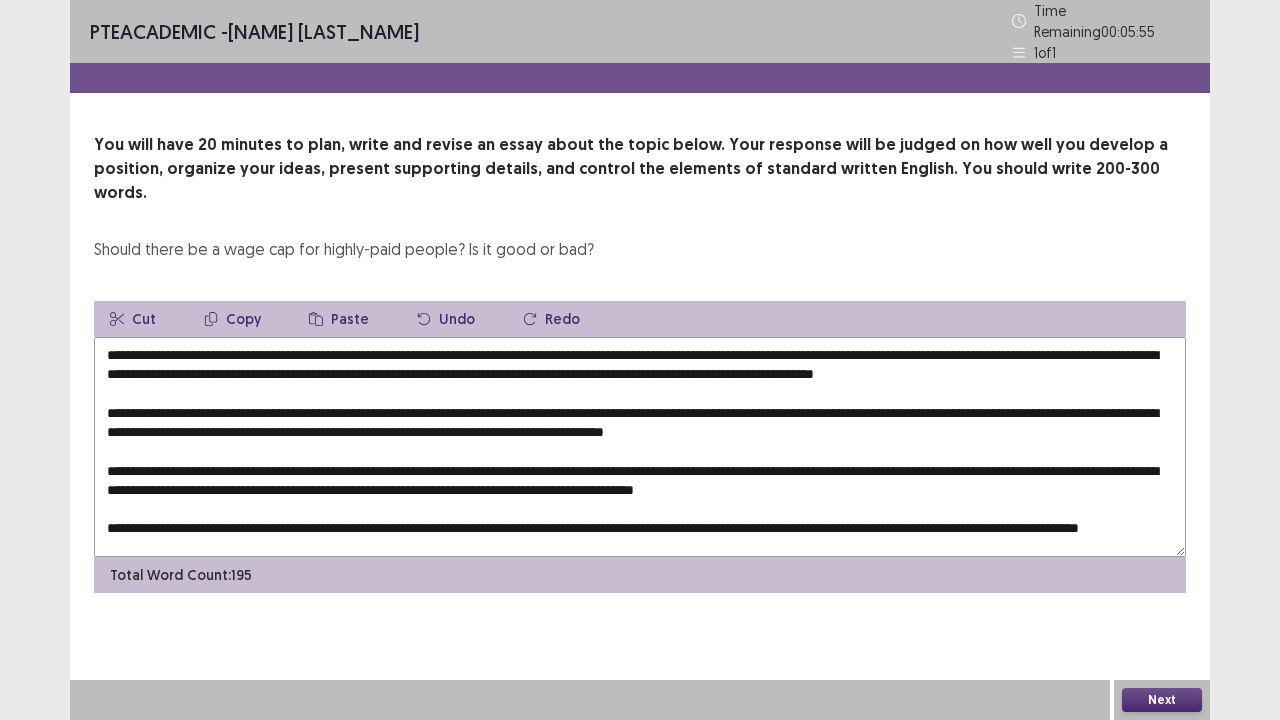 click at bounding box center (640, 447) 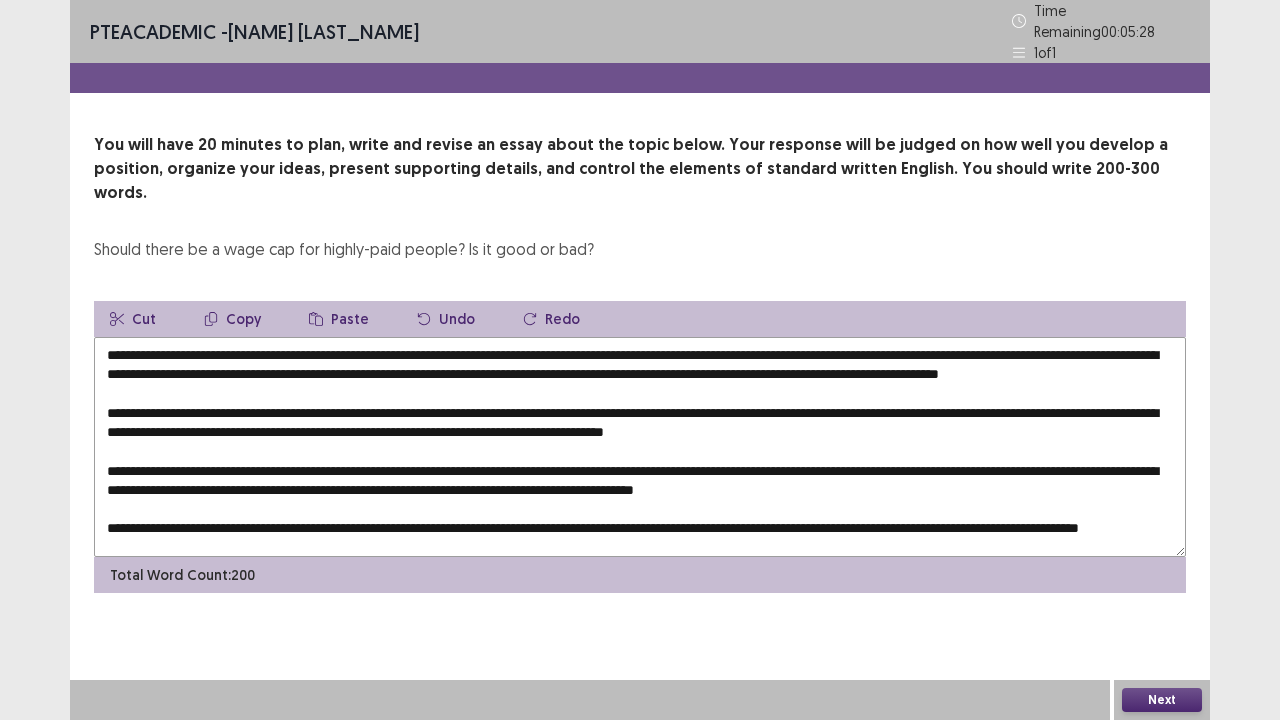 click at bounding box center (640, 447) 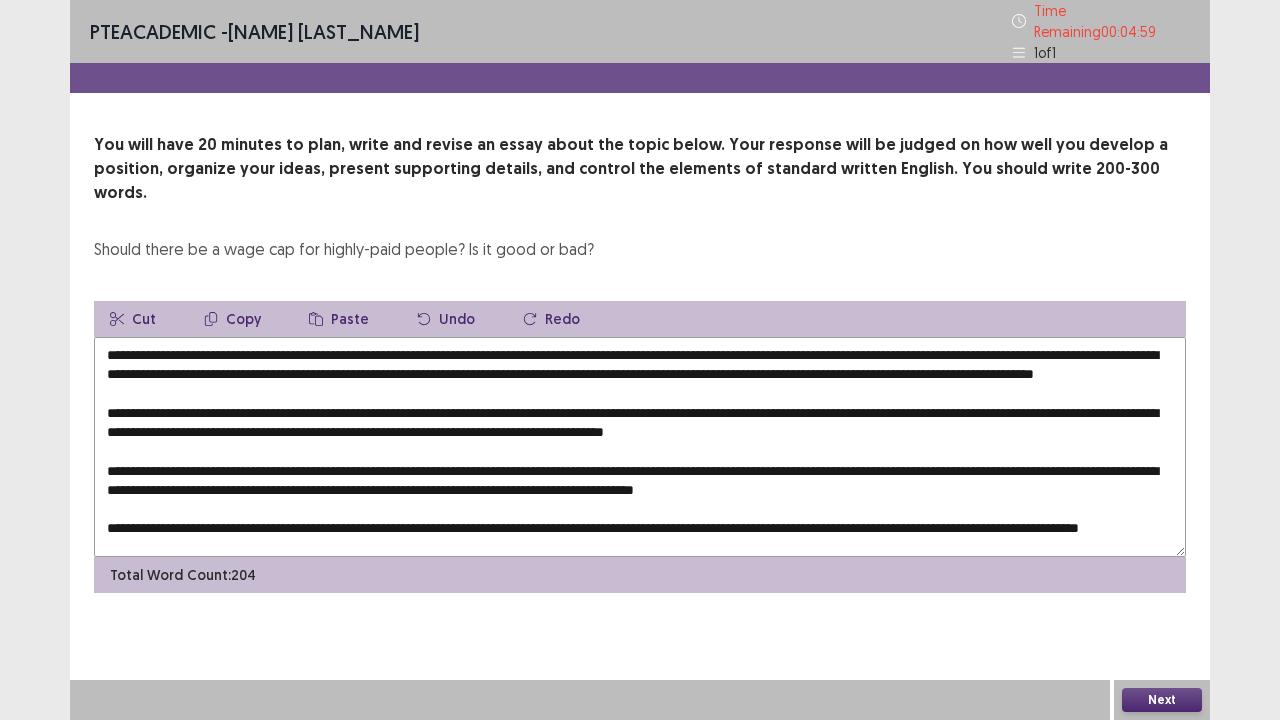 click at bounding box center (640, 447) 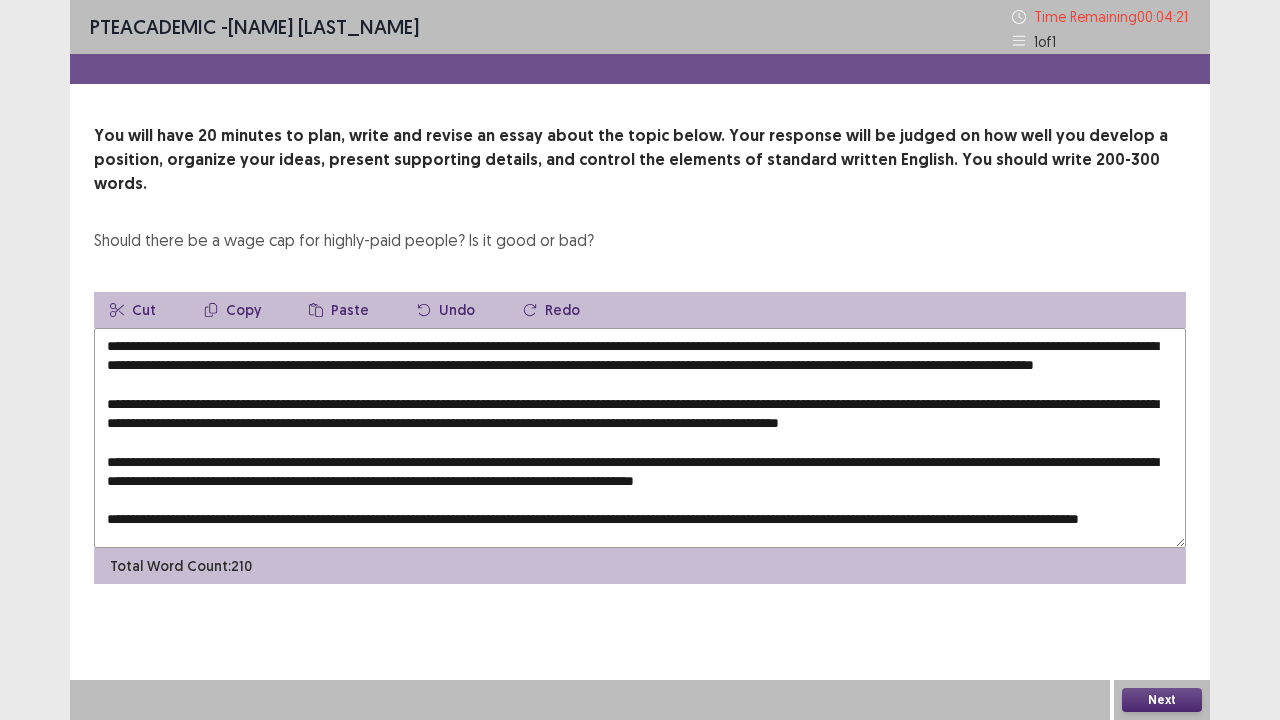 click at bounding box center [640, 438] 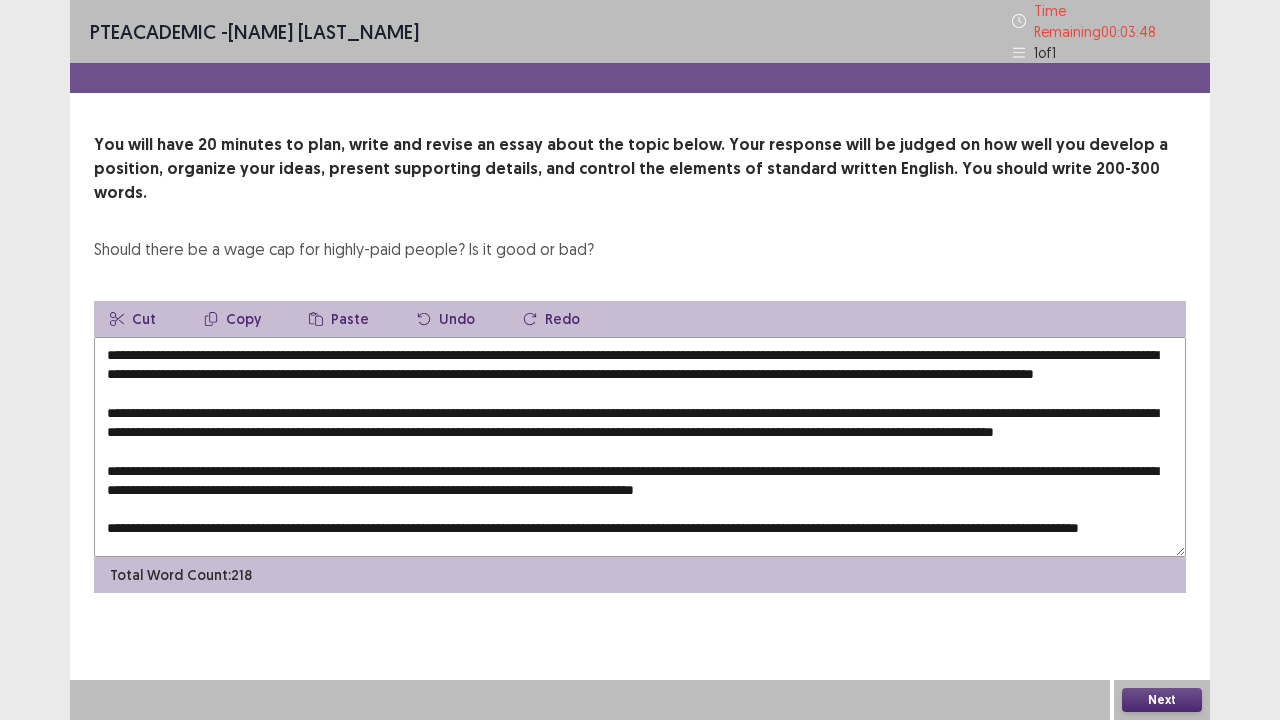 click at bounding box center [640, 447] 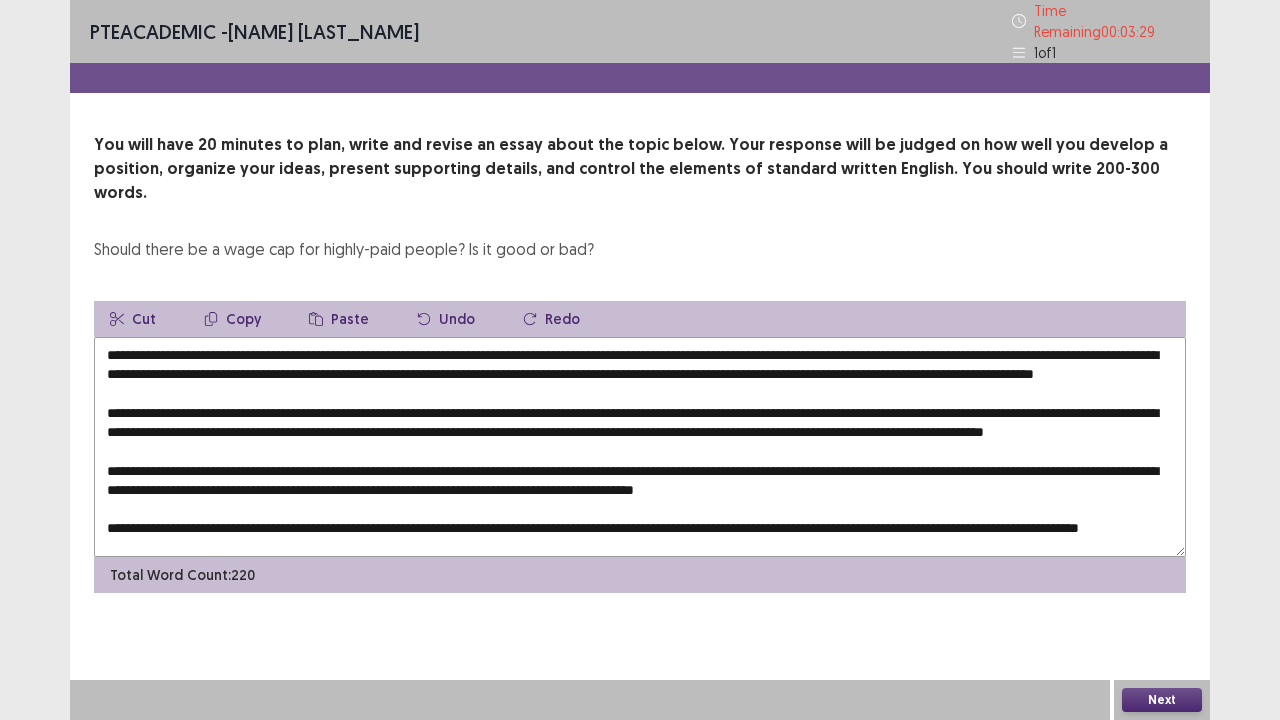 click at bounding box center [640, 447] 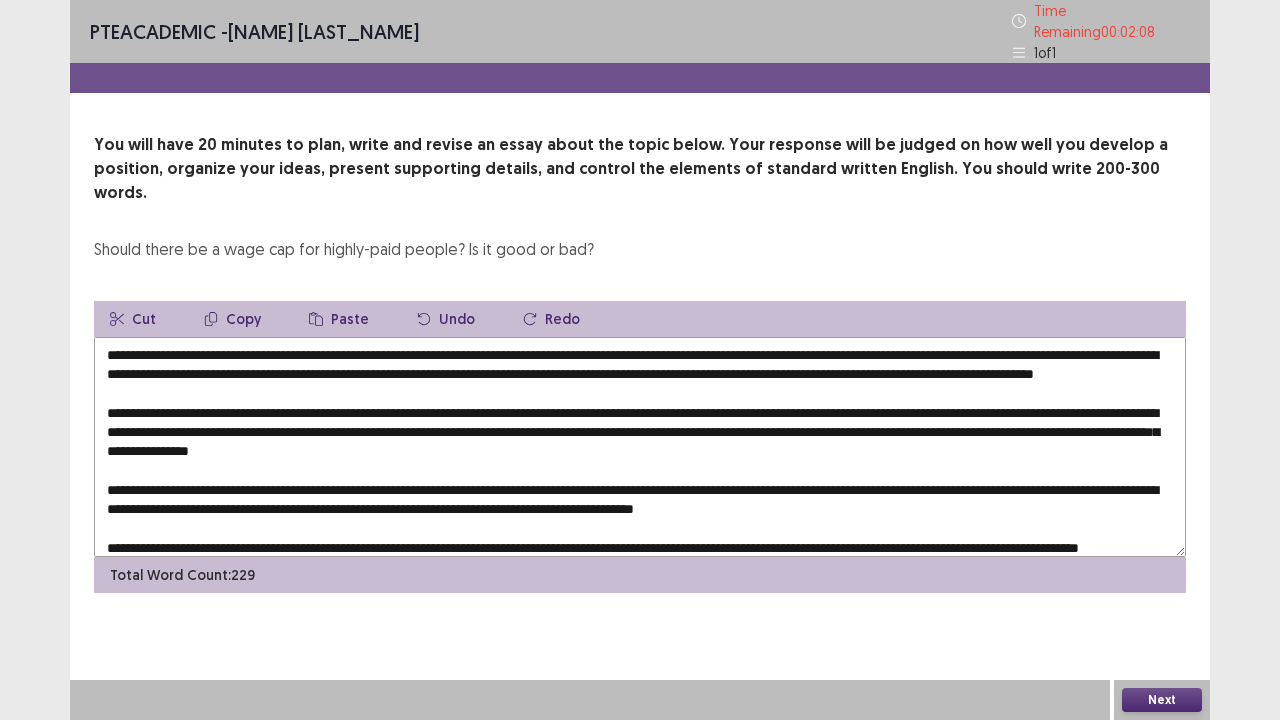 click at bounding box center (640, 447) 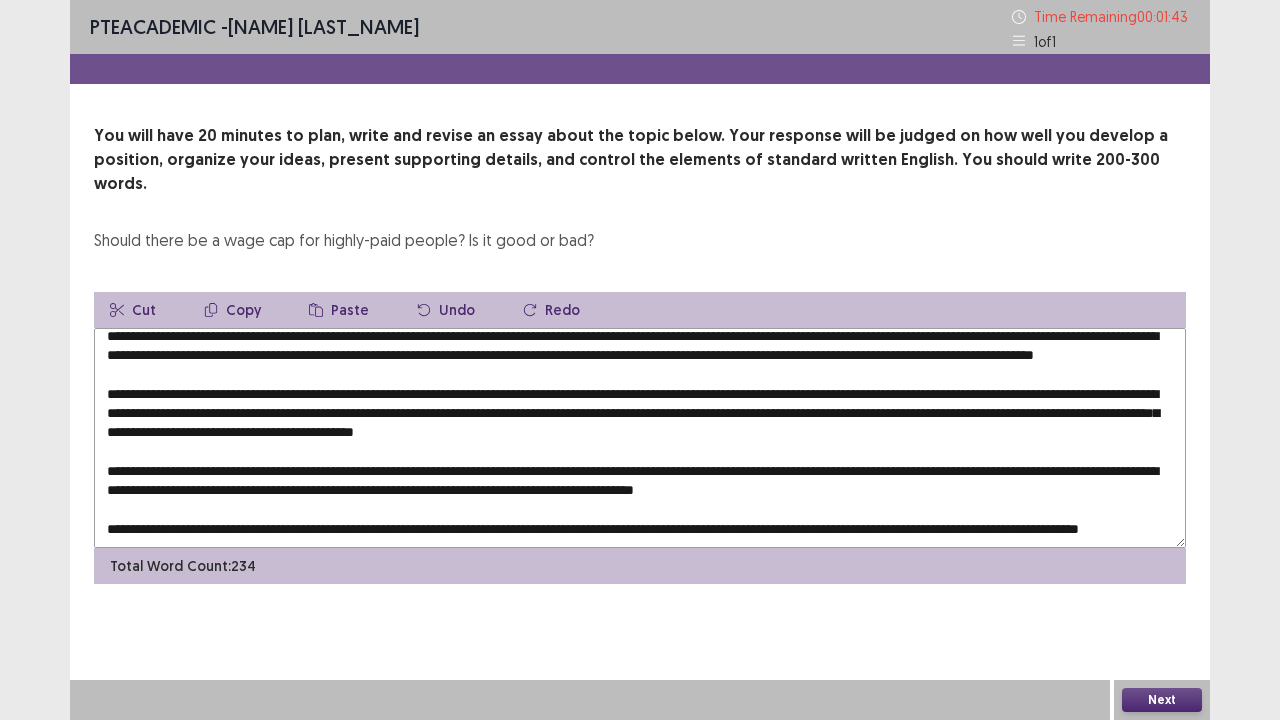 scroll, scrollTop: 47, scrollLeft: 0, axis: vertical 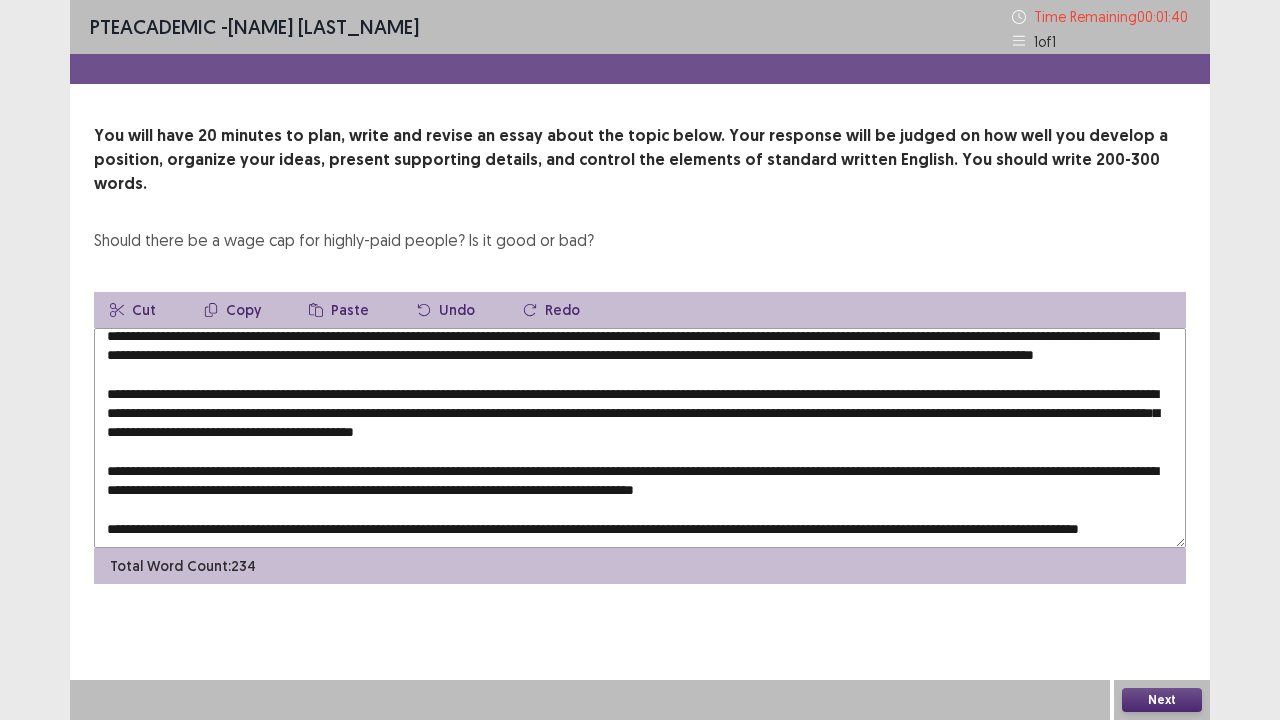 click at bounding box center (640, 438) 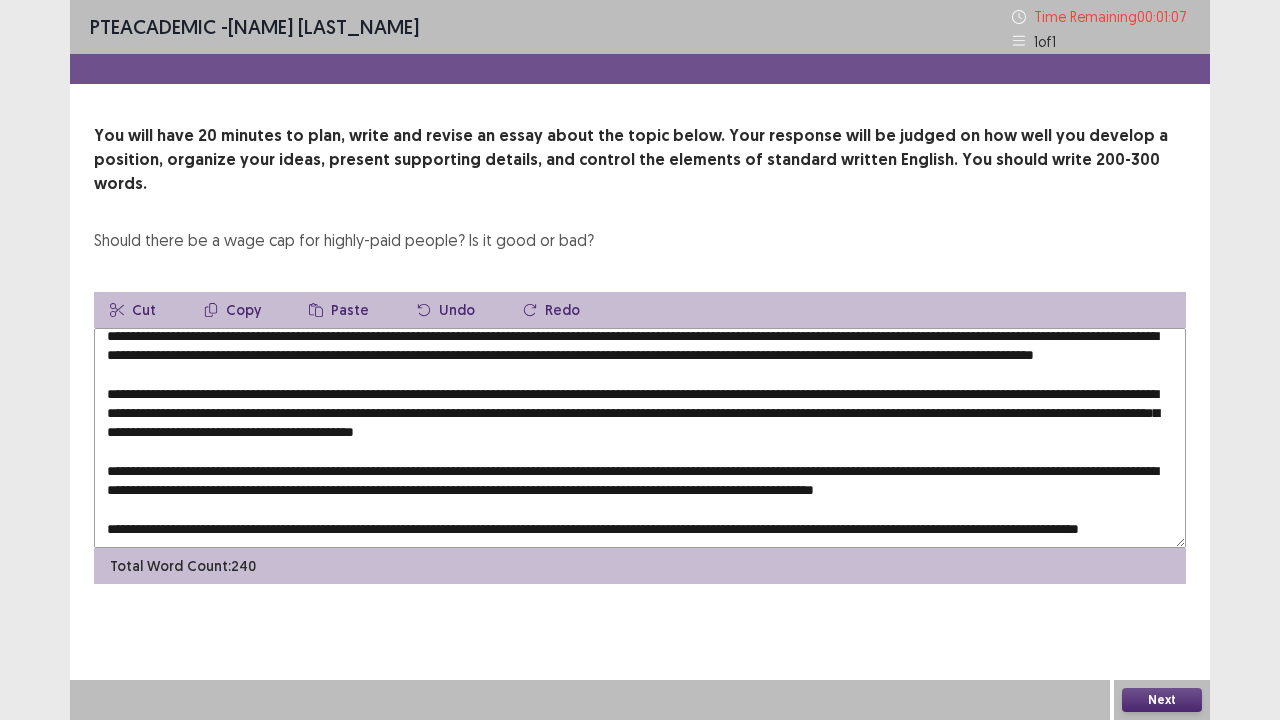 click at bounding box center [640, 438] 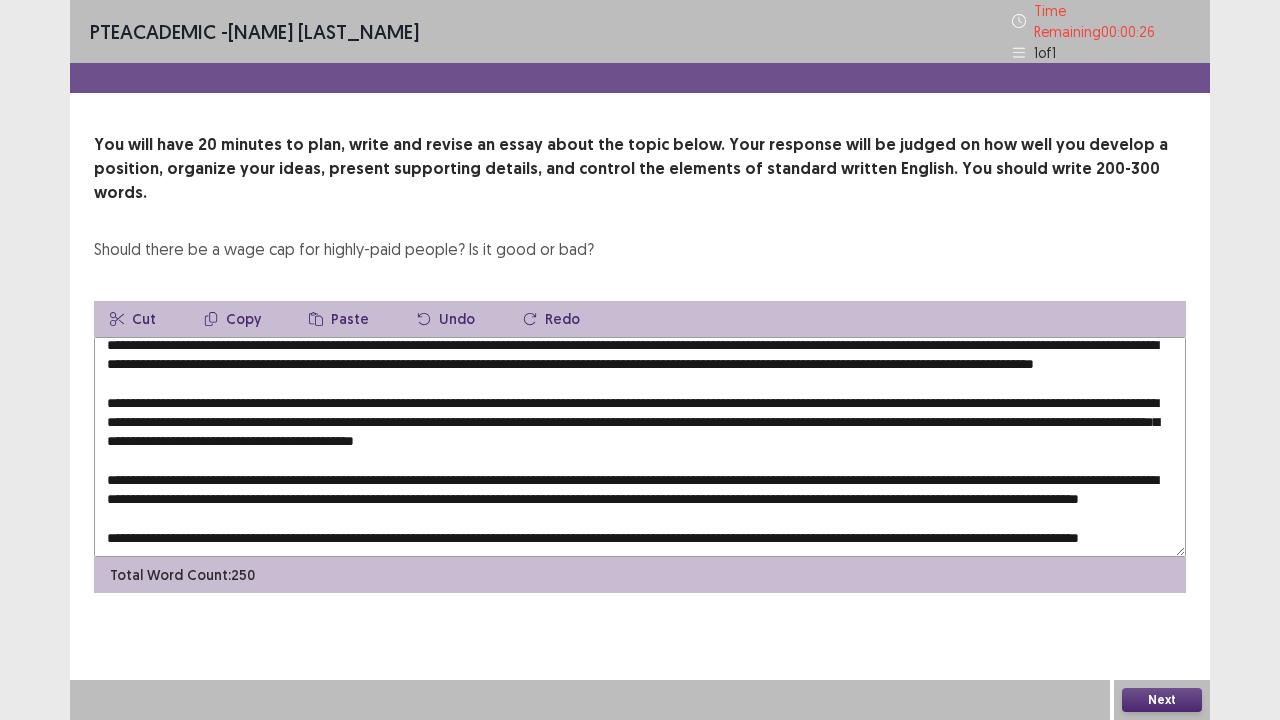 click at bounding box center [640, 447] 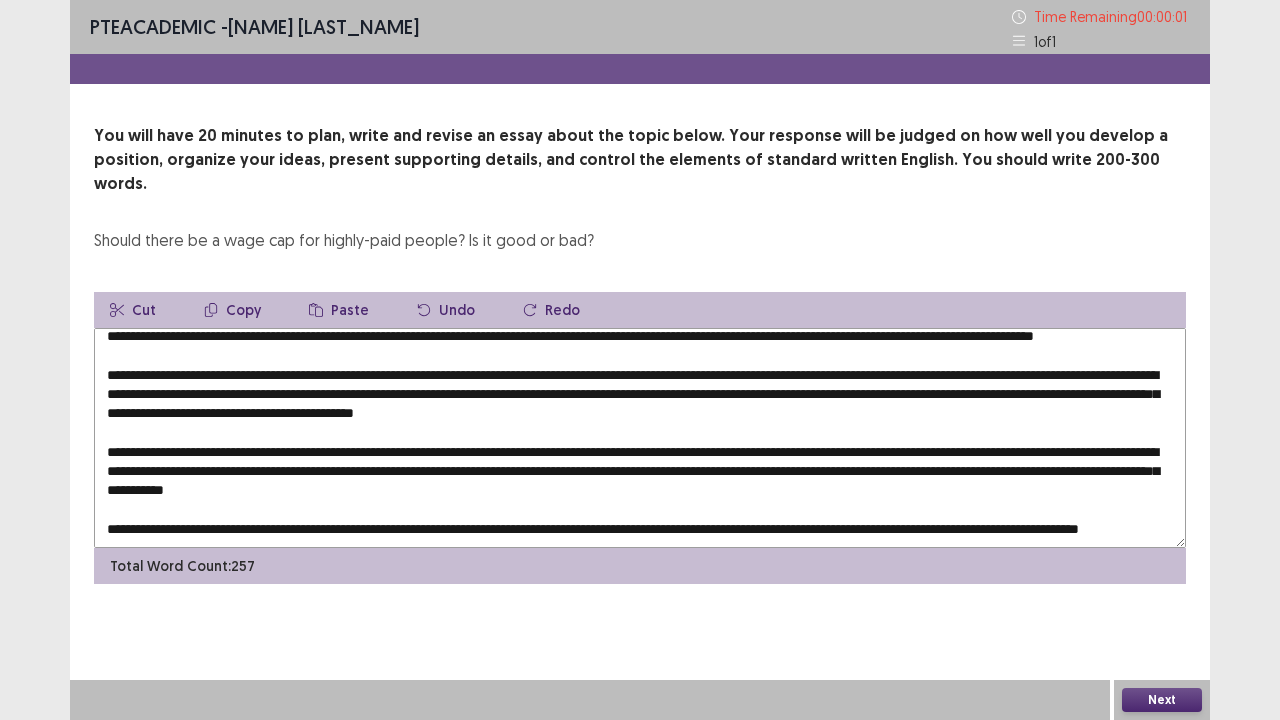 type on "**********" 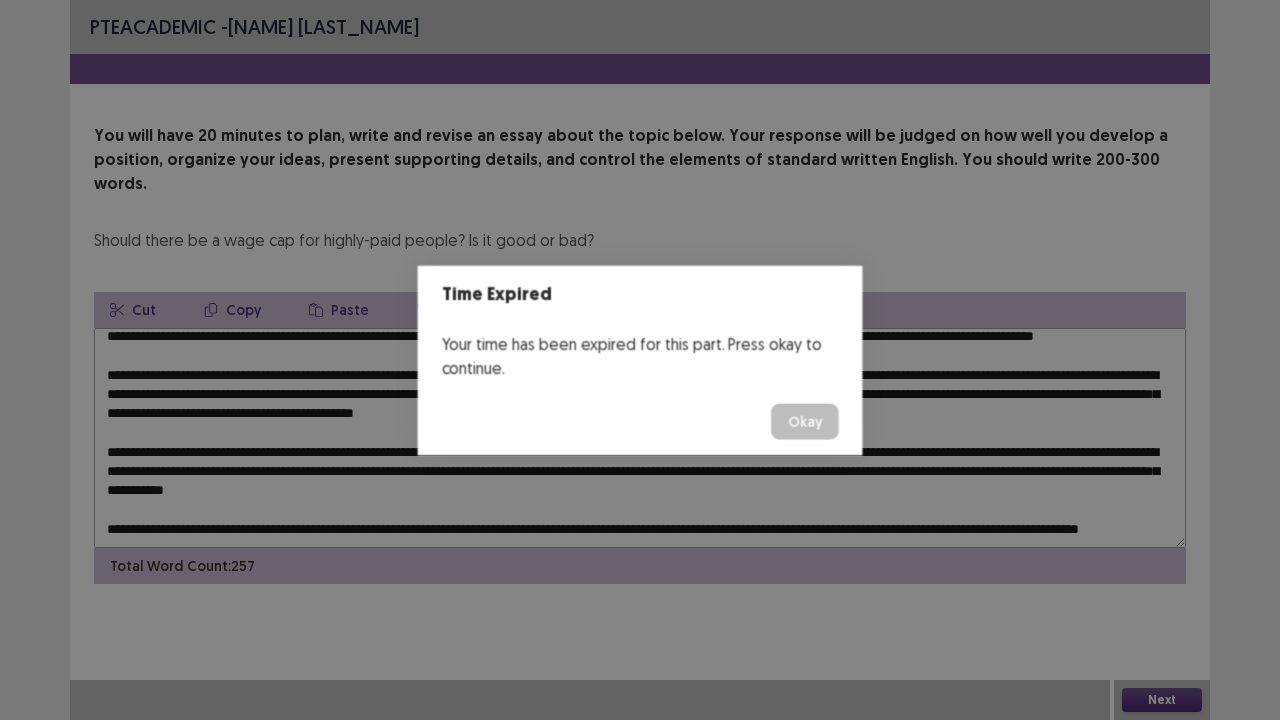 type 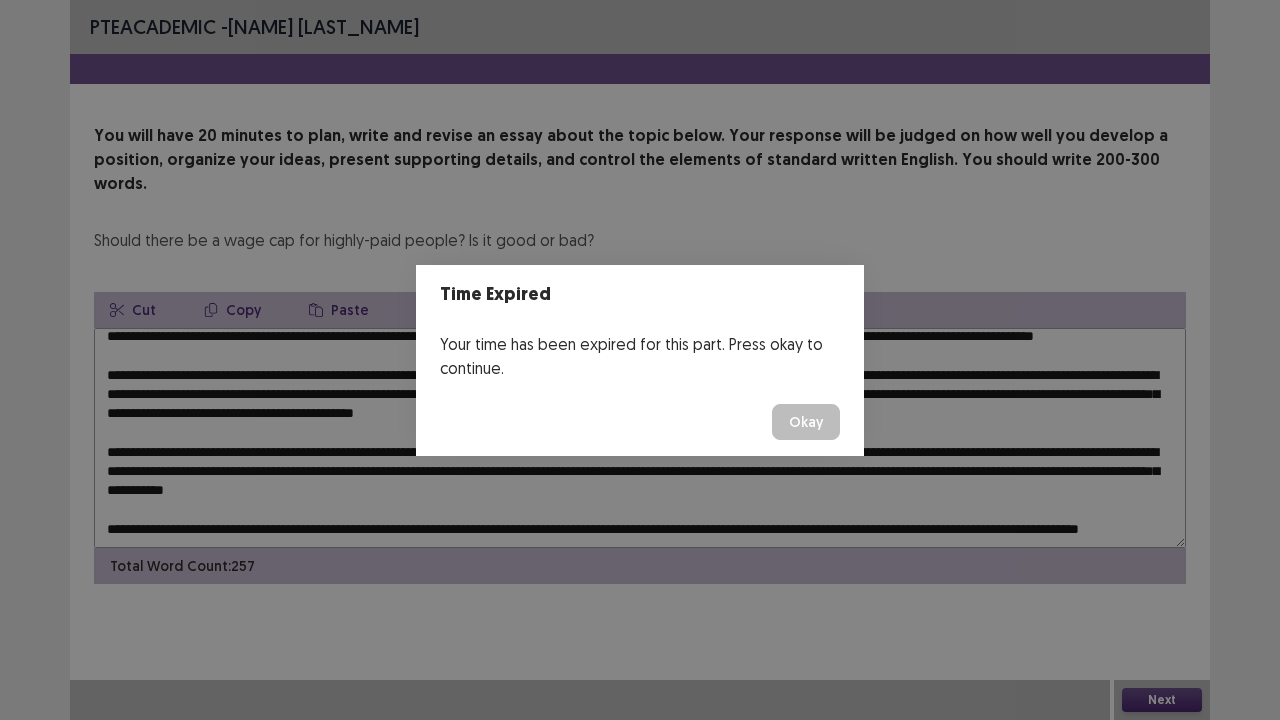 click on "Okay" at bounding box center (806, 422) 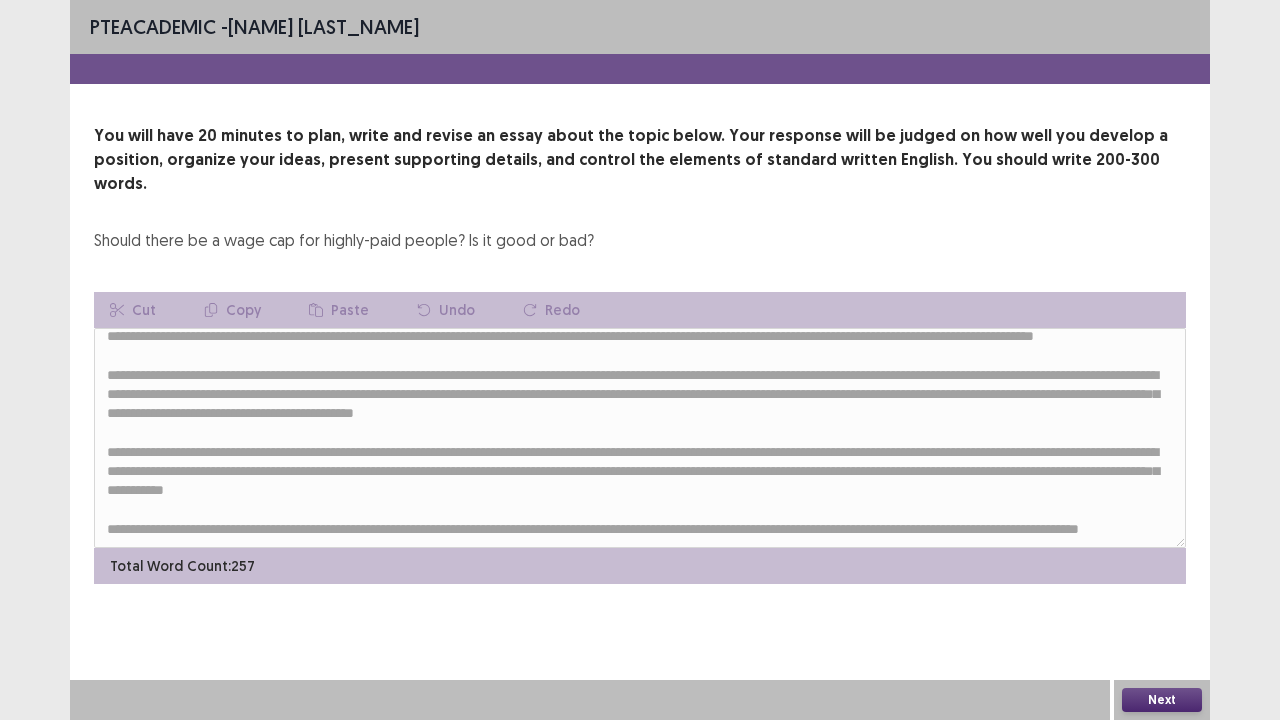 click on "Next" at bounding box center (1162, 700) 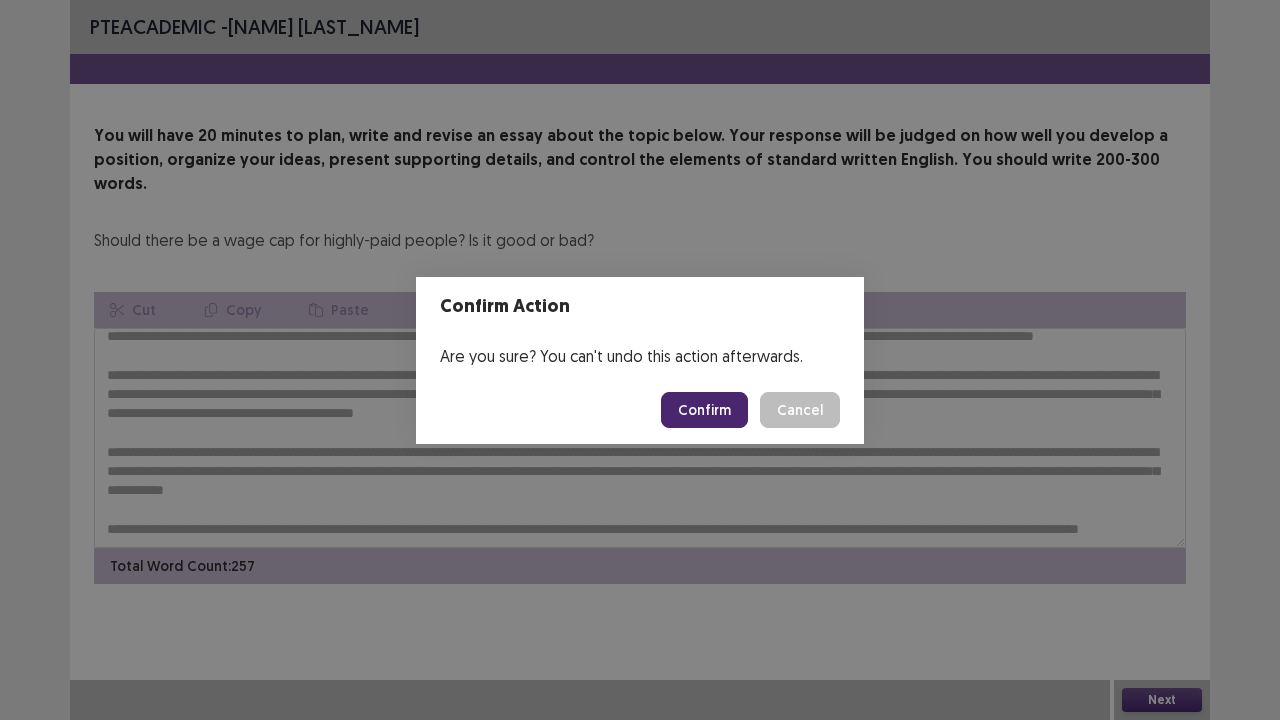 click on "Confirm" at bounding box center (704, 410) 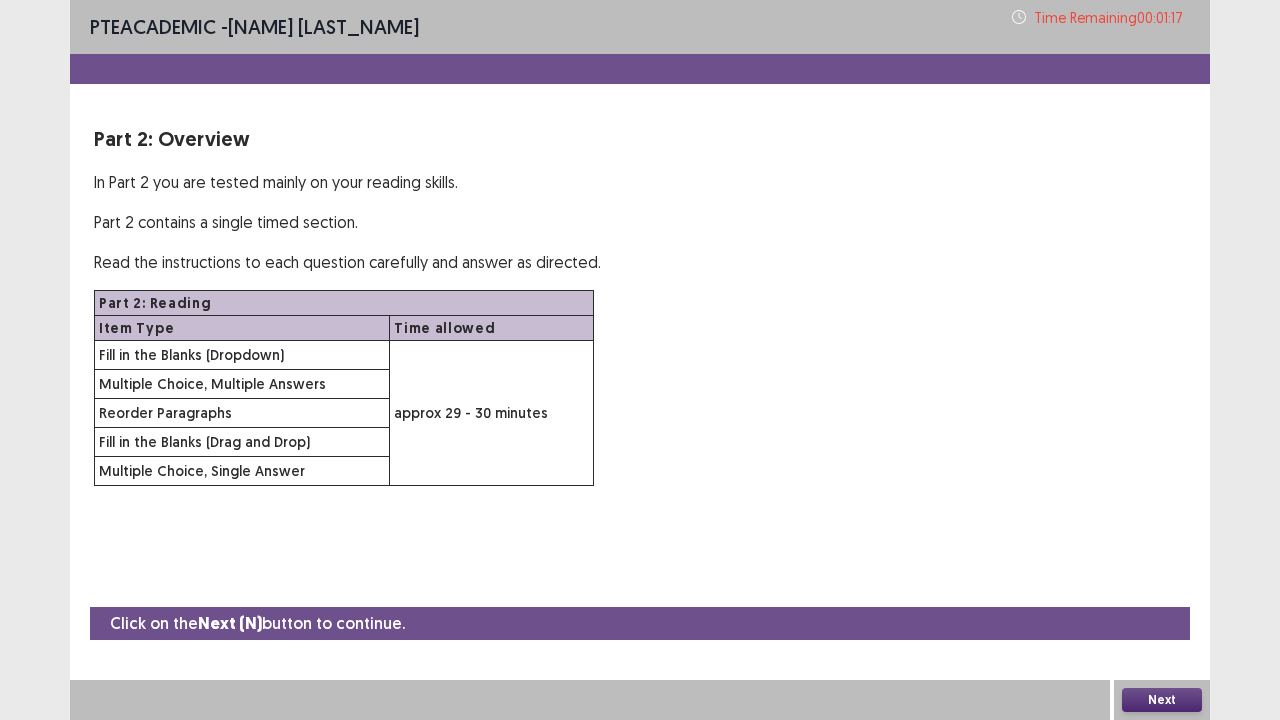 click on "Next" at bounding box center (1162, 700) 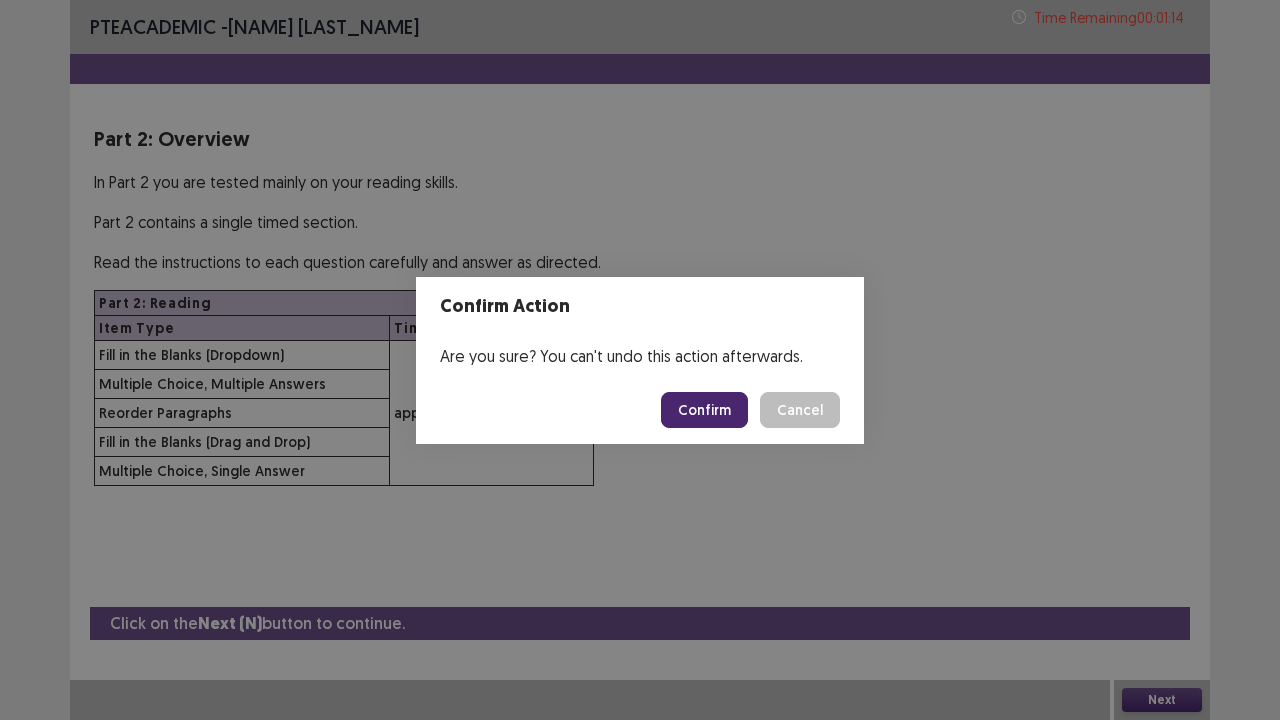 click on "Confirm" at bounding box center [704, 410] 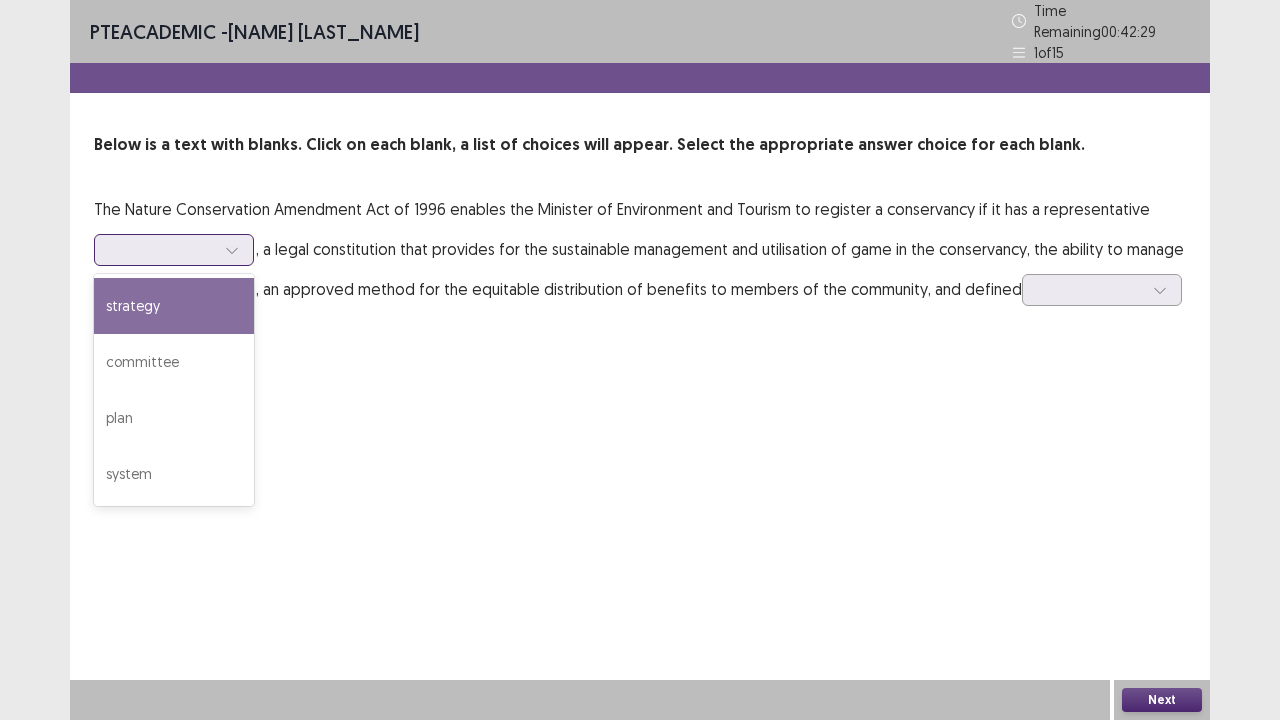 click at bounding box center (163, 249) 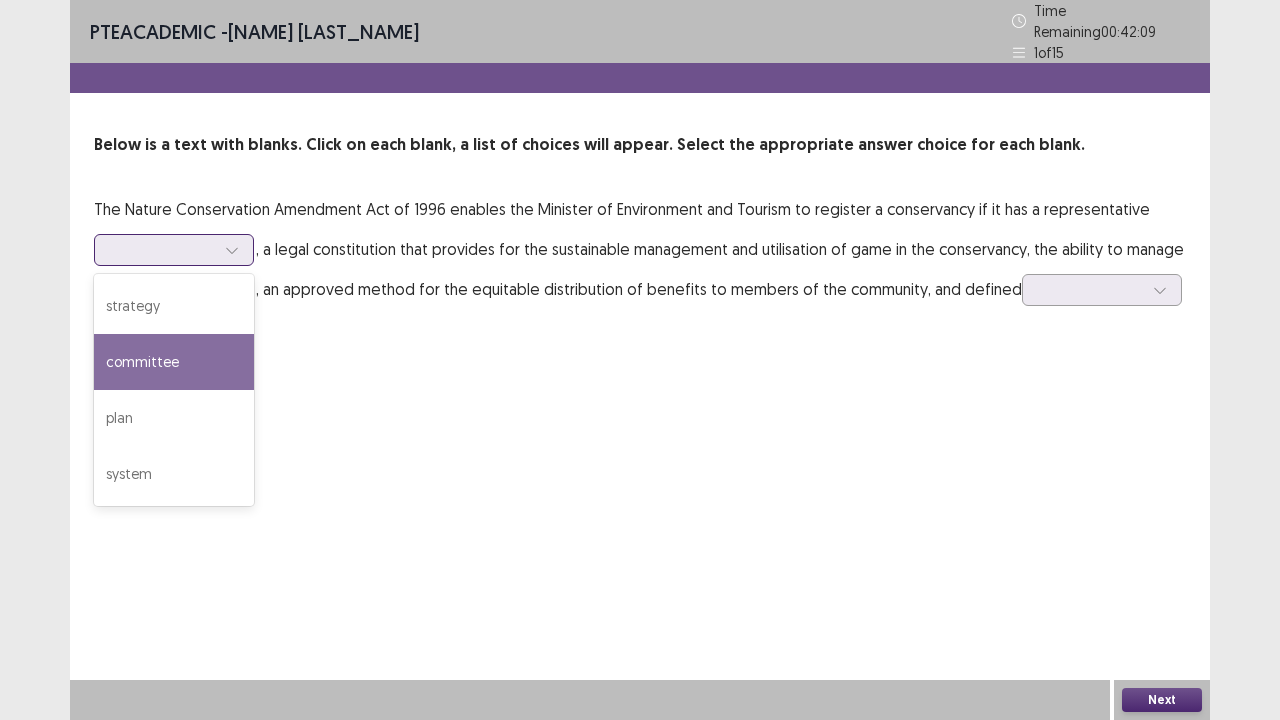 click on "committee" at bounding box center [174, 362] 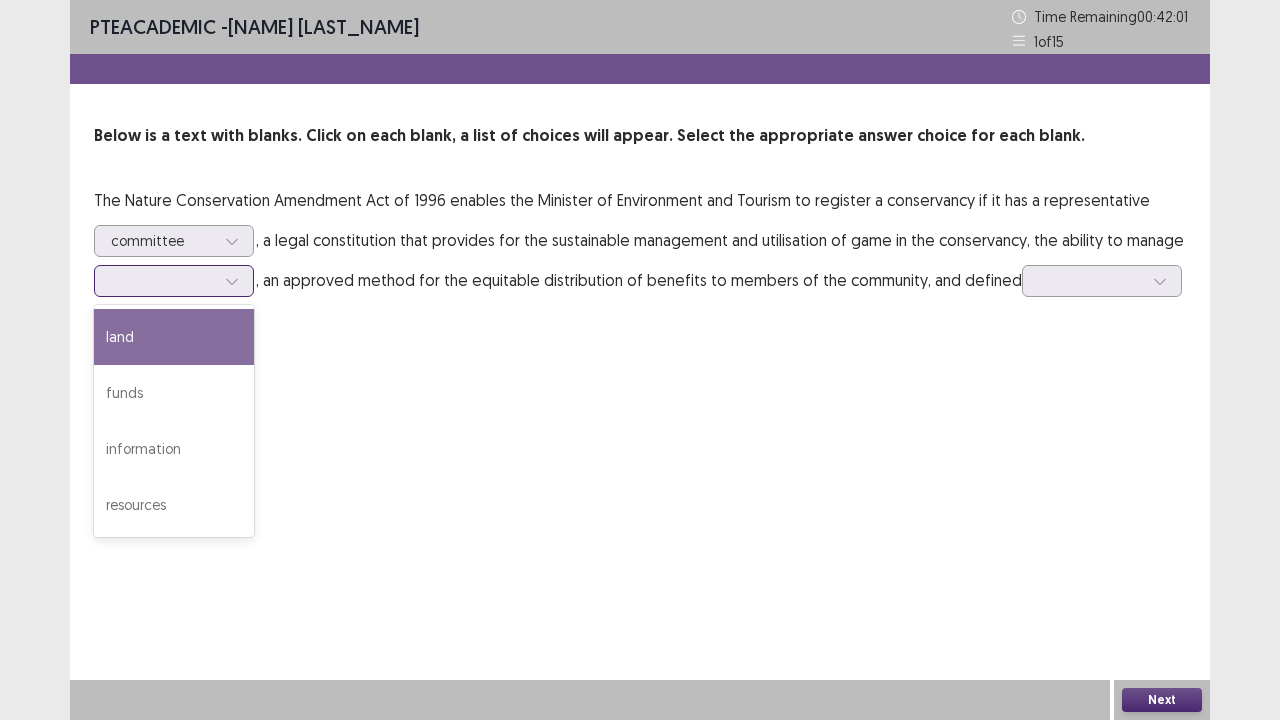 click at bounding box center [163, 280] 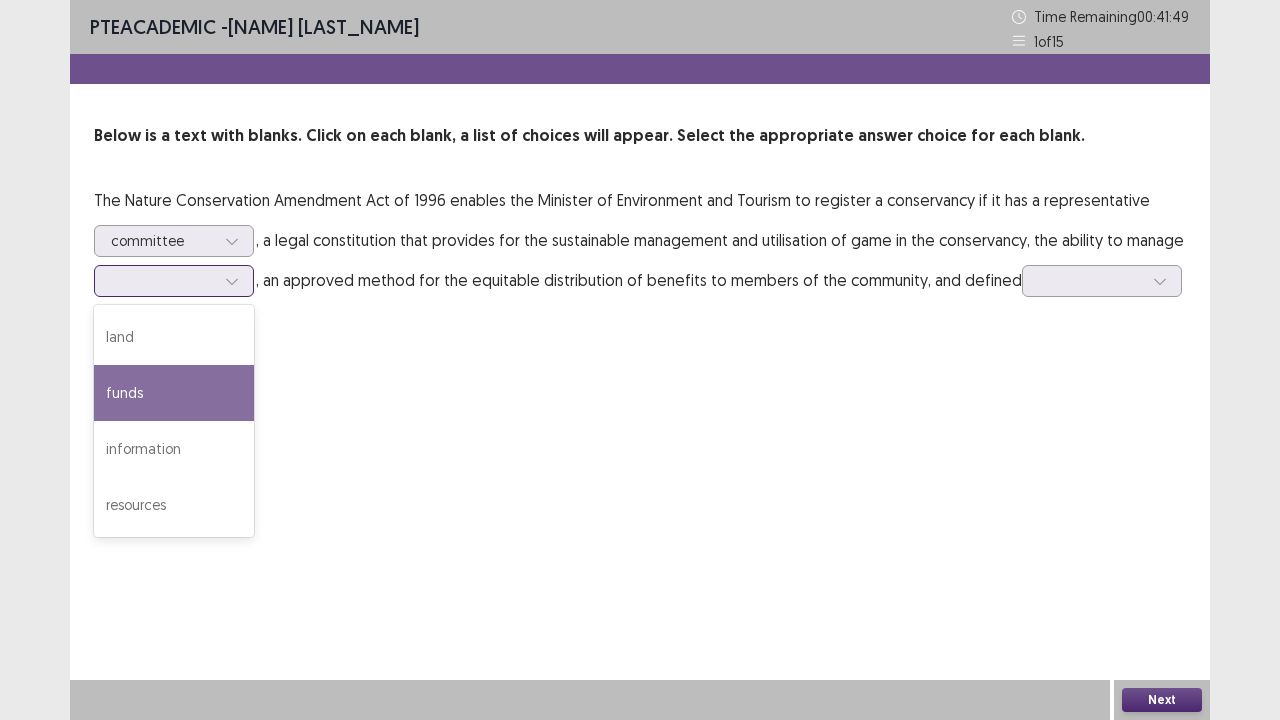 click on "funds" at bounding box center (174, 393) 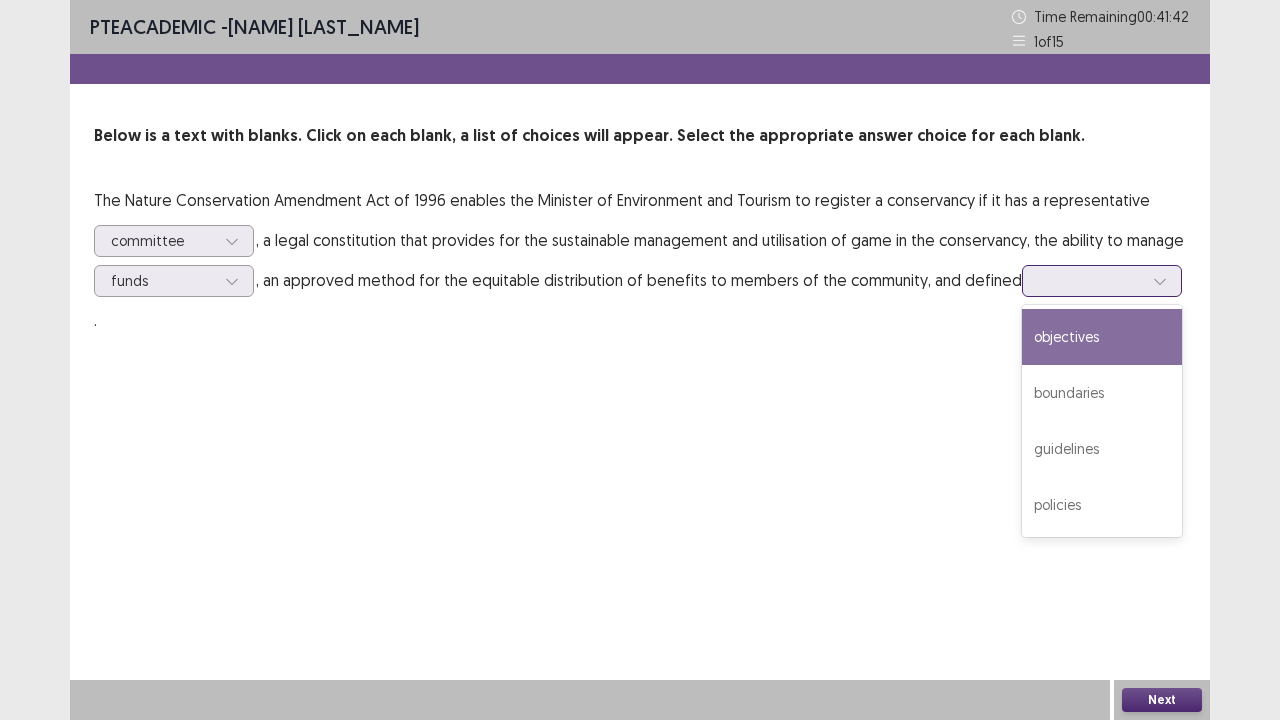 click at bounding box center (1091, 280) 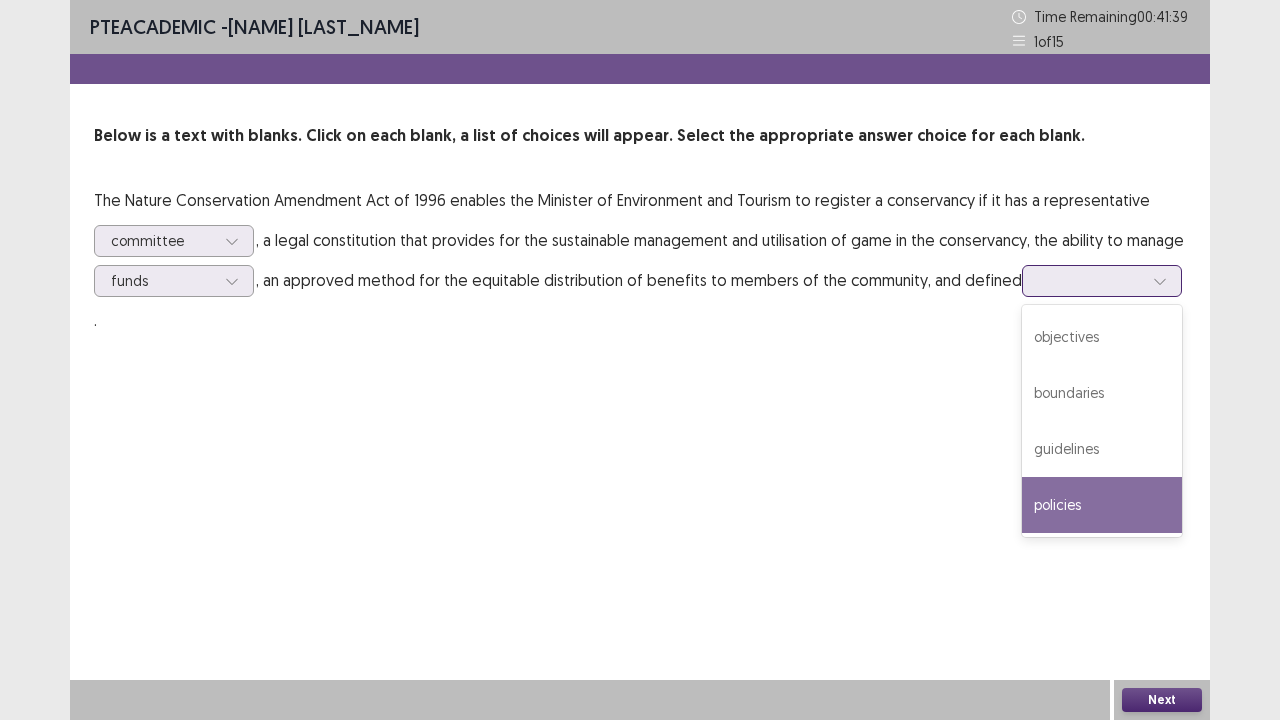 click on "policies" at bounding box center [1102, 505] 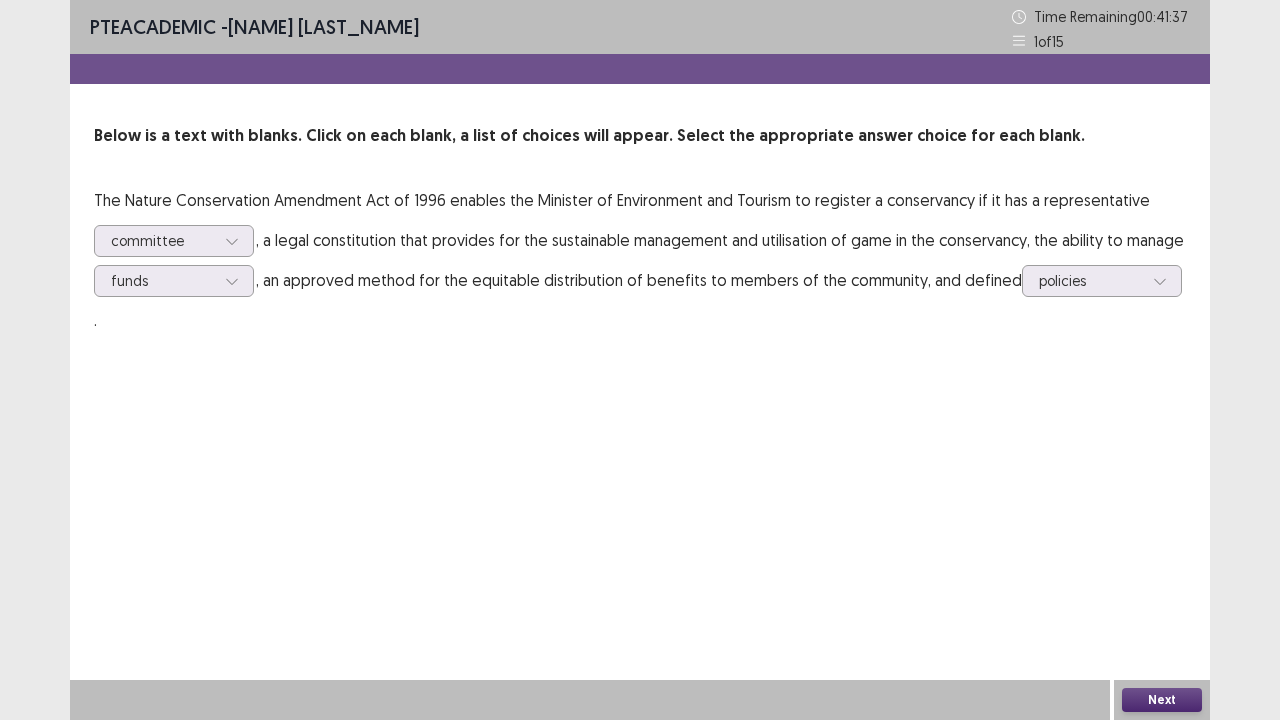 click on "Next" at bounding box center (1162, 700) 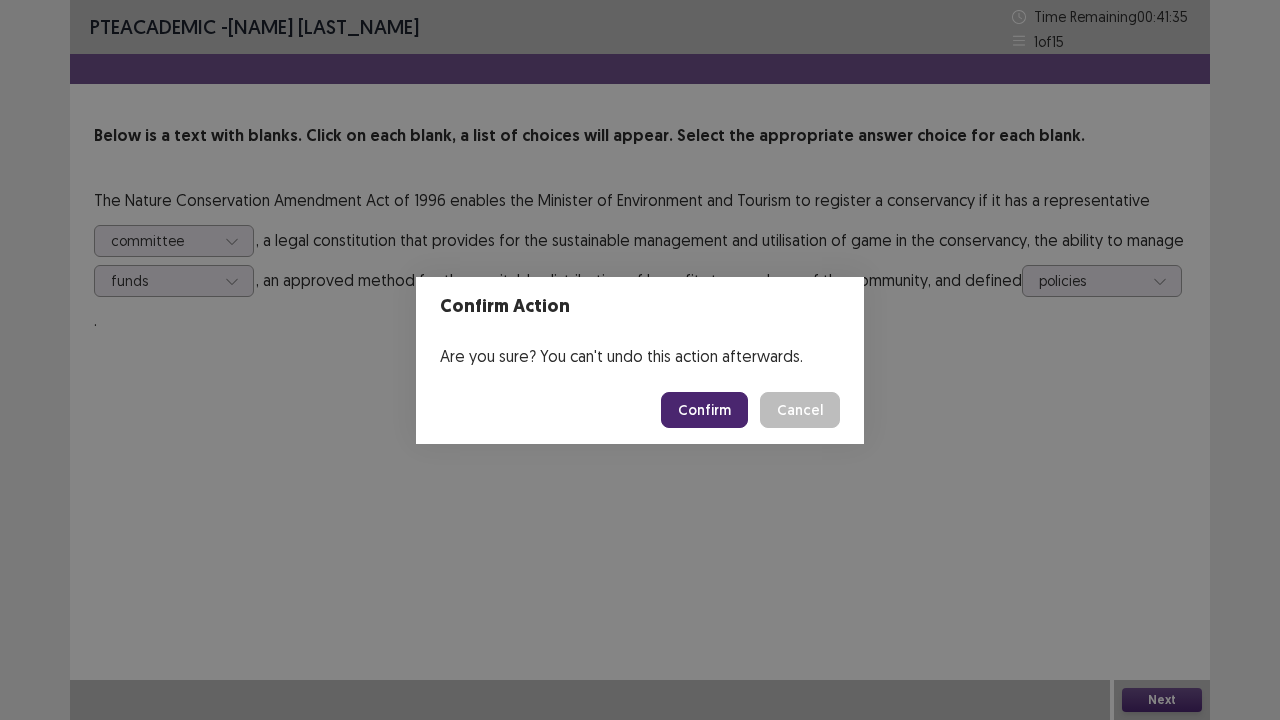 click on "Confirm" at bounding box center [704, 410] 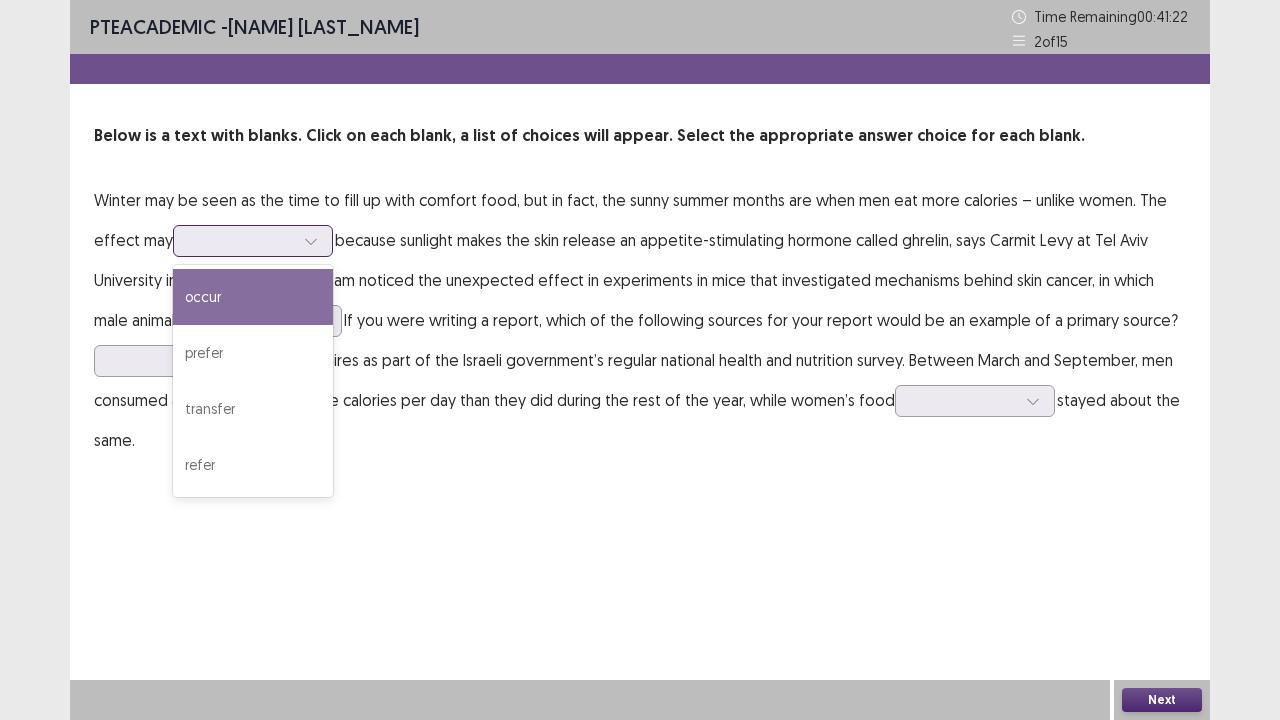 click at bounding box center (242, 240) 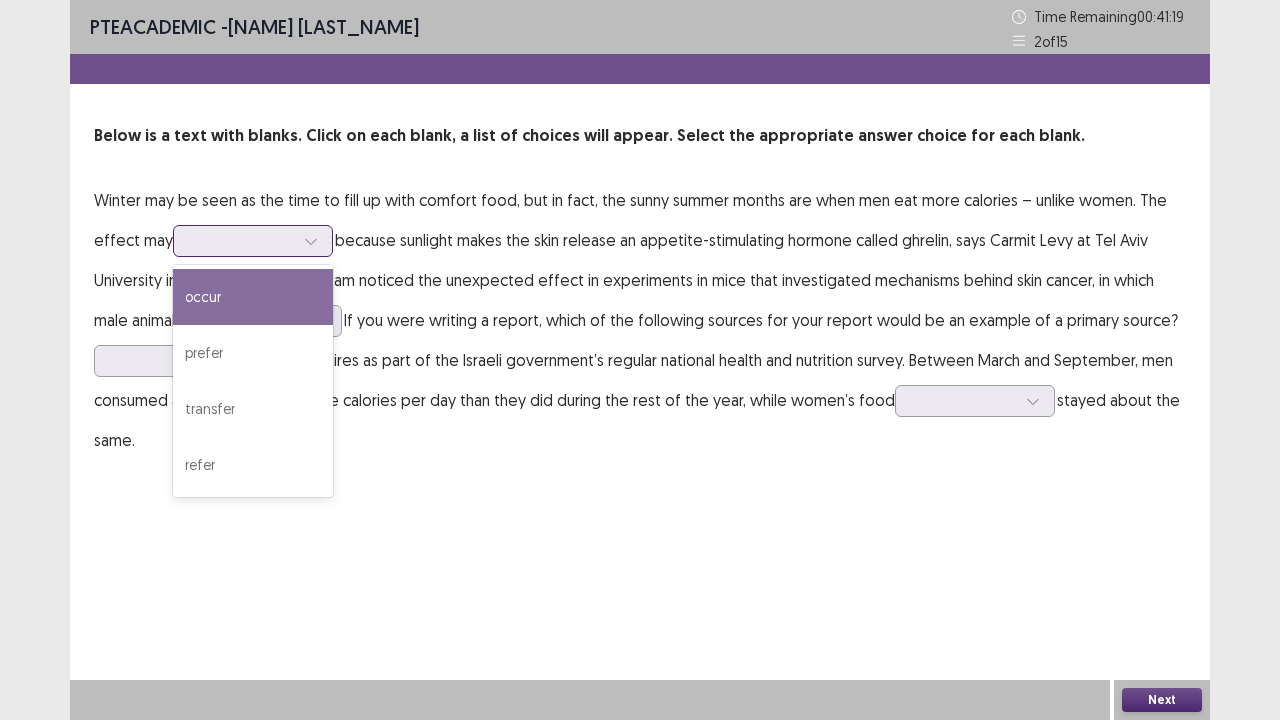 click on "occur" at bounding box center [253, 297] 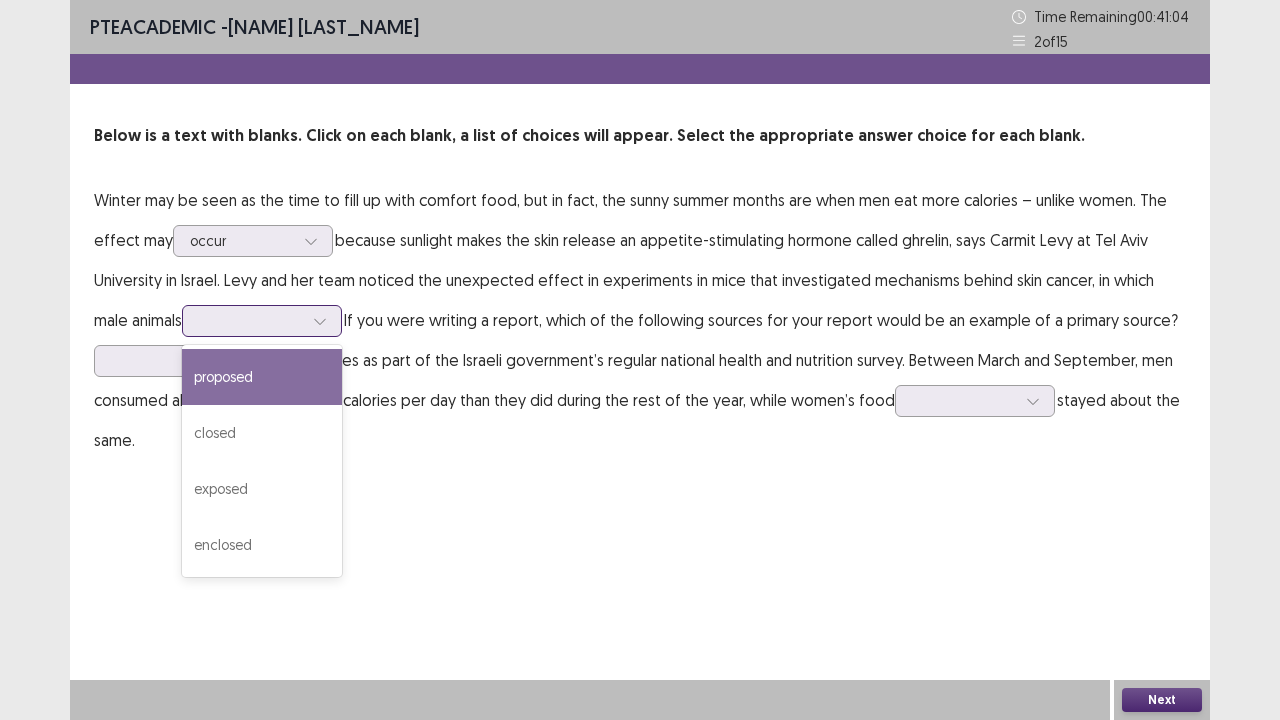click at bounding box center (251, 320) 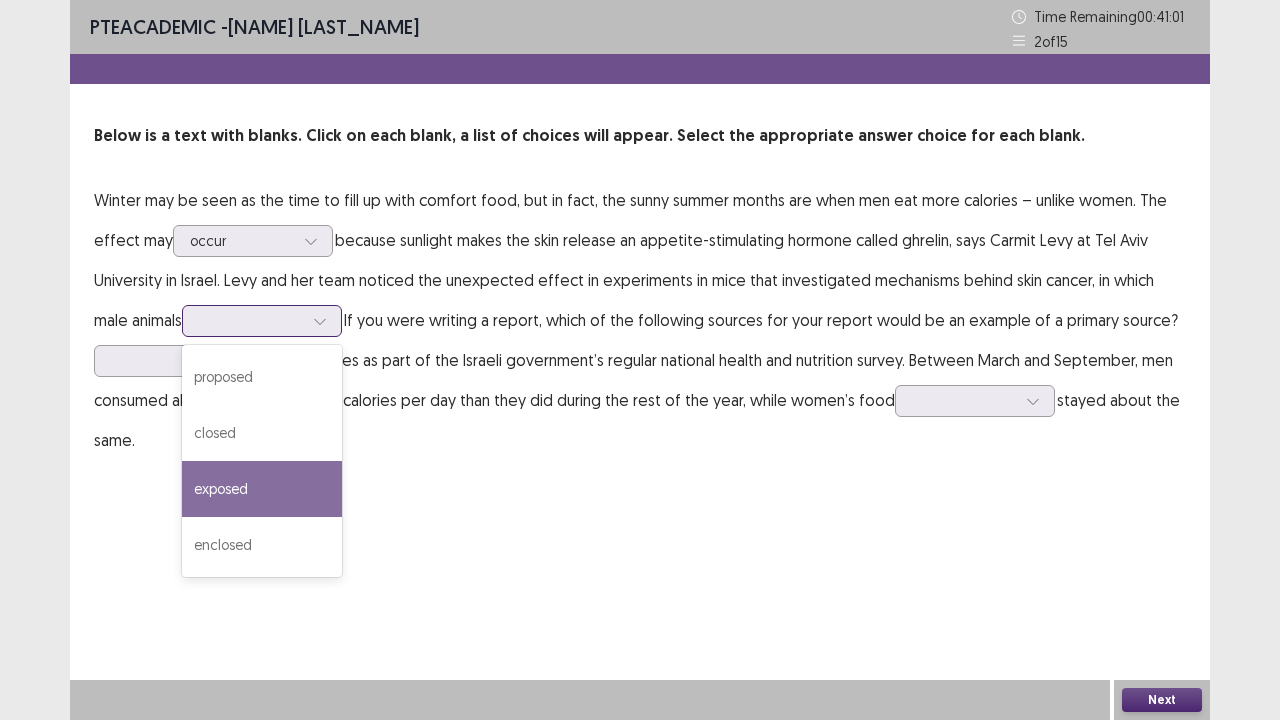 click on "exposed" at bounding box center (262, 489) 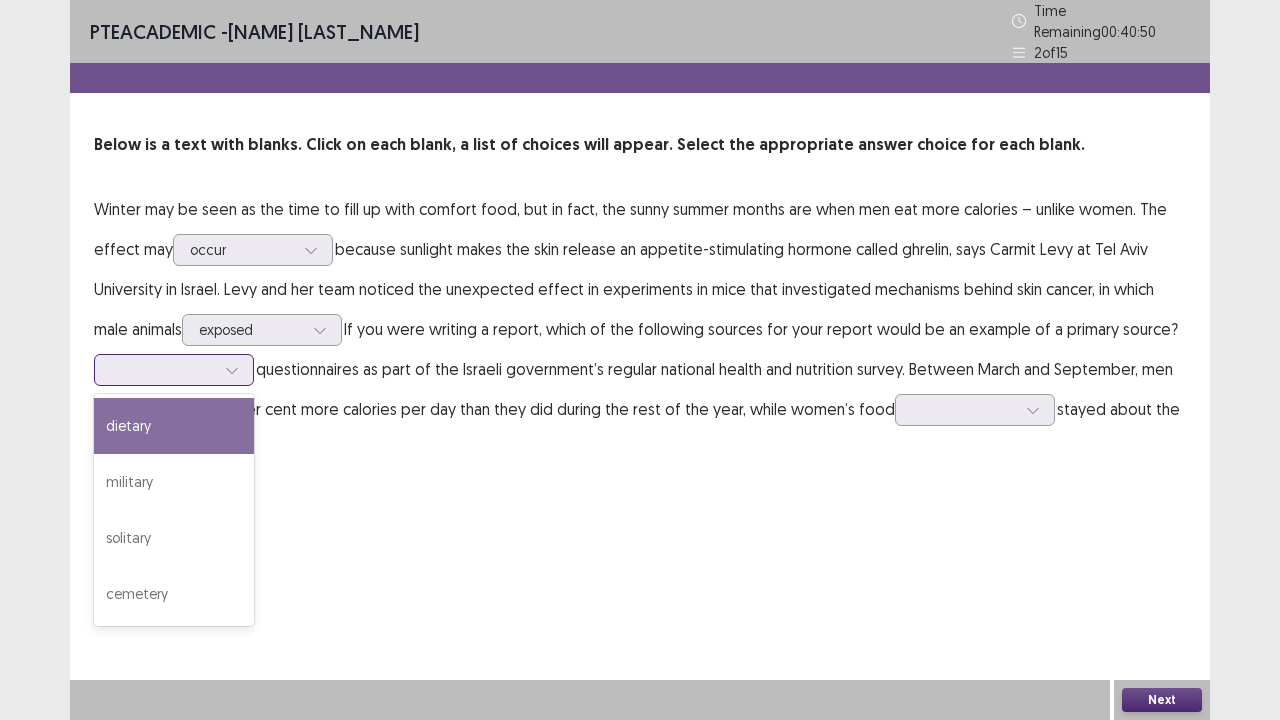 click at bounding box center (163, 369) 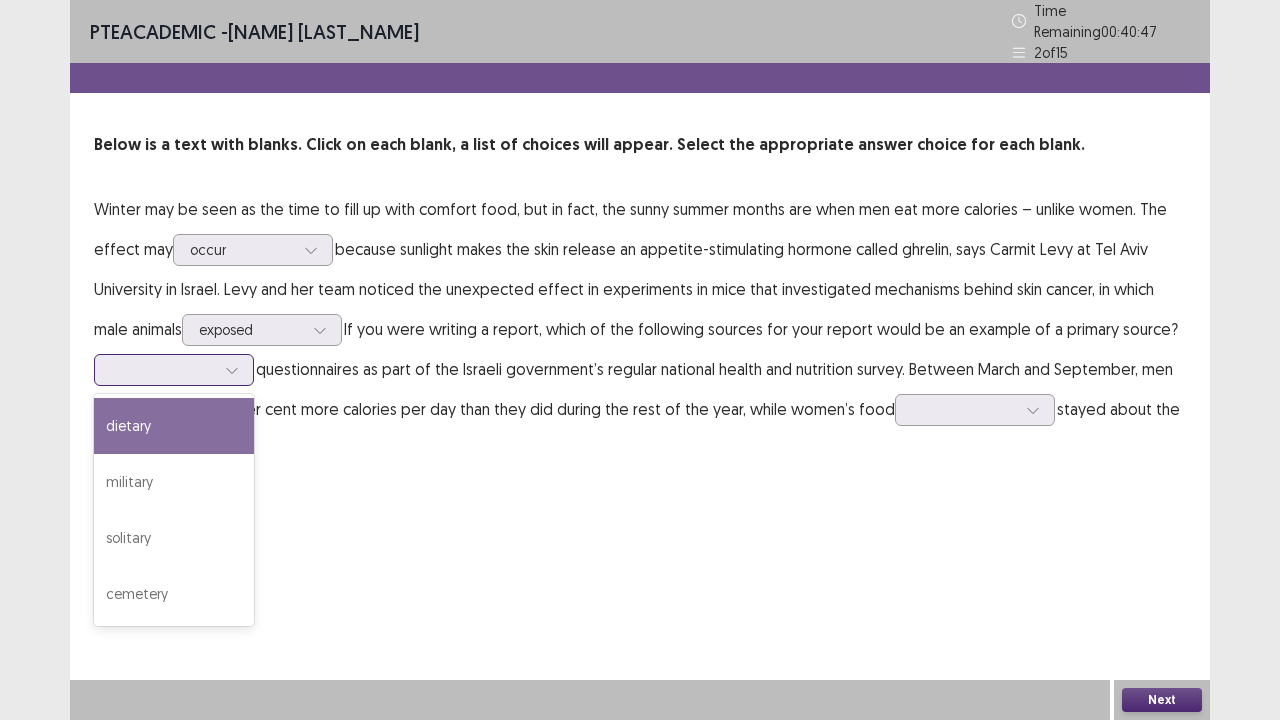 click on "dietary" at bounding box center [174, 426] 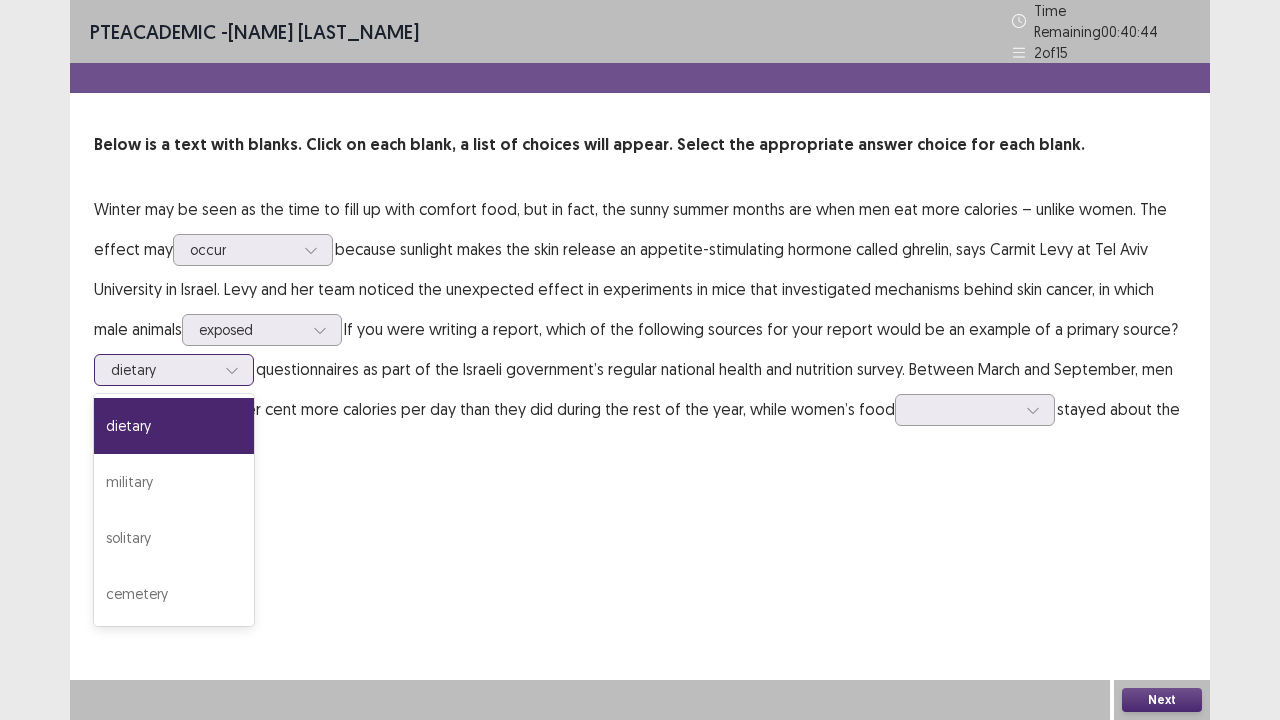 click at bounding box center [163, 369] 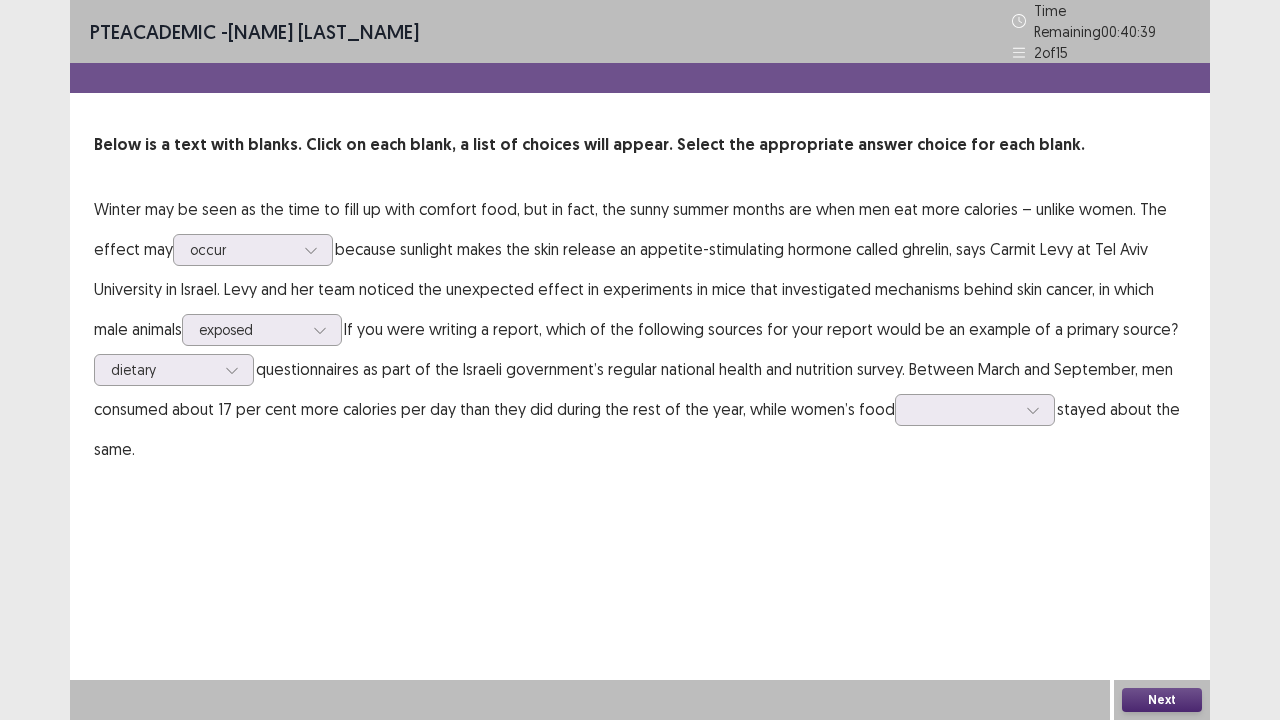 click on "PTE academic - [NAME] [LAST_NAME] Time Remaining 00 : 40 : 39 2 of 15 Below is a text with blanks. Click on each blank, a list of choices will appear. Select the appropriate answer choice for each blank. Winter may be seen as the time to fill up with comfort food, but in fact, the sunny summer months are when men eat more calories – unlike women.
The effect may occur because sunlight makes the skin release an appetite-stimulating hormone called ghrelin, says Carmit Levy at Tel Aviv University in Israel.
Levy and her team noticed the unexpected effect in experiments in mice that investigated mechanisms behind skin cancer, in which male animals exposed to UV light ate more food.
To see if humans do the same, the researchers used existing data on about 3000 people who had filled in detailed dietary stayed about the same." at bounding box center (640, 254) 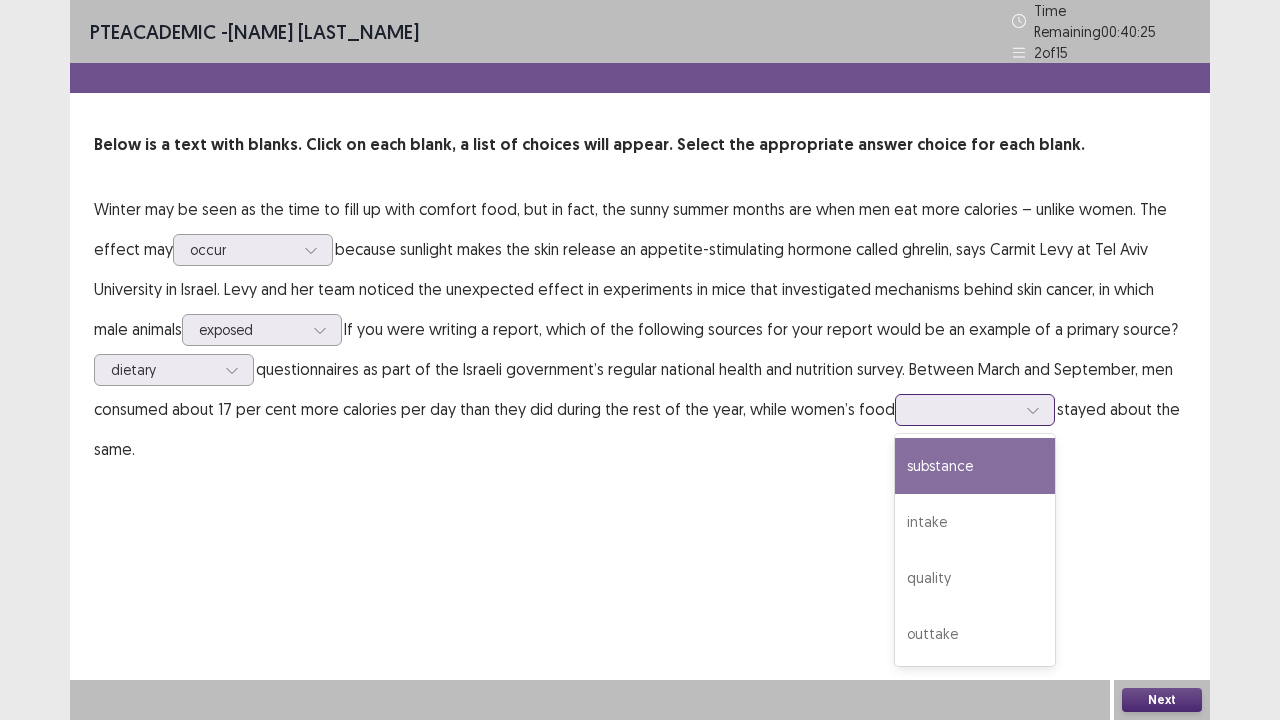 click at bounding box center (964, 409) 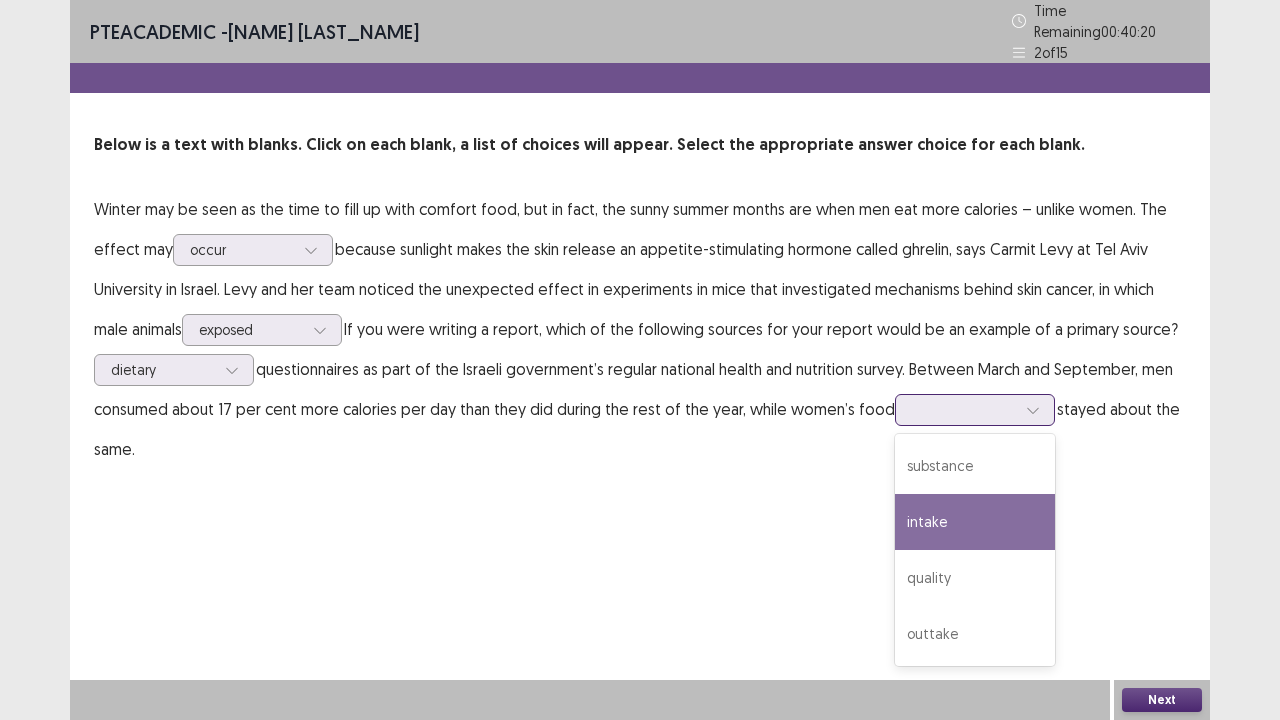 click on "intake" at bounding box center (975, 522) 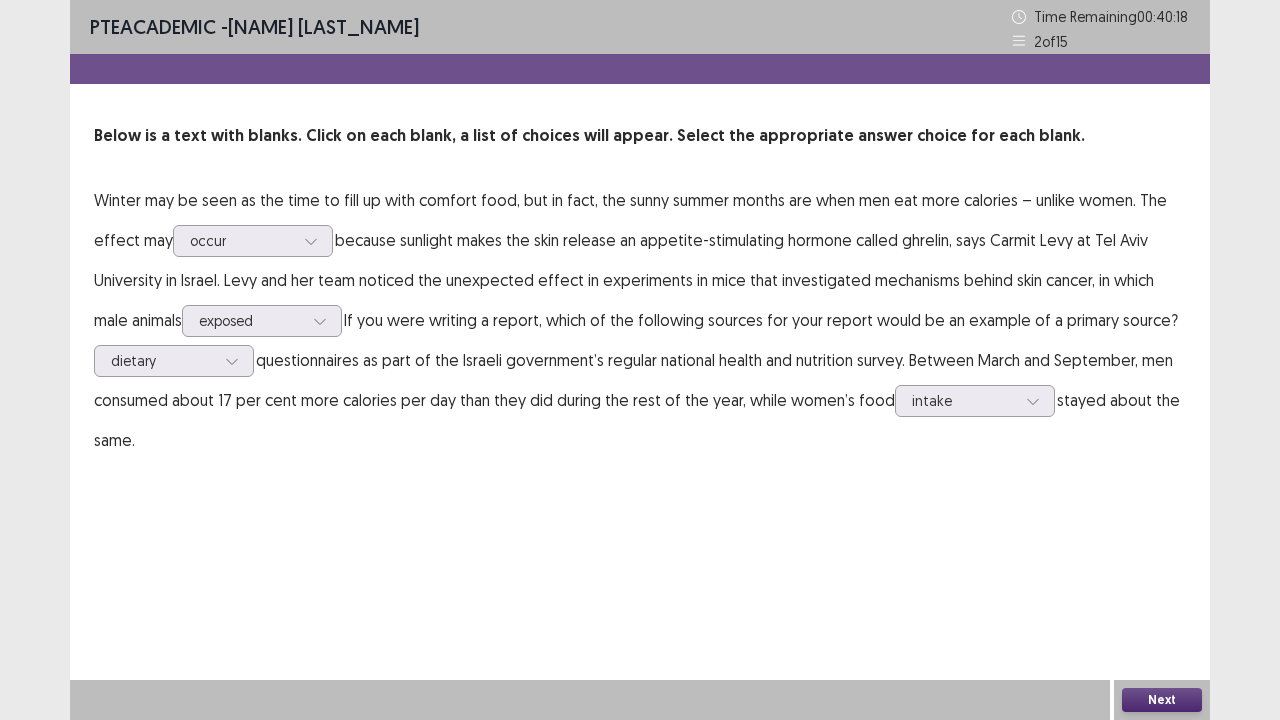 click on "Next" at bounding box center [1162, 700] 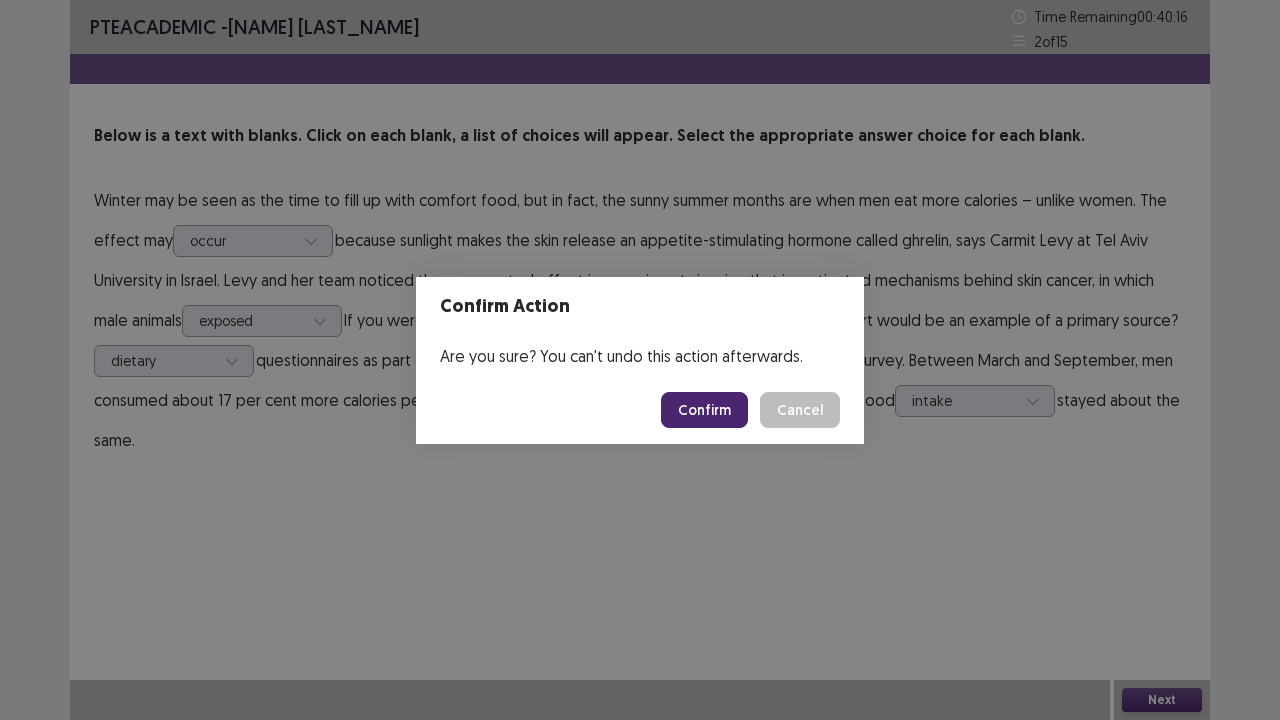 click on "Confirm" at bounding box center (704, 410) 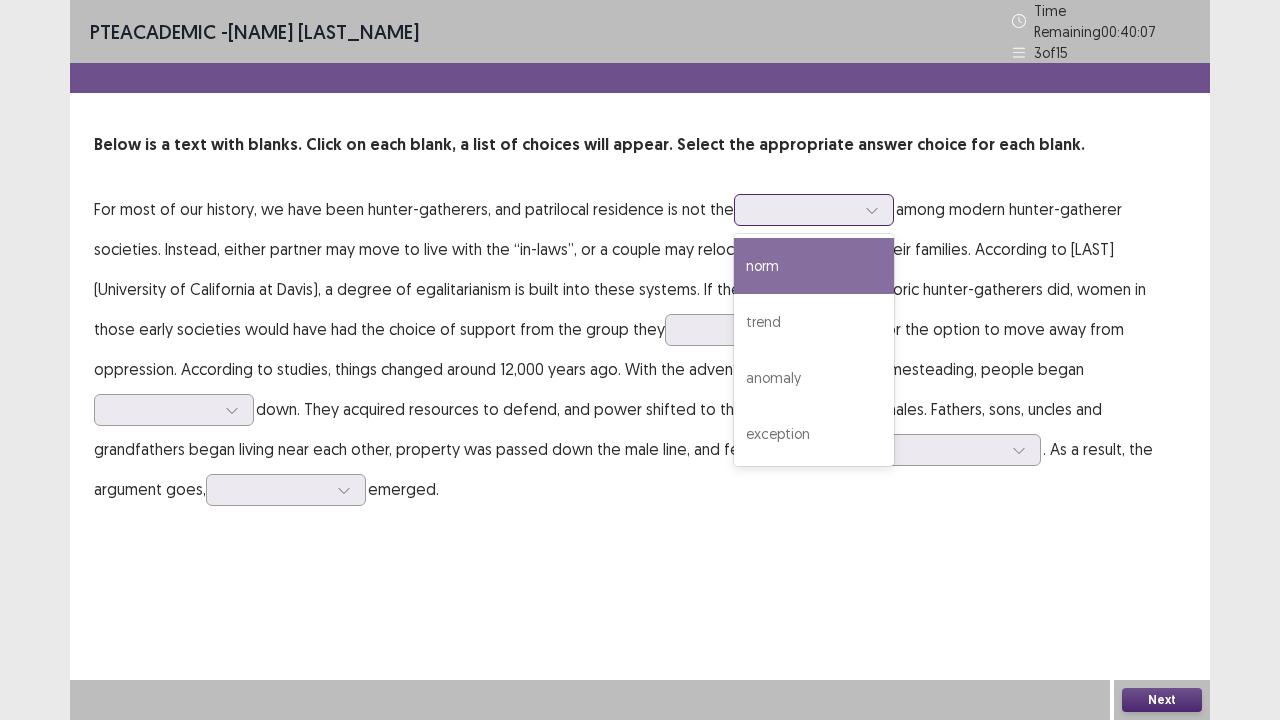 click at bounding box center (803, 209) 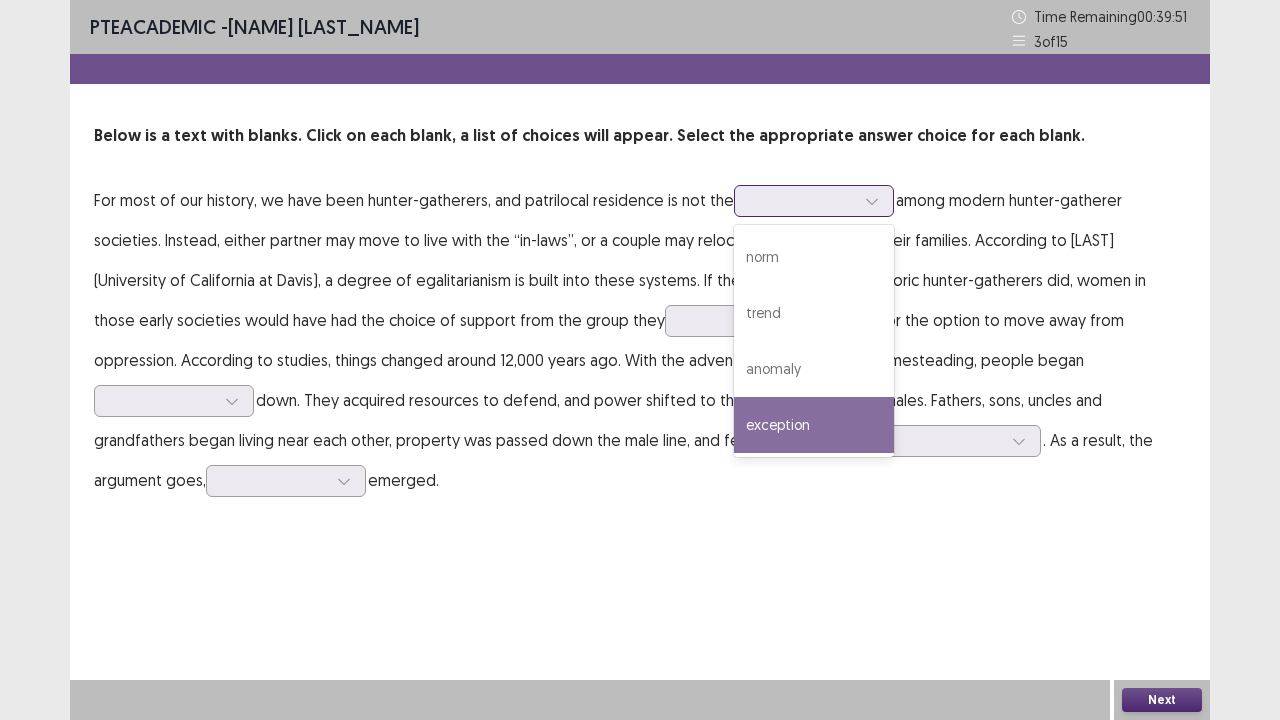 click on "exception" at bounding box center [814, 425] 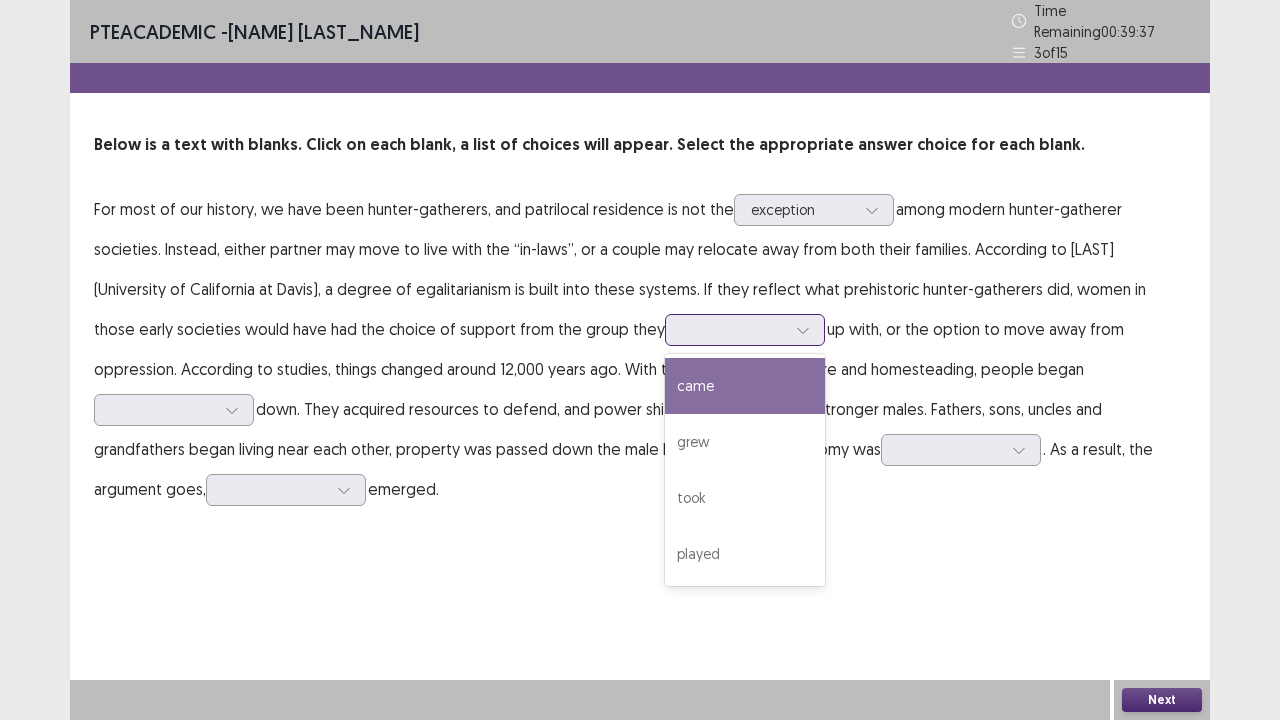 click at bounding box center [734, 329] 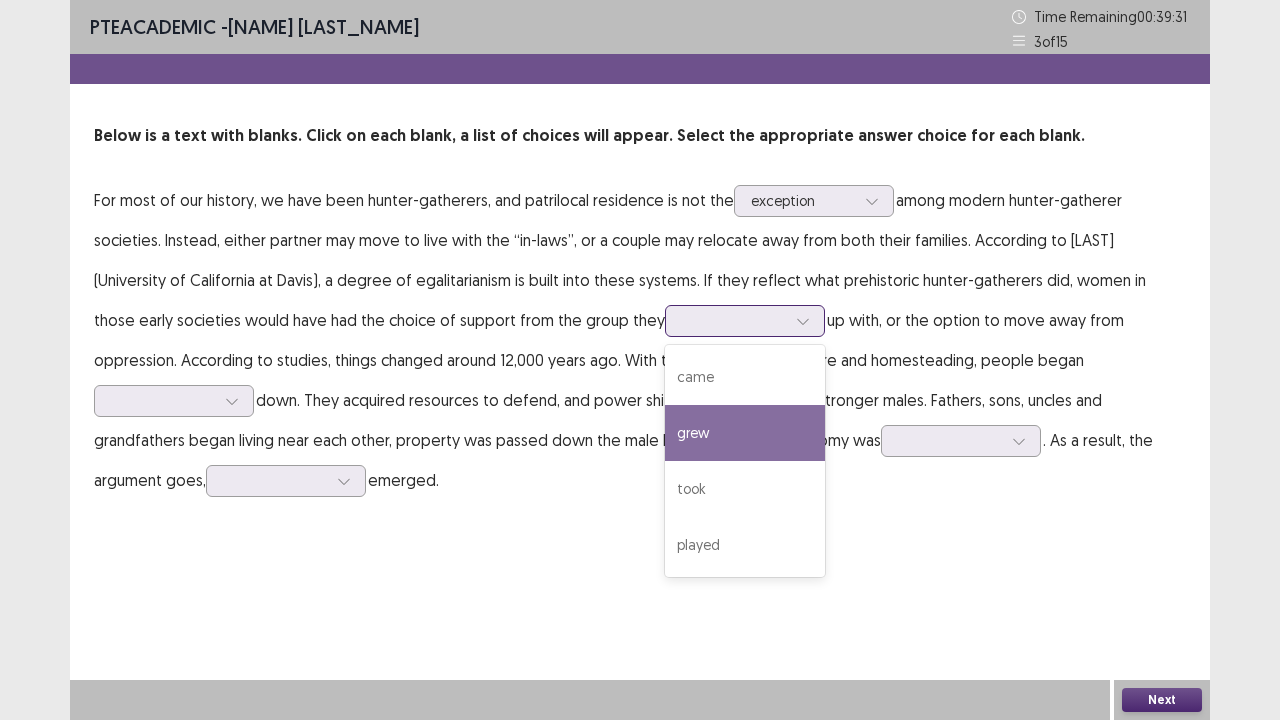 click on "grew" at bounding box center [745, 433] 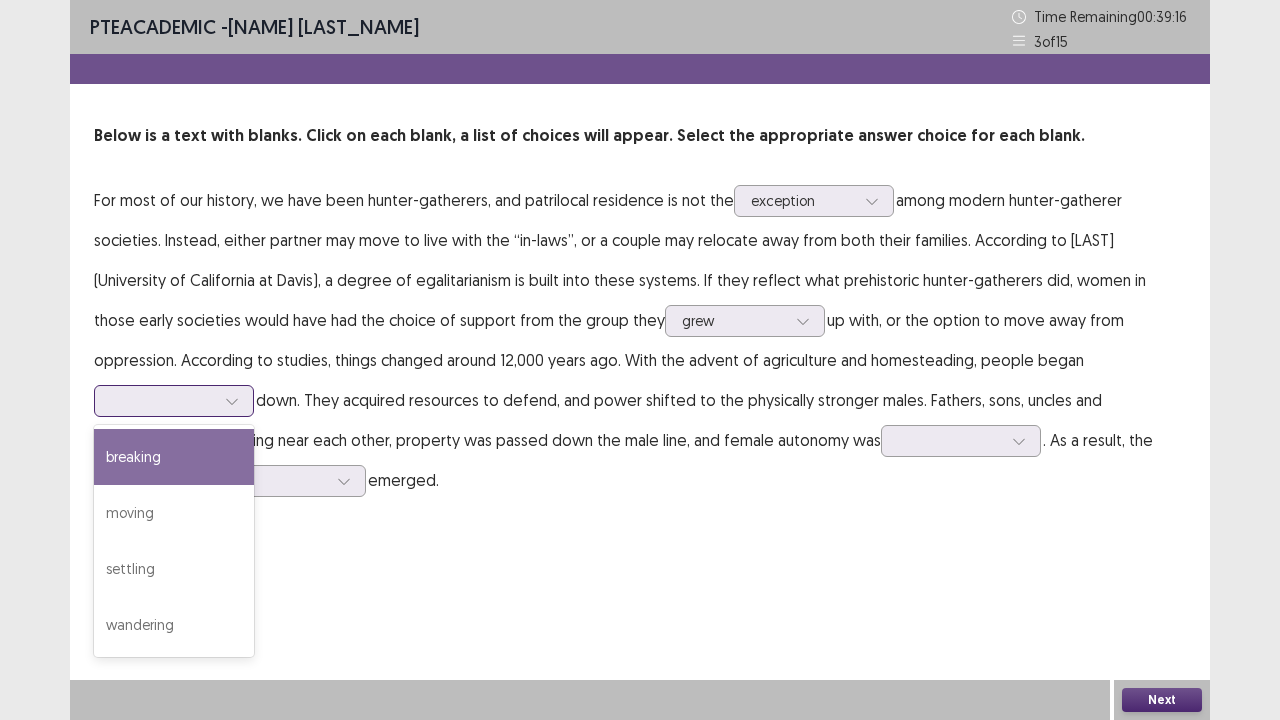 click at bounding box center (163, 400) 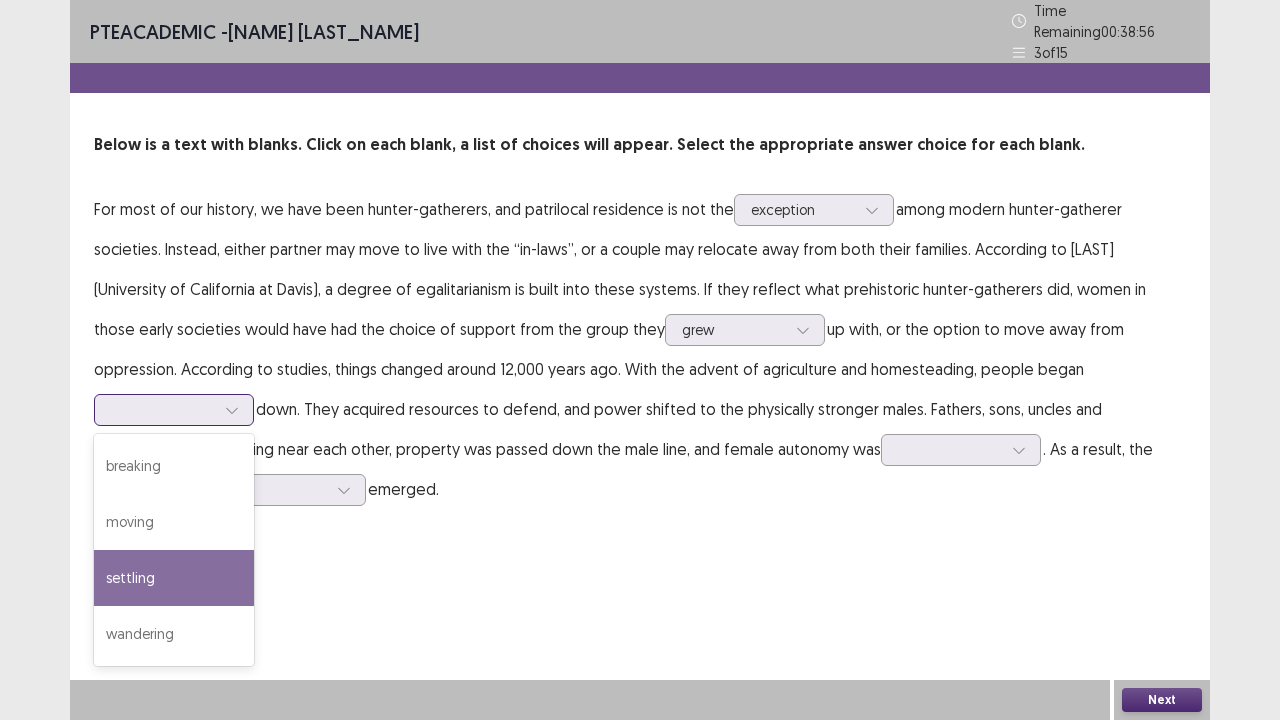 click on "settling" at bounding box center (174, 578) 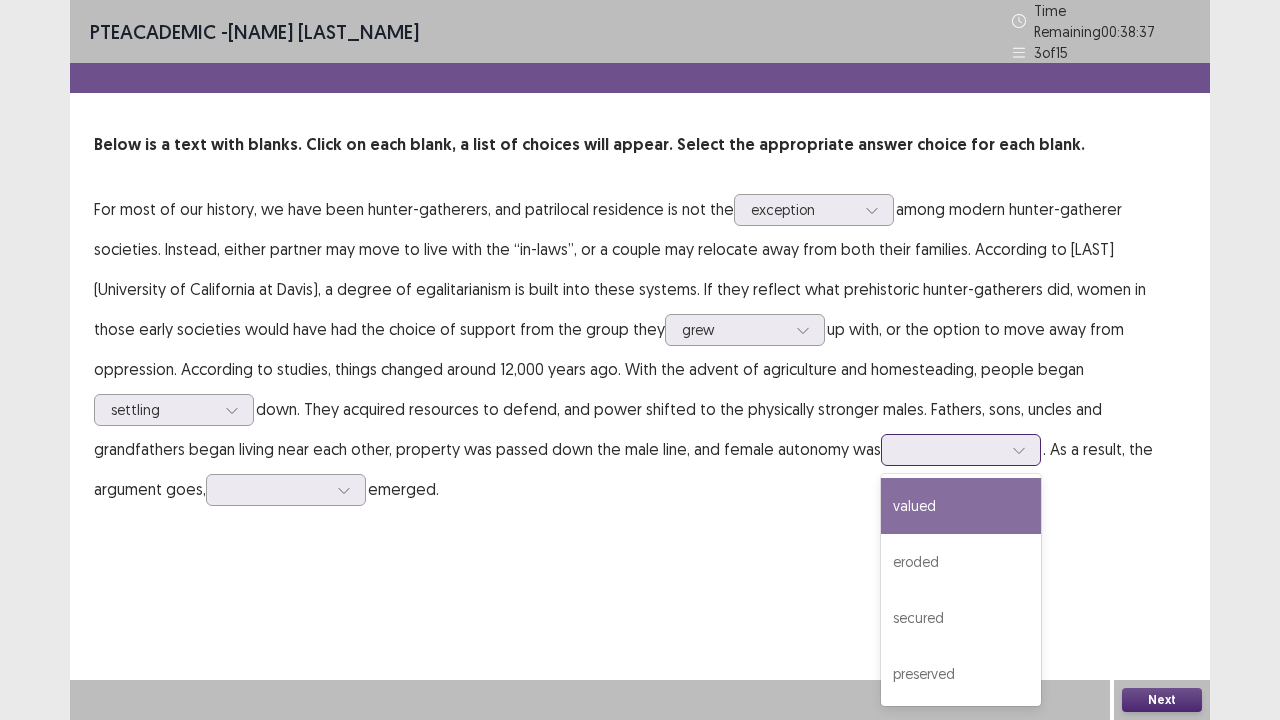 click at bounding box center (950, 449) 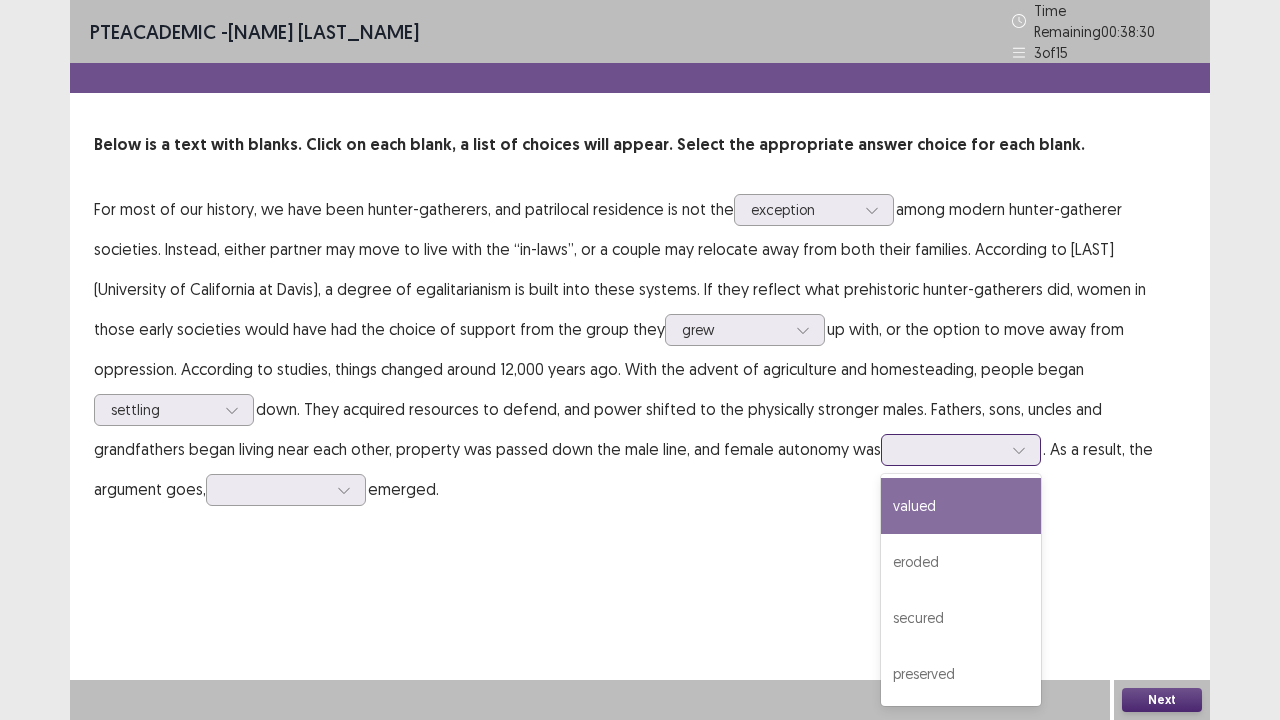 click on "valued" at bounding box center (961, 506) 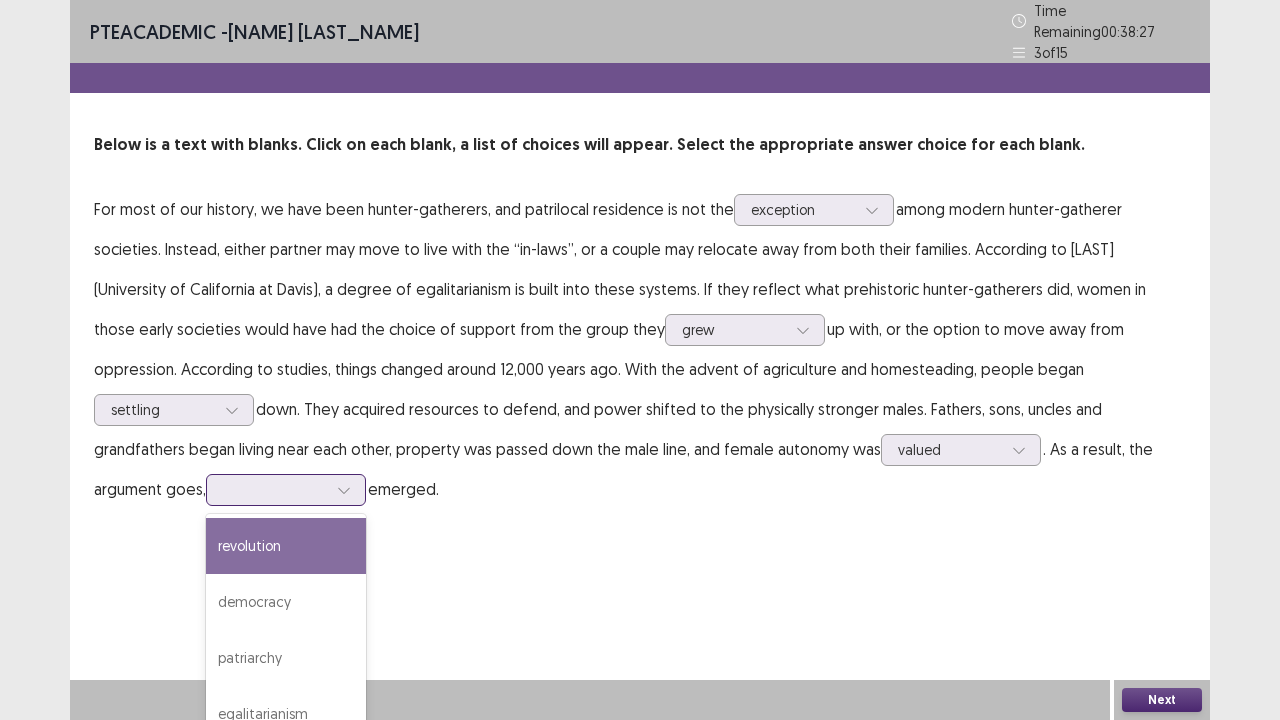 click at bounding box center (275, 489) 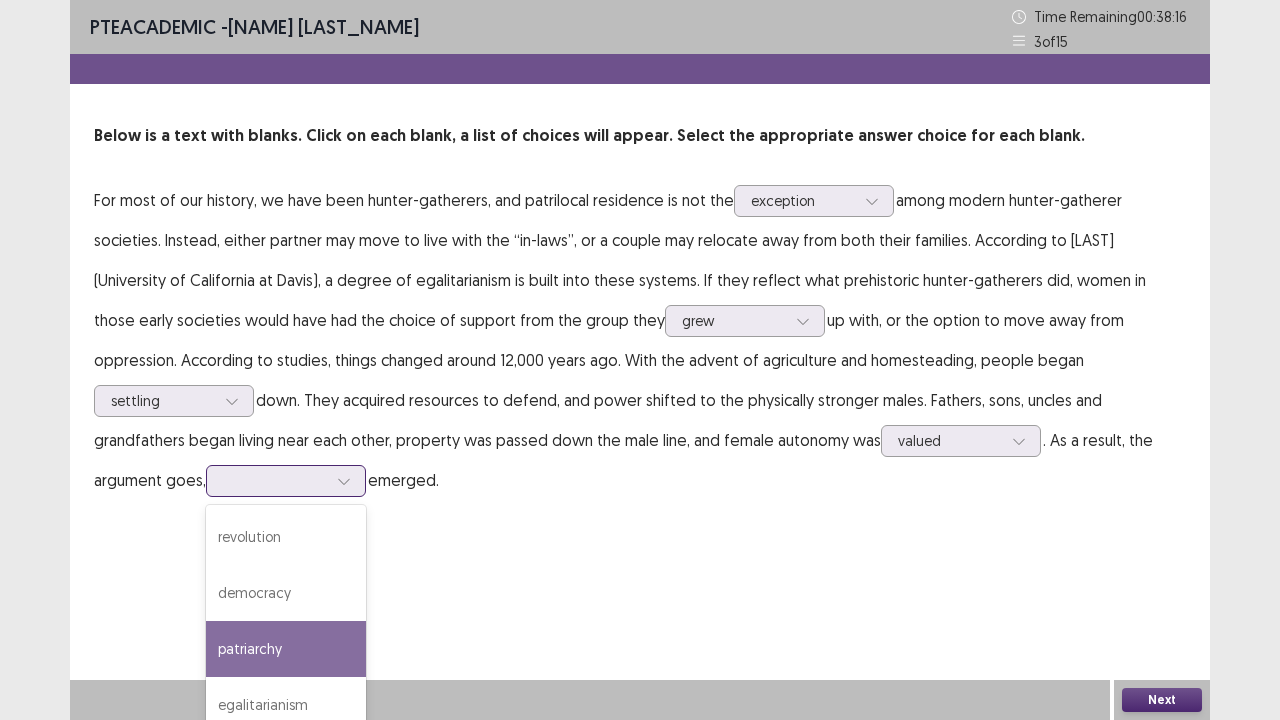 click on "patriarchy" at bounding box center [286, 649] 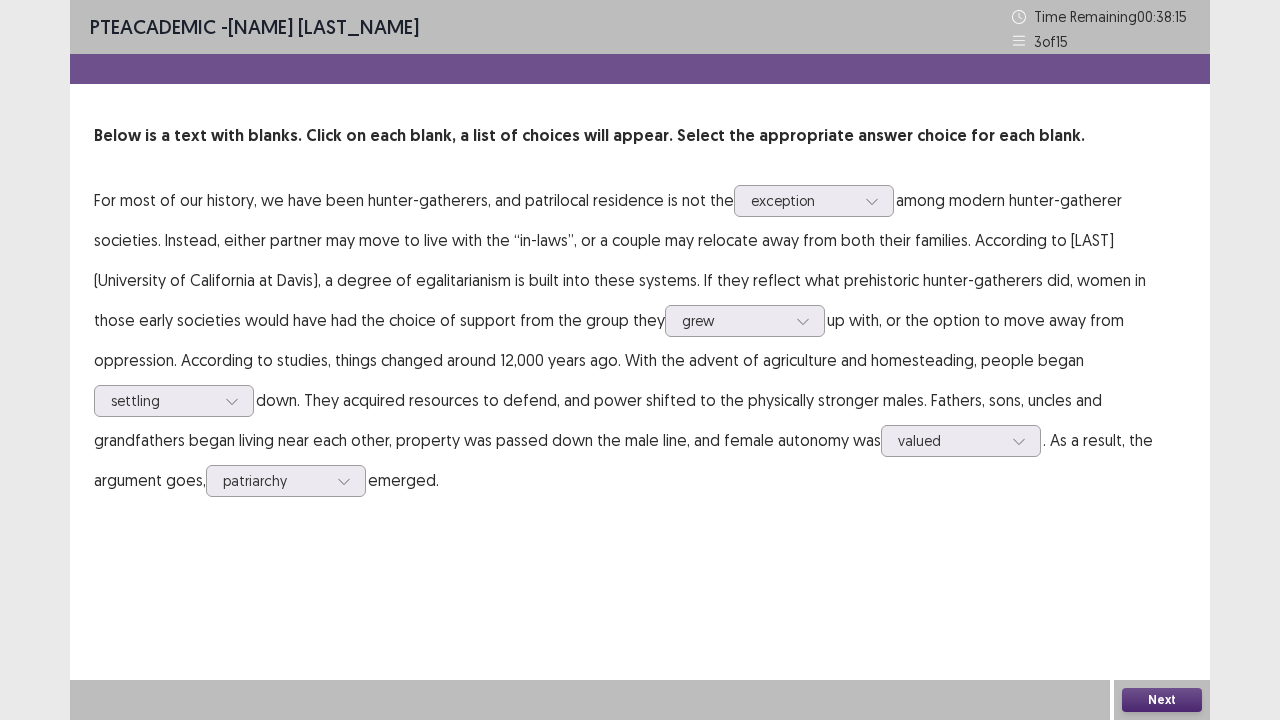 click on "Next" at bounding box center [1162, 700] 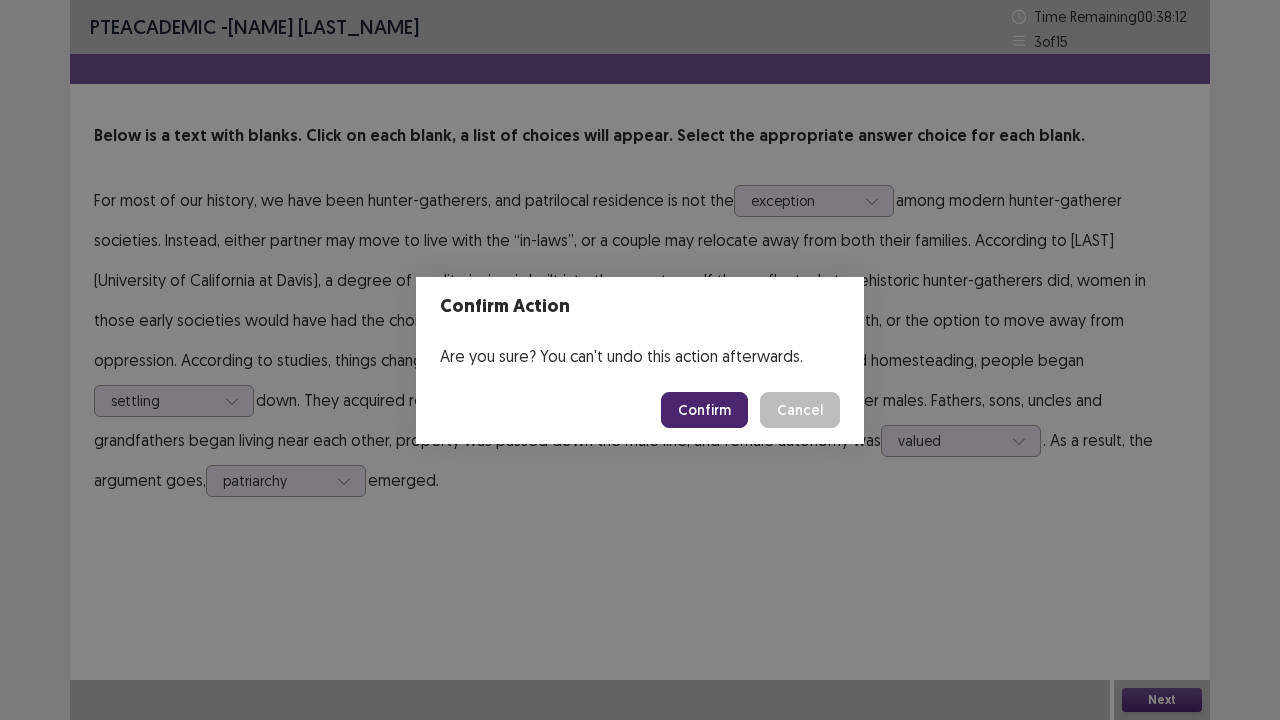 click on "Confirm" at bounding box center [704, 410] 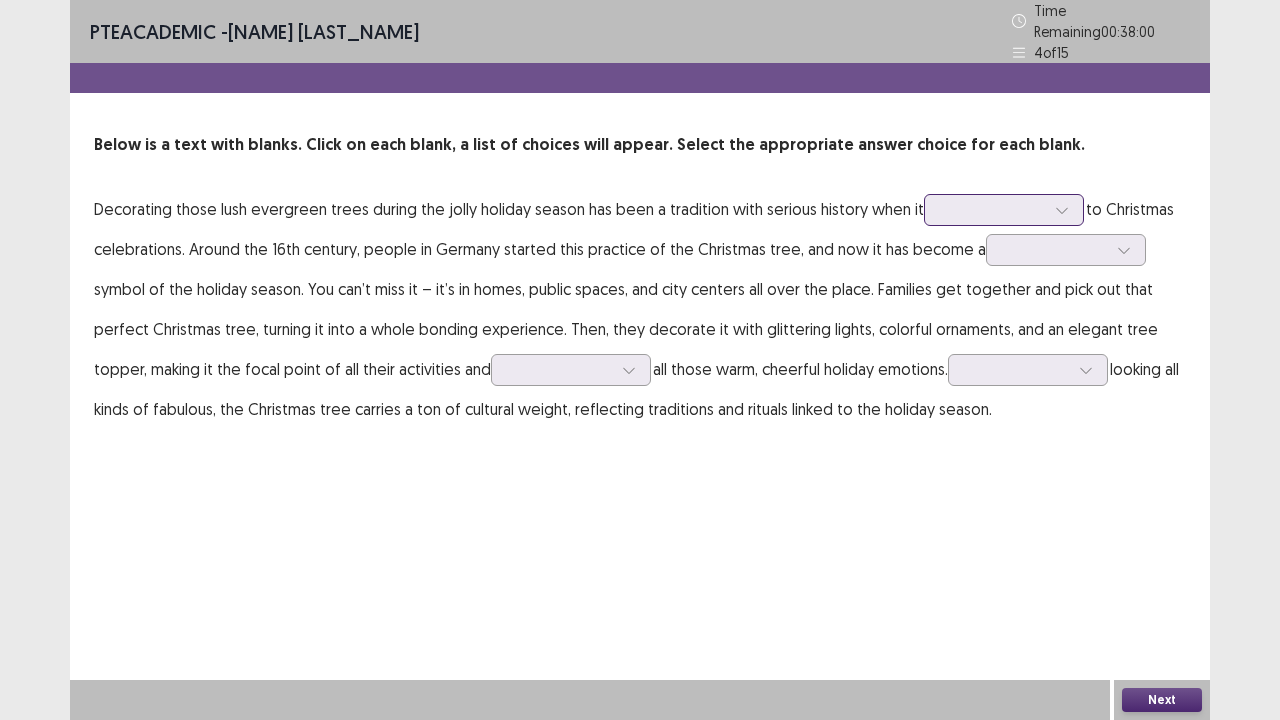 click at bounding box center (993, 209) 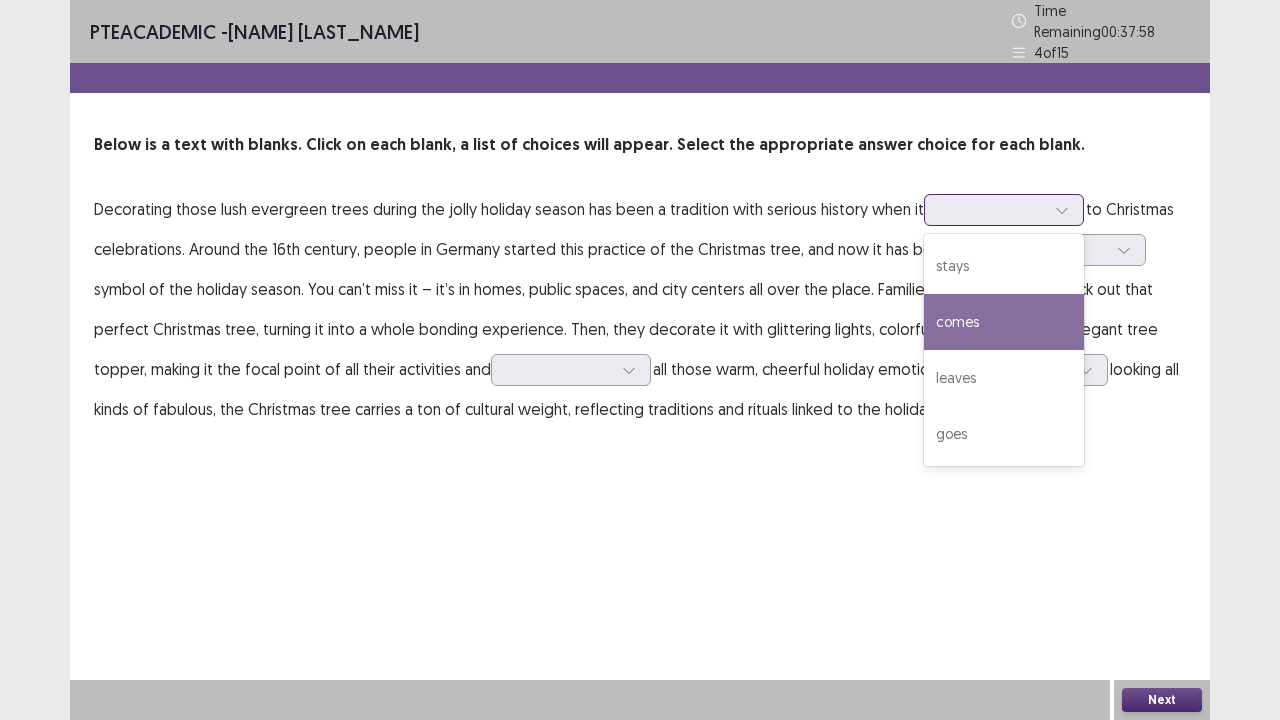 click on "comes" at bounding box center (1004, 322) 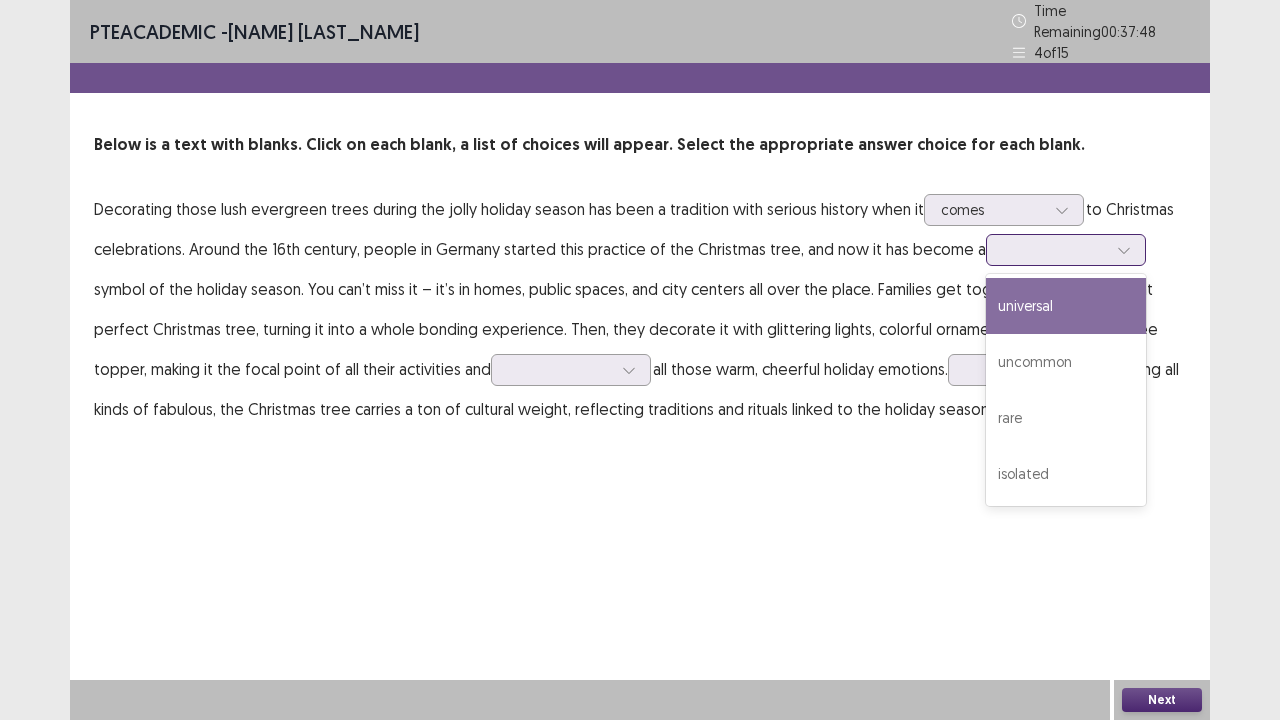 click at bounding box center [1055, 249] 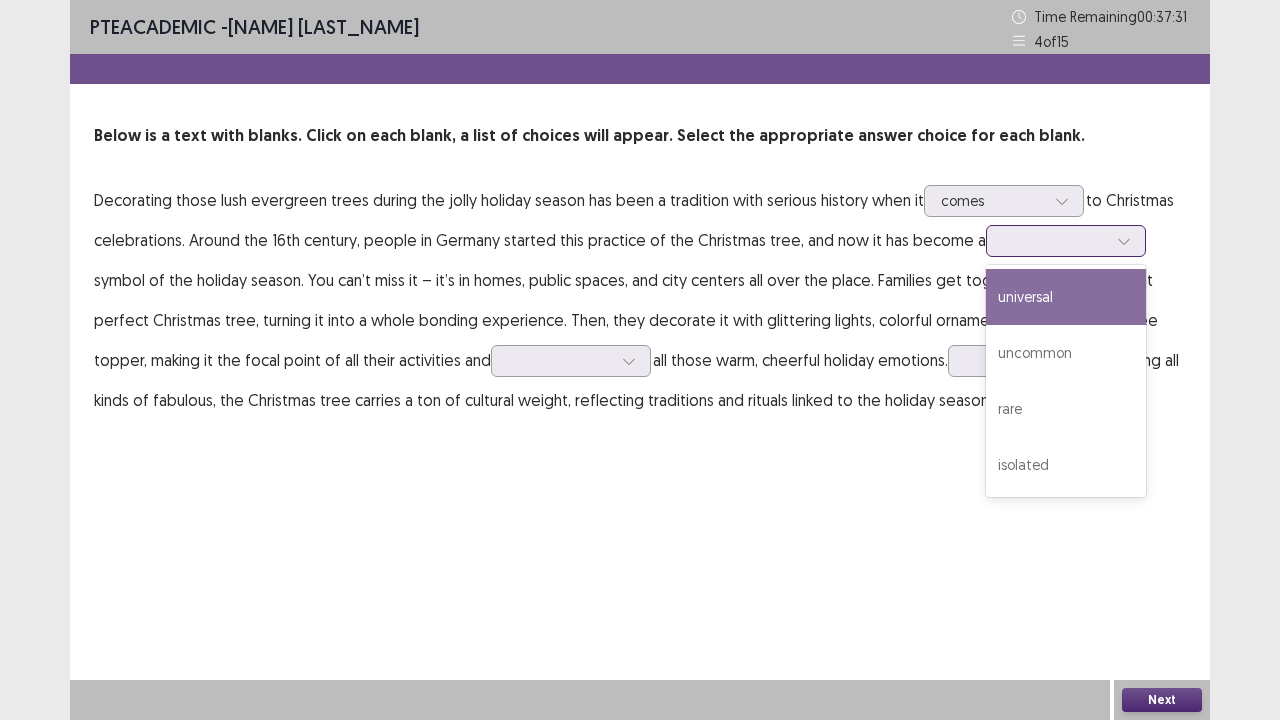 click on "universal" at bounding box center [1066, 297] 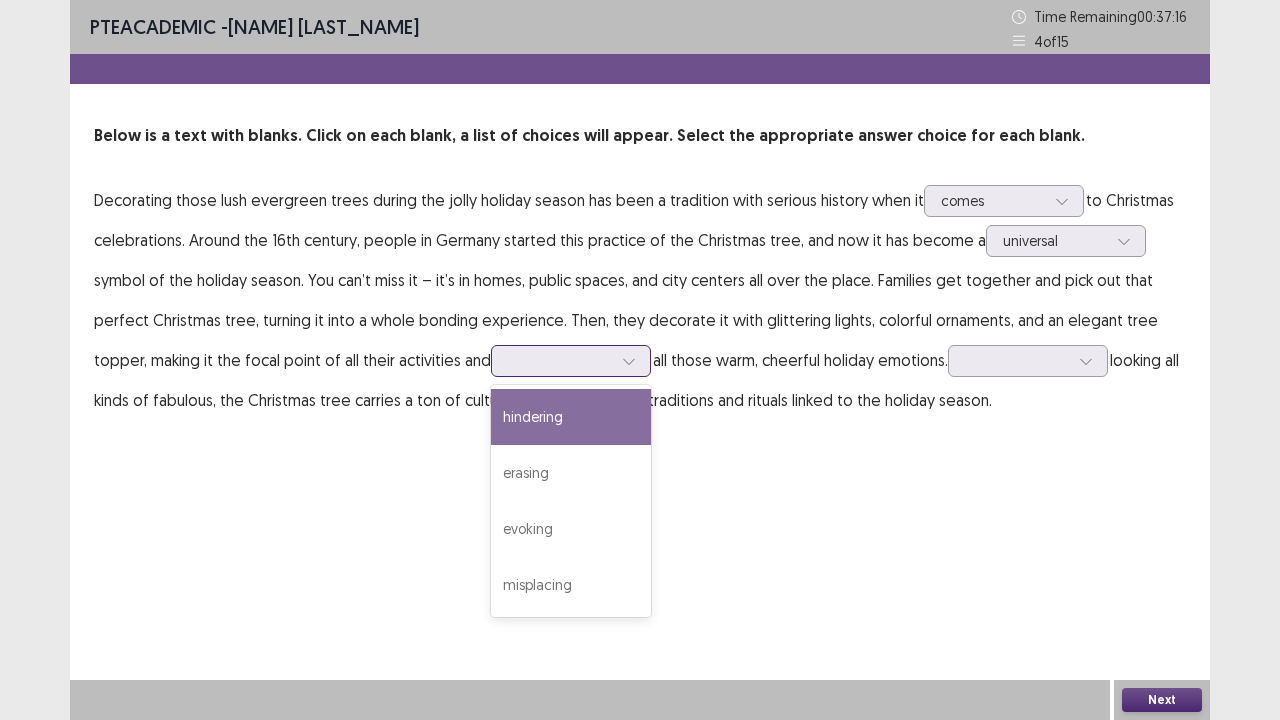 click at bounding box center [560, 360] 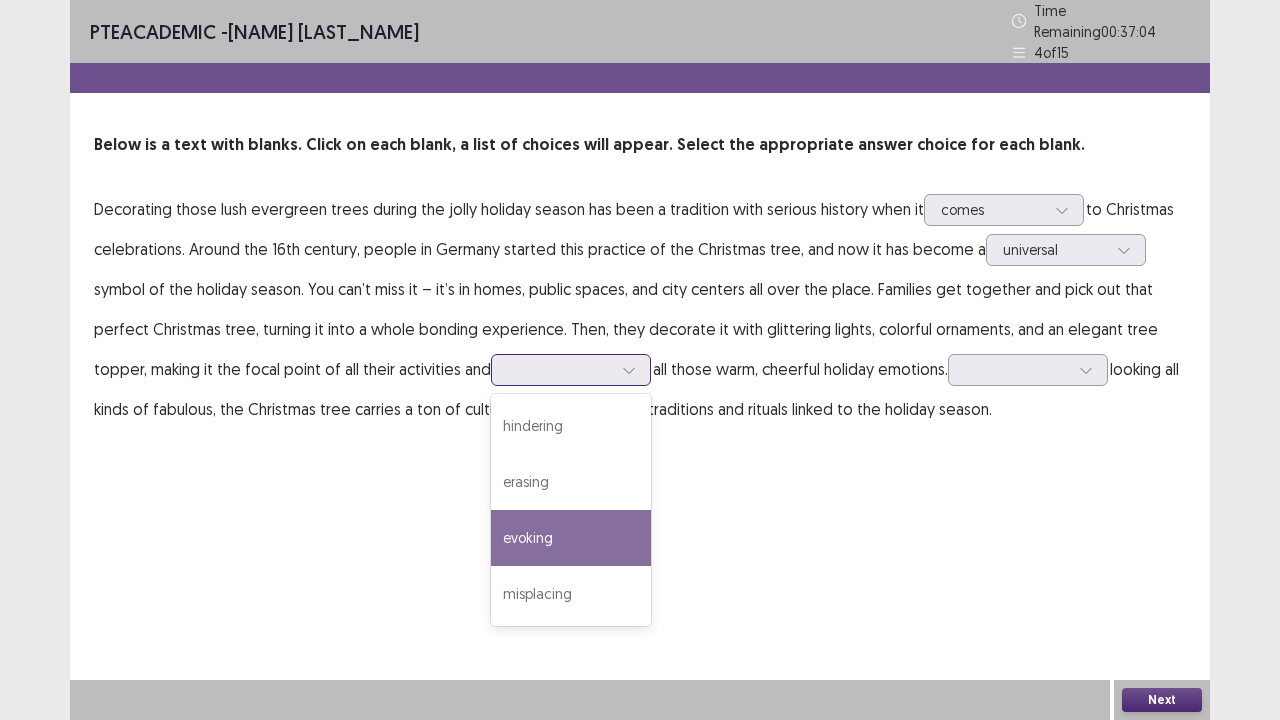 click on "evoking" at bounding box center (571, 538) 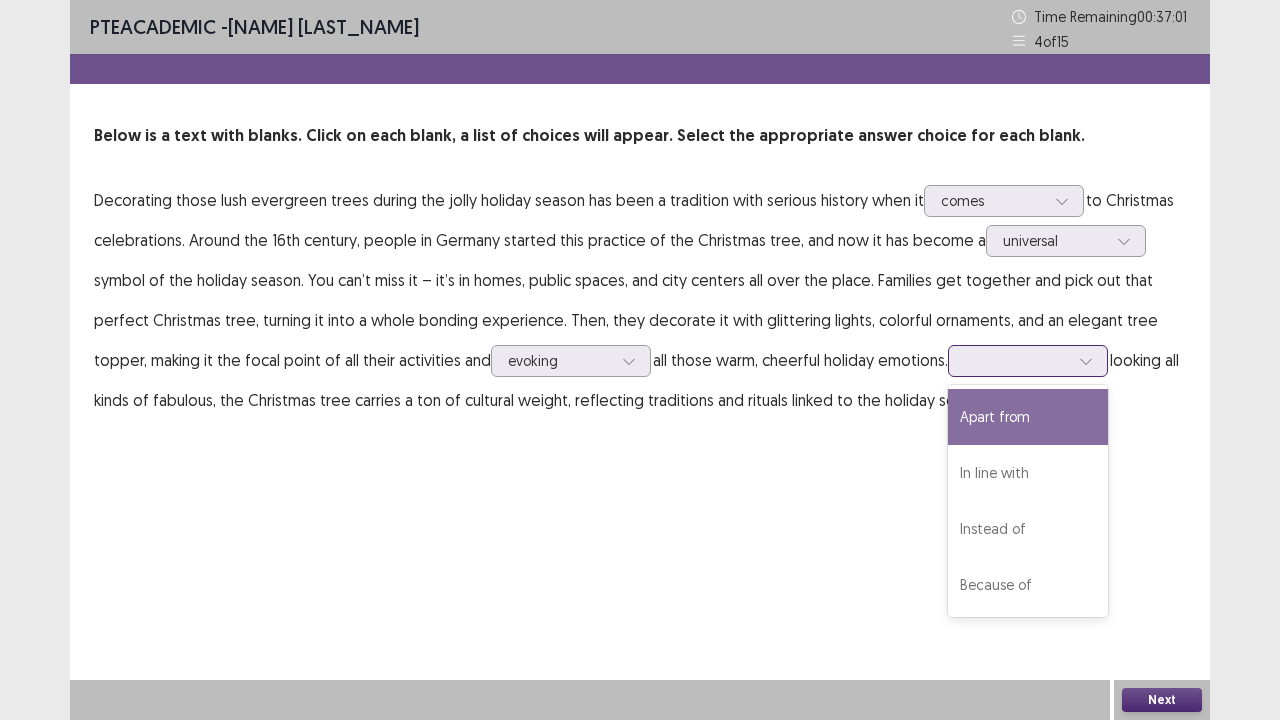 click at bounding box center (1017, 360) 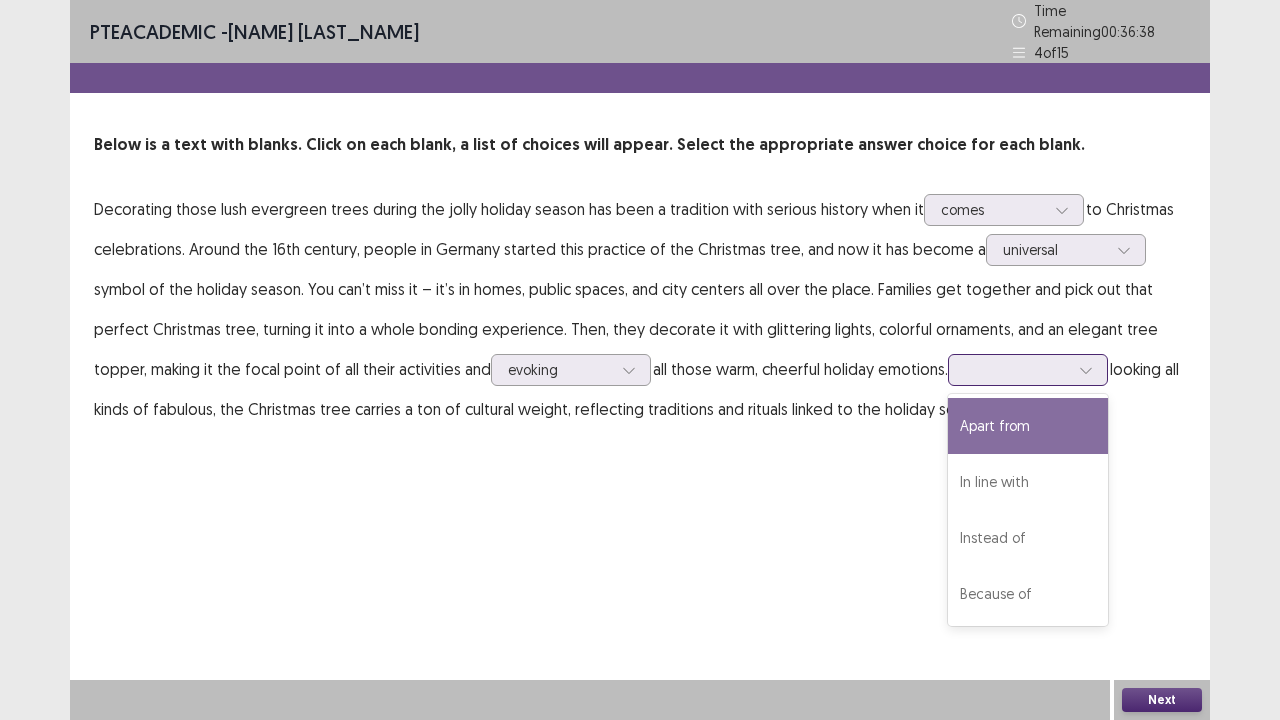 click on "Apart from" at bounding box center [1028, 426] 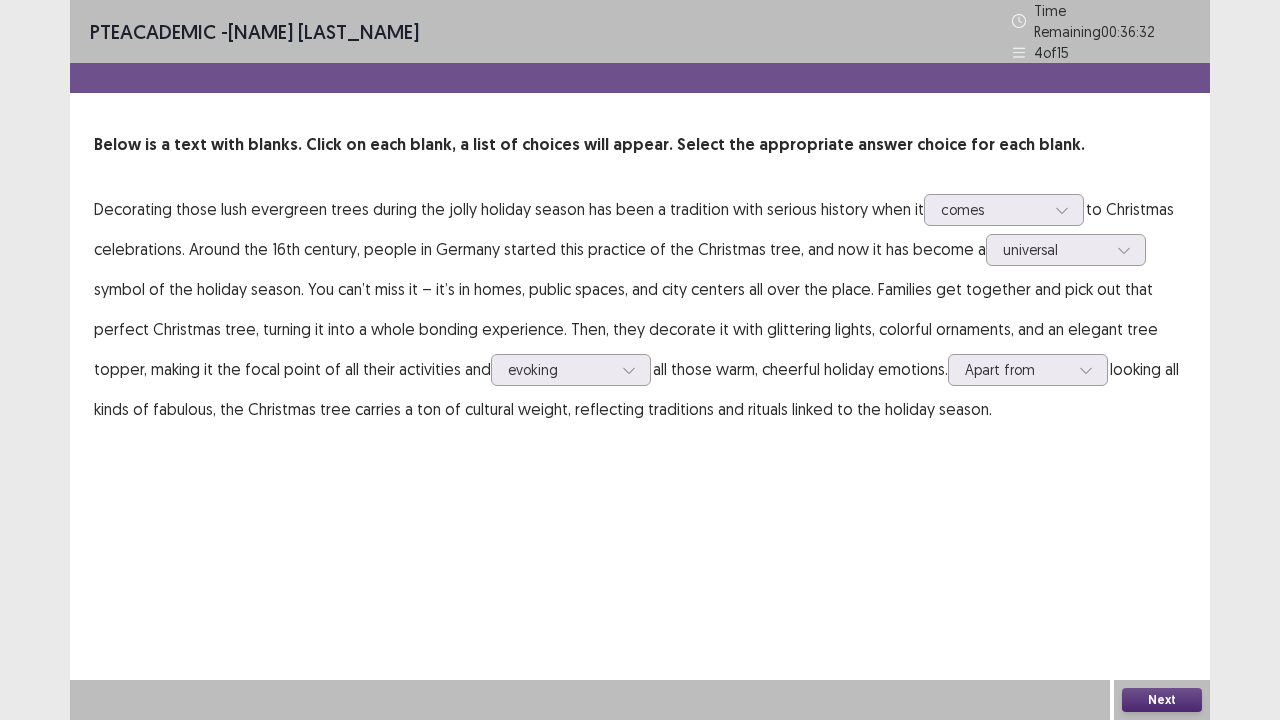click on "Next" at bounding box center (1162, 700) 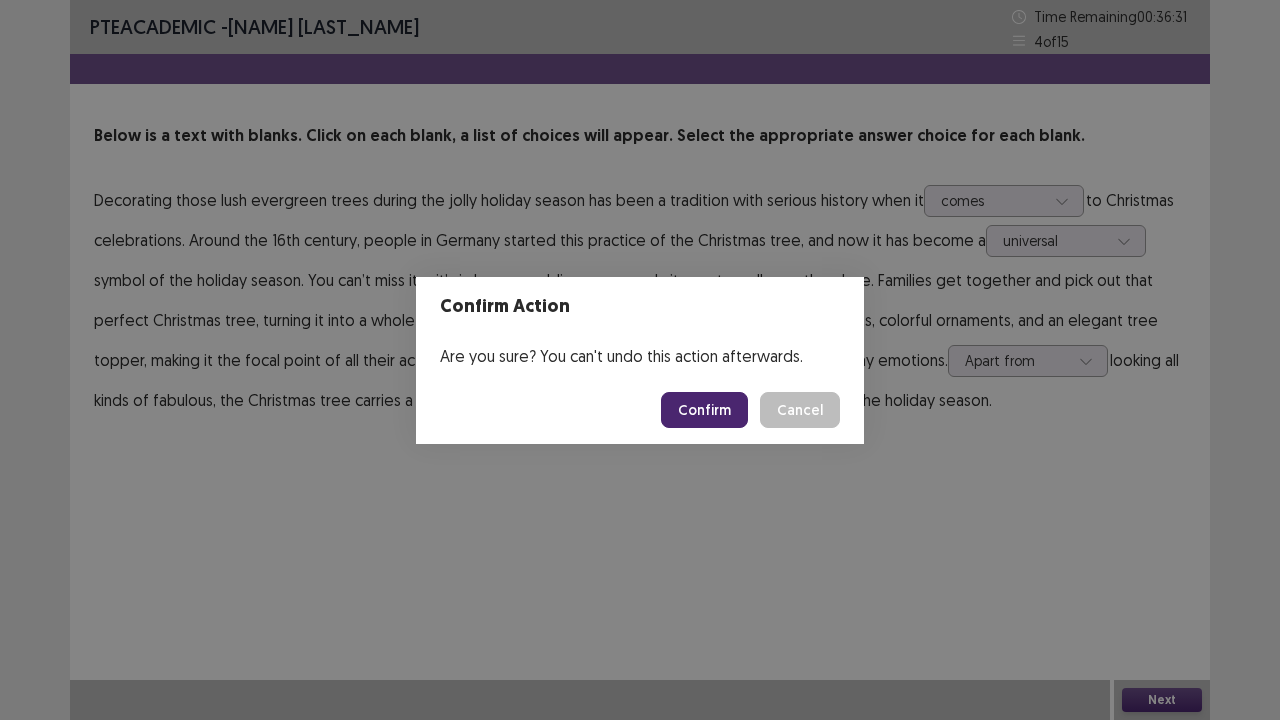 click on "Confirm" at bounding box center (704, 410) 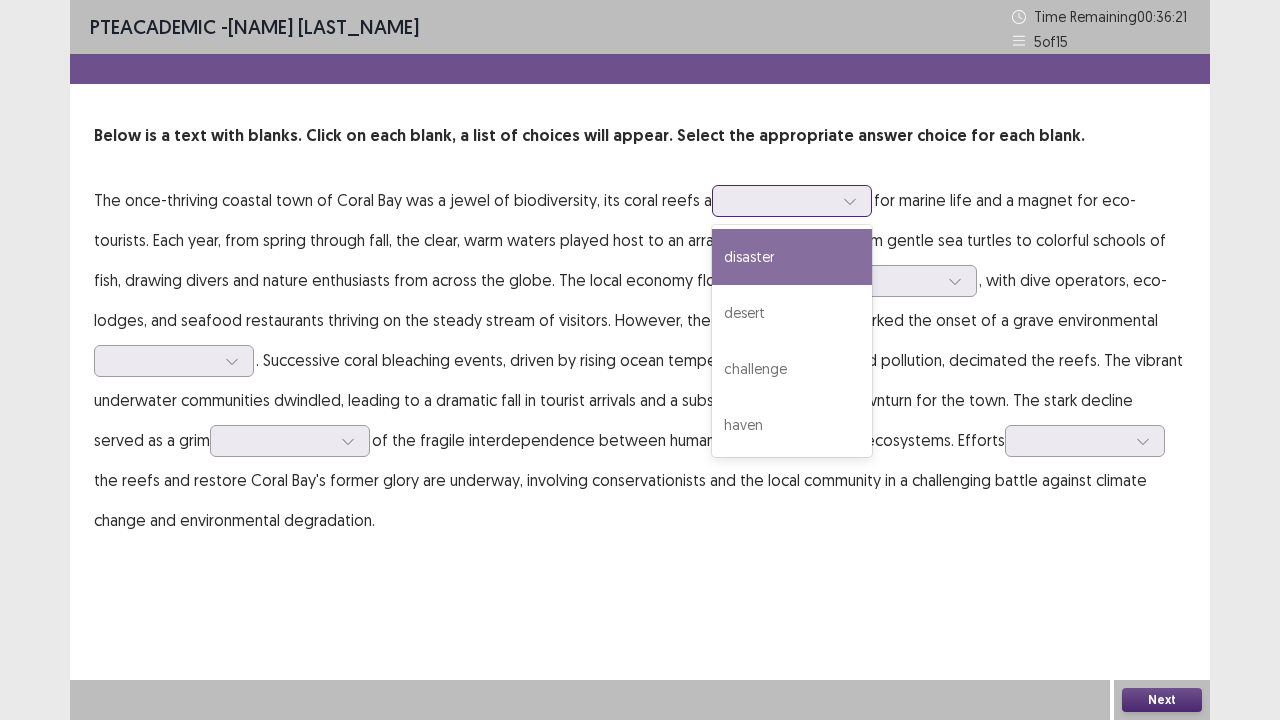 click at bounding box center [781, 200] 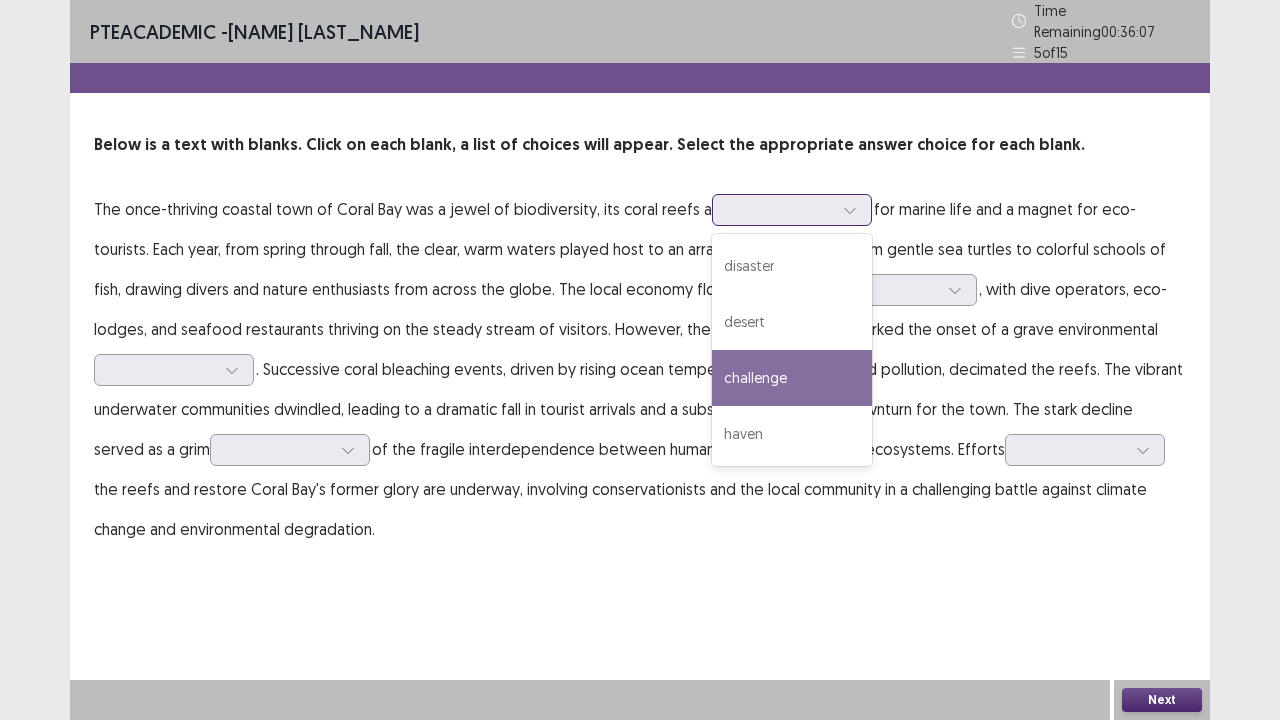 click on "challenge" at bounding box center (792, 378) 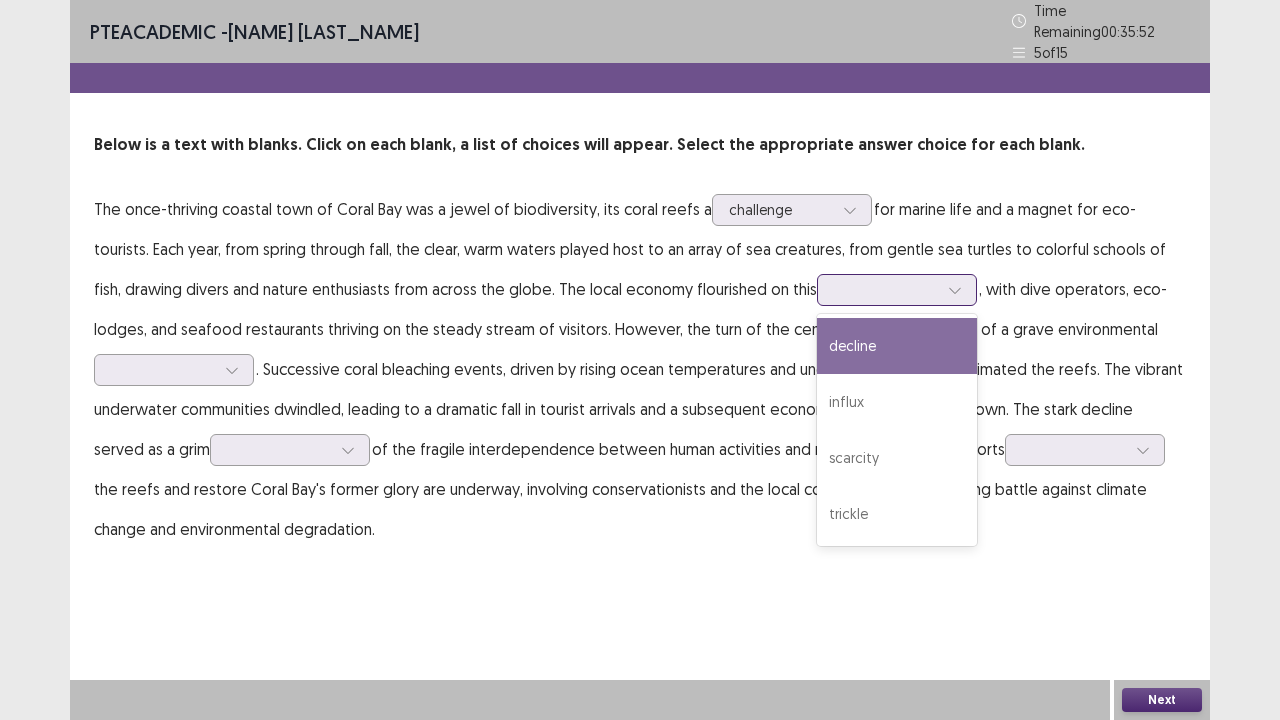click at bounding box center [886, 289] 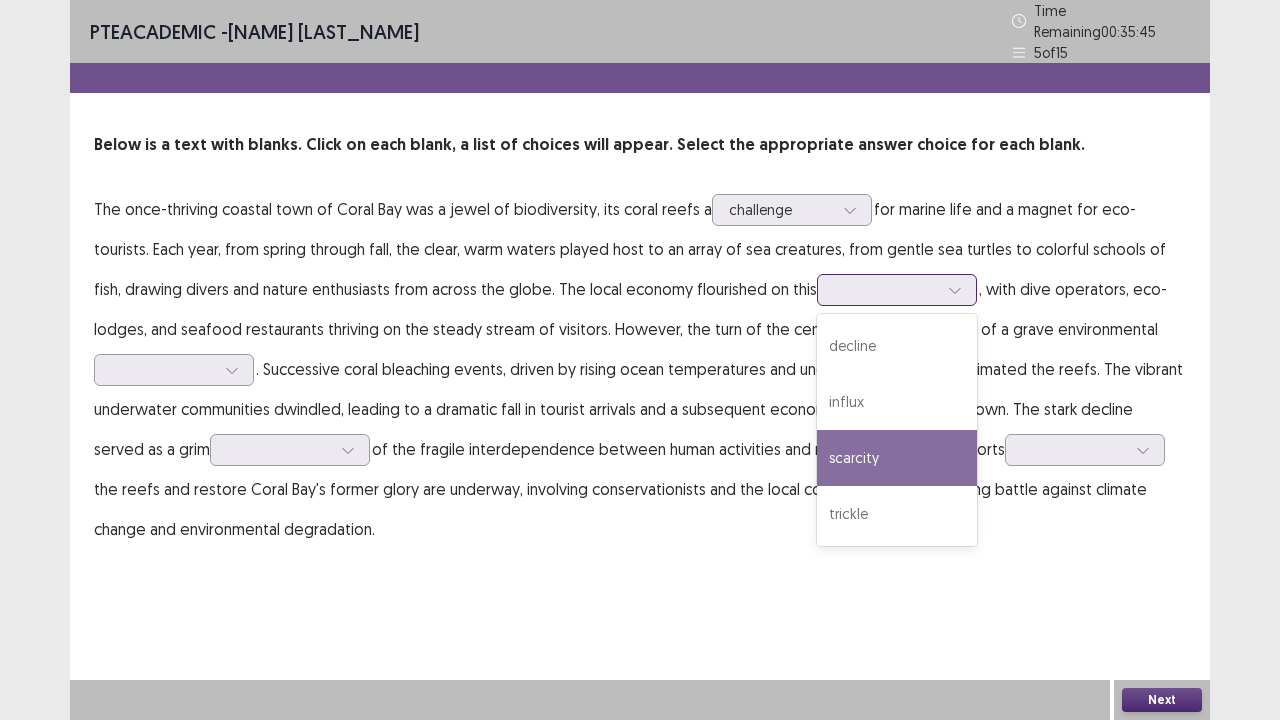 click on "scarcity" at bounding box center (897, 458) 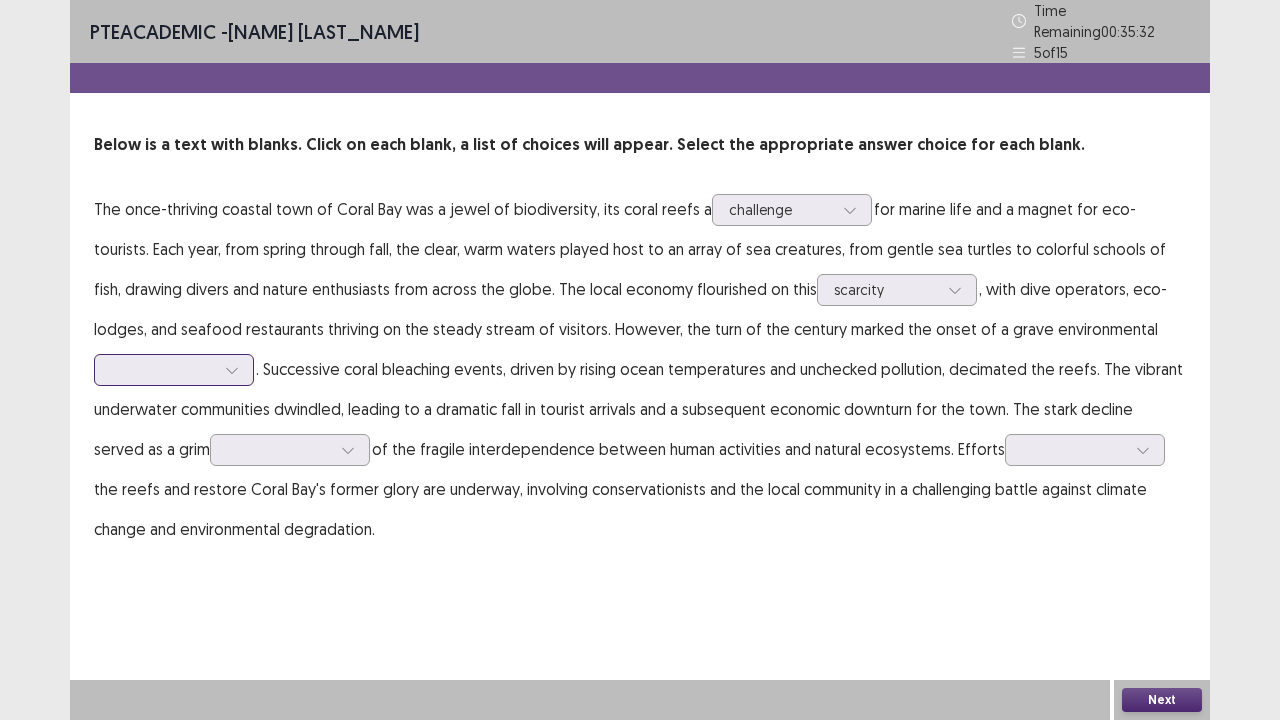 click at bounding box center [163, 369] 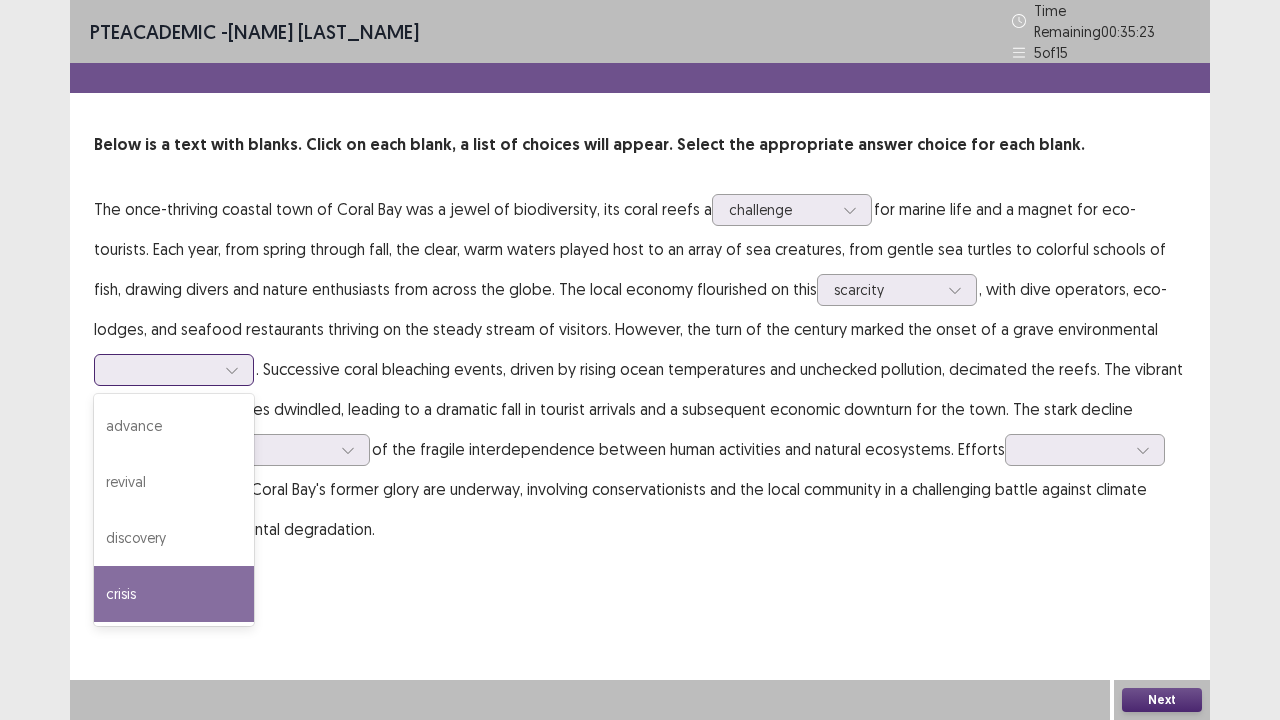 click on "crisis" at bounding box center (174, 594) 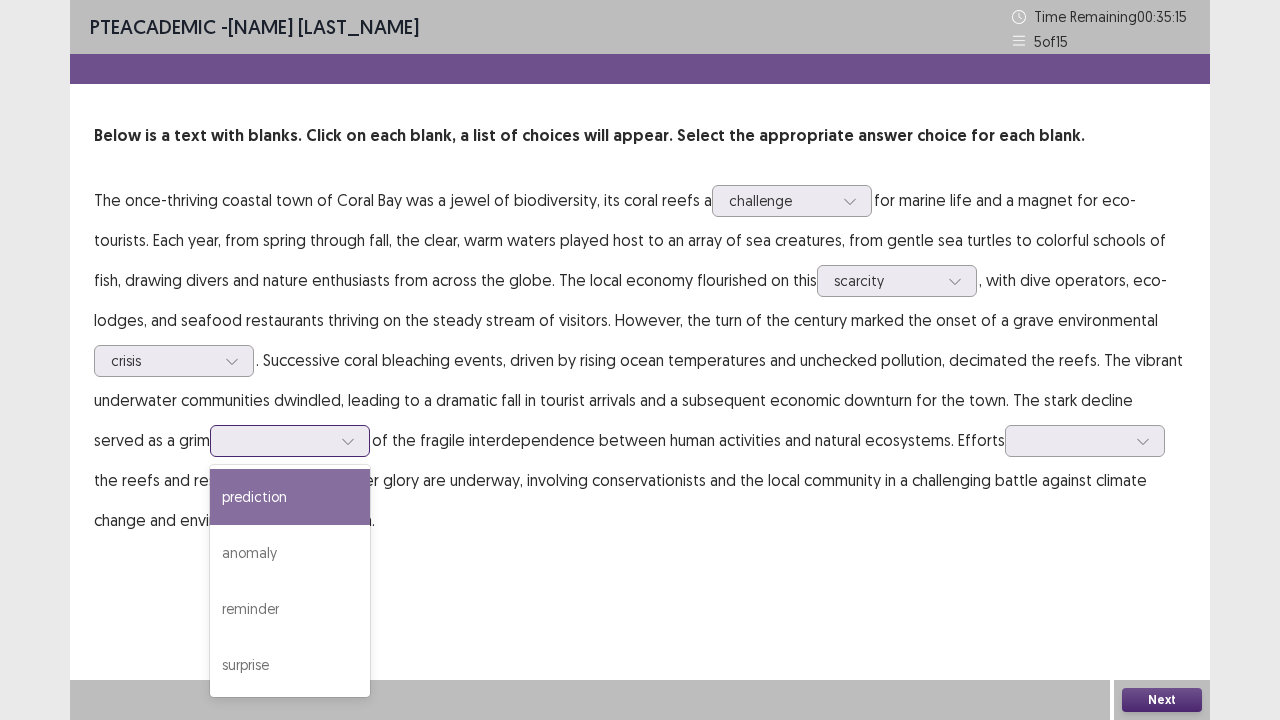 click at bounding box center (279, 440) 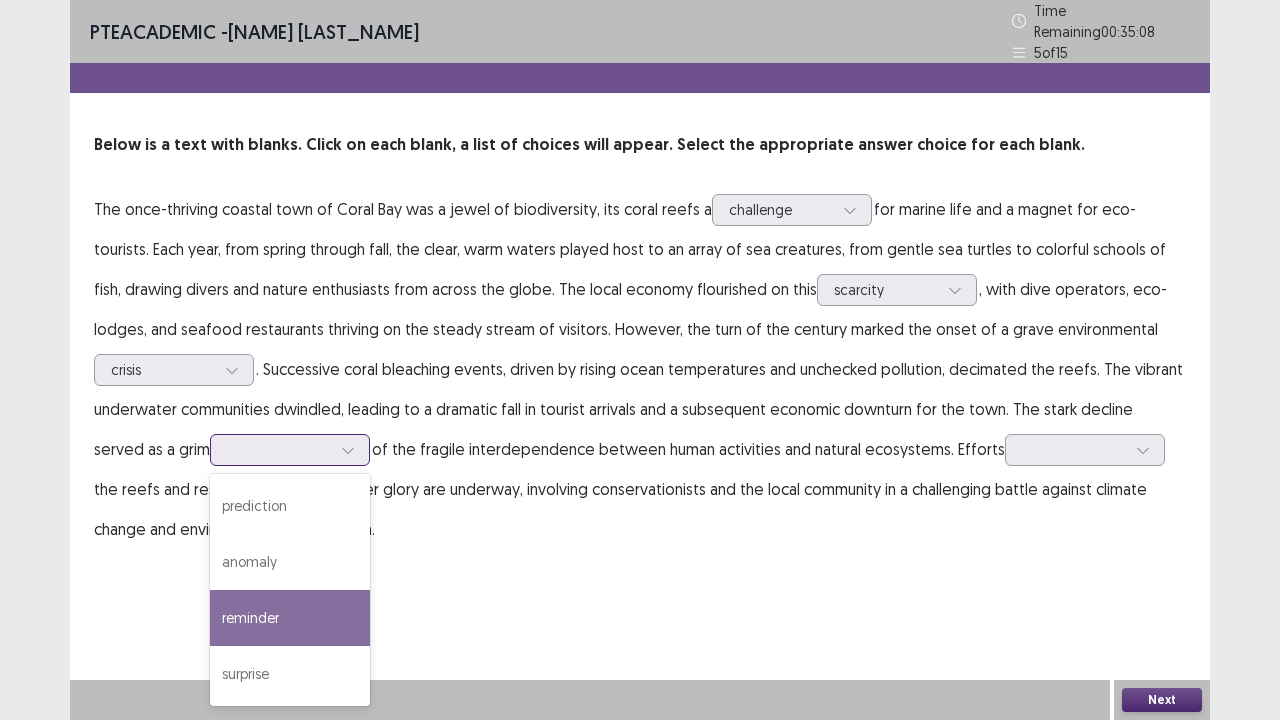 click on "reminder" at bounding box center [290, 618] 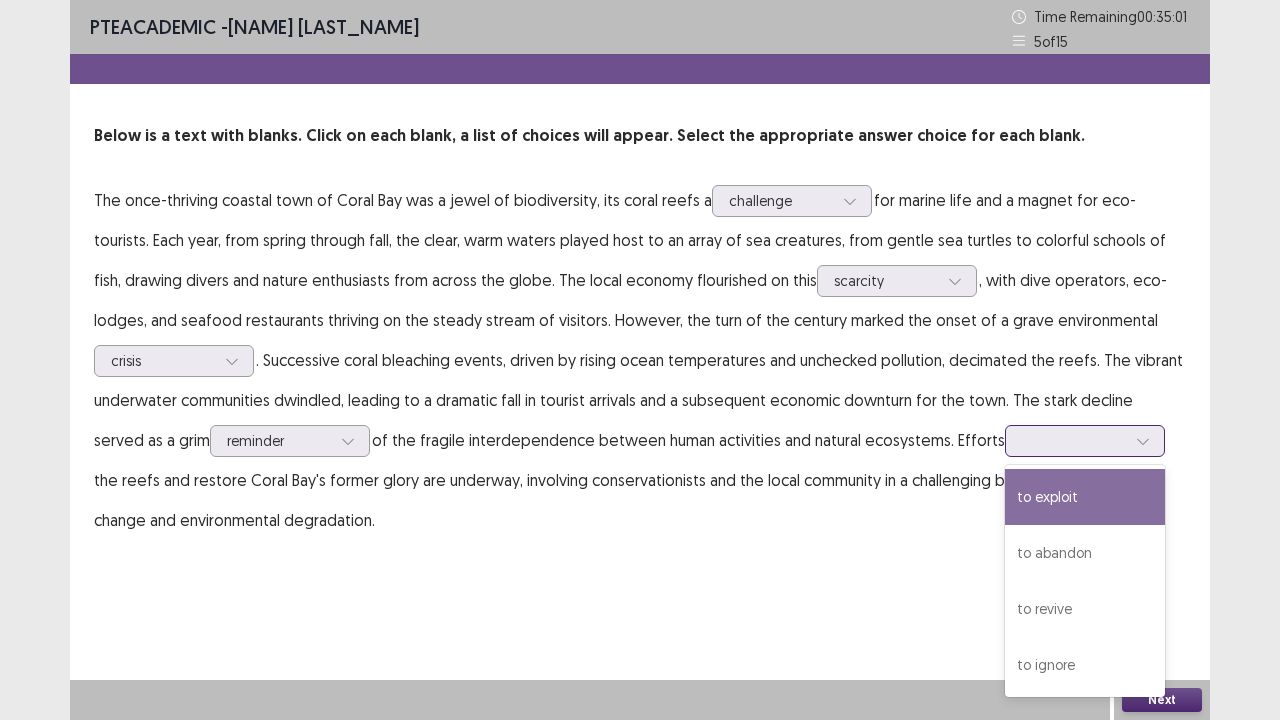 click at bounding box center [1074, 440] 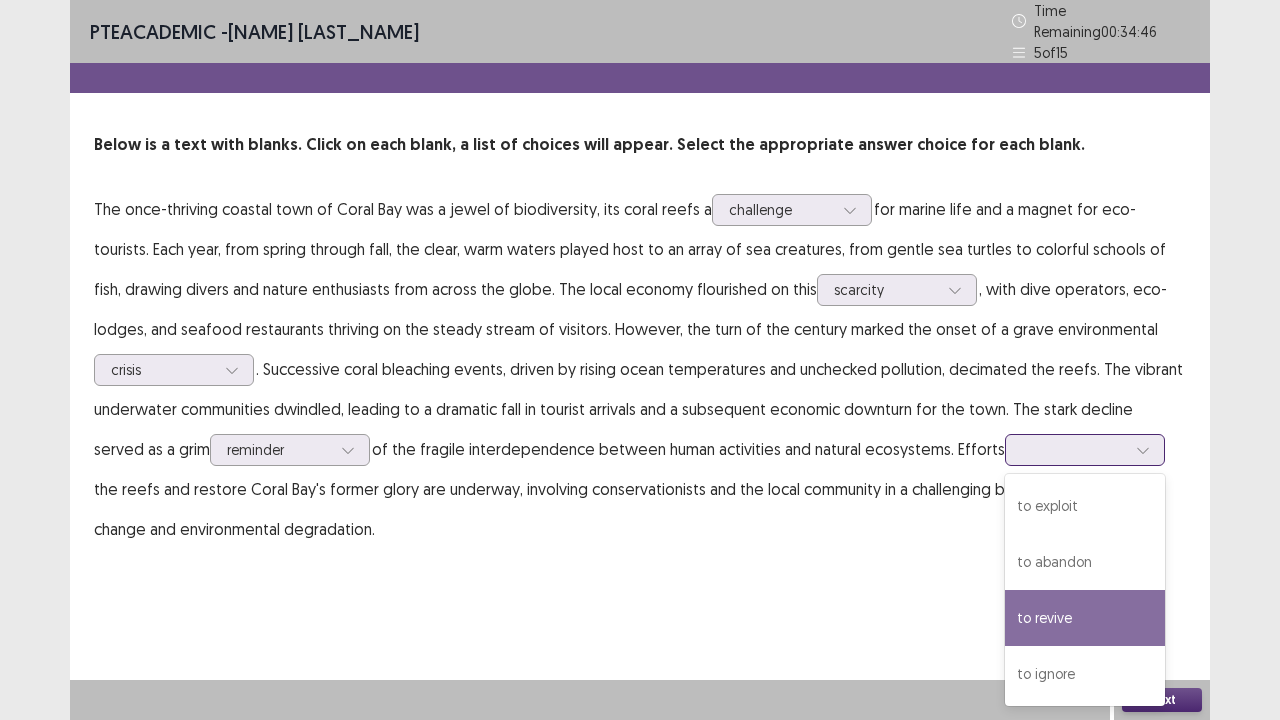 click on "to revive" at bounding box center [1085, 618] 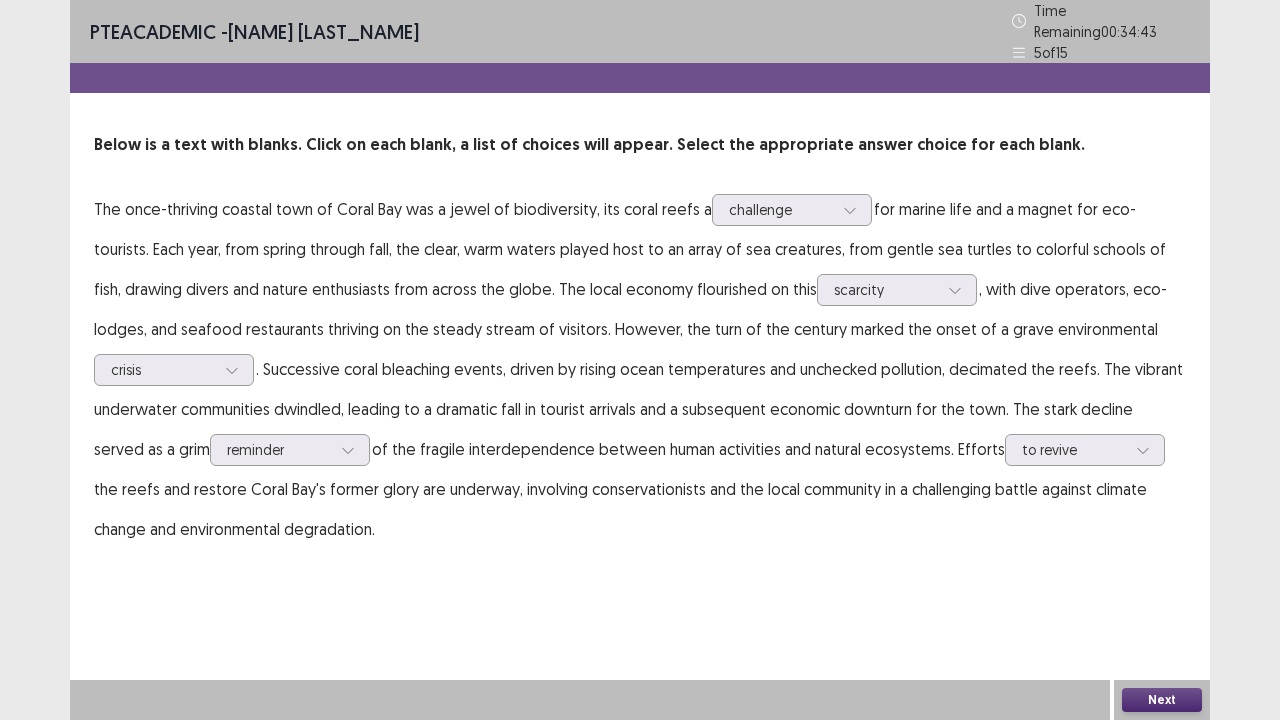click on "Next" at bounding box center (1162, 700) 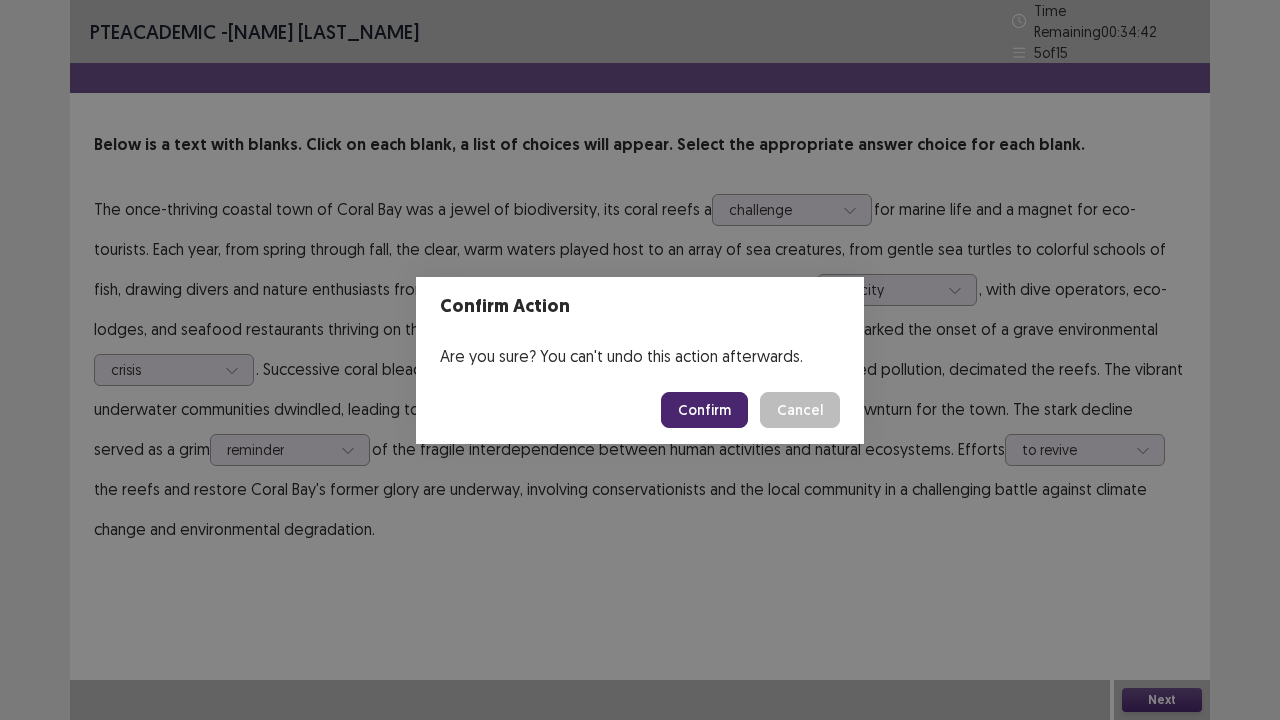 click on "Confirm" at bounding box center (704, 410) 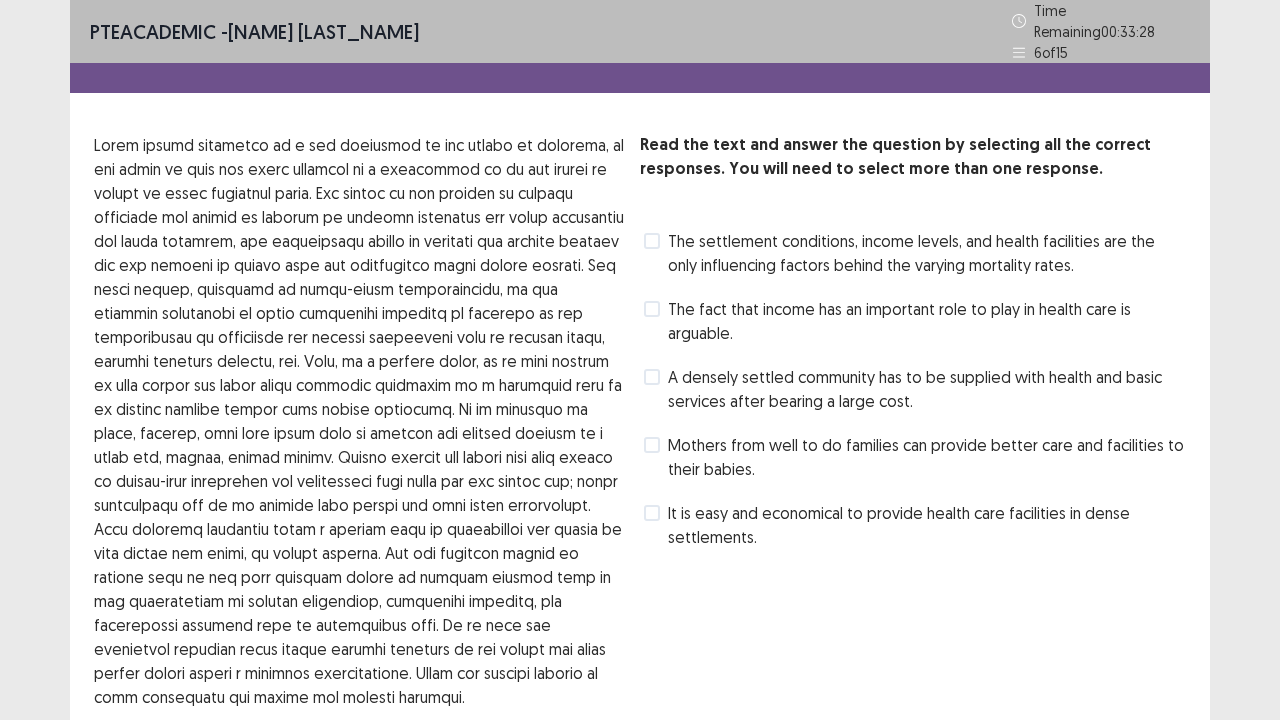 click at bounding box center (652, 445) 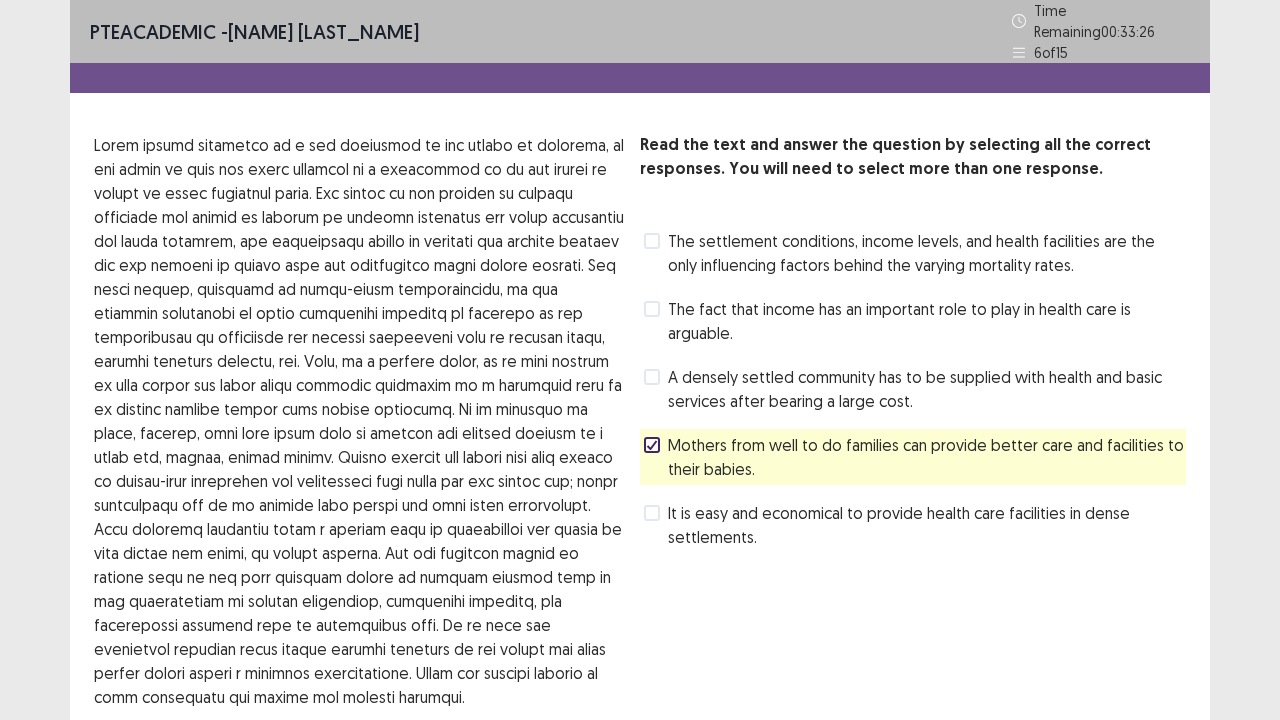 click at bounding box center (652, 309) 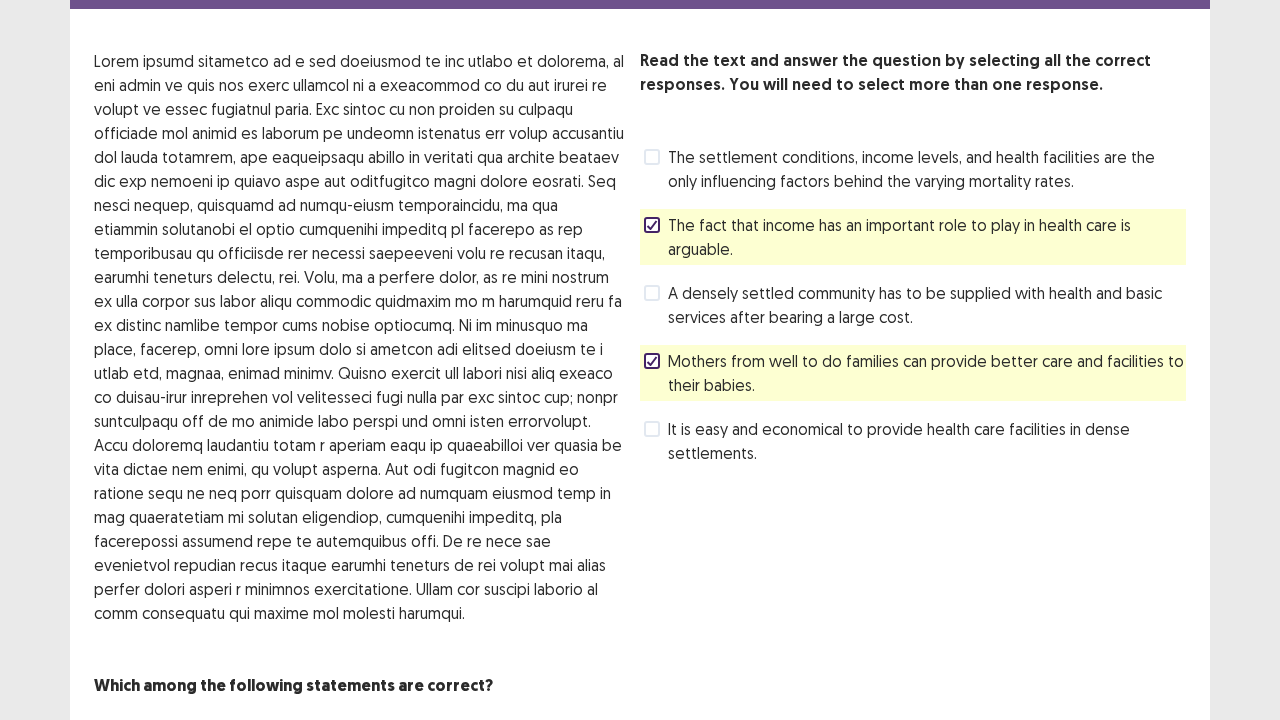 scroll, scrollTop: 116, scrollLeft: 0, axis: vertical 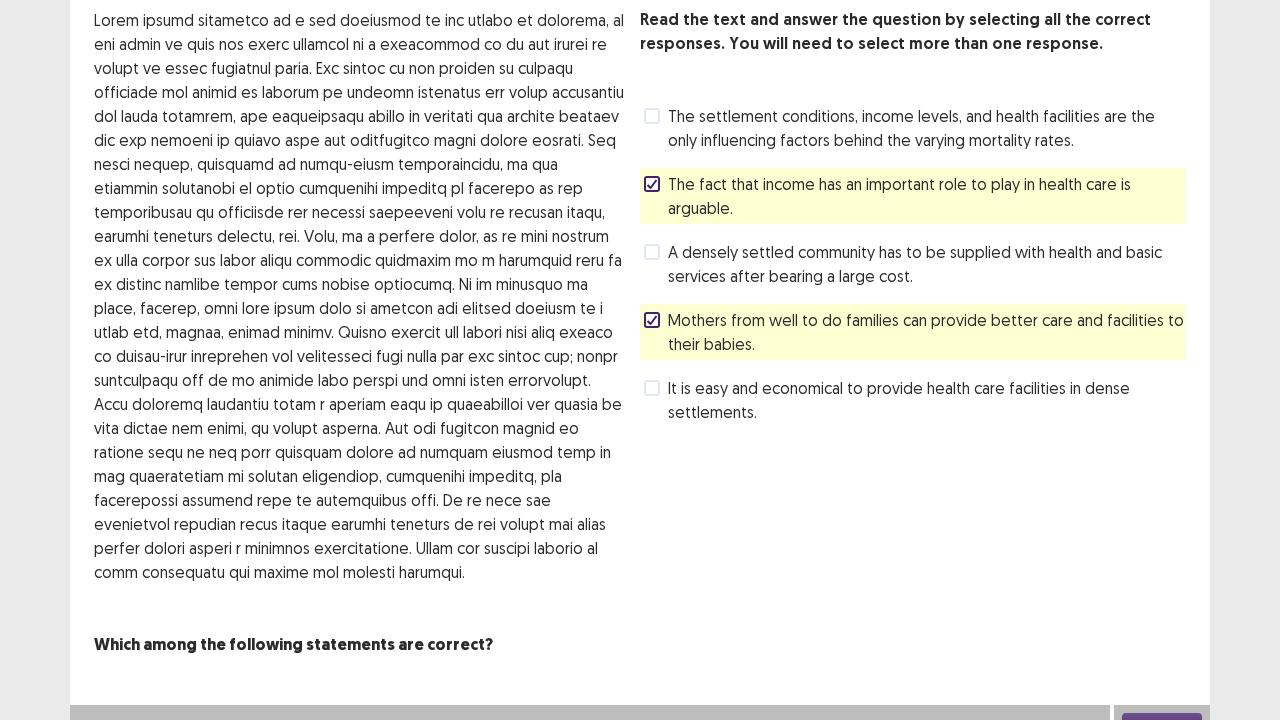 click on "Next" at bounding box center [1162, 725] 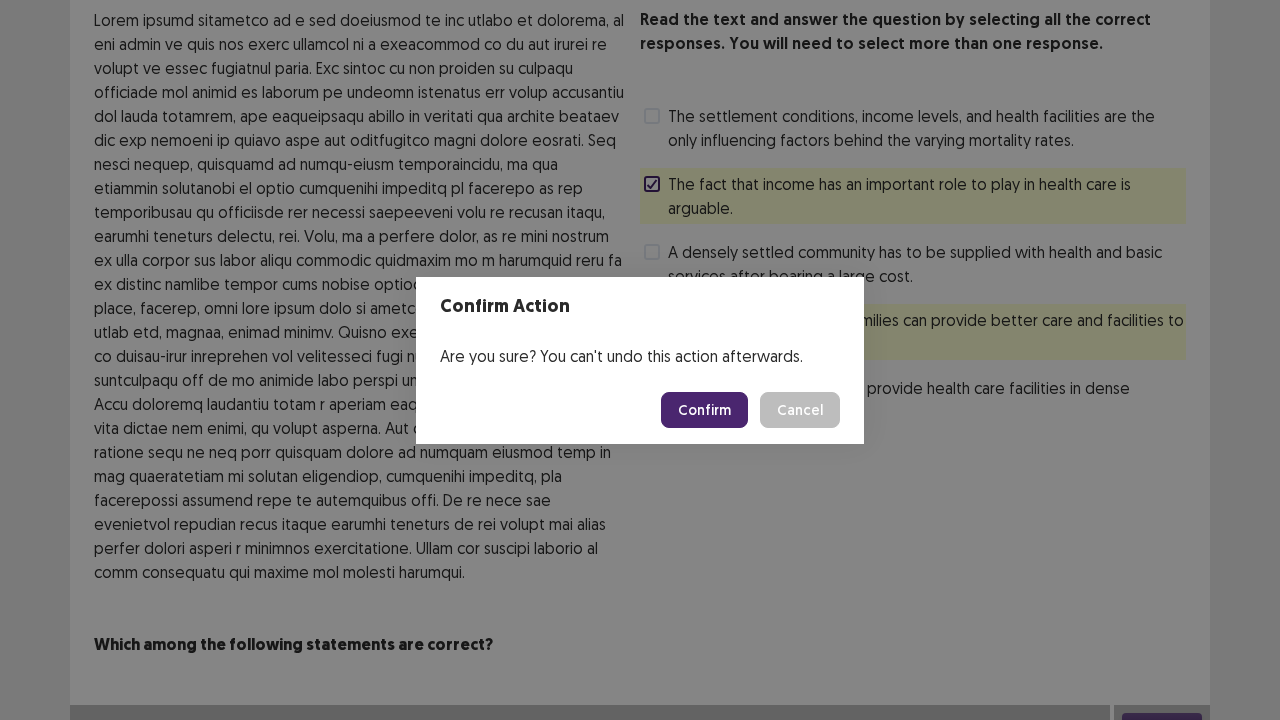 click on "Confirm" at bounding box center [704, 410] 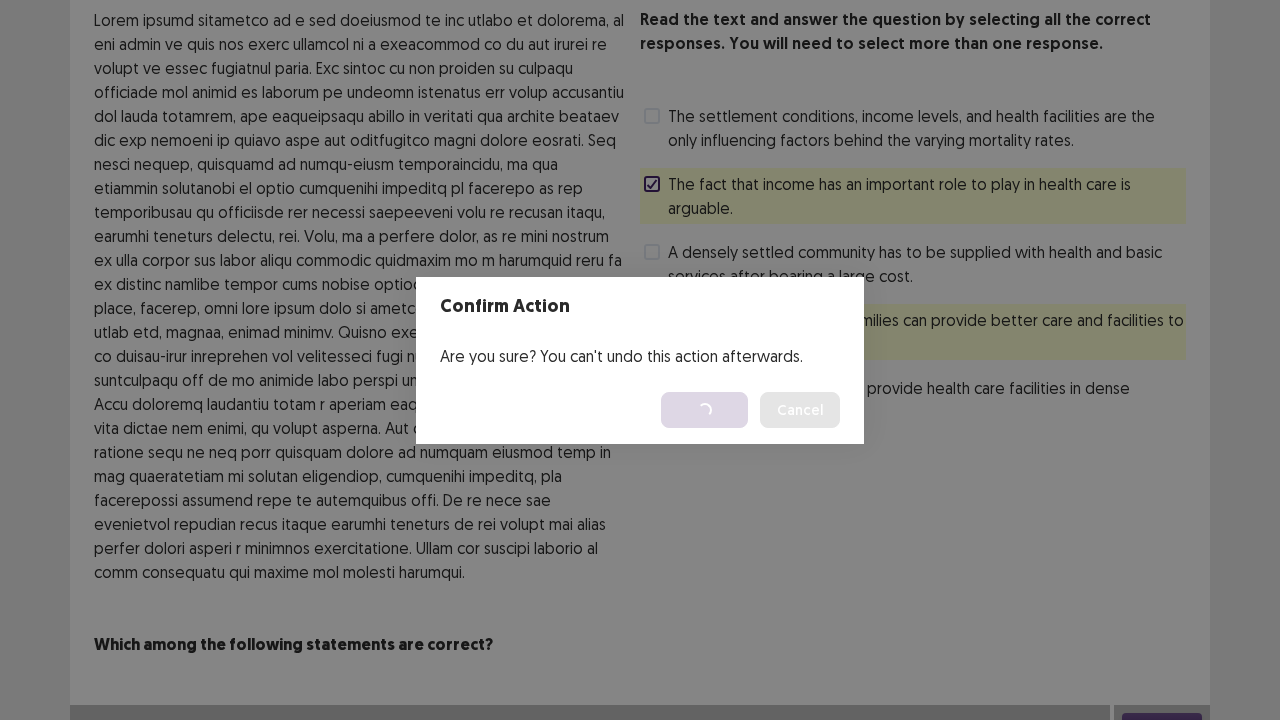 scroll, scrollTop: 0, scrollLeft: 0, axis: both 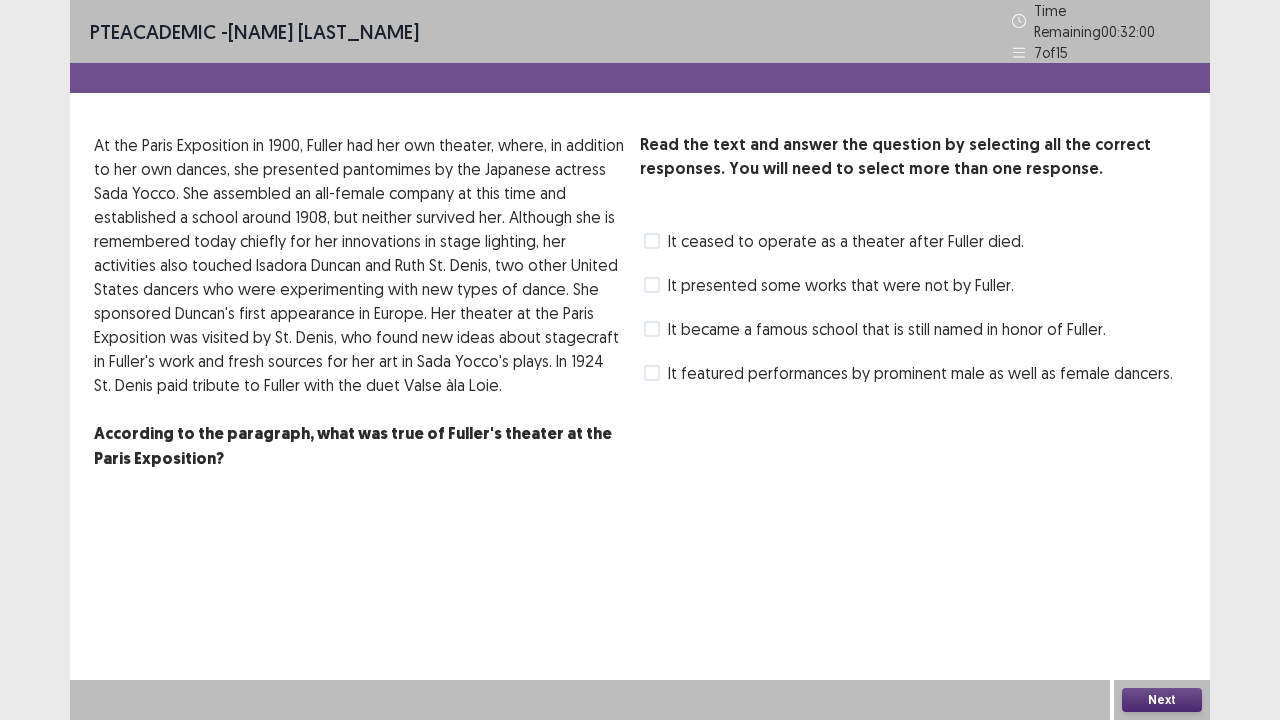 click at bounding box center (652, 373) 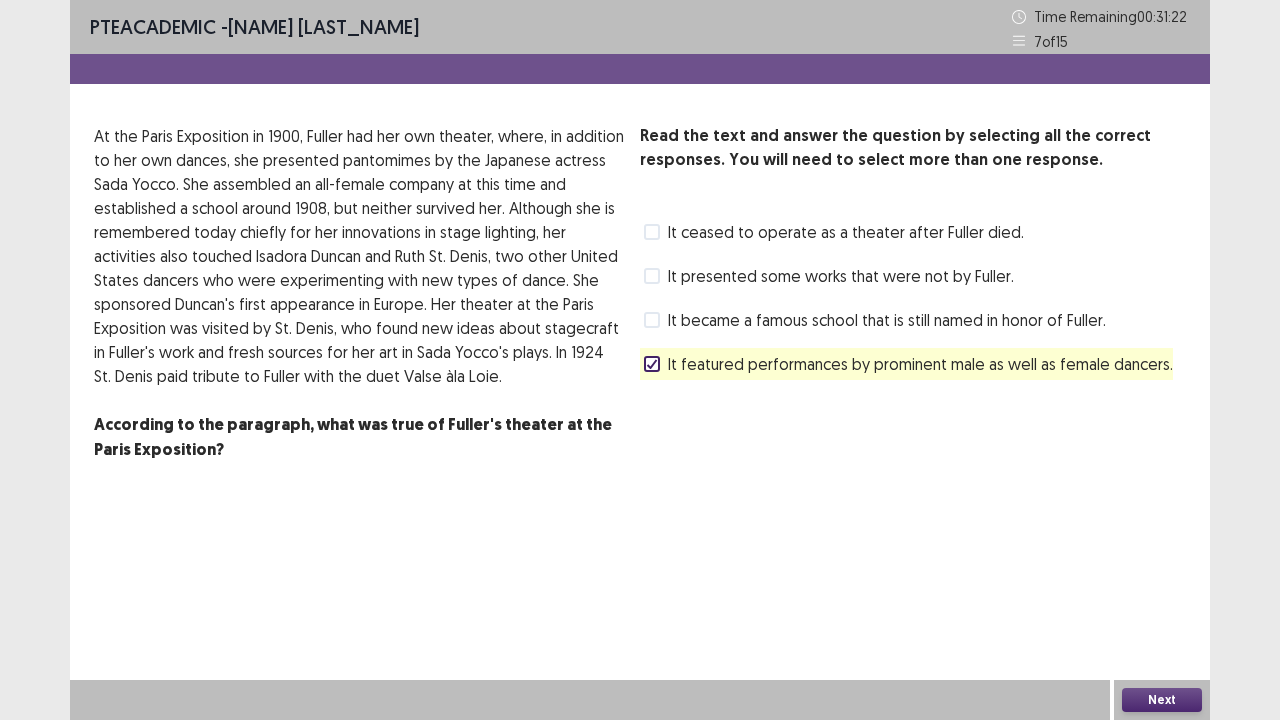 click at bounding box center (652, 232) 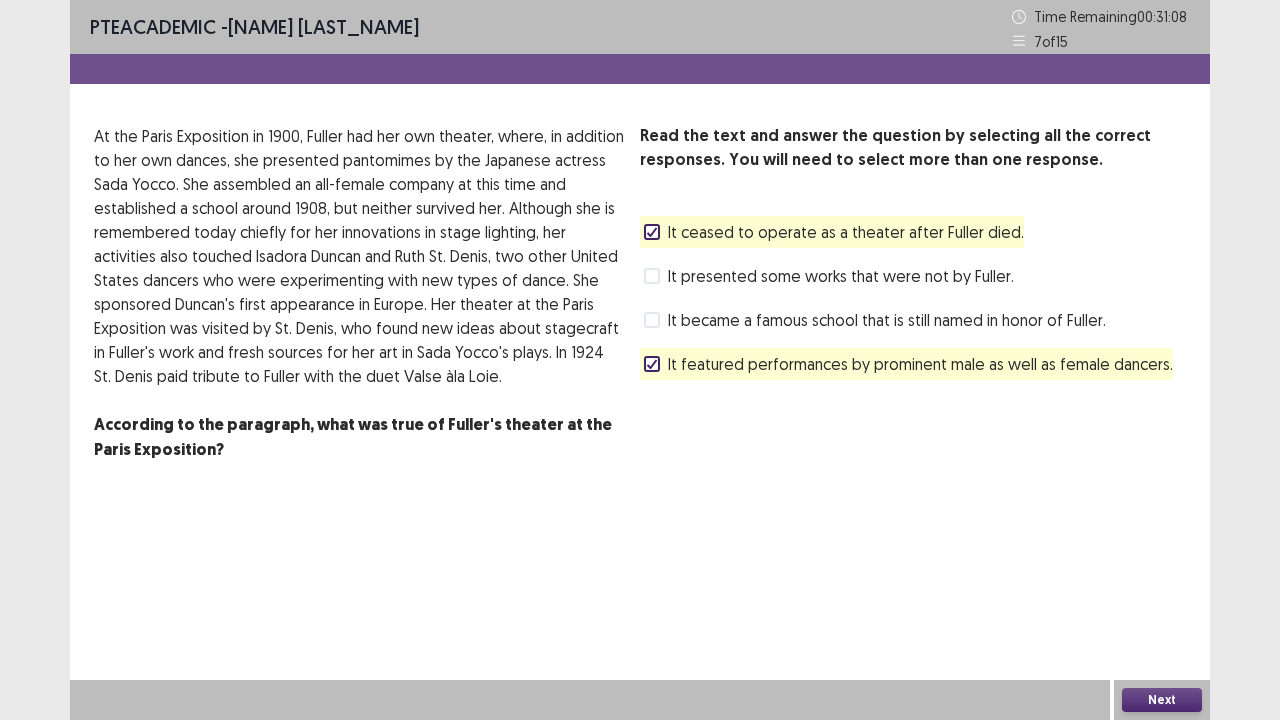 click on "Next" at bounding box center [1162, 700] 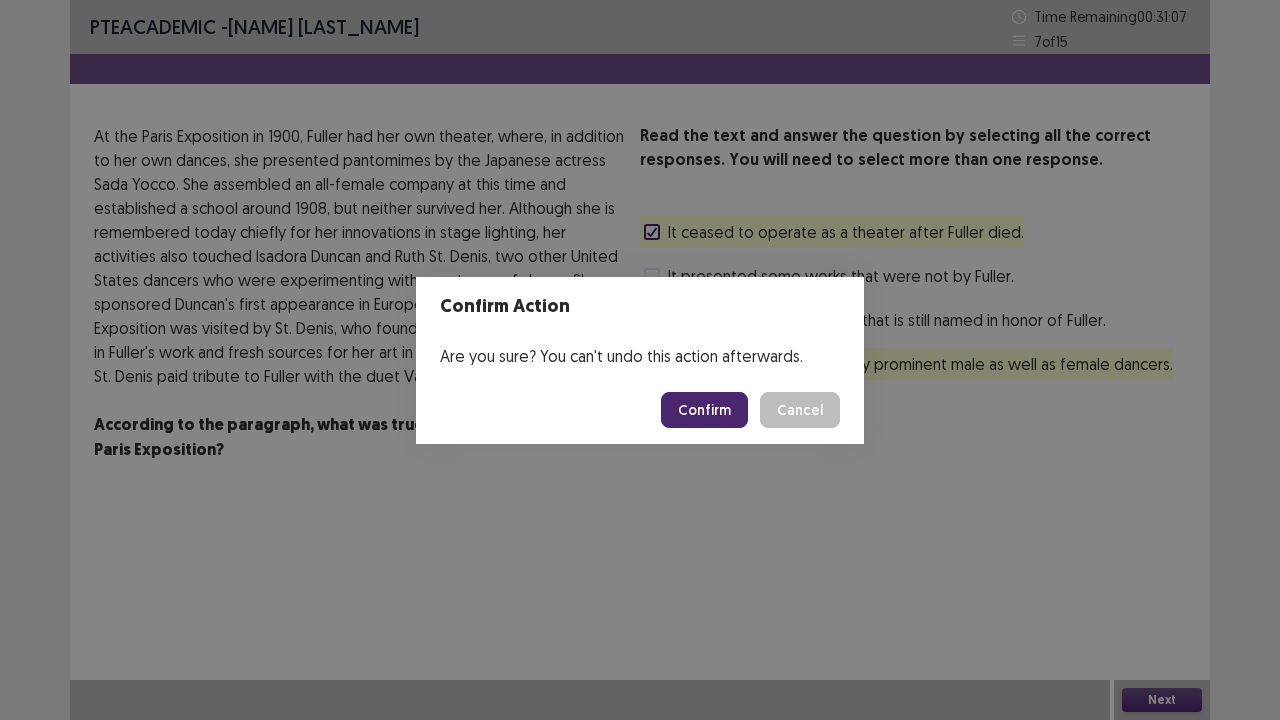 click on "Confirm" at bounding box center [704, 410] 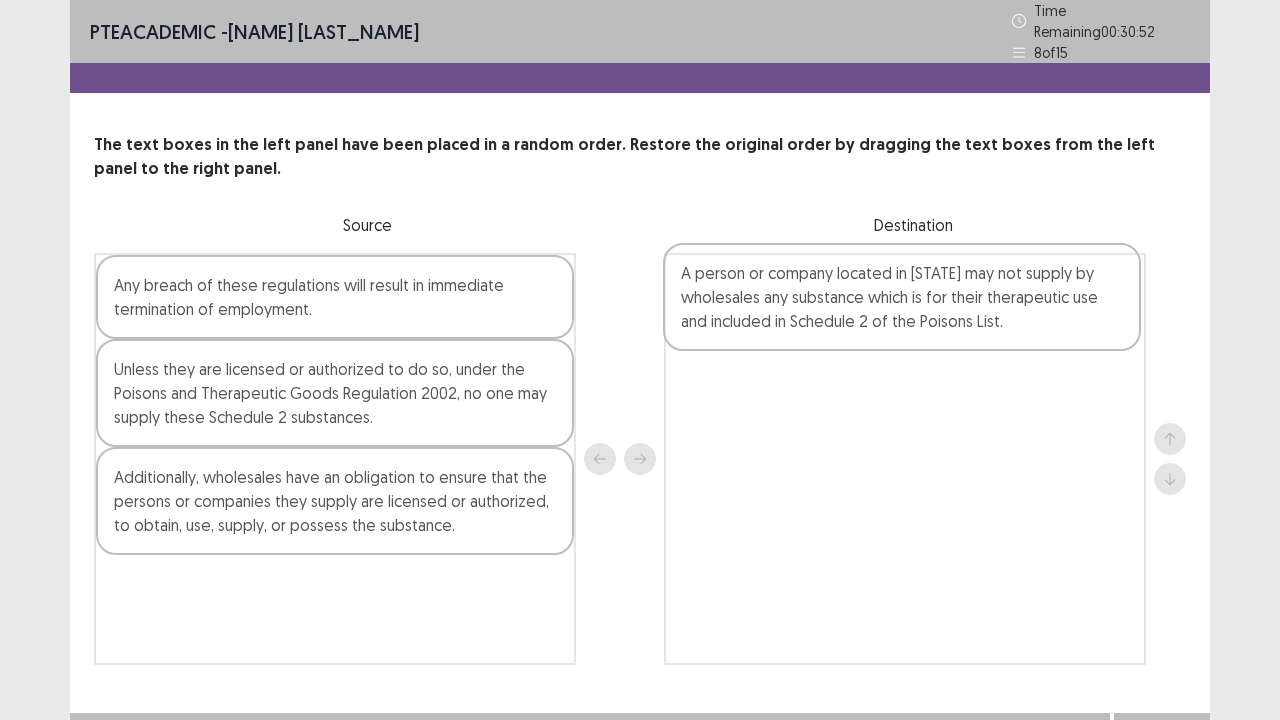 drag, startPoint x: 435, startPoint y: 496, endPoint x: 1007, endPoint y: 301, distance: 604.32526 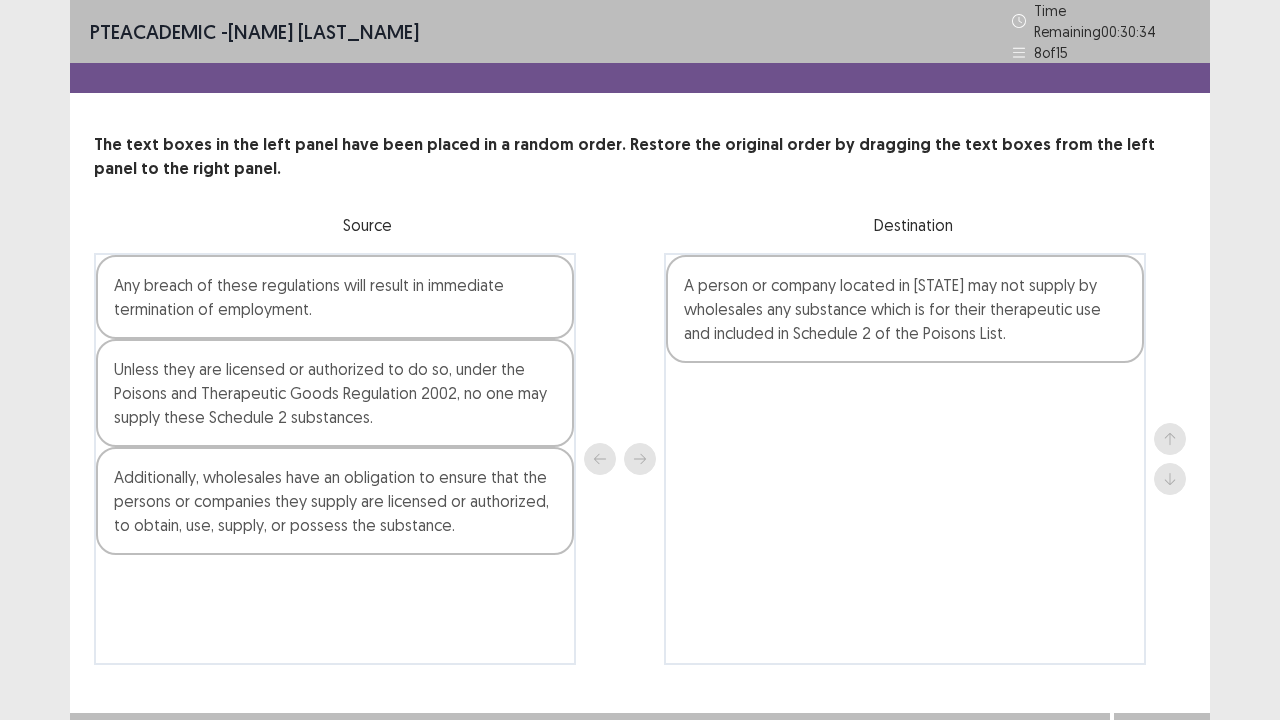 click on "Additionally, wholesales have an obligation to ensure that the persons or companies they supply are licensed or authorized, to obtain, use, supply, or possess the substance." at bounding box center (335, 501) 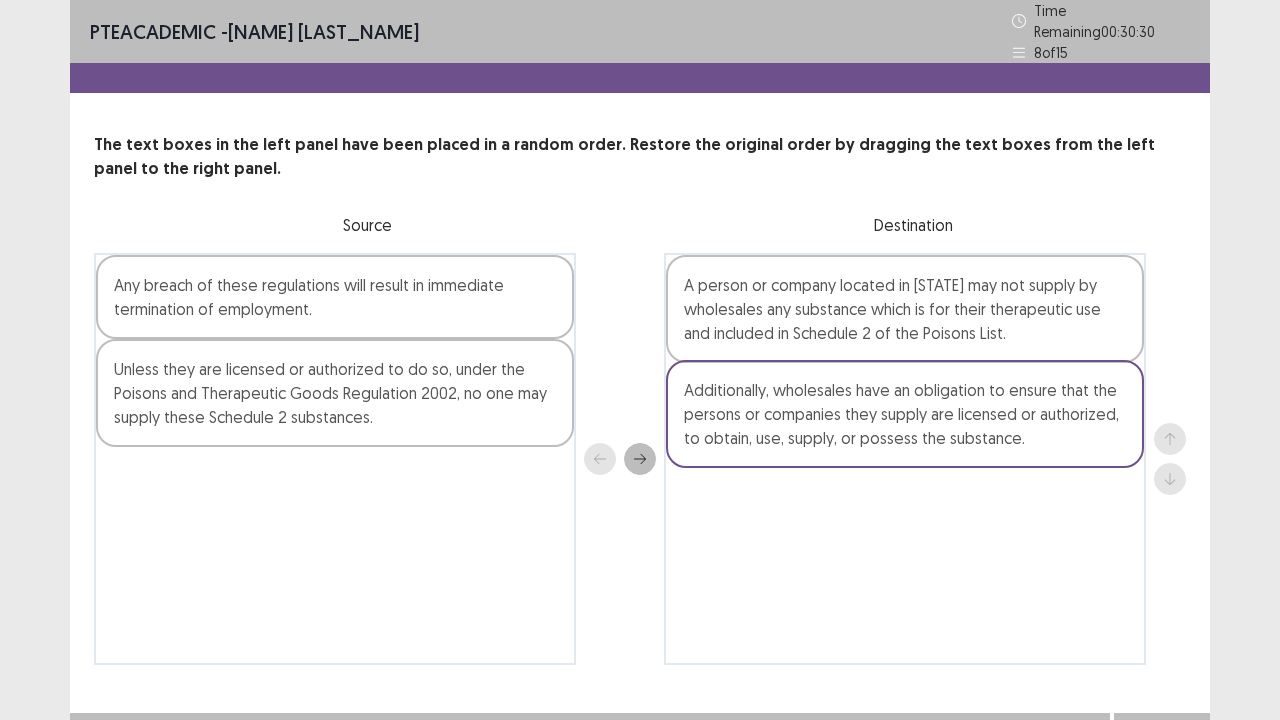 drag, startPoint x: 420, startPoint y: 502, endPoint x: 998, endPoint y: 424, distance: 583.23926 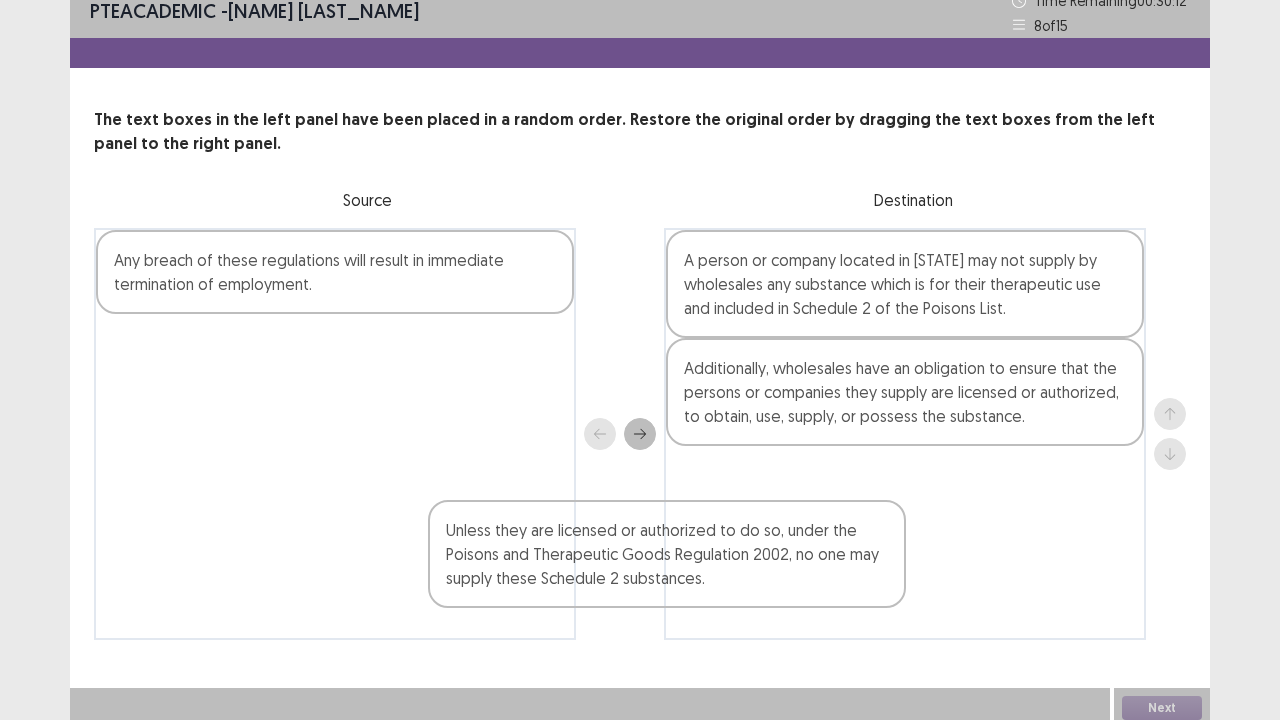 scroll, scrollTop: 24, scrollLeft: 0, axis: vertical 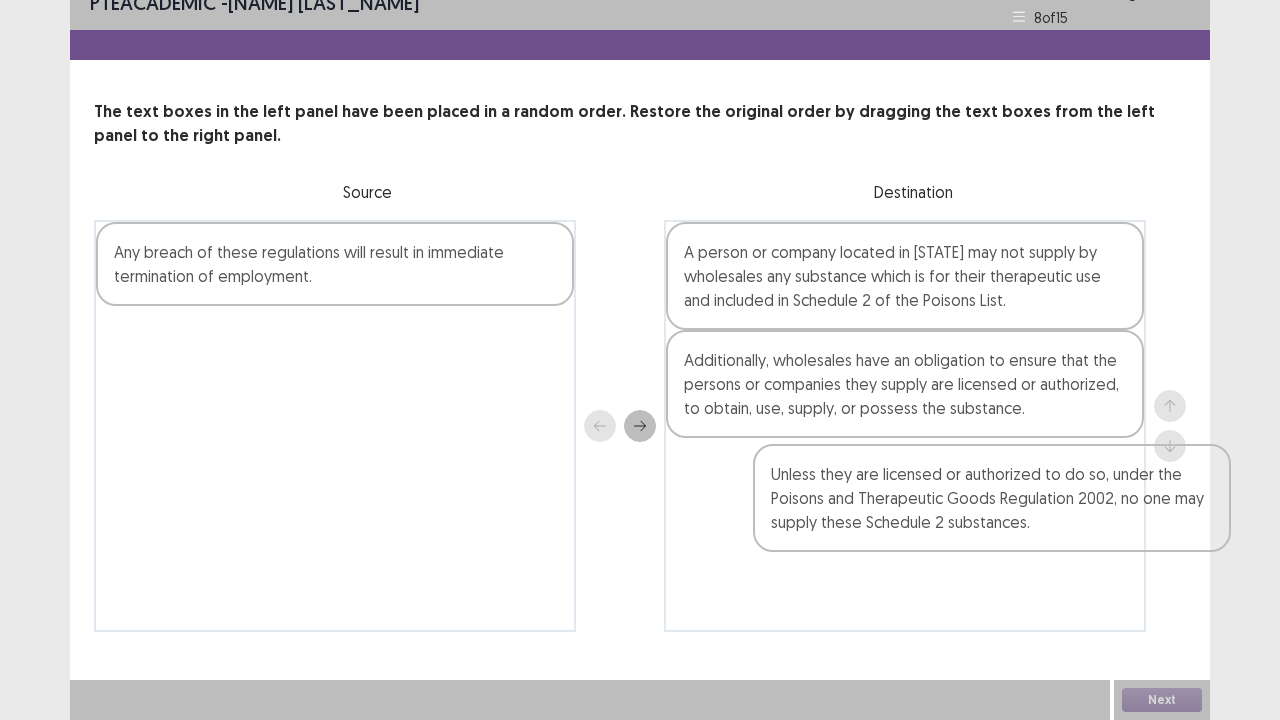 drag, startPoint x: 468, startPoint y: 382, endPoint x: 1135, endPoint y: 502, distance: 677.7086 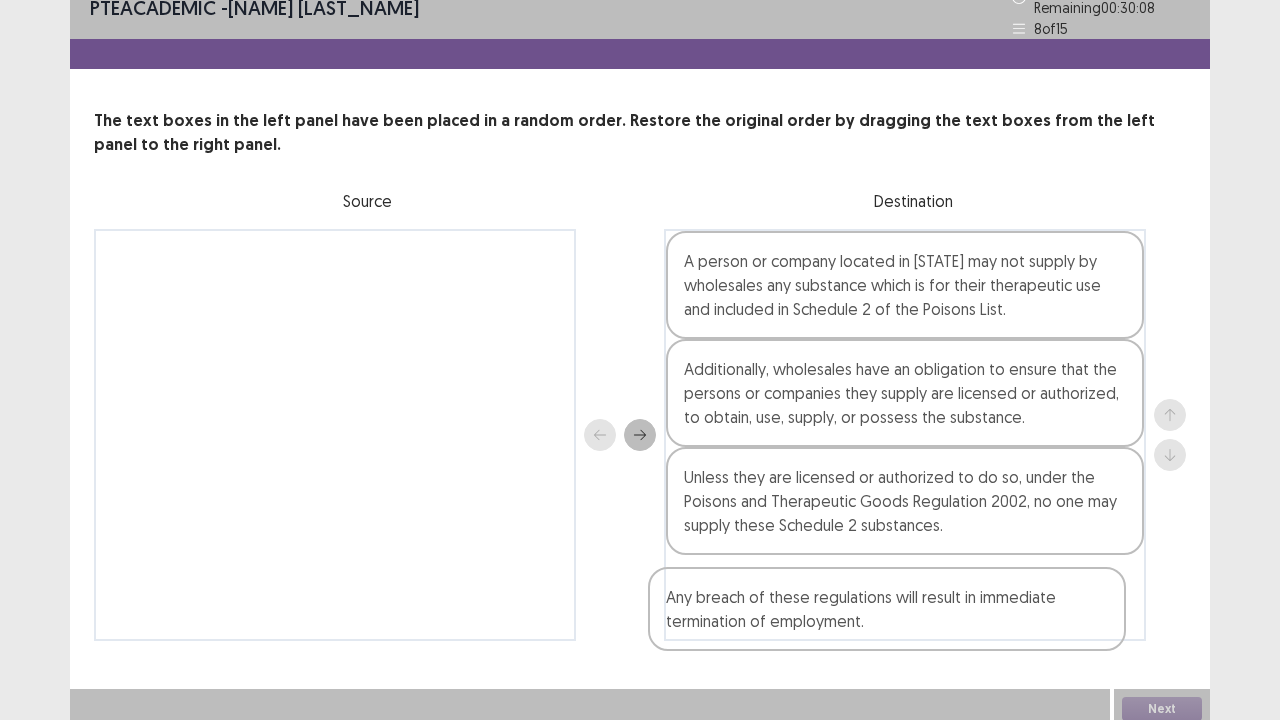 drag, startPoint x: 326, startPoint y: 269, endPoint x: 884, endPoint y: 622, distance: 660.28253 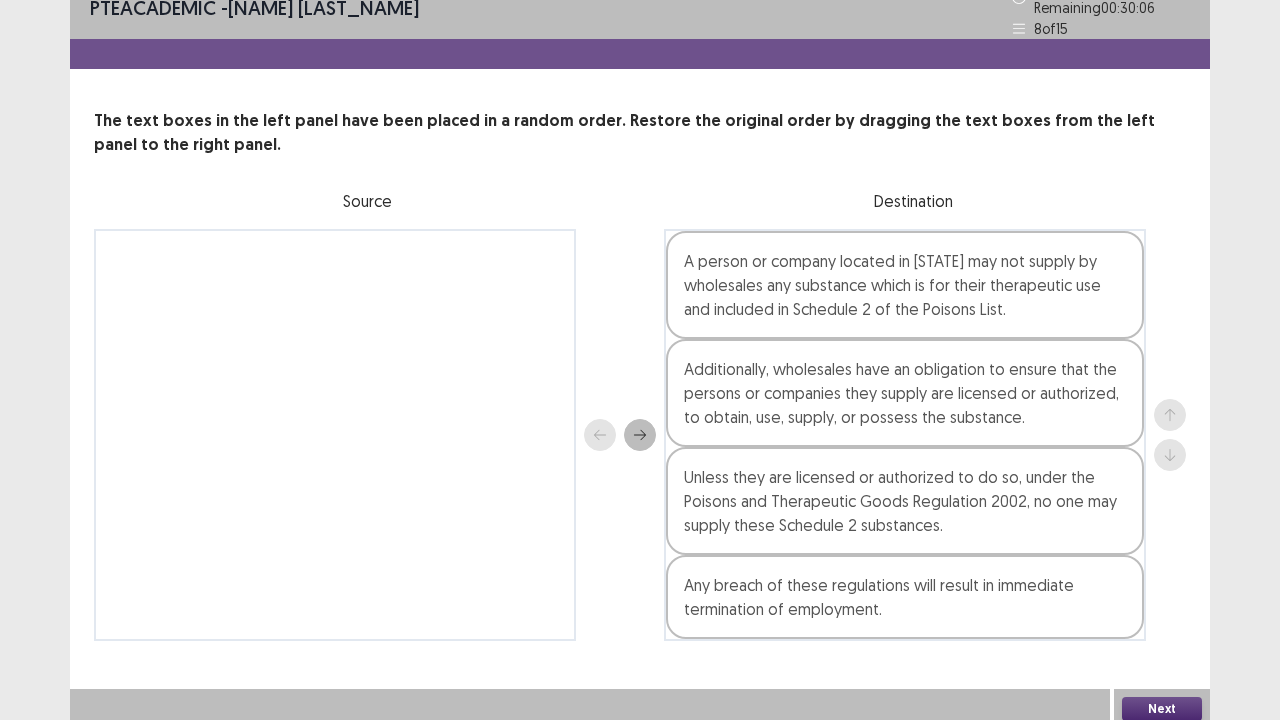 click on "Next" at bounding box center (1162, 709) 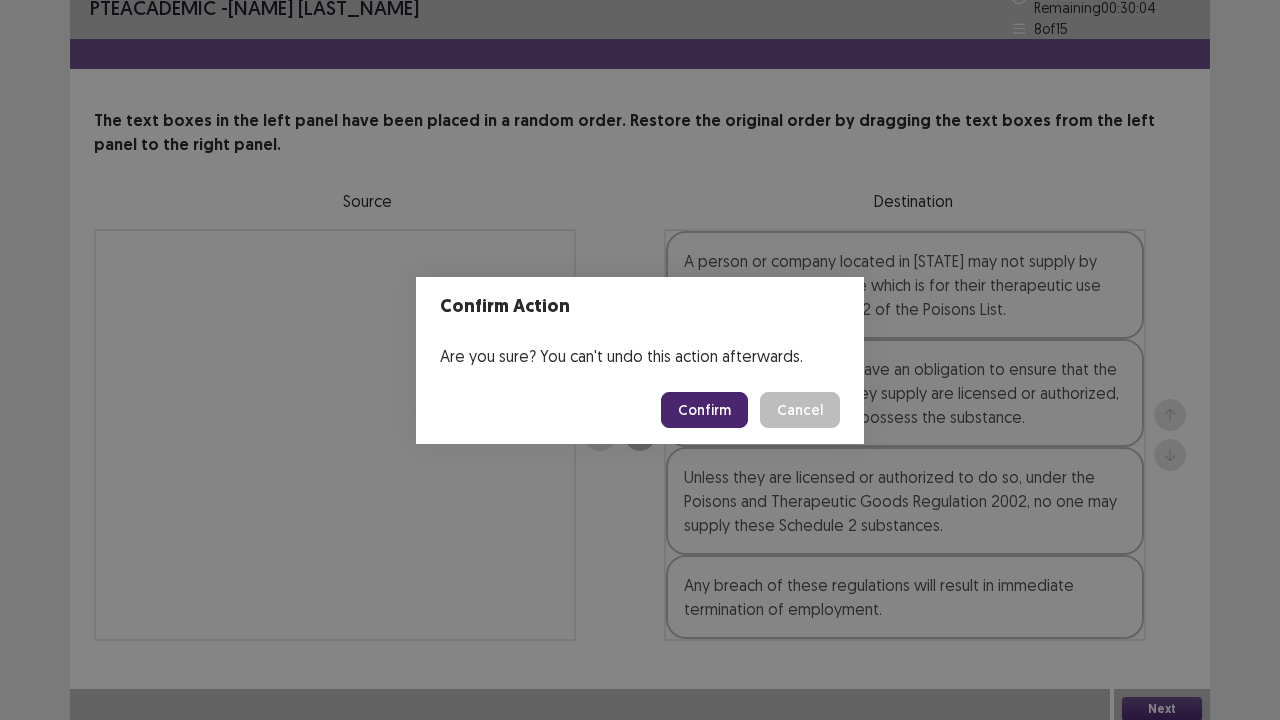click on "Confirm" at bounding box center (704, 410) 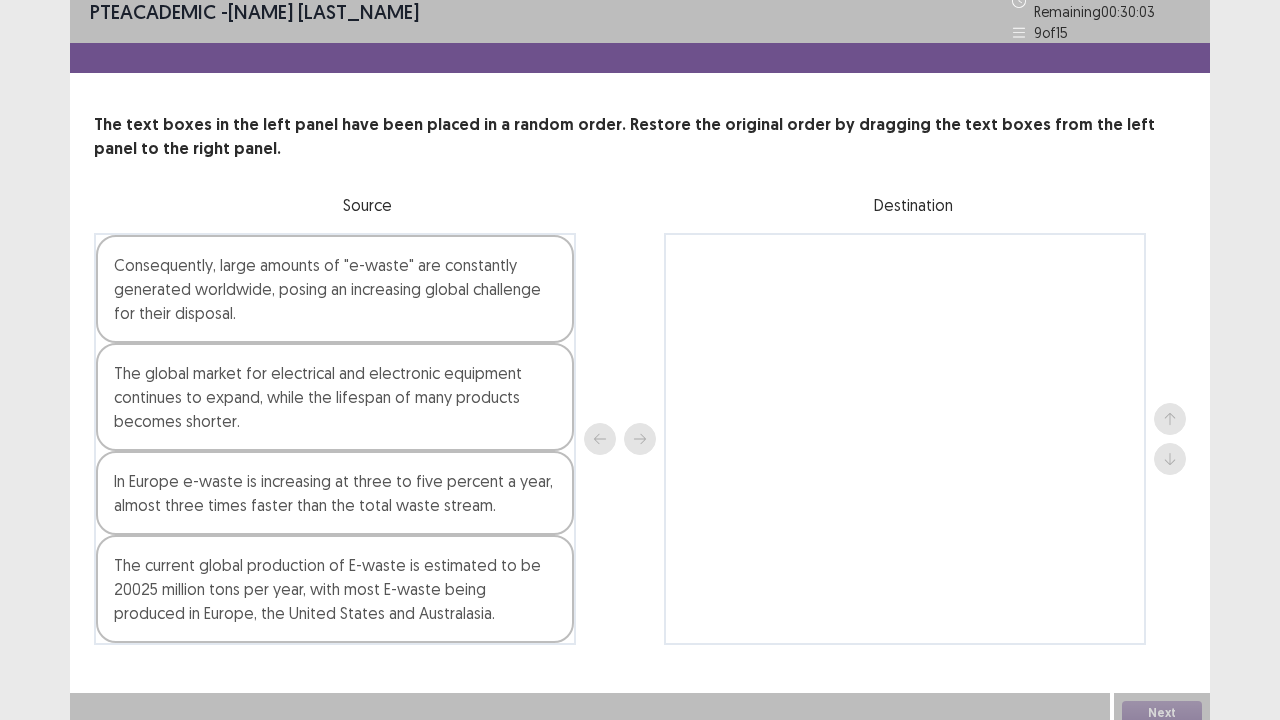scroll, scrollTop: 24, scrollLeft: 0, axis: vertical 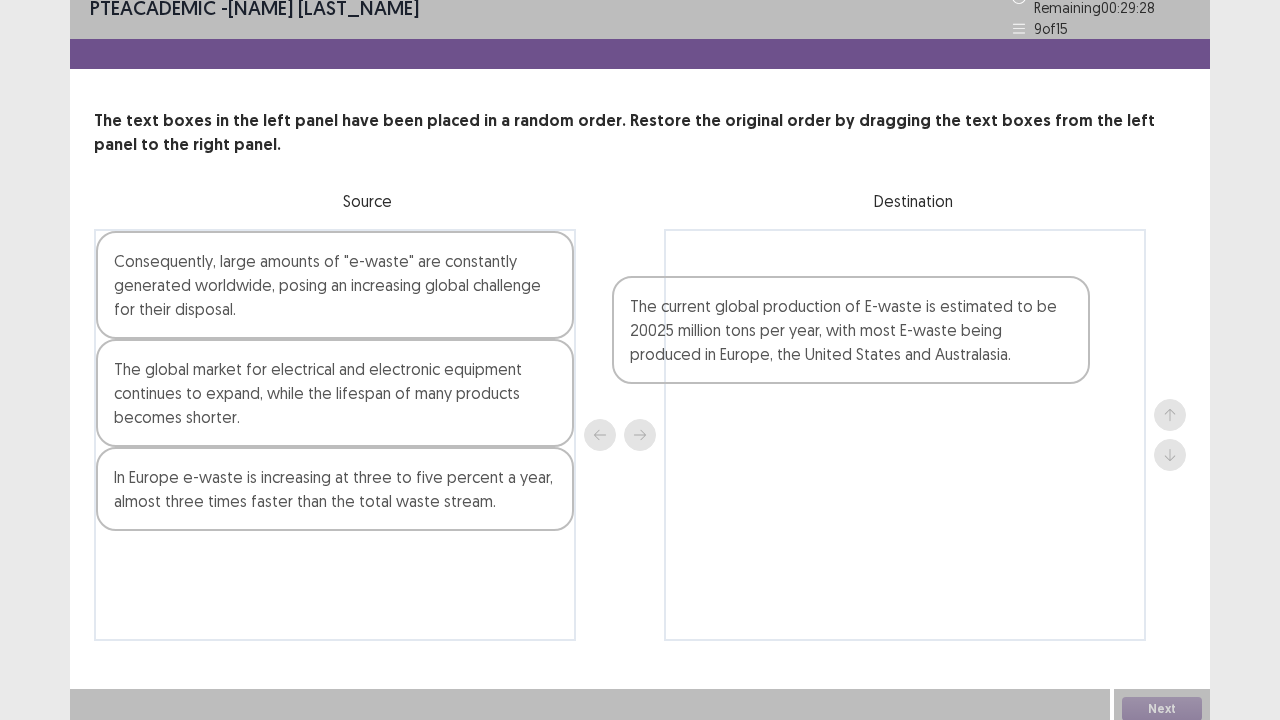 drag, startPoint x: 485, startPoint y: 580, endPoint x: 1018, endPoint y: 329, distance: 589.14343 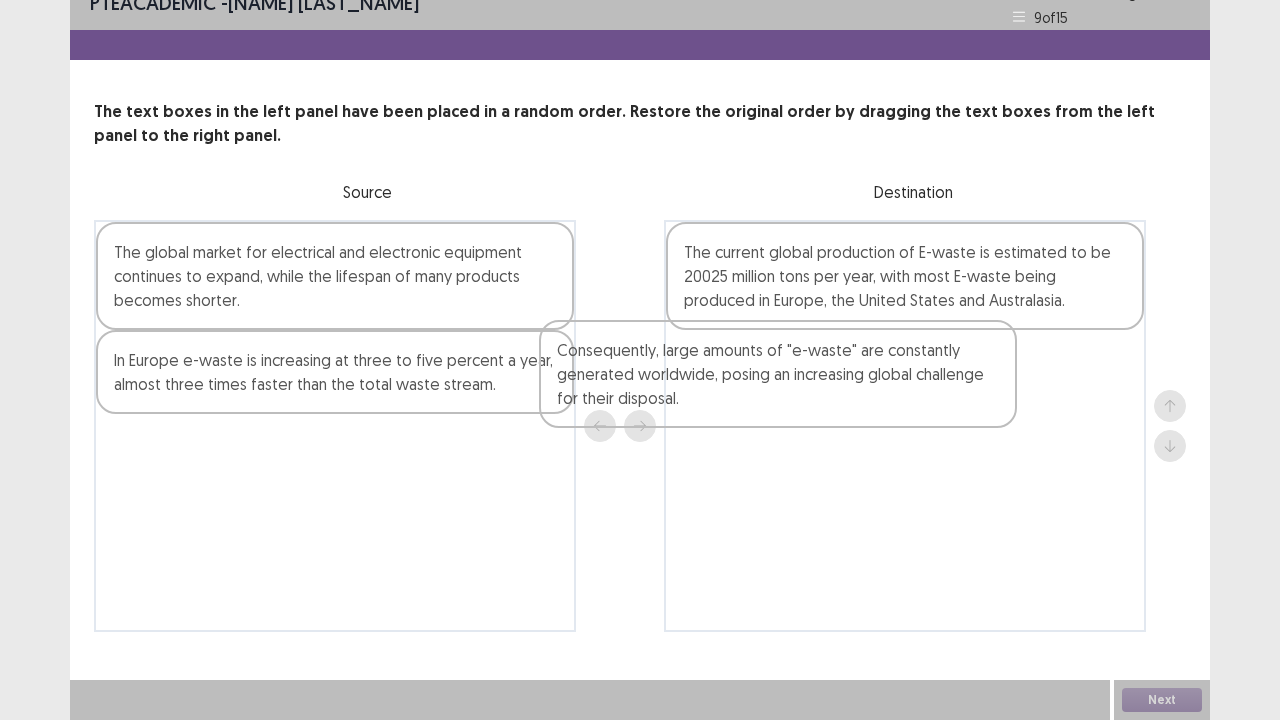 drag, startPoint x: 322, startPoint y: 302, endPoint x: 782, endPoint y: 397, distance: 469.70737 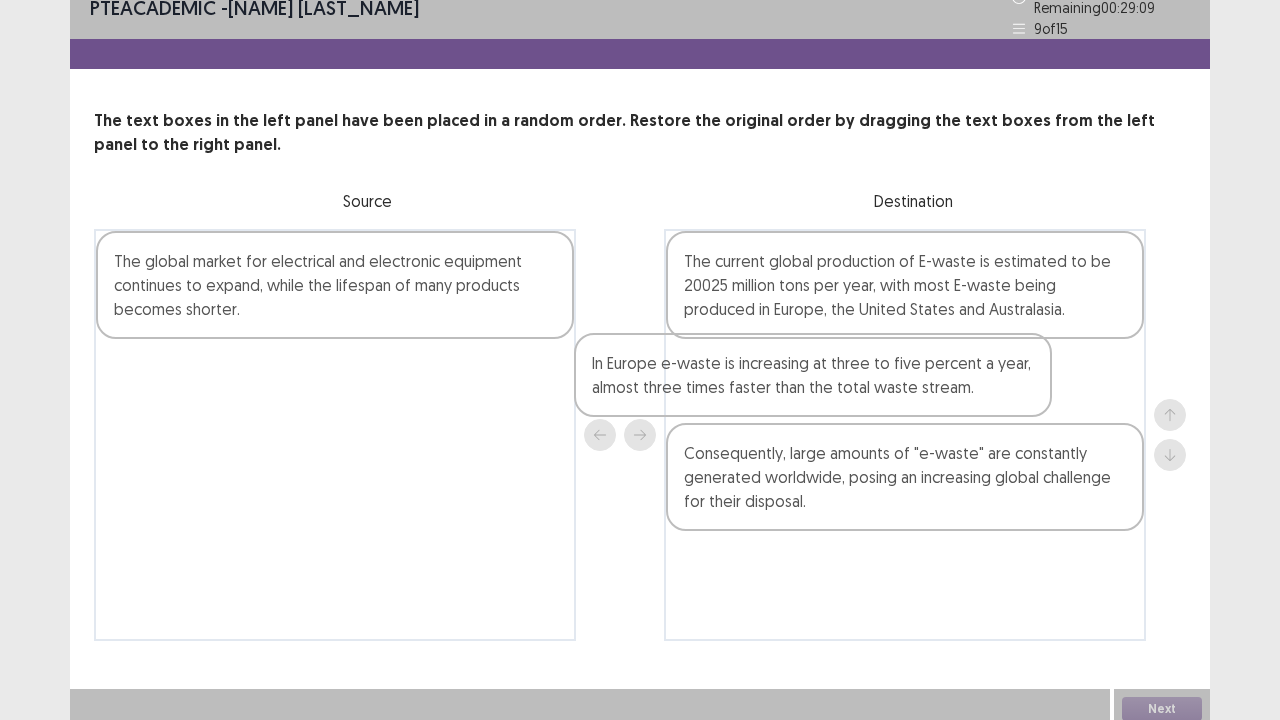 drag, startPoint x: 318, startPoint y: 370, endPoint x: 811, endPoint y: 373, distance: 493.00912 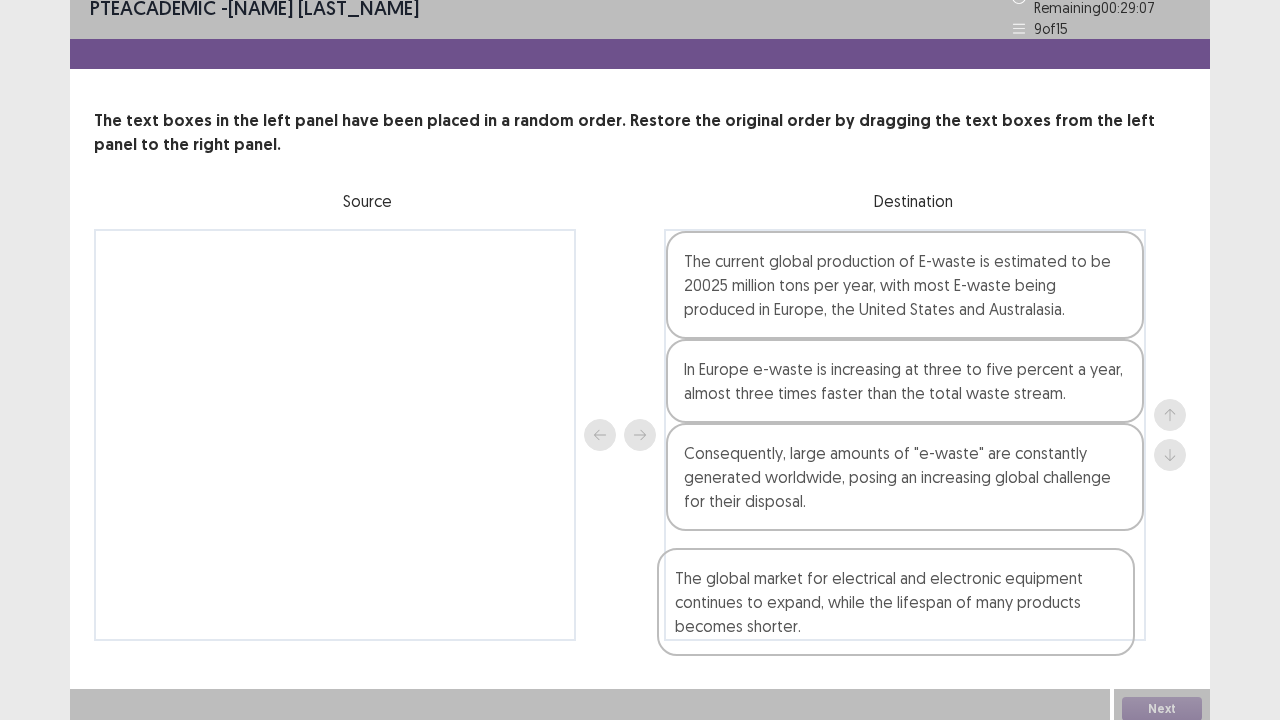 drag, startPoint x: 424, startPoint y: 280, endPoint x: 1025, endPoint y: 600, distance: 680.8825 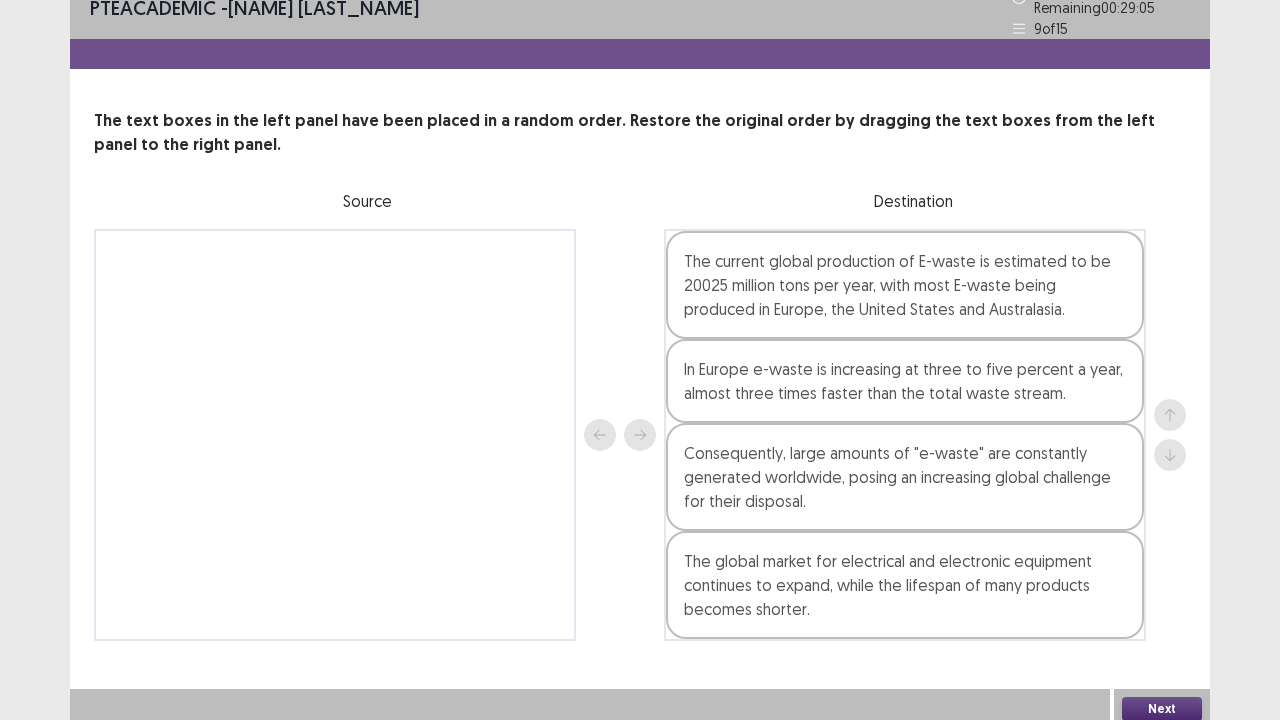 click on "Next" at bounding box center (1162, 709) 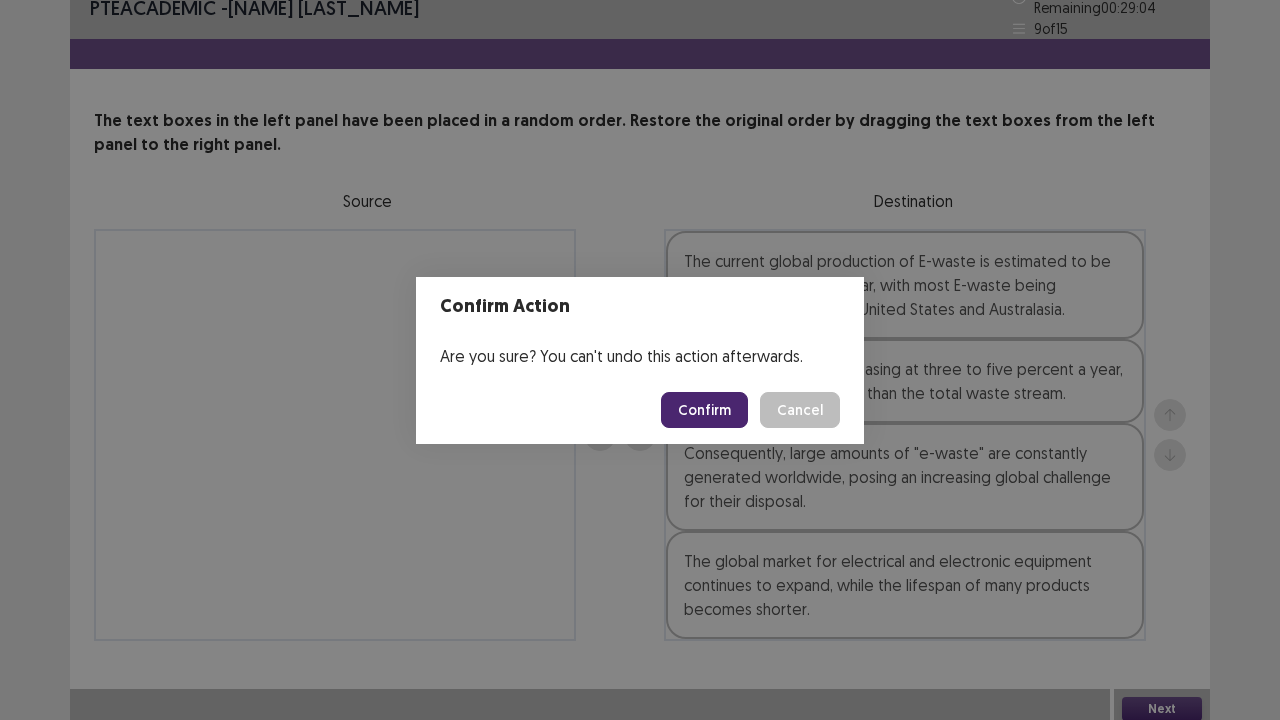 click on "Confirm" at bounding box center (704, 410) 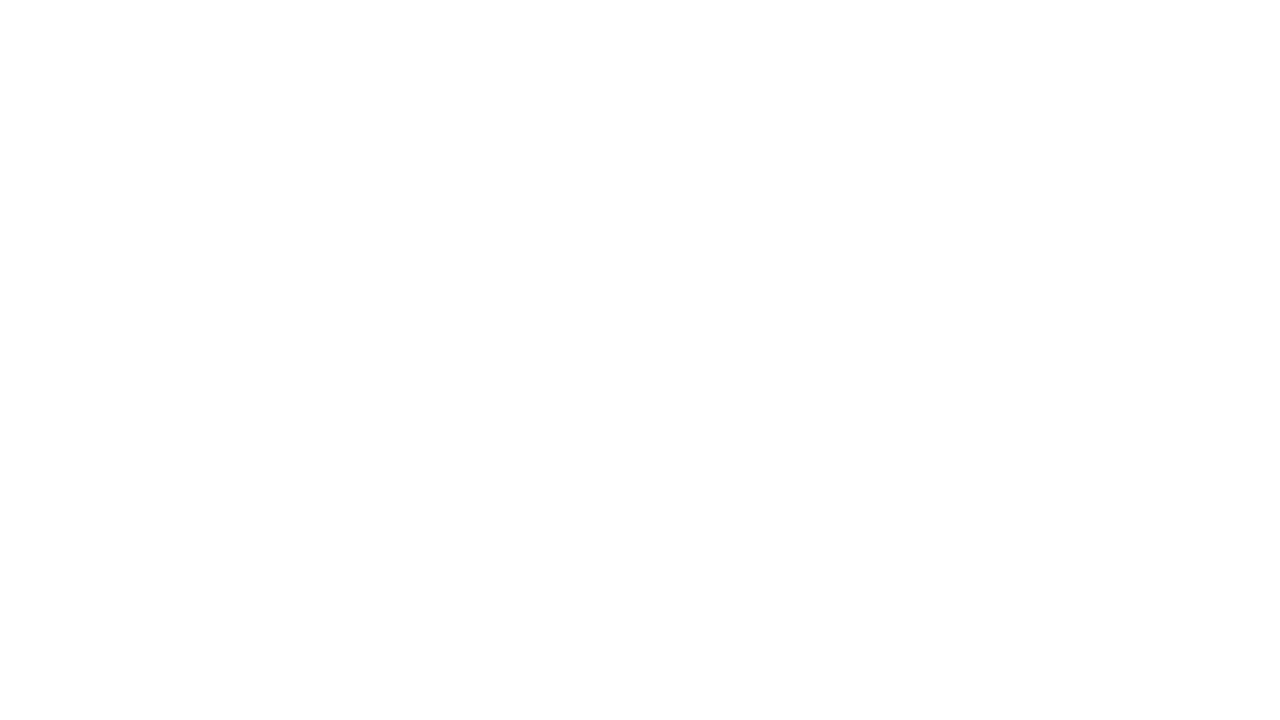 scroll, scrollTop: 0, scrollLeft: 0, axis: both 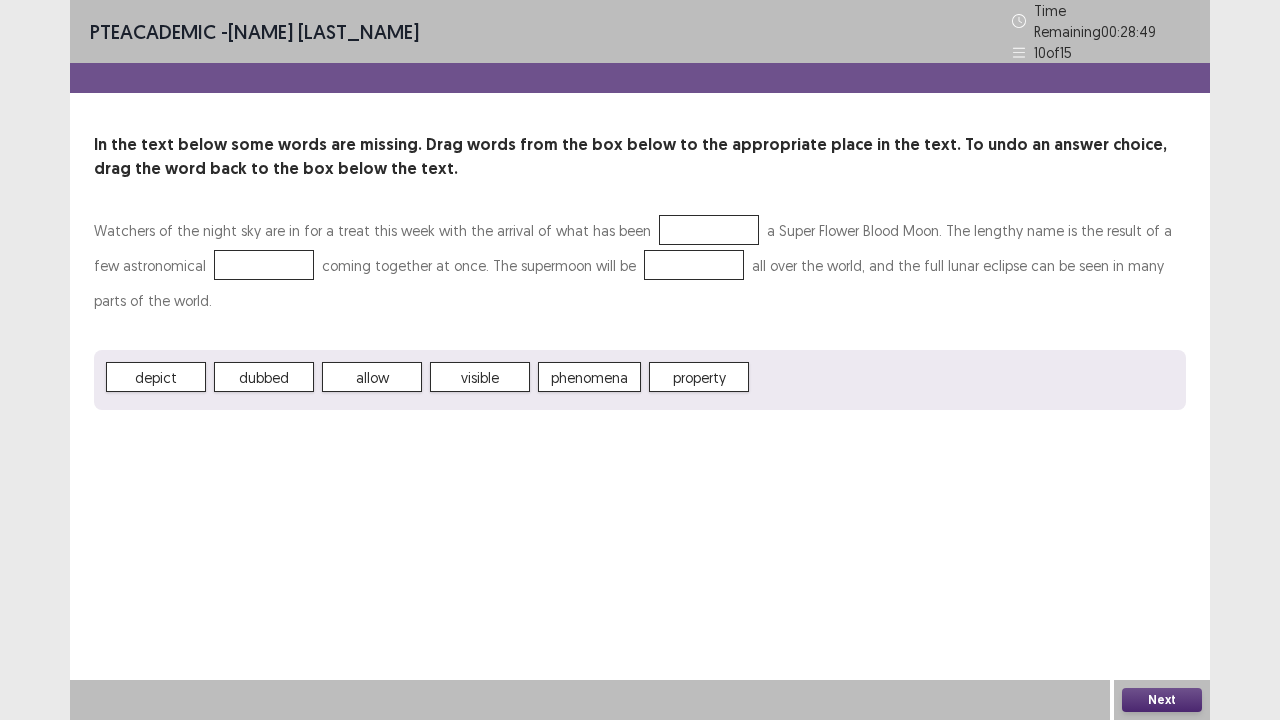 click at bounding box center [709, 230] 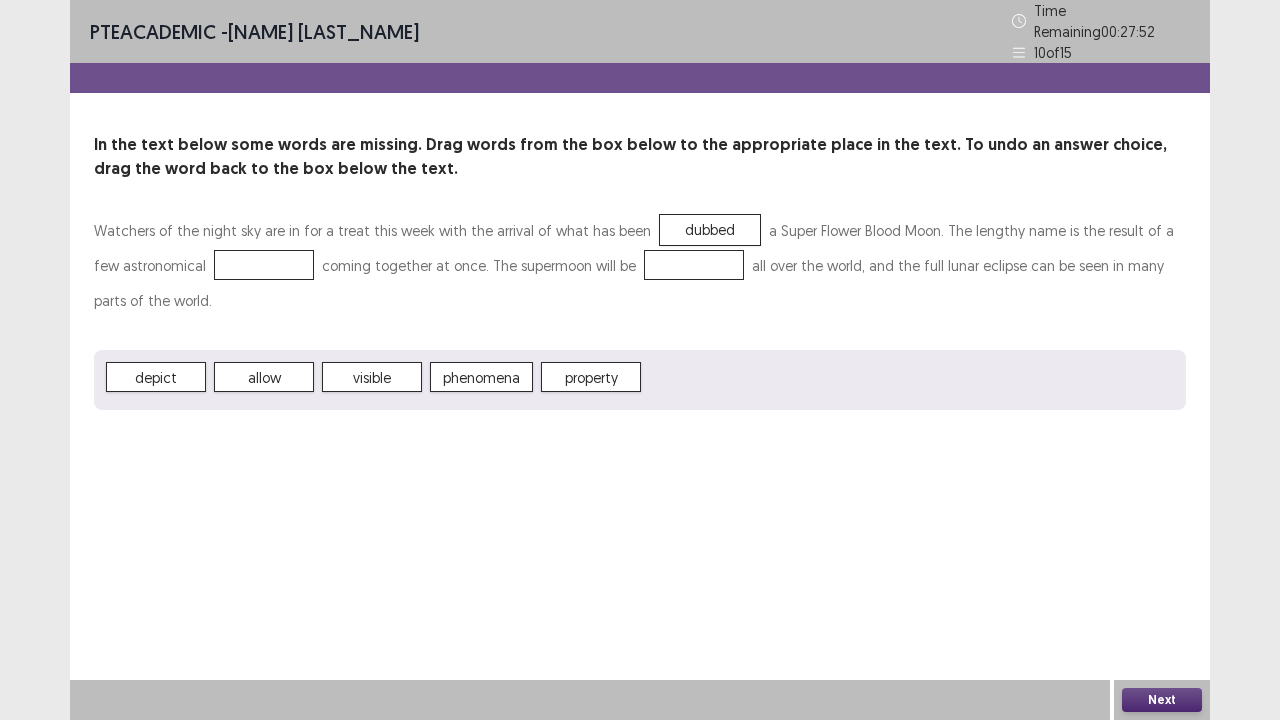click on "phenomena" at bounding box center (481, 377) 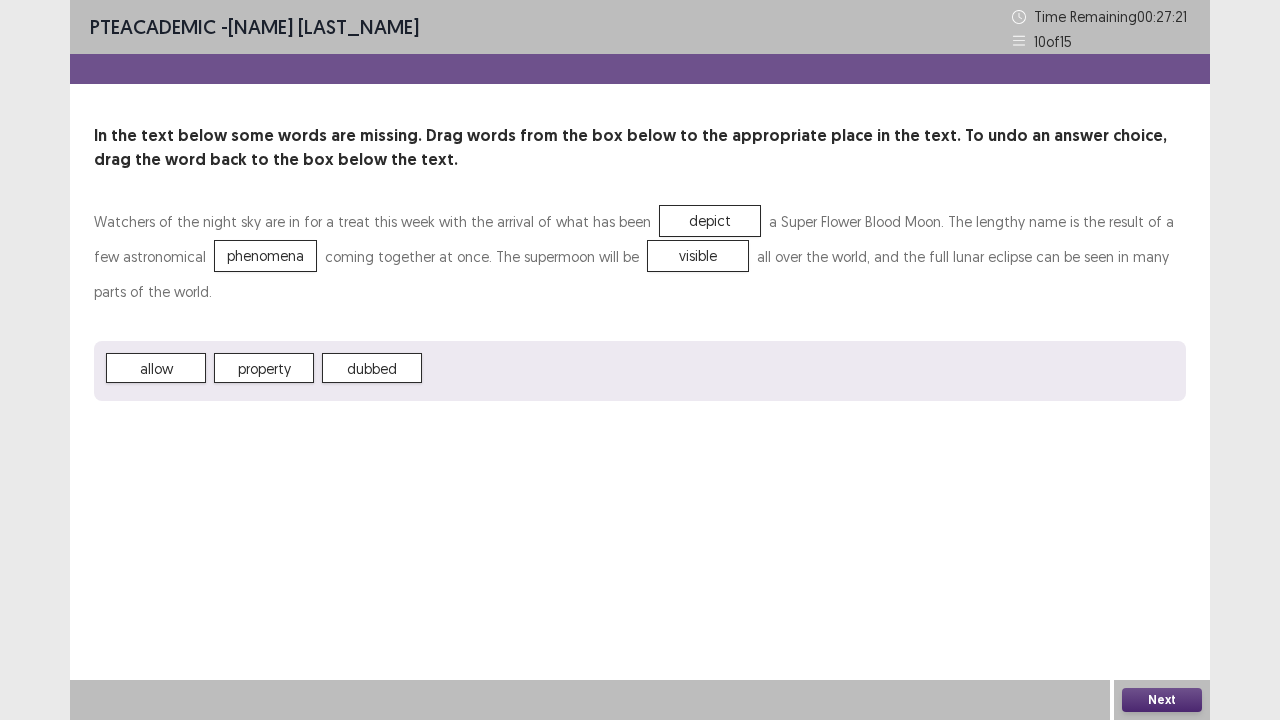 click on "Next" at bounding box center (1162, 700) 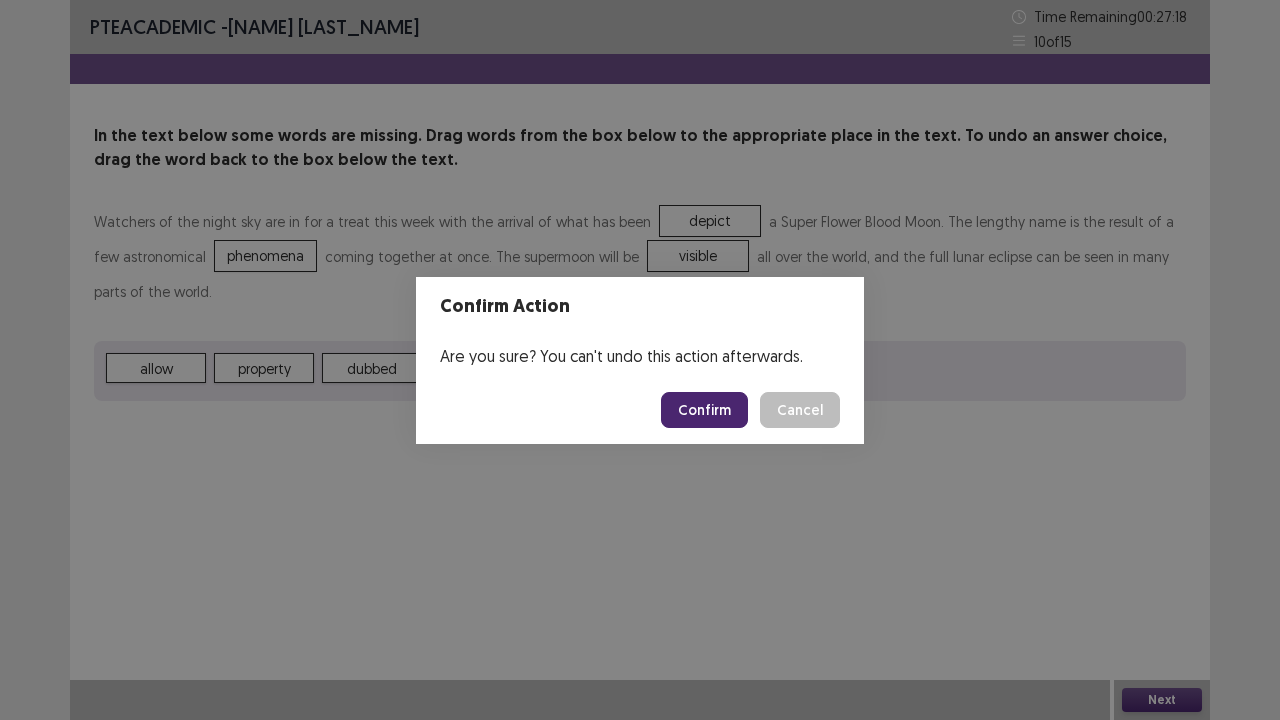 click on "Confirm" at bounding box center (704, 410) 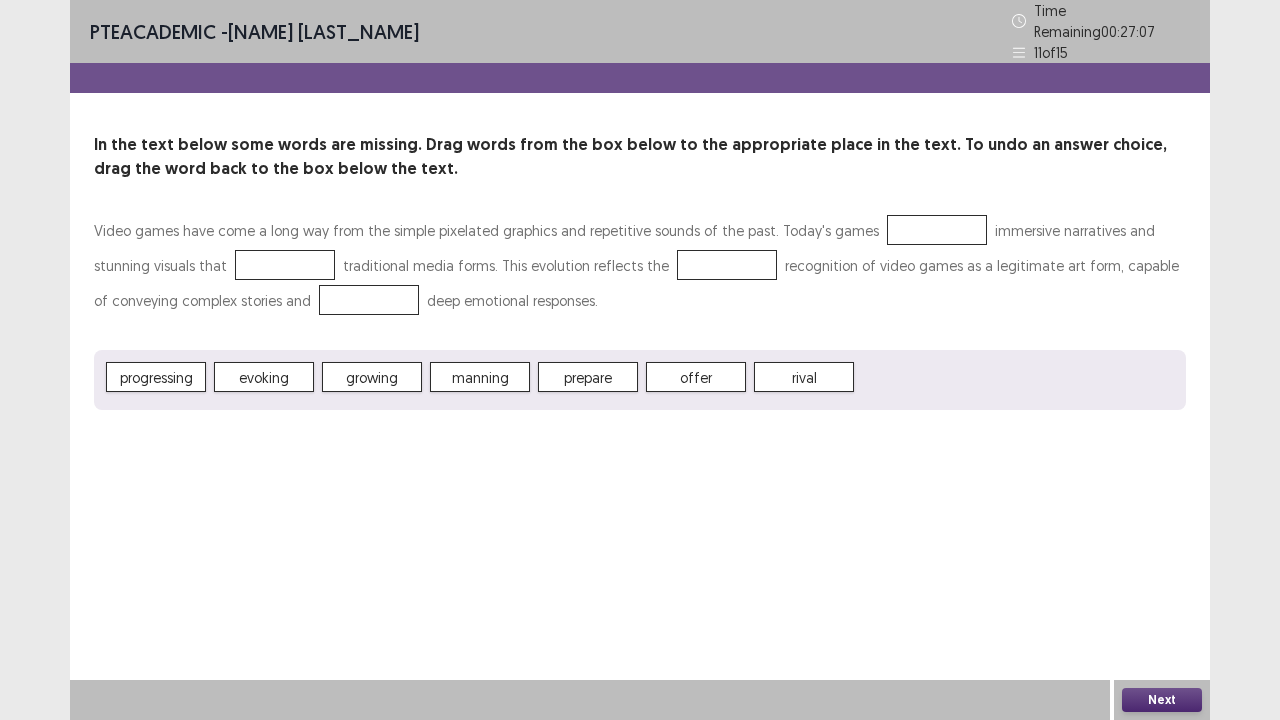click at bounding box center (937, 230) 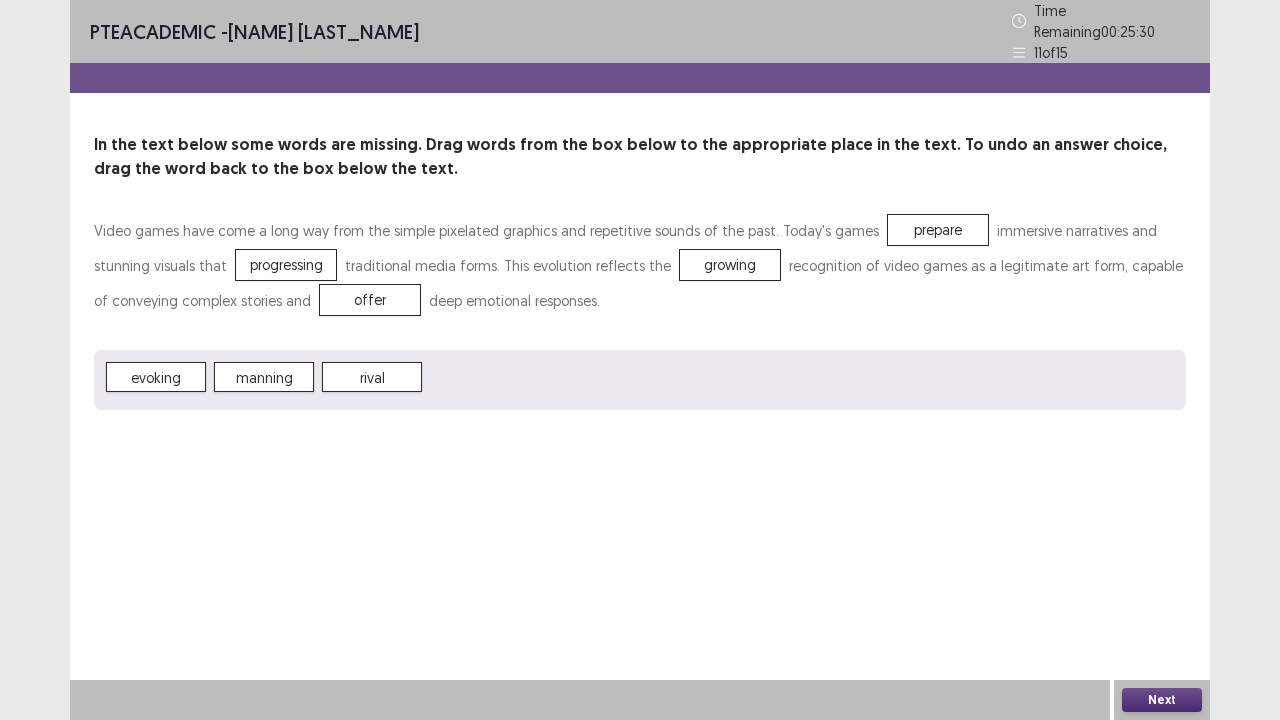 click on "Next" at bounding box center (1162, 700) 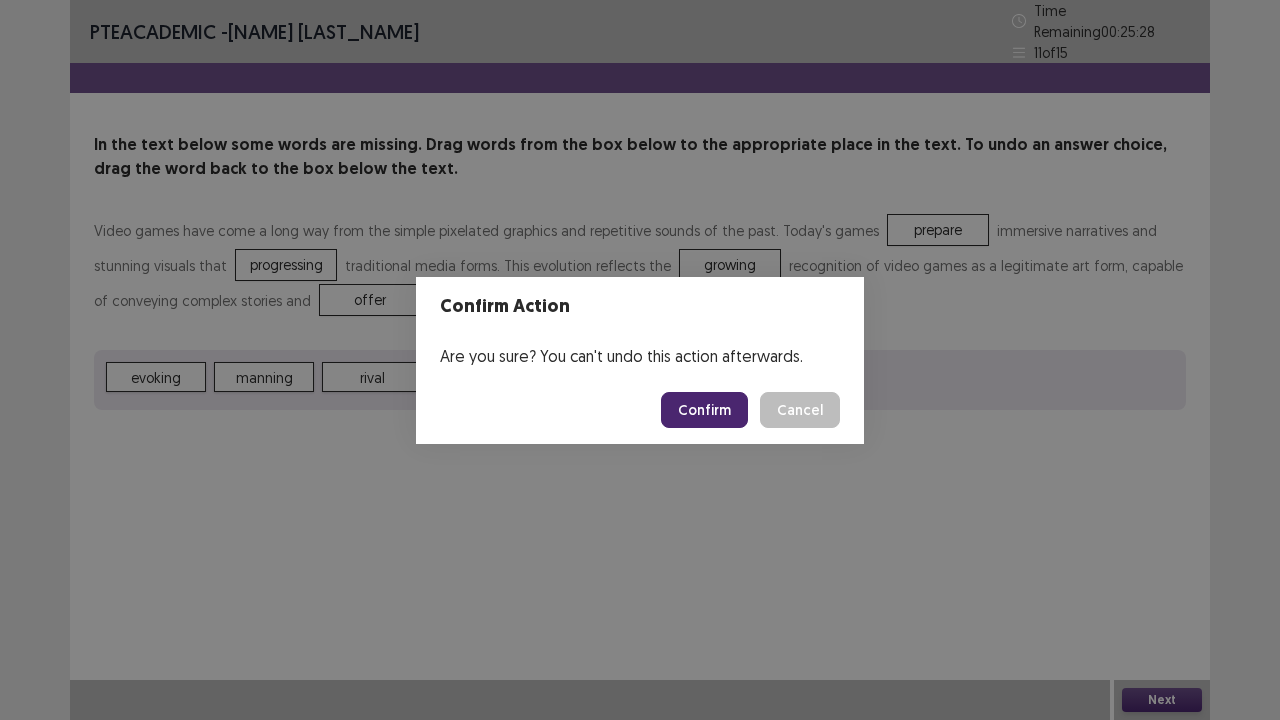 click on "Confirm" at bounding box center [704, 410] 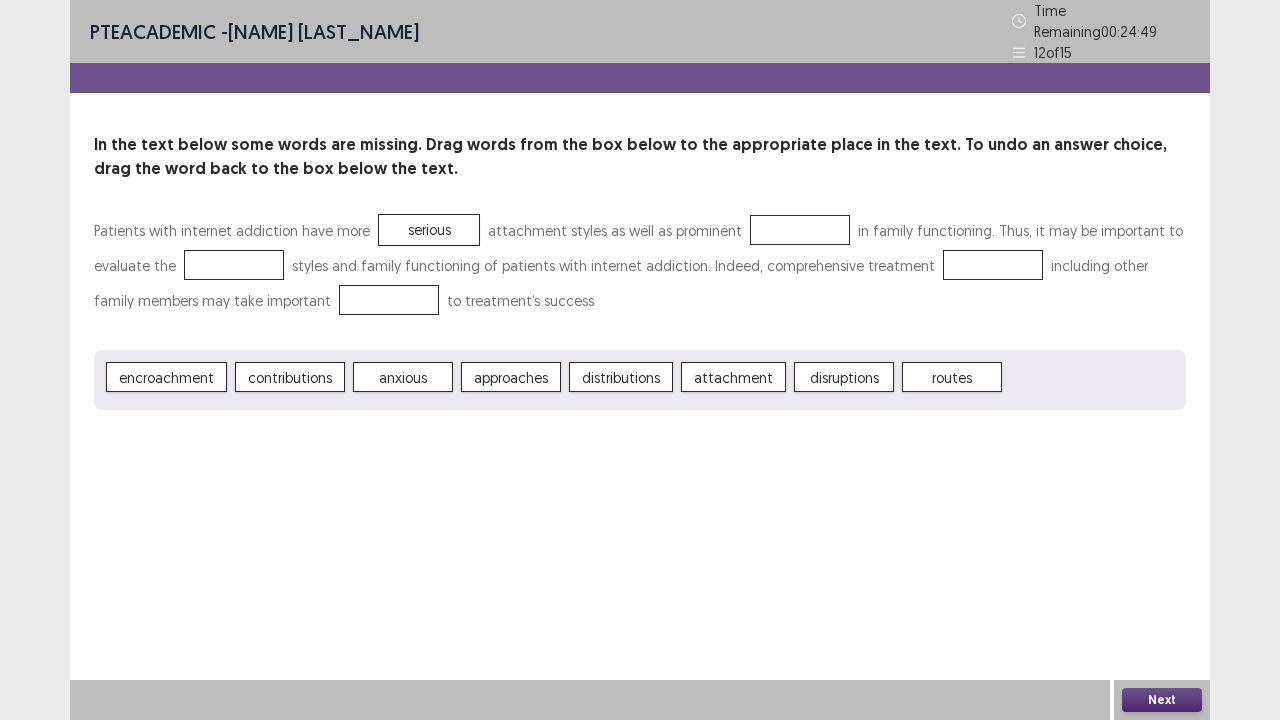 click on "contributions" at bounding box center (290, 377) 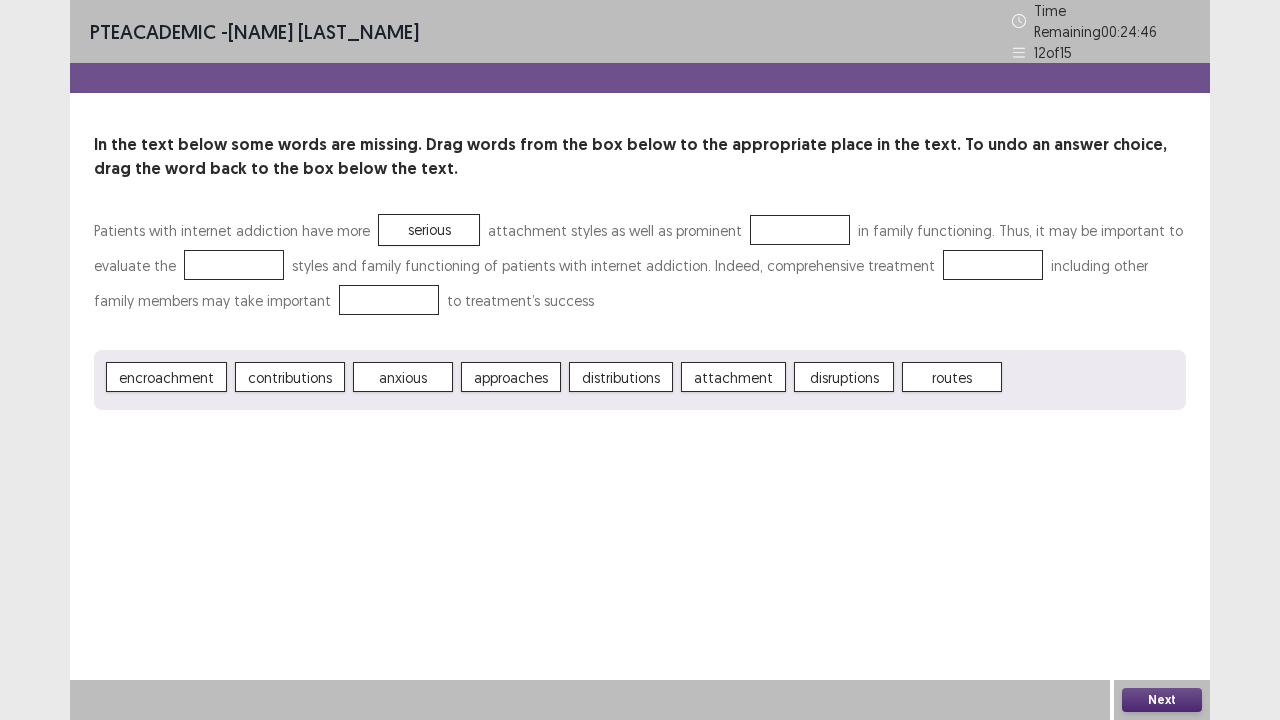 drag, startPoint x: 302, startPoint y: 376, endPoint x: 288, endPoint y: 372, distance: 14.56022 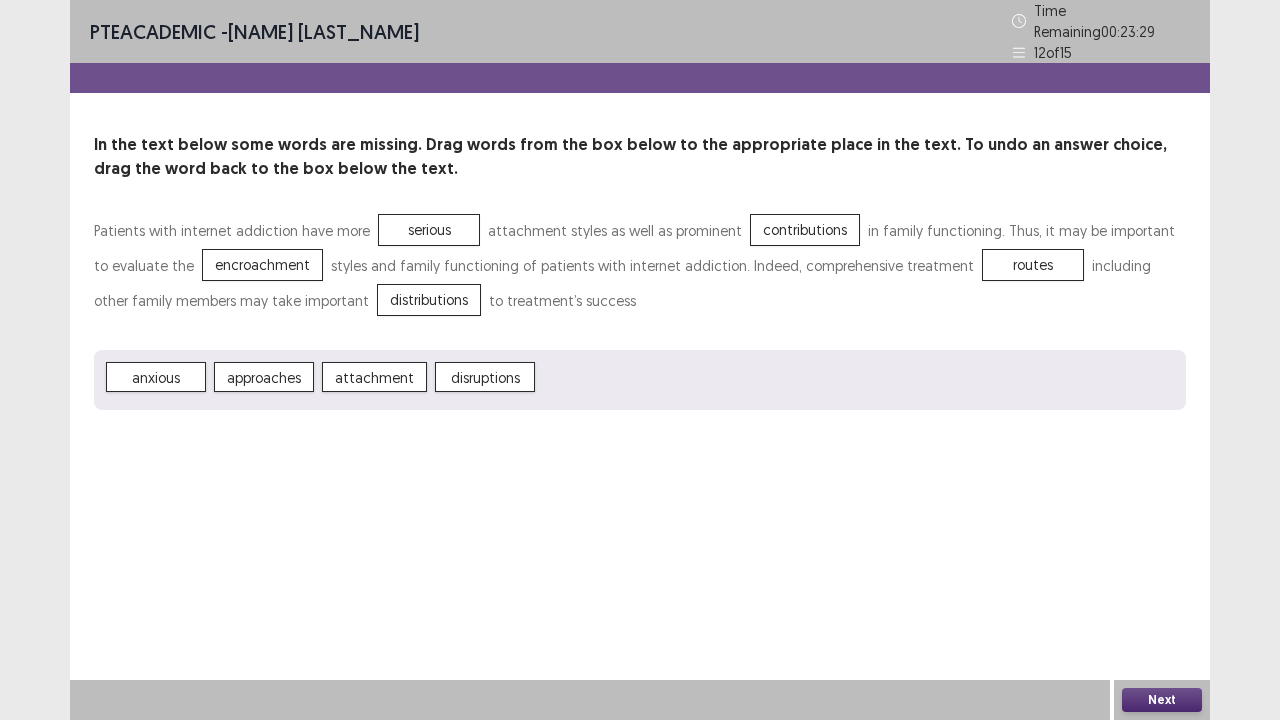 click on "Next" at bounding box center [1162, 700] 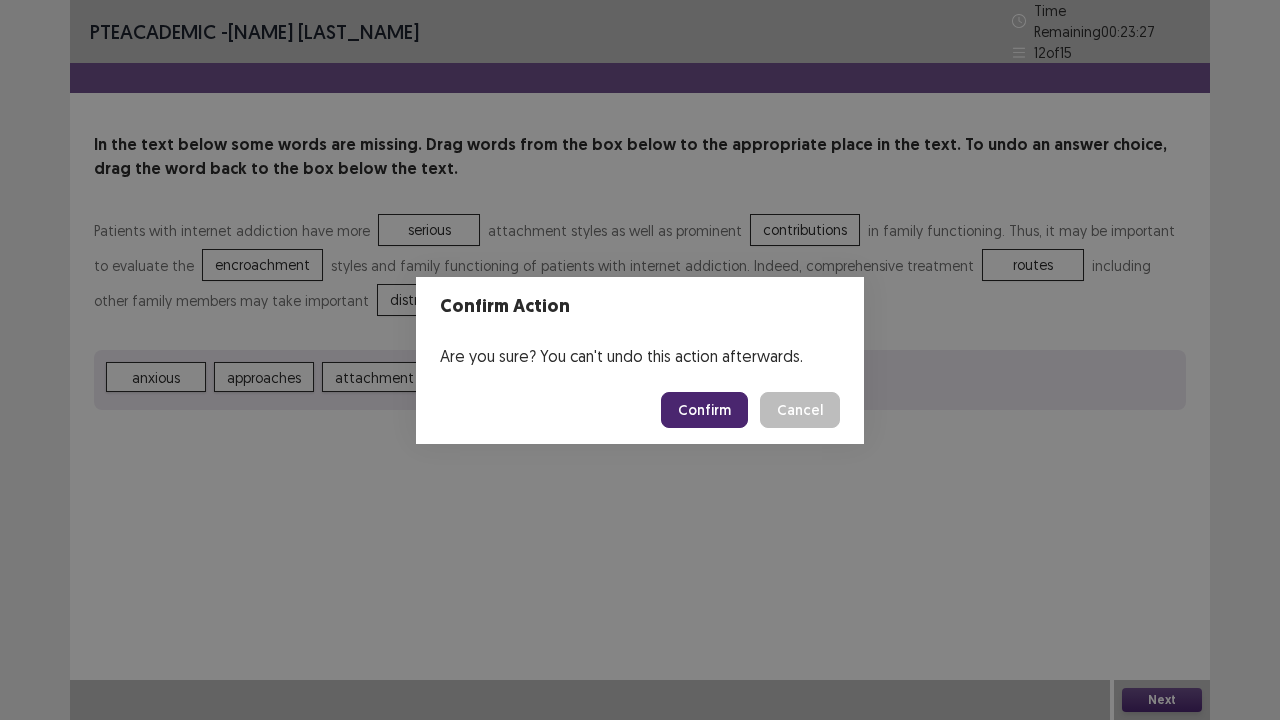 click on "Confirm" at bounding box center [704, 410] 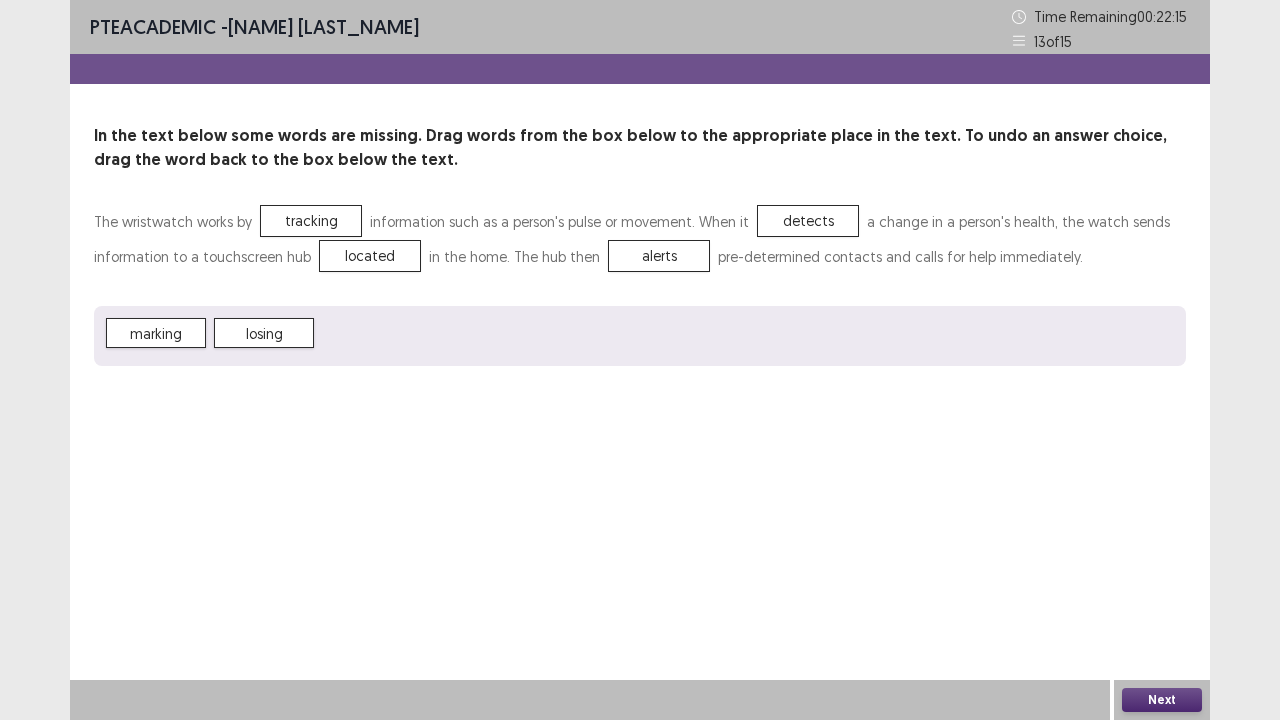 click on "Next" at bounding box center [1162, 700] 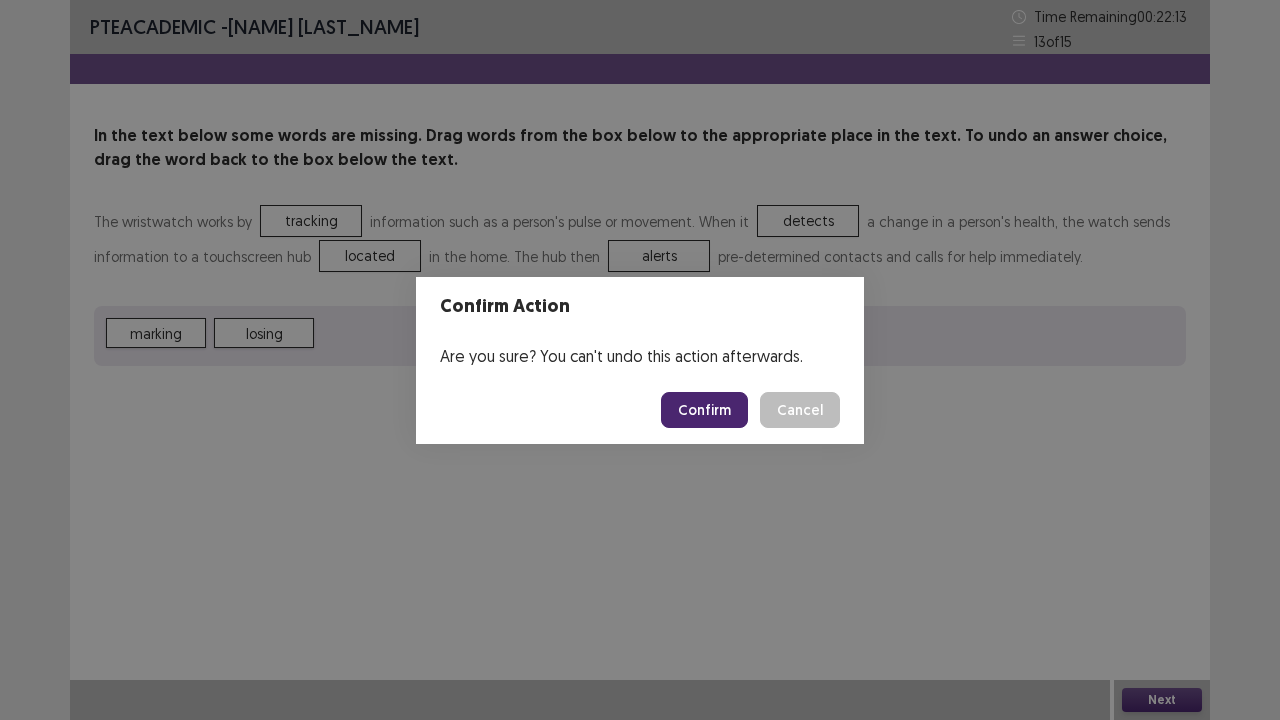 click on "Confirm" at bounding box center [704, 410] 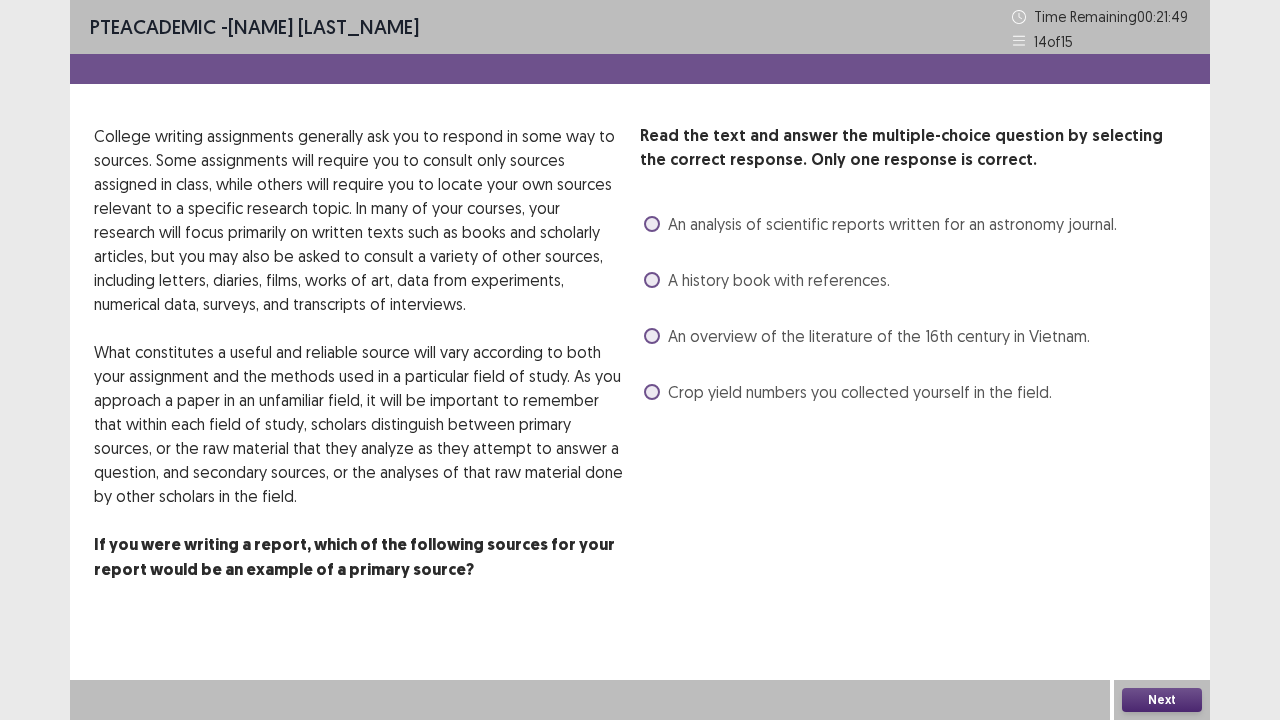 click at bounding box center (652, 336) 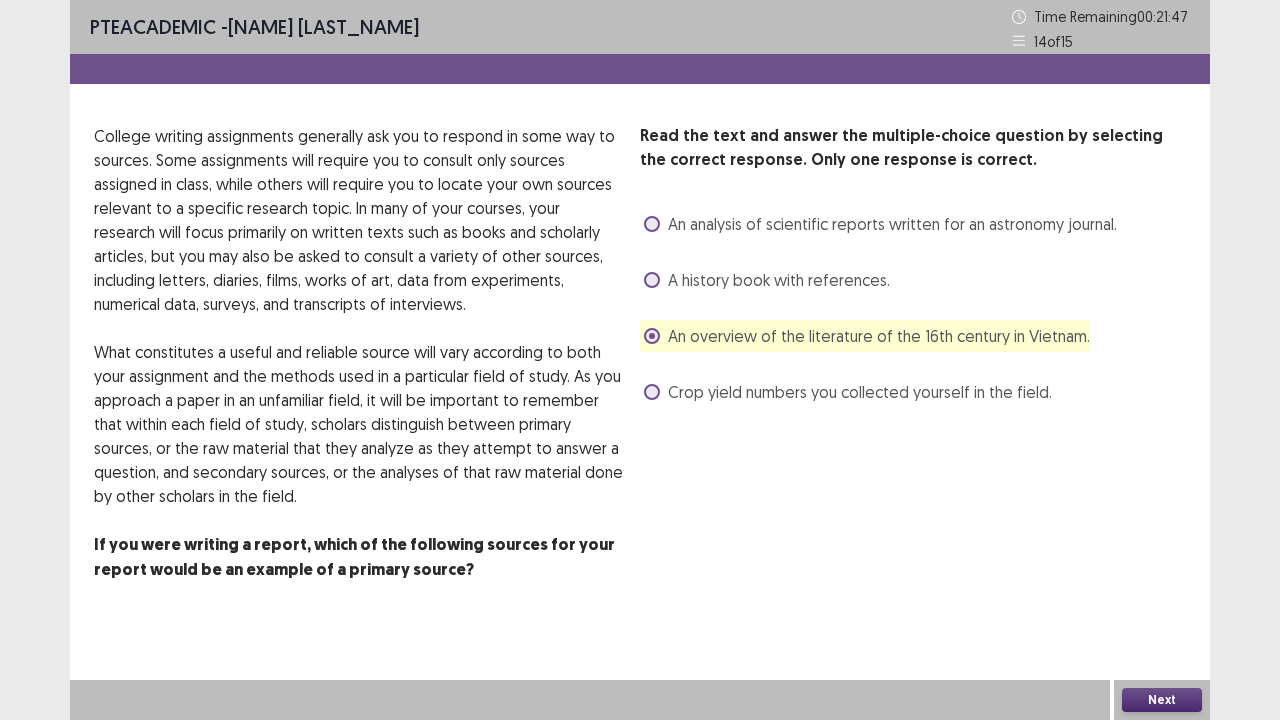click on "Next" at bounding box center [1162, 700] 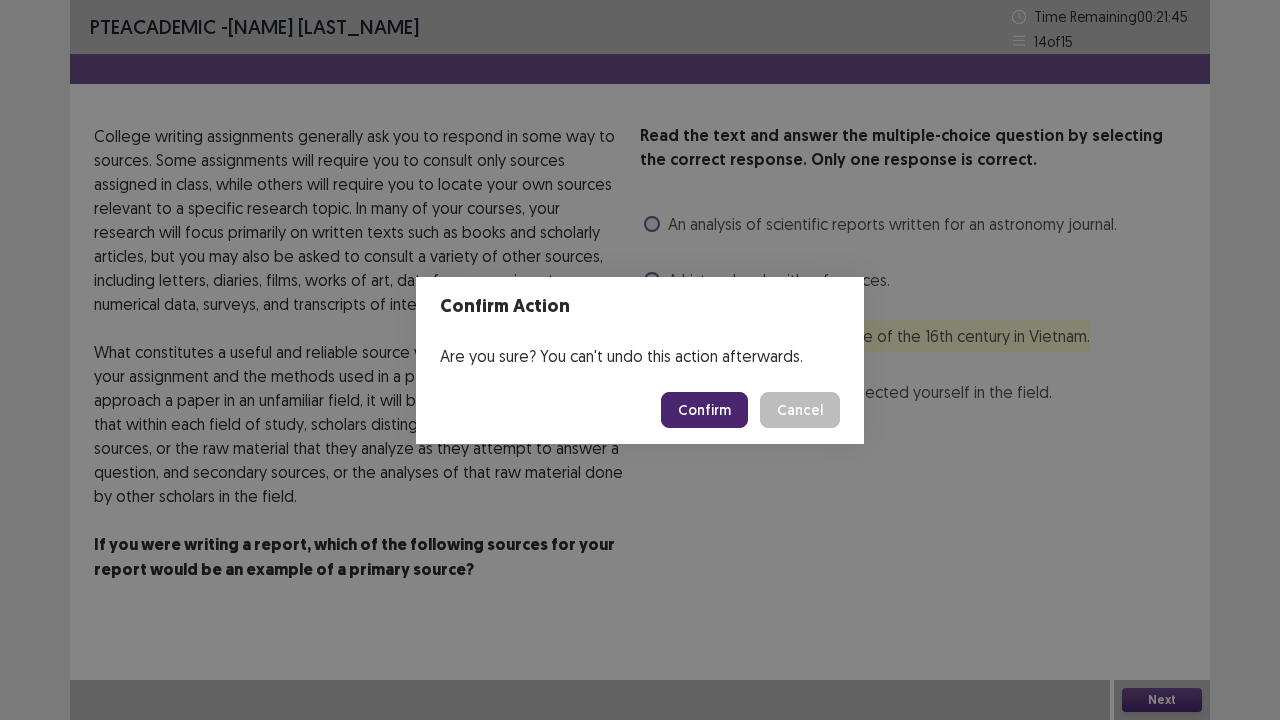 click on "Confirm" at bounding box center (704, 410) 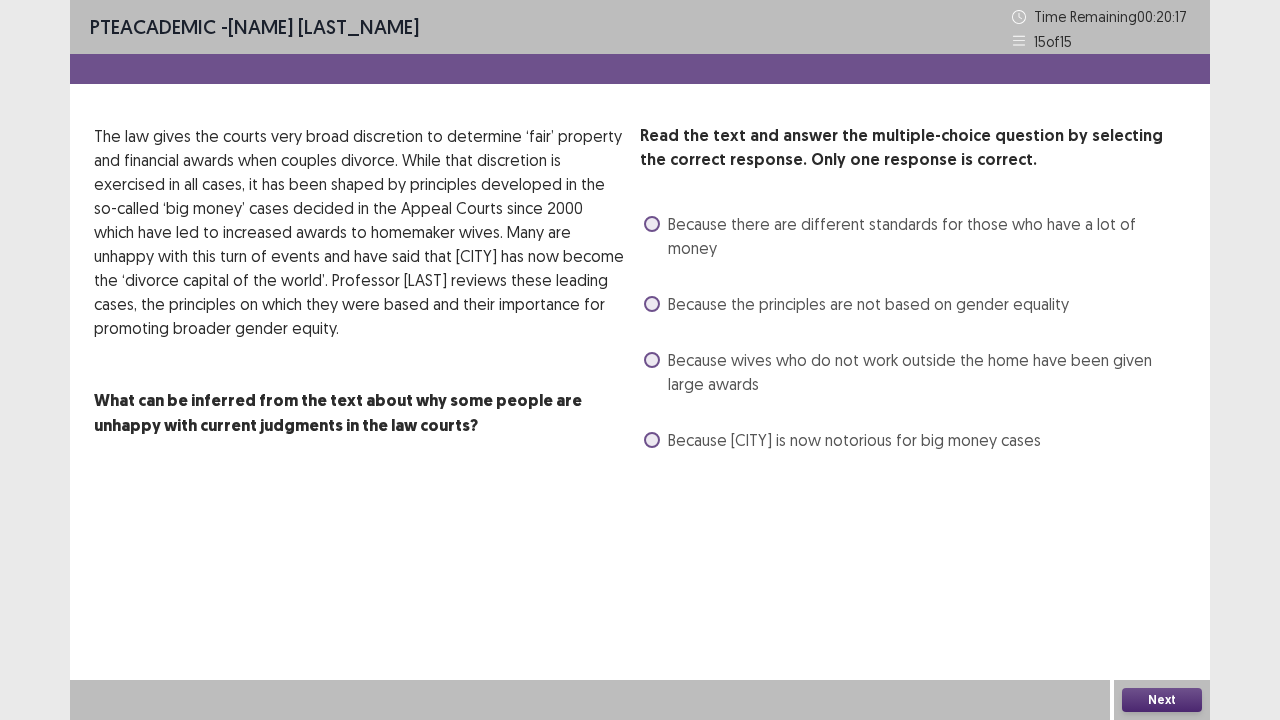 click at bounding box center [652, 304] 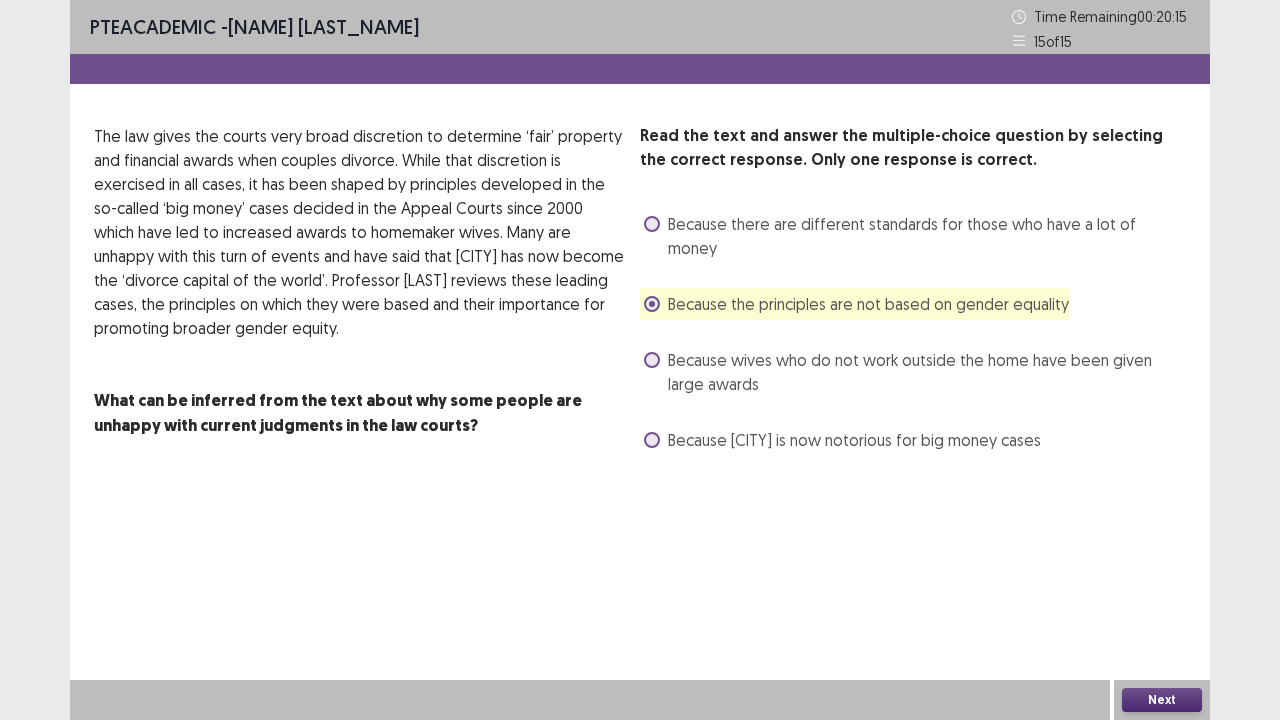 click on "Next" at bounding box center [1162, 700] 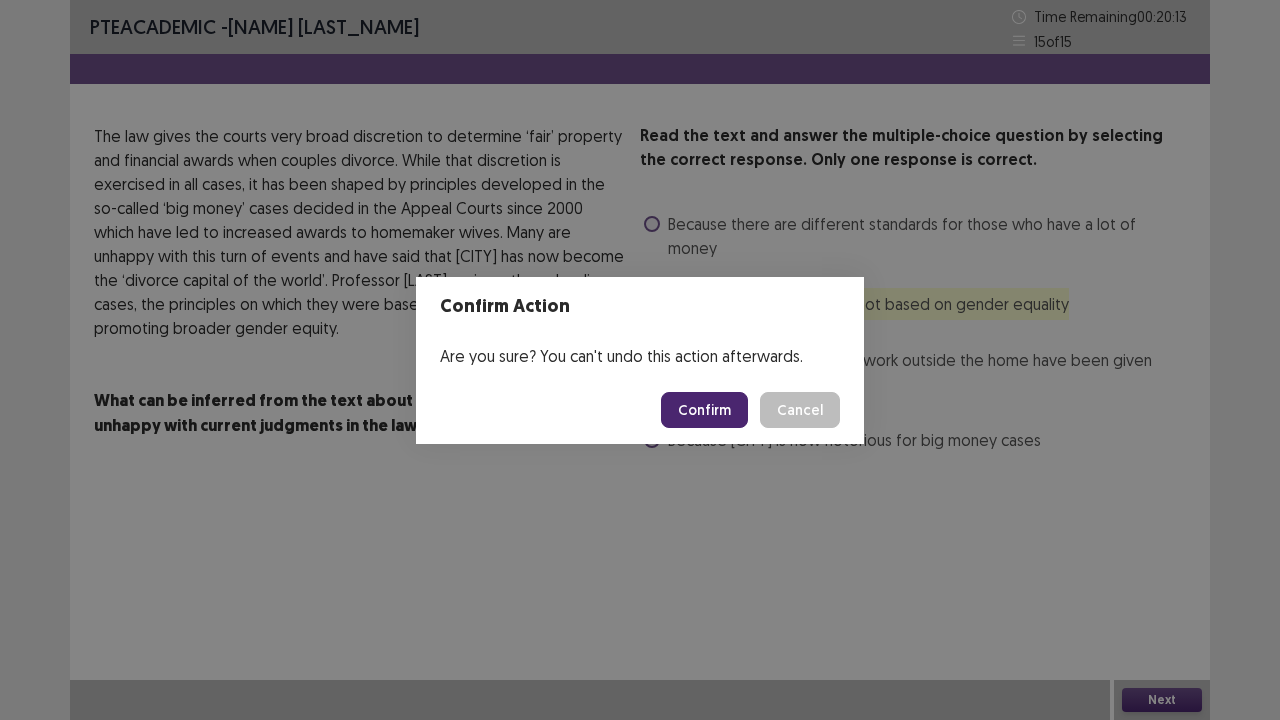 click on "Confirm" at bounding box center (704, 410) 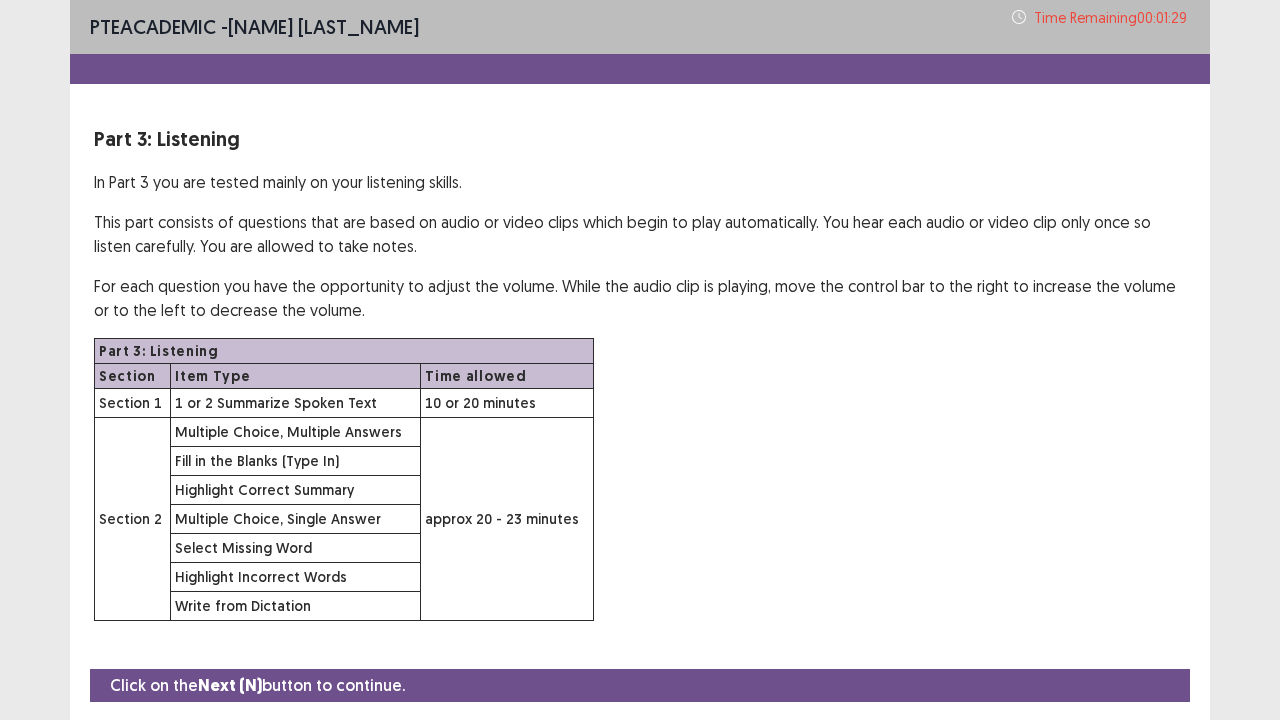 scroll, scrollTop: 58, scrollLeft: 0, axis: vertical 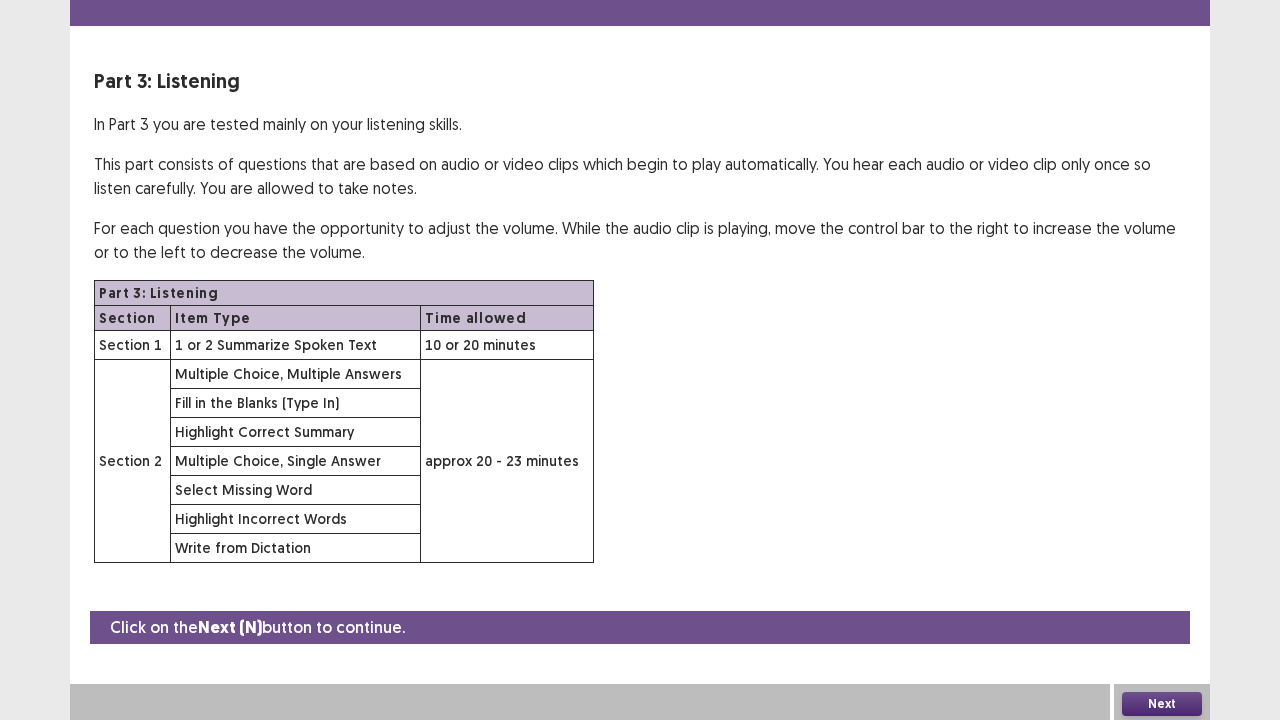 click on "Next" at bounding box center [1162, 704] 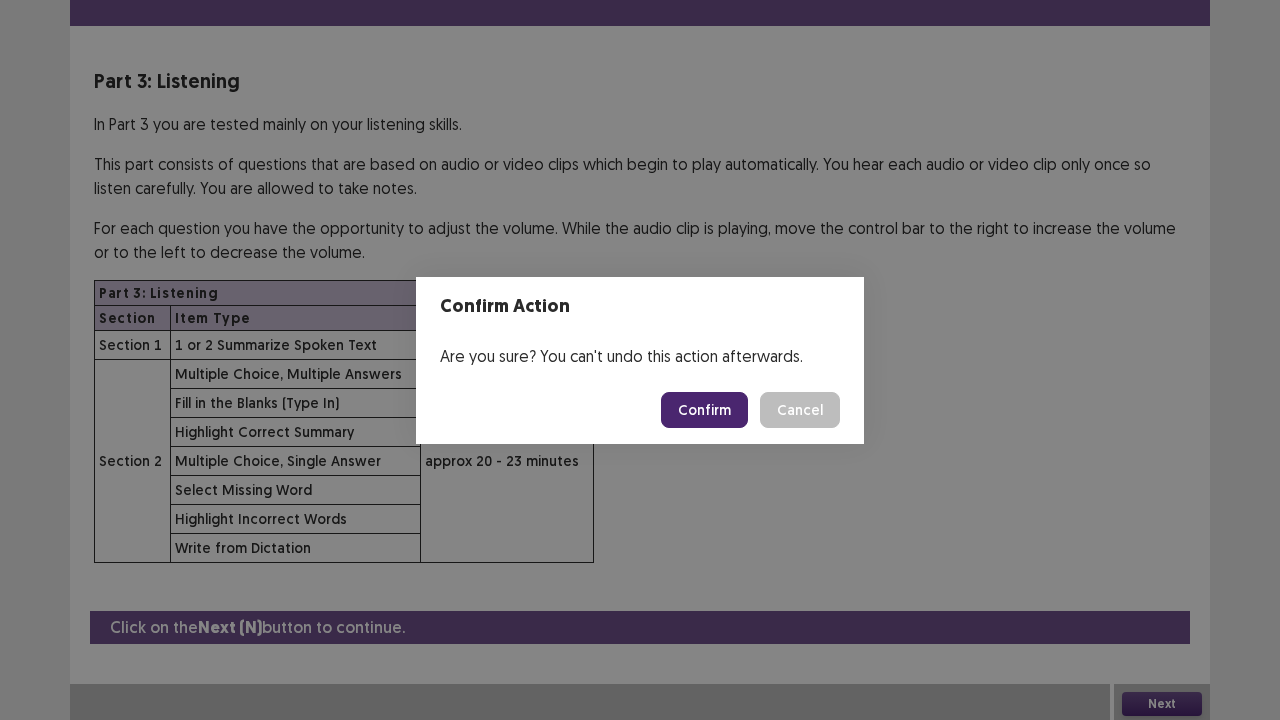 click on "Confirm" at bounding box center (704, 410) 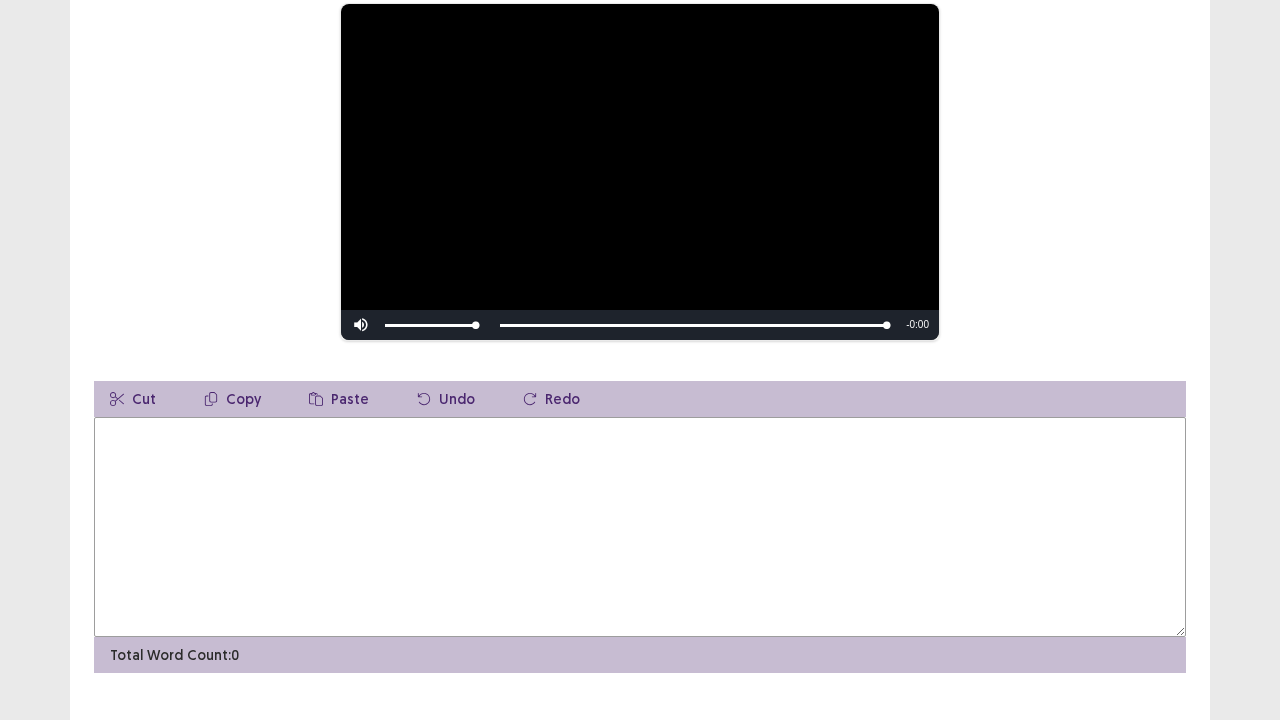 scroll, scrollTop: 245, scrollLeft: 0, axis: vertical 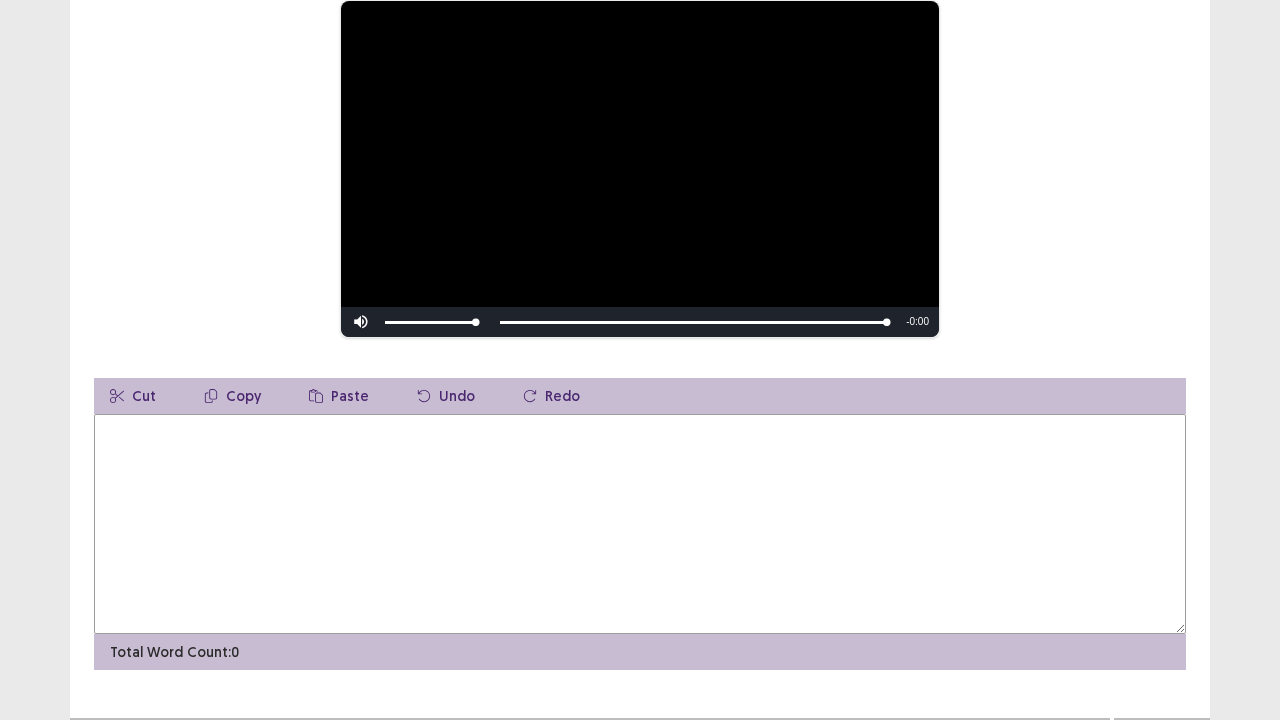 click at bounding box center (640, 524) 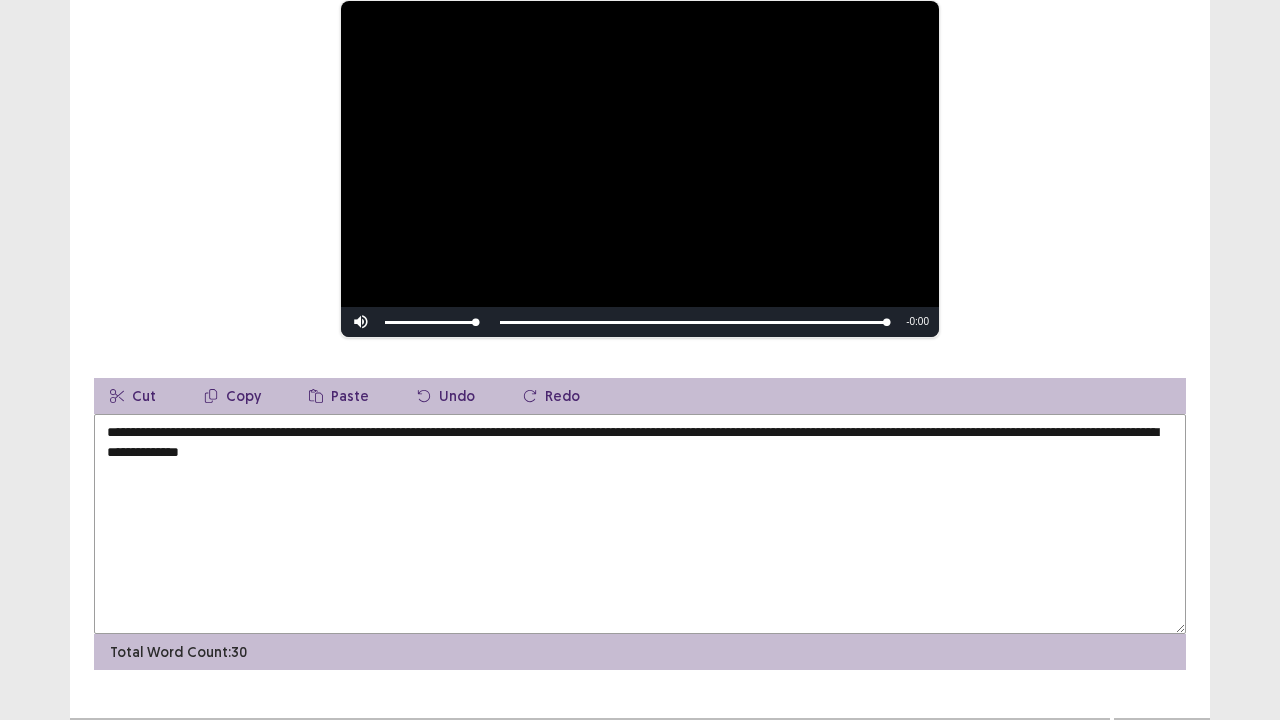 click on "**********" at bounding box center (640, 524) 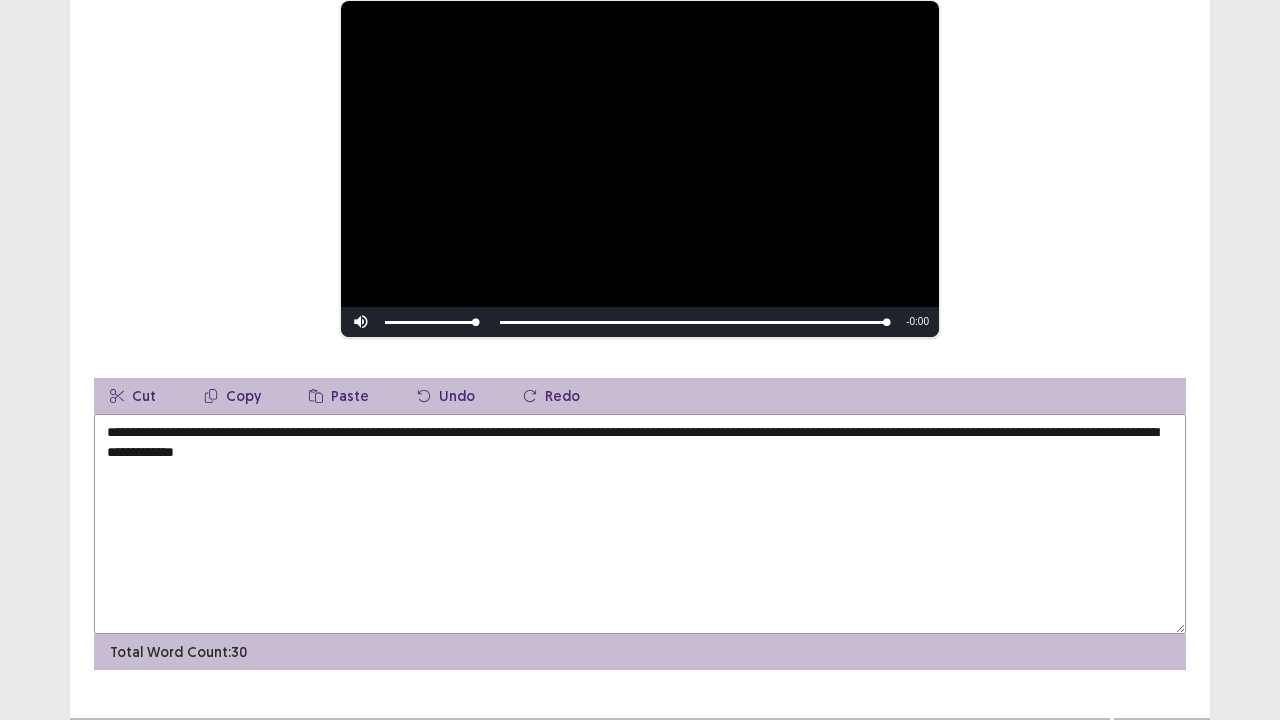 click on "**********" at bounding box center (640, 524) 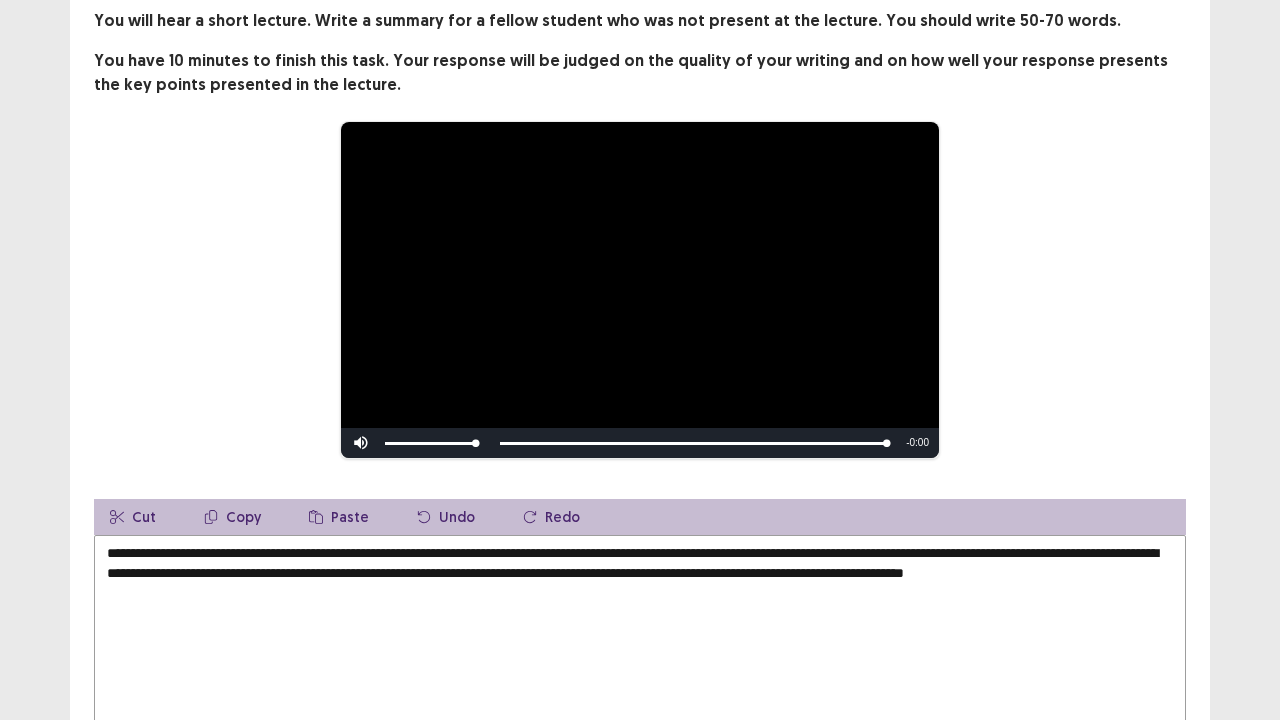 scroll, scrollTop: 126, scrollLeft: 0, axis: vertical 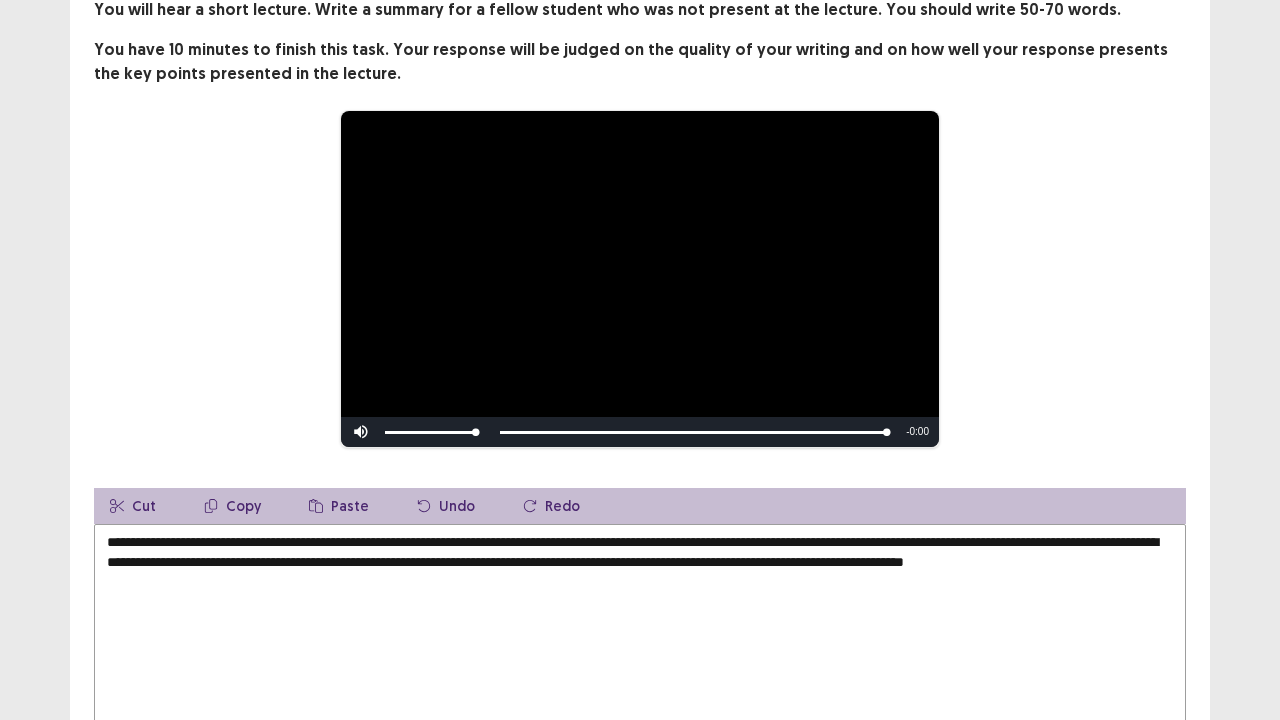 click on "**********" at bounding box center (640, 634) 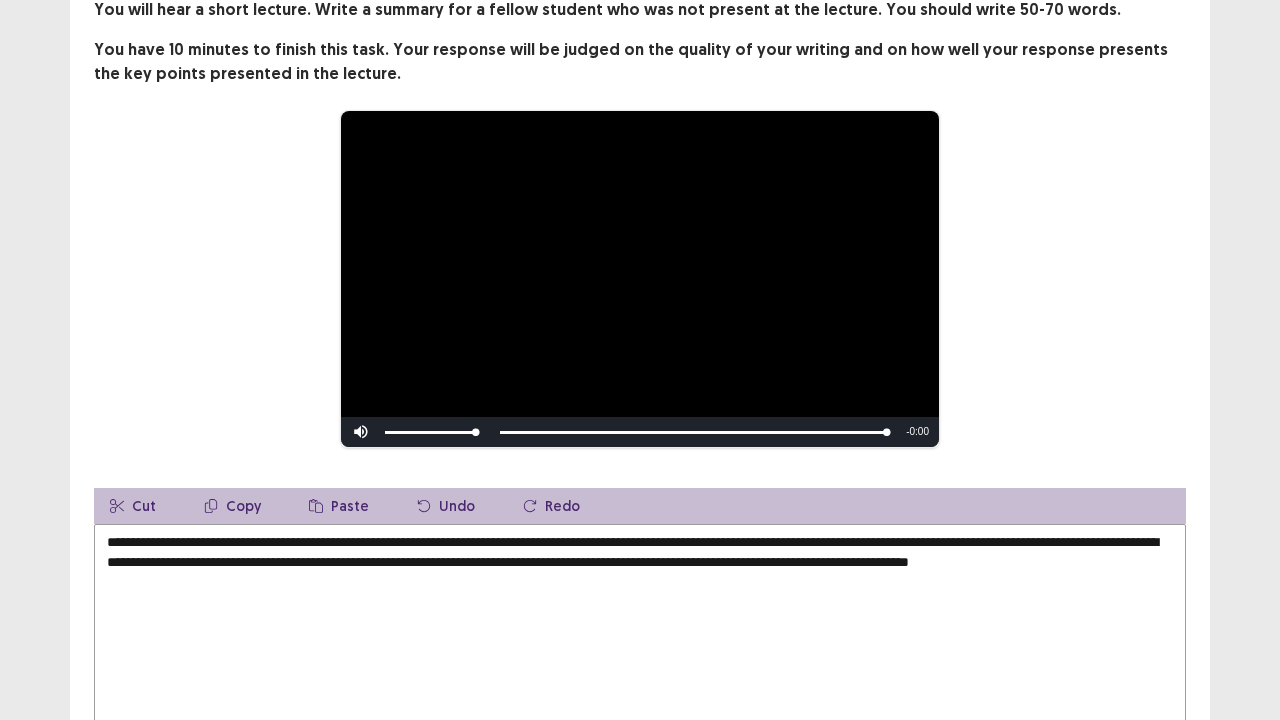 click on "**********" at bounding box center [640, 634] 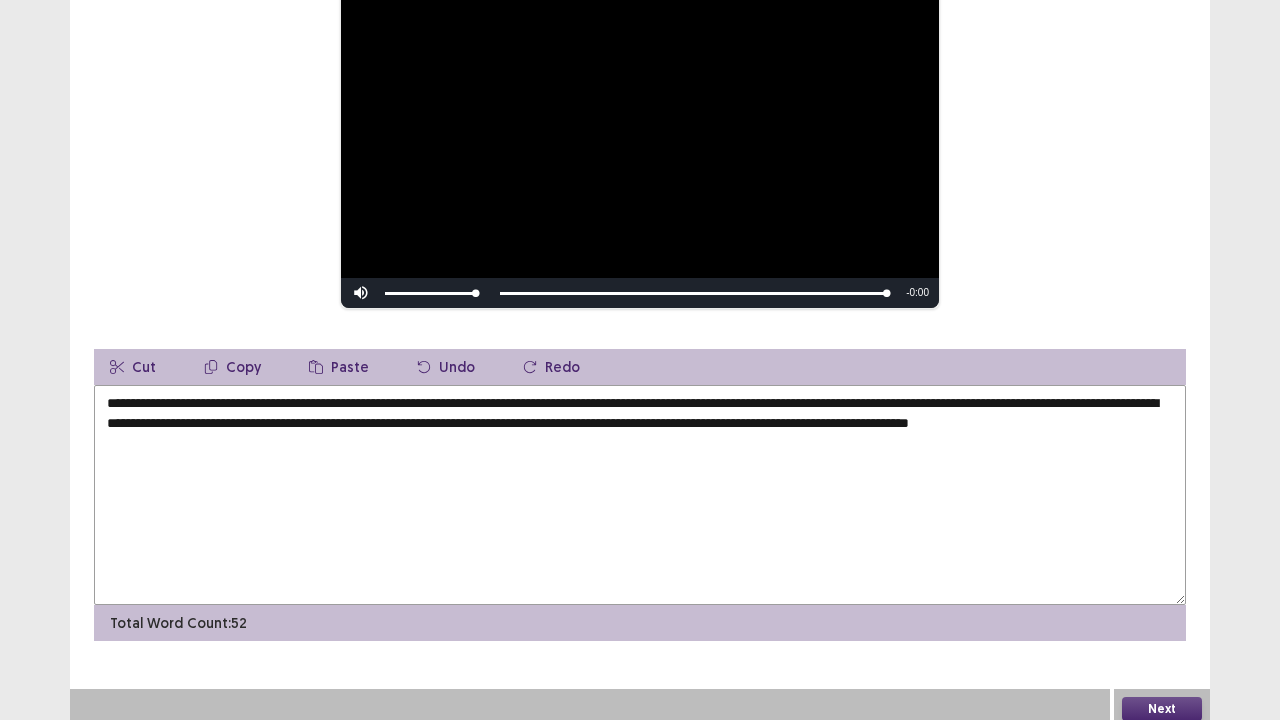 type on "**********" 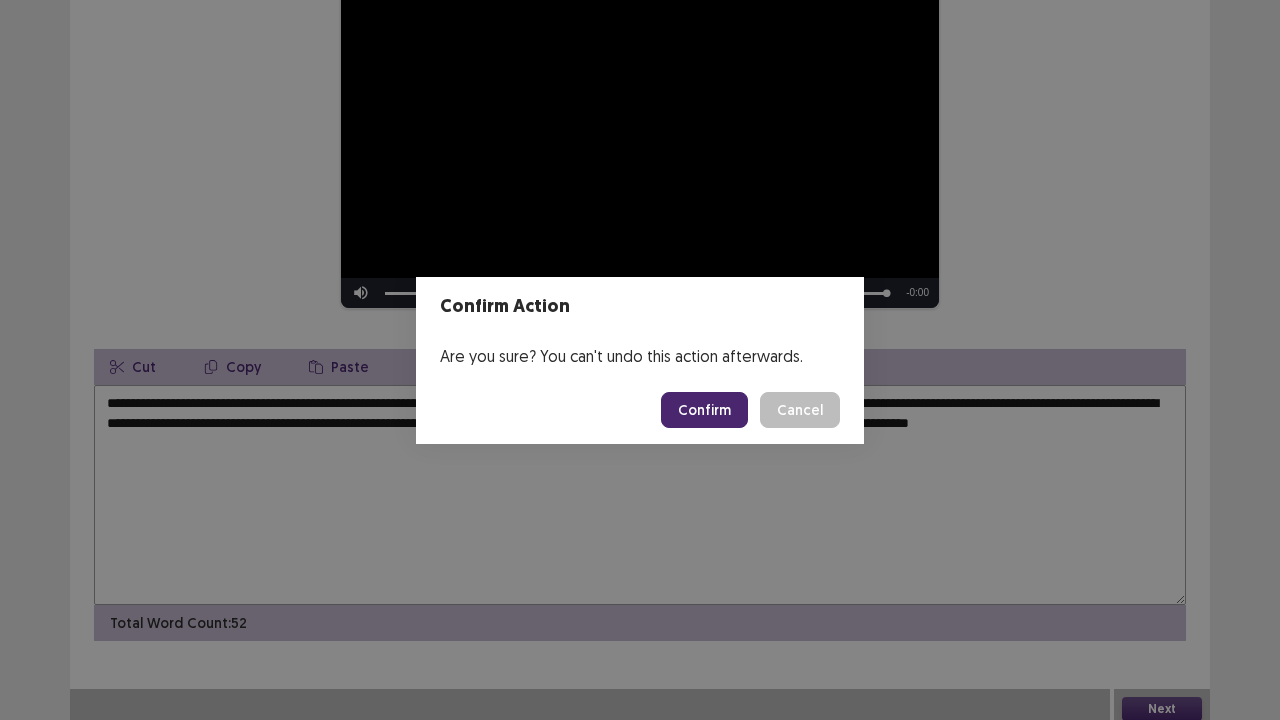click on "Confirm" at bounding box center (704, 410) 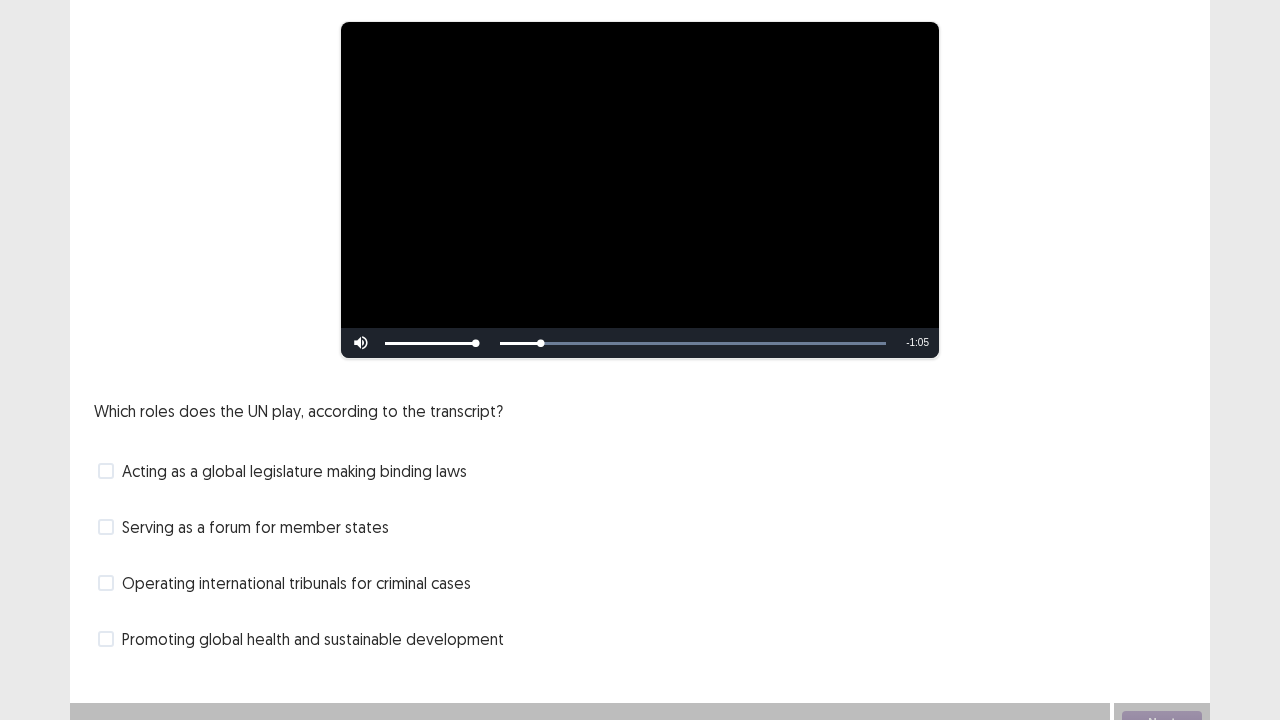 scroll, scrollTop: 182, scrollLeft: 0, axis: vertical 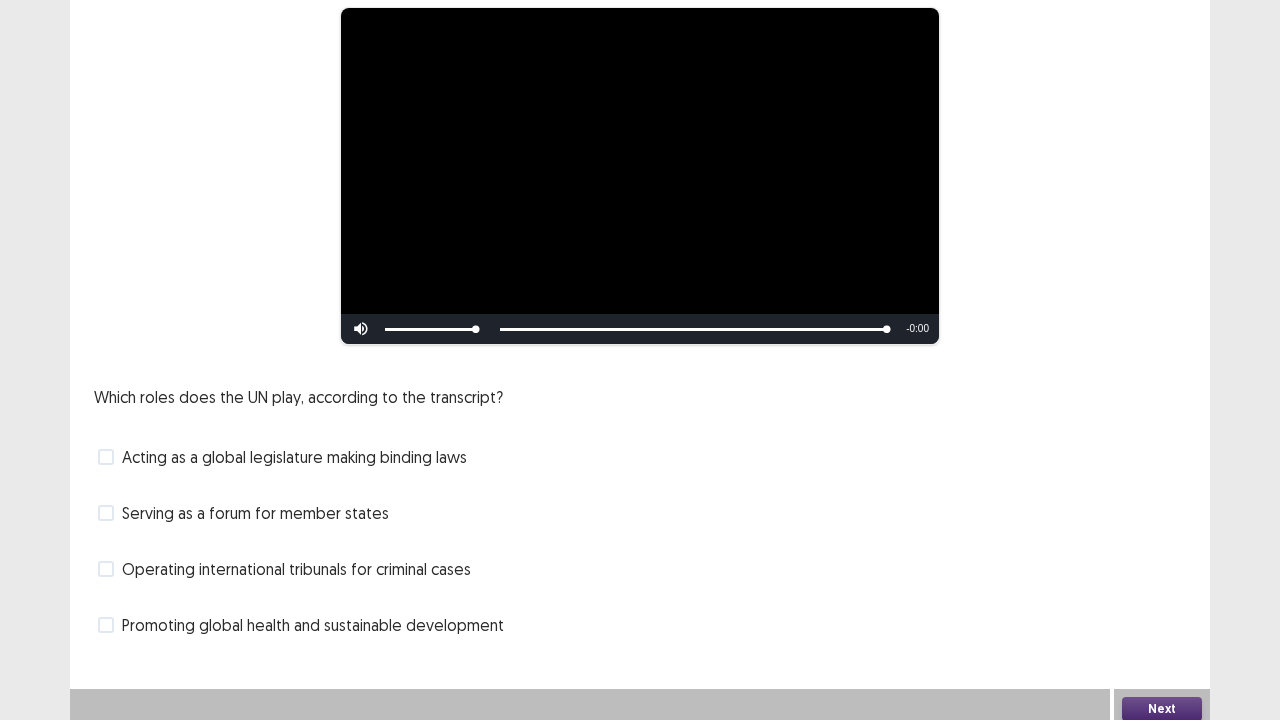 click at bounding box center [106, 625] 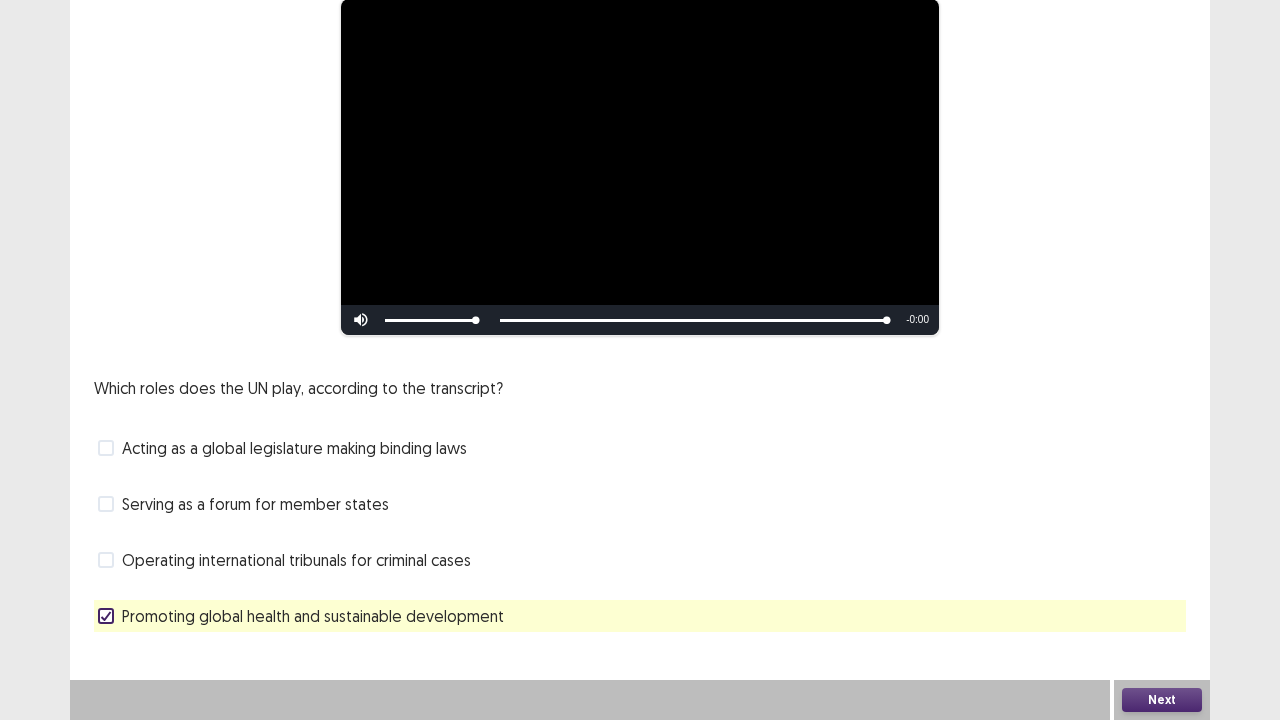 click at bounding box center (106, 504) 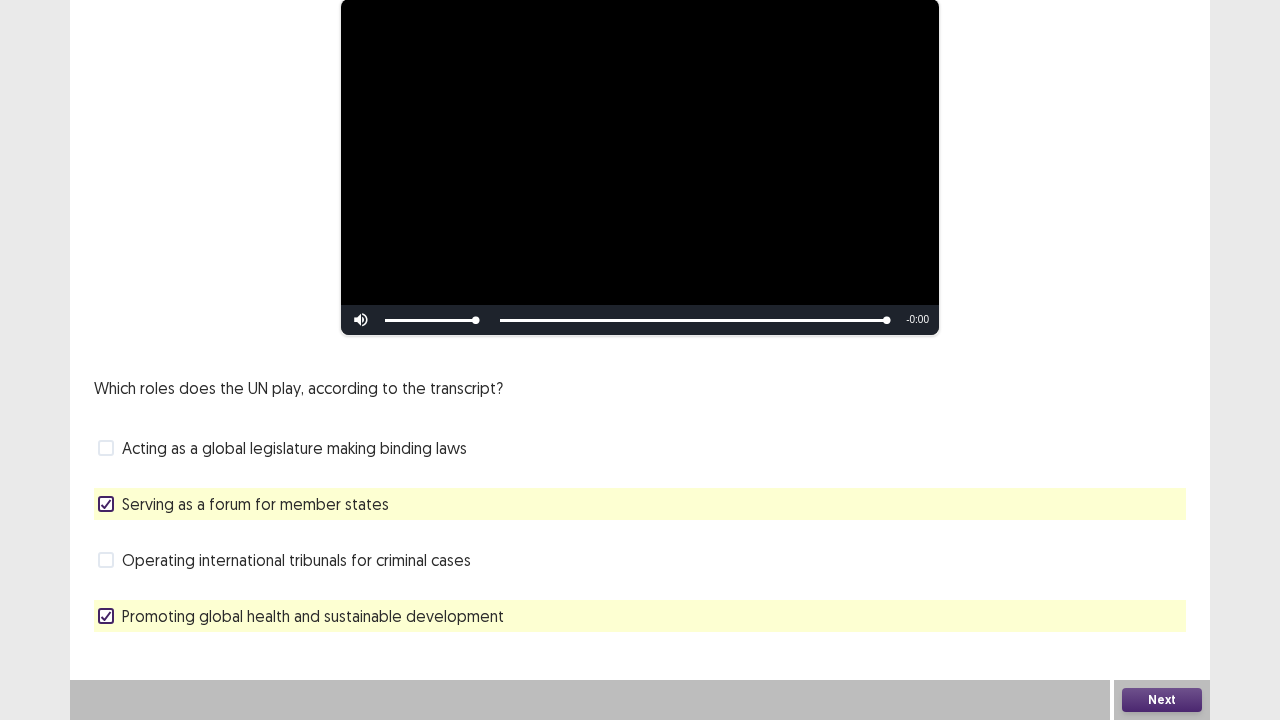 click at bounding box center [106, 448] 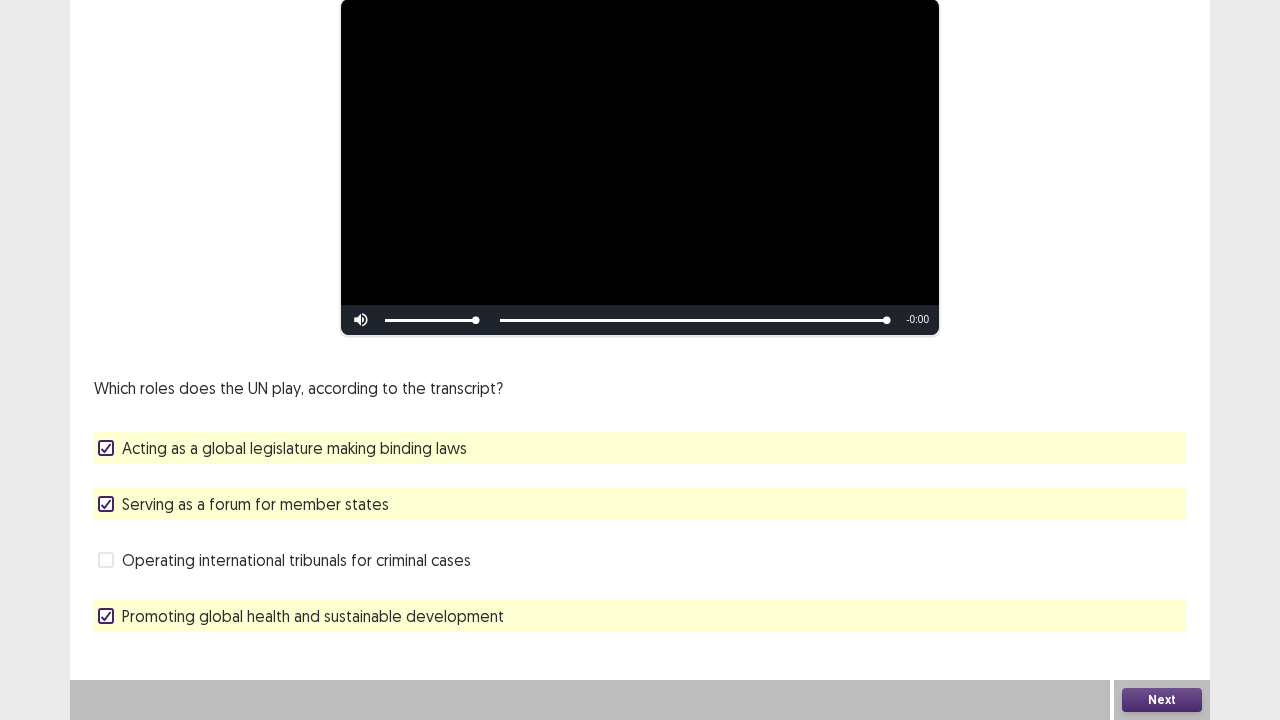 click on "Next" at bounding box center (1162, 700) 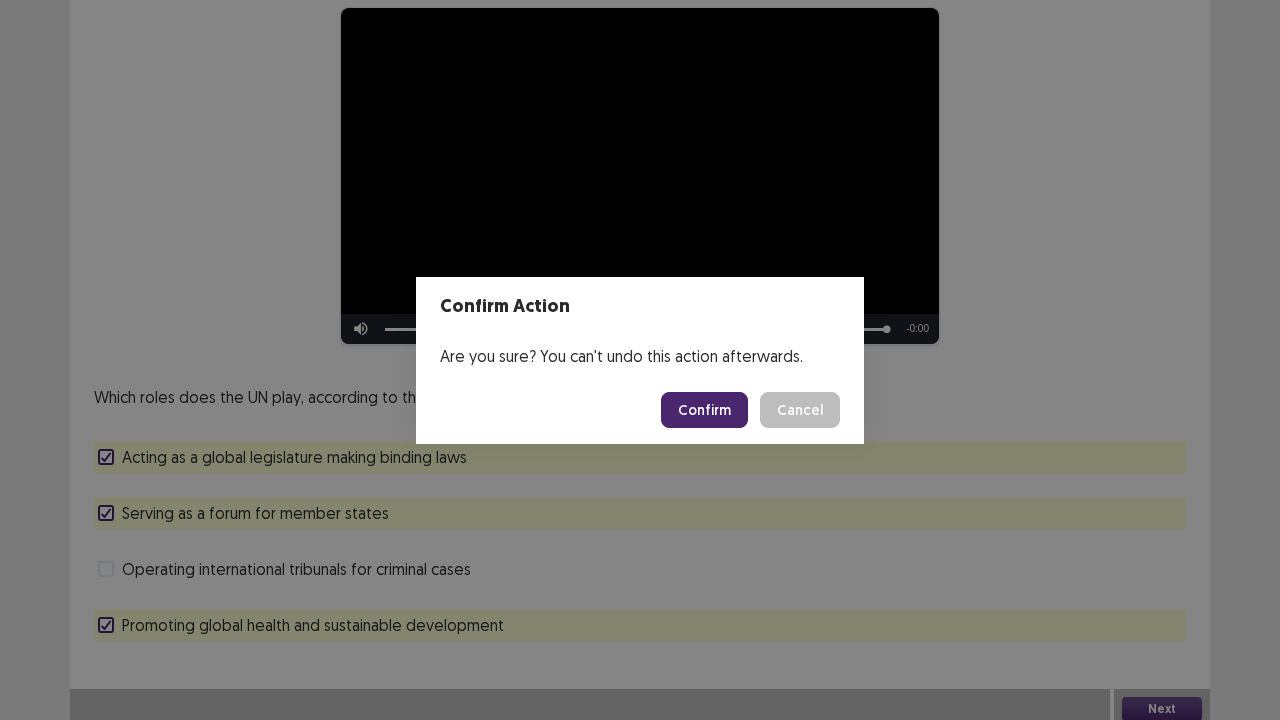 click on "Confirm" at bounding box center (704, 410) 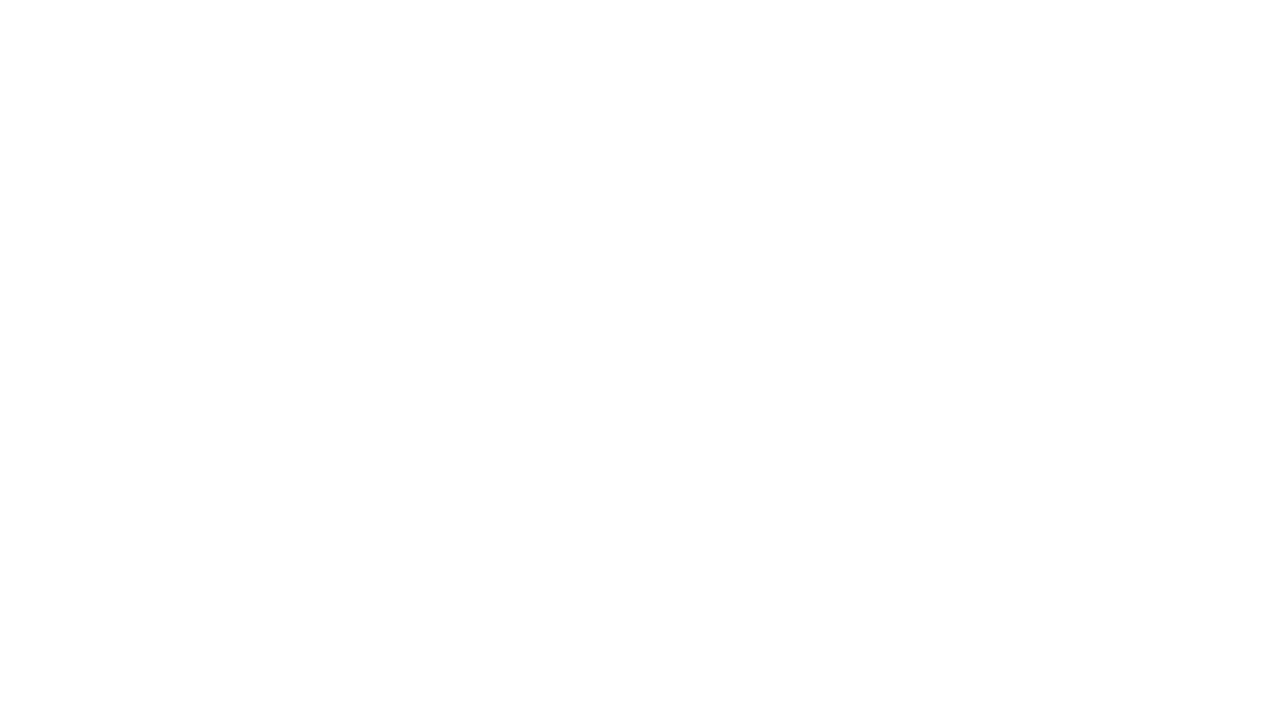 scroll, scrollTop: 0, scrollLeft: 0, axis: both 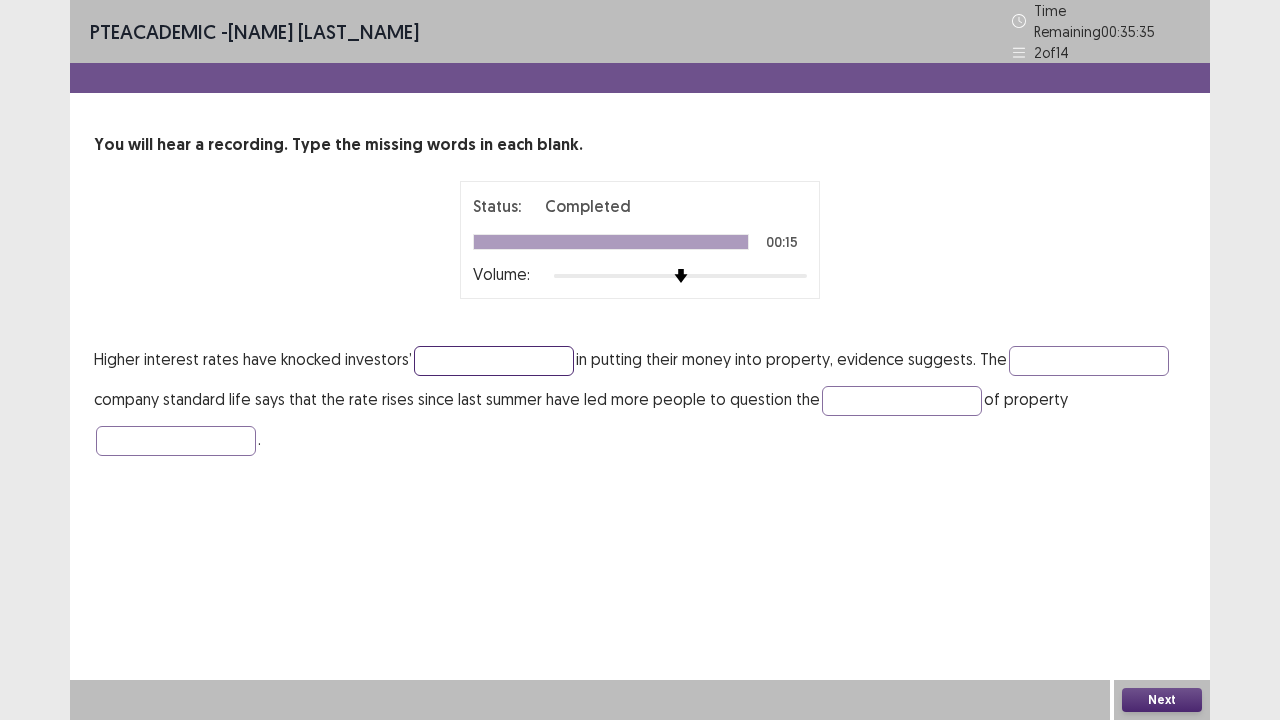 click at bounding box center [494, 361] 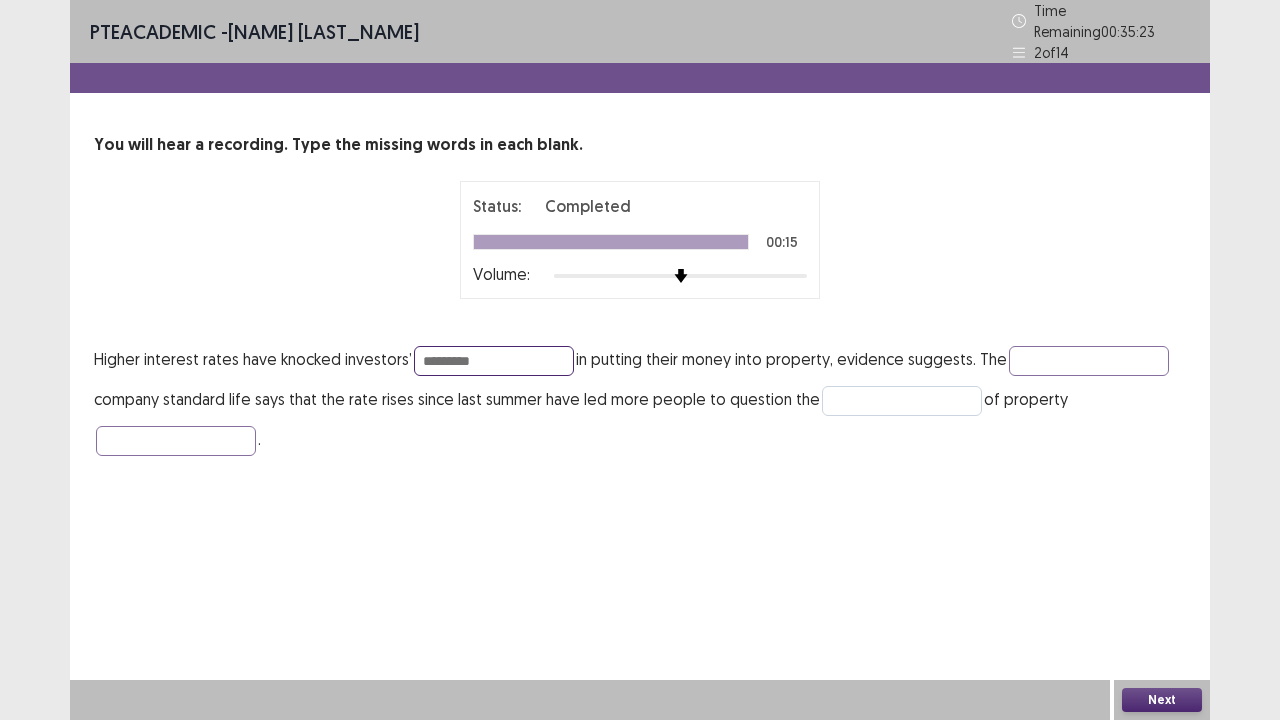 type on "*********" 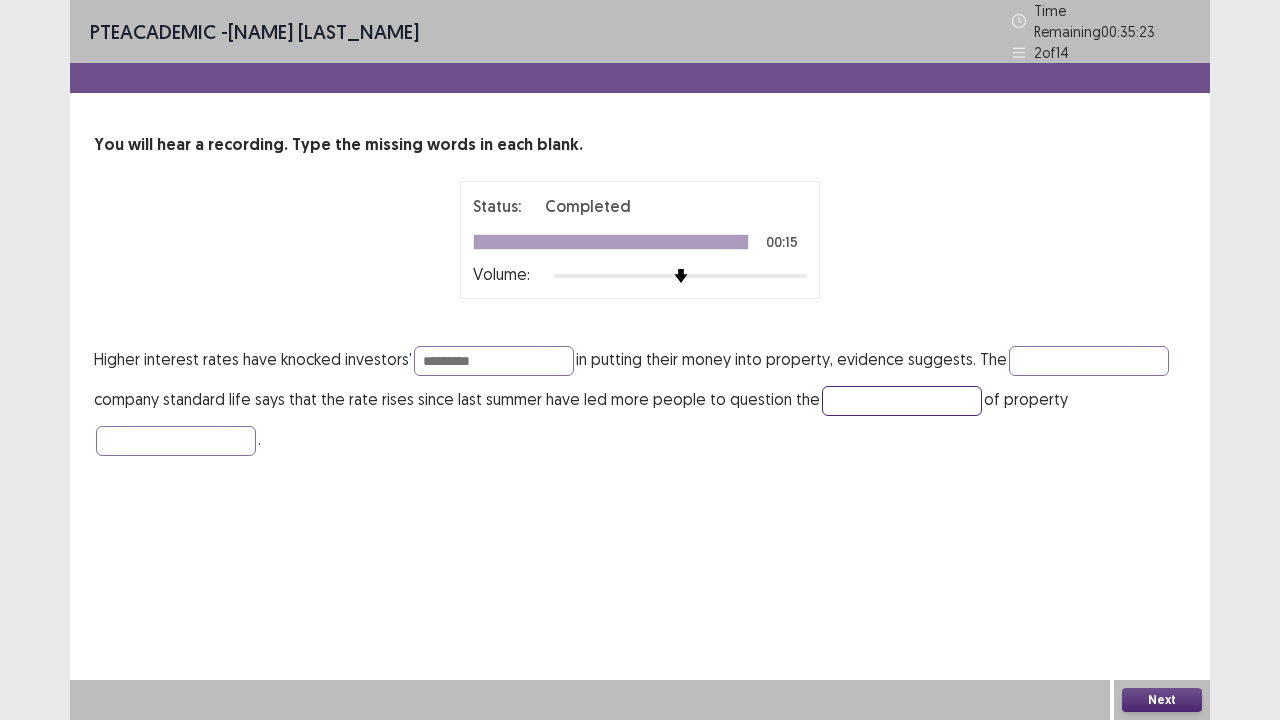 click at bounding box center (902, 401) 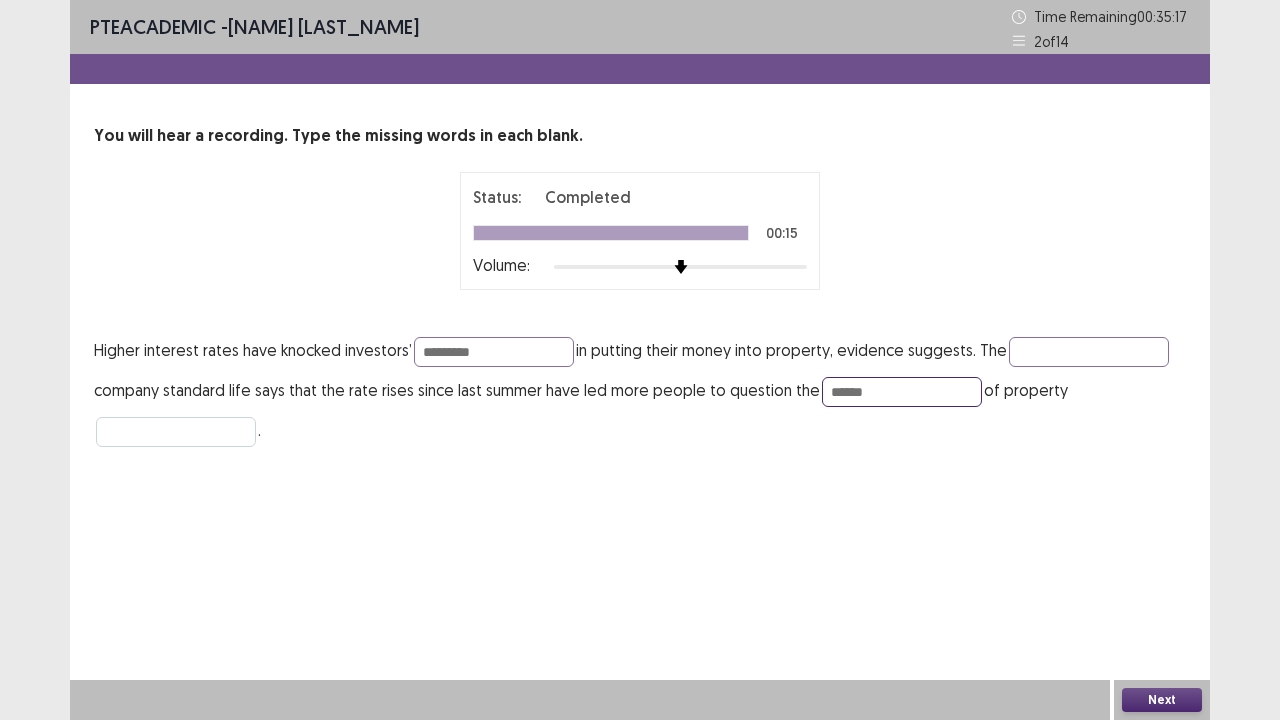 type on "******" 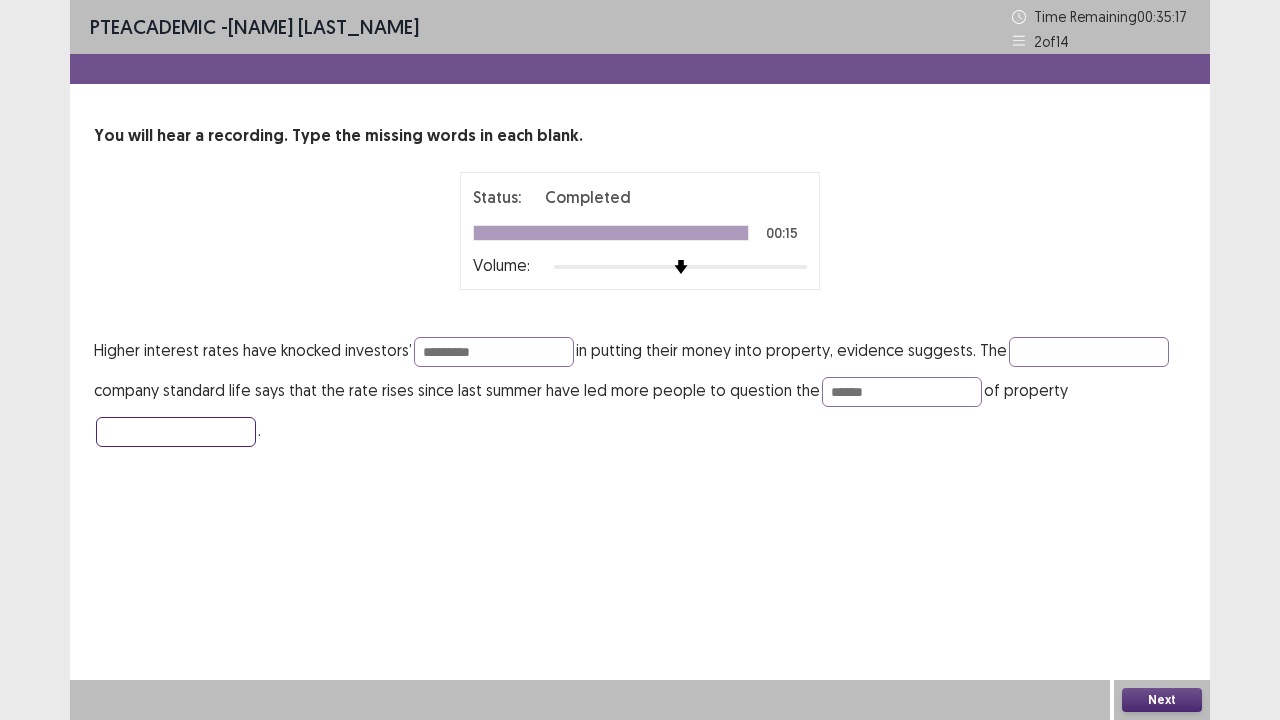 click at bounding box center (176, 432) 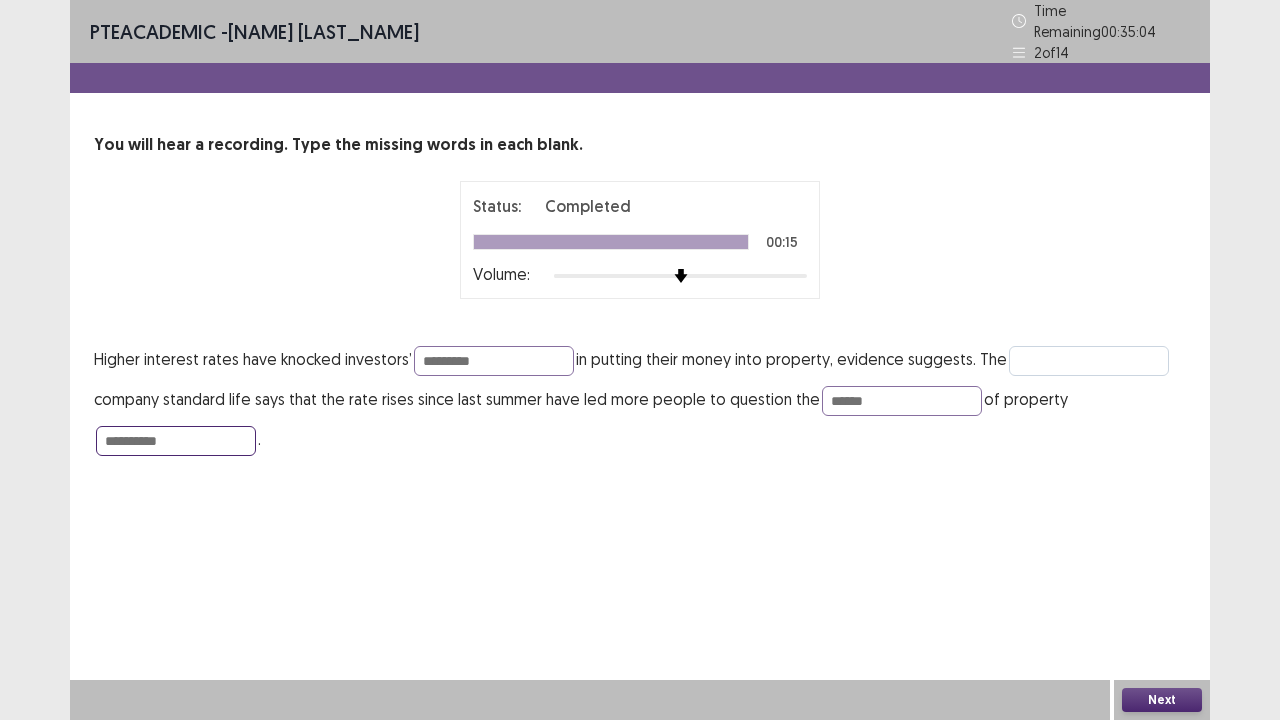 type on "**********" 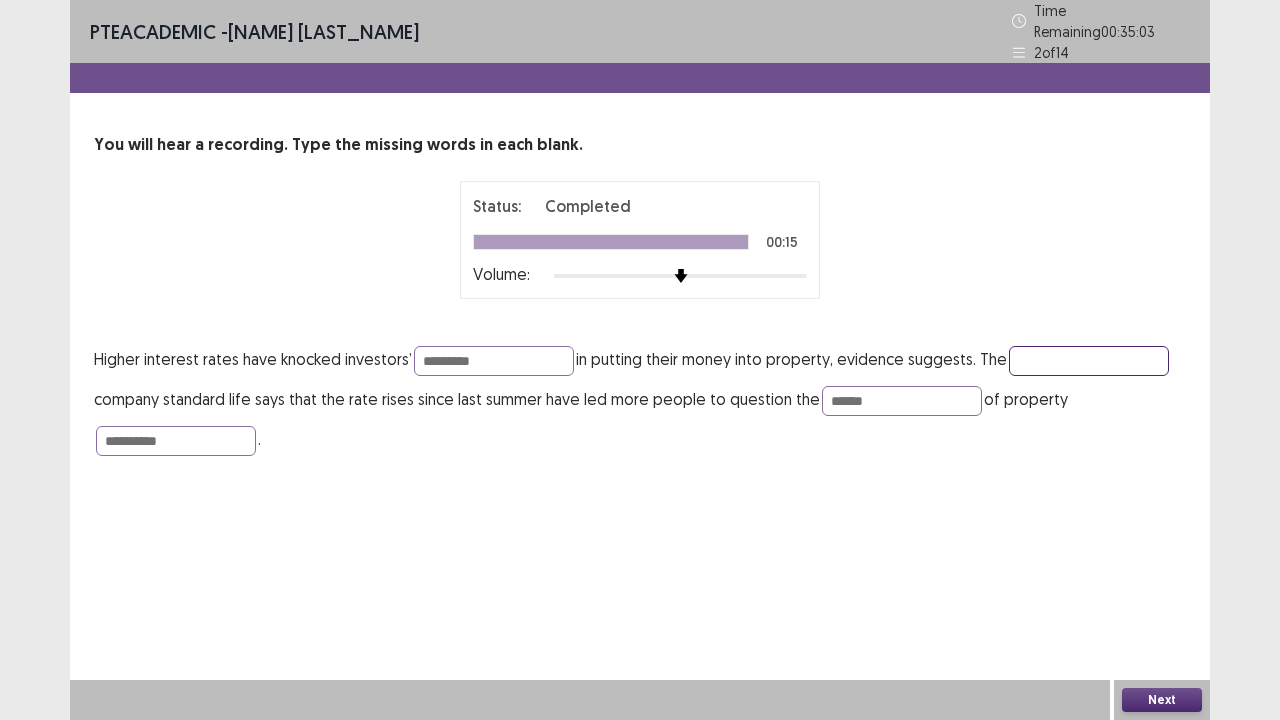 click at bounding box center [1089, 361] 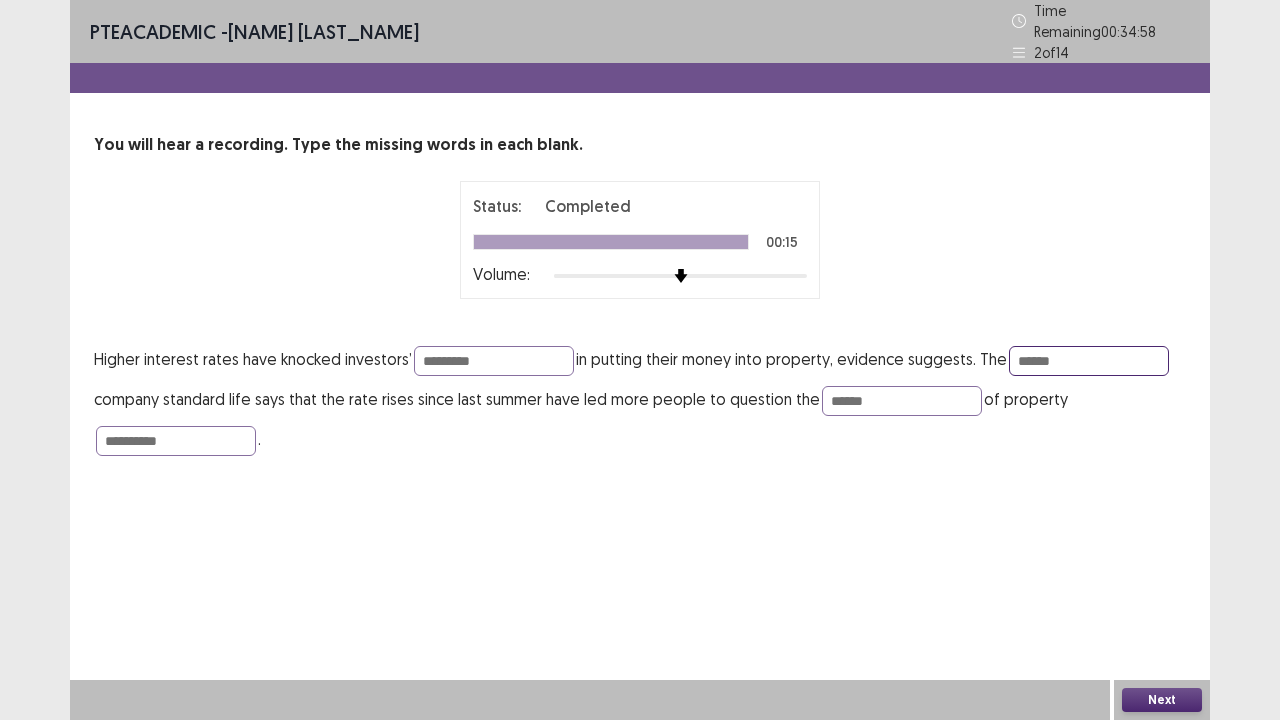 type on "******" 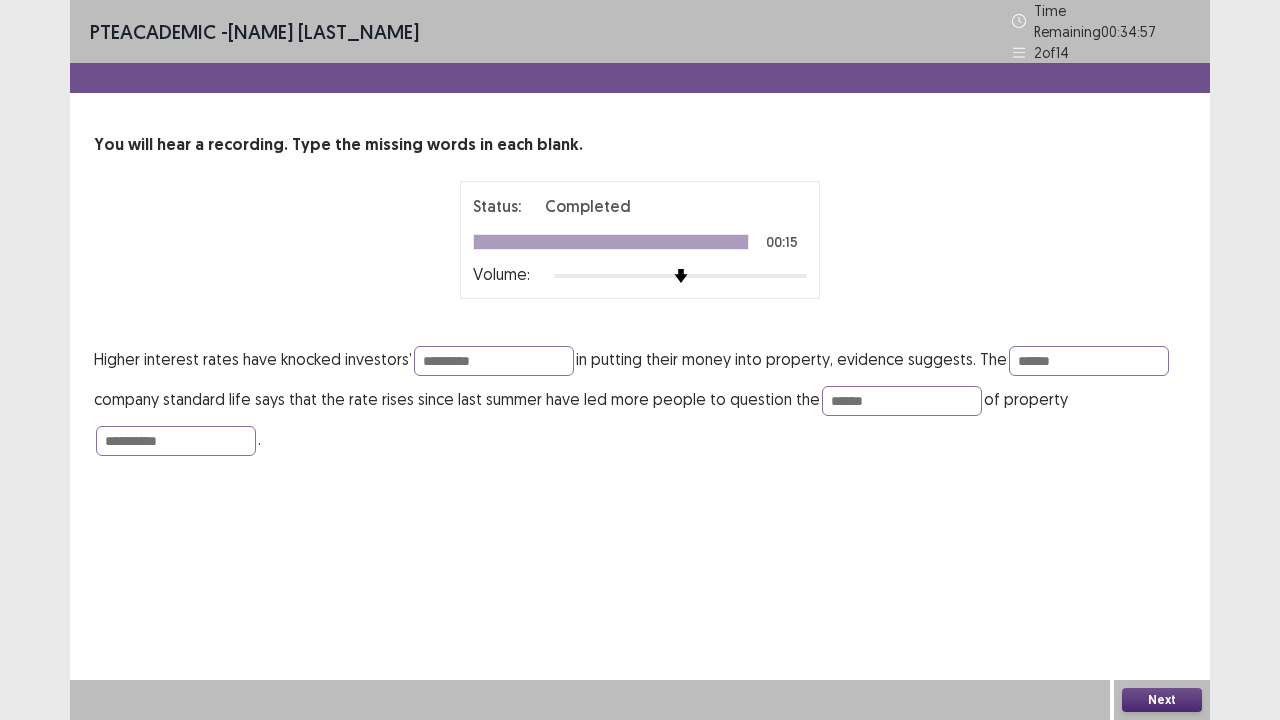 click on "Next" at bounding box center [1162, 700] 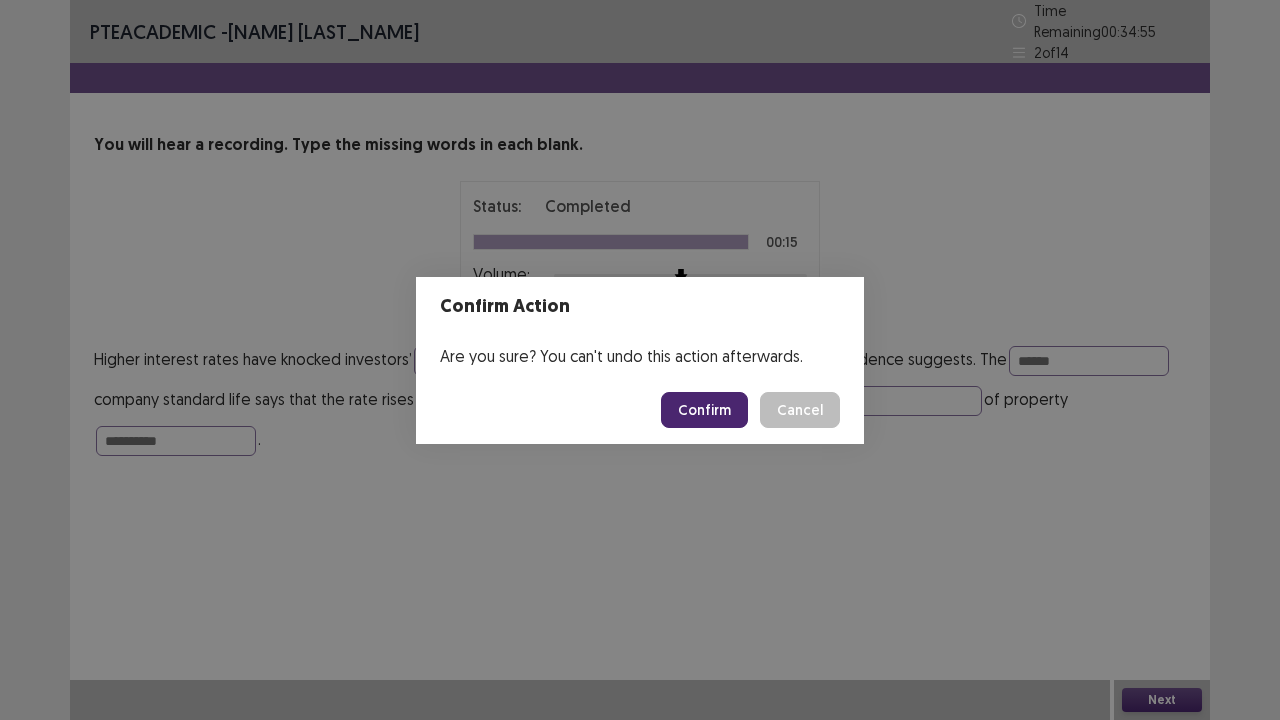 click on "Confirm" at bounding box center [704, 410] 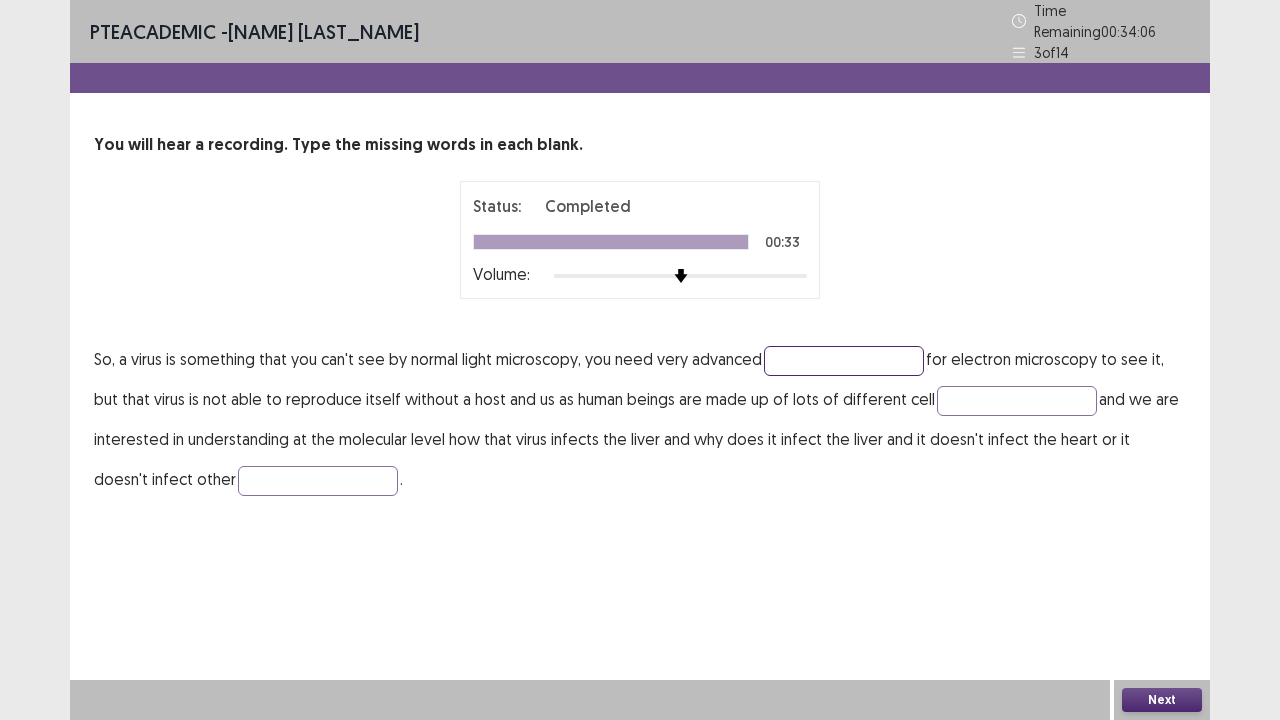 click at bounding box center [844, 361] 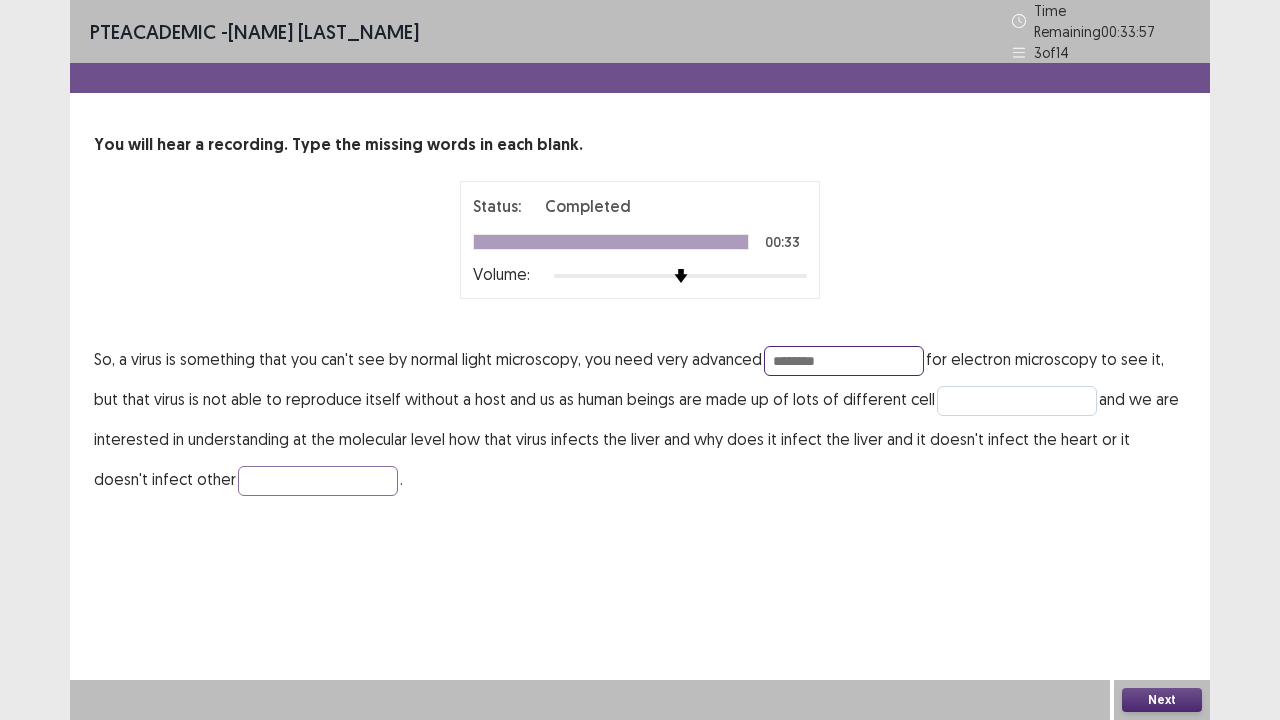 type on "********" 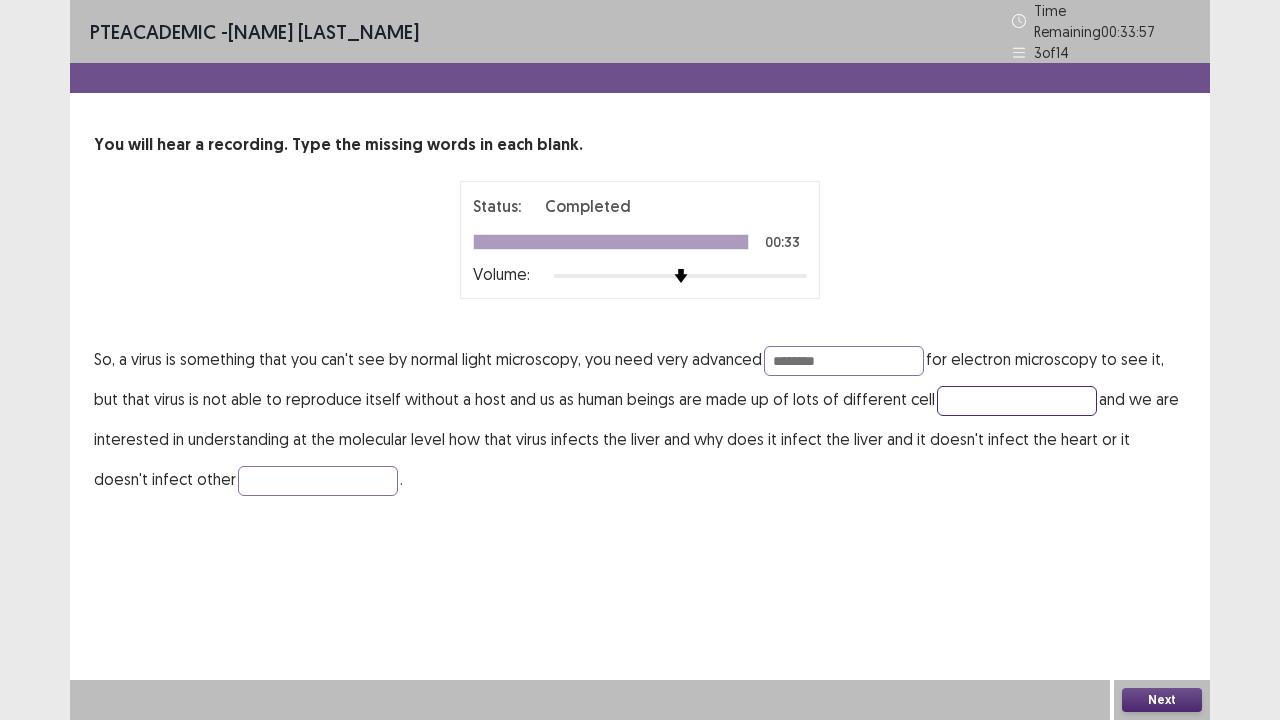 click at bounding box center (1017, 401) 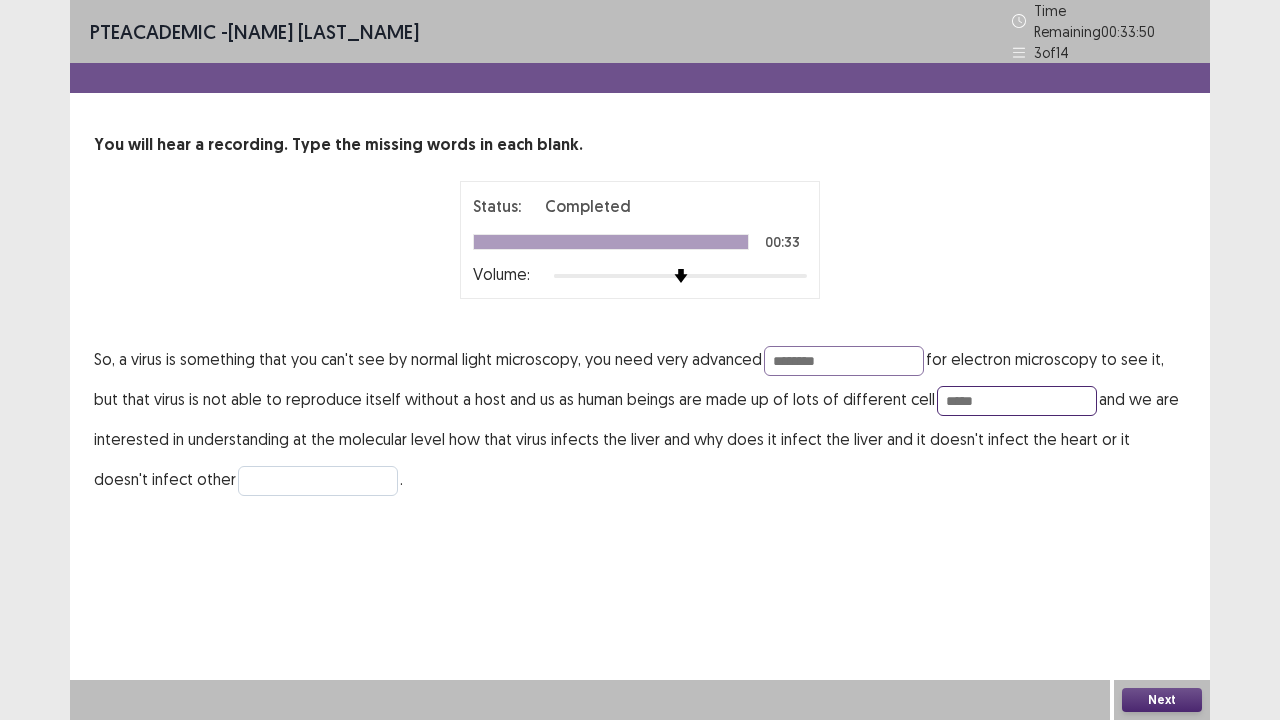 type on "*****" 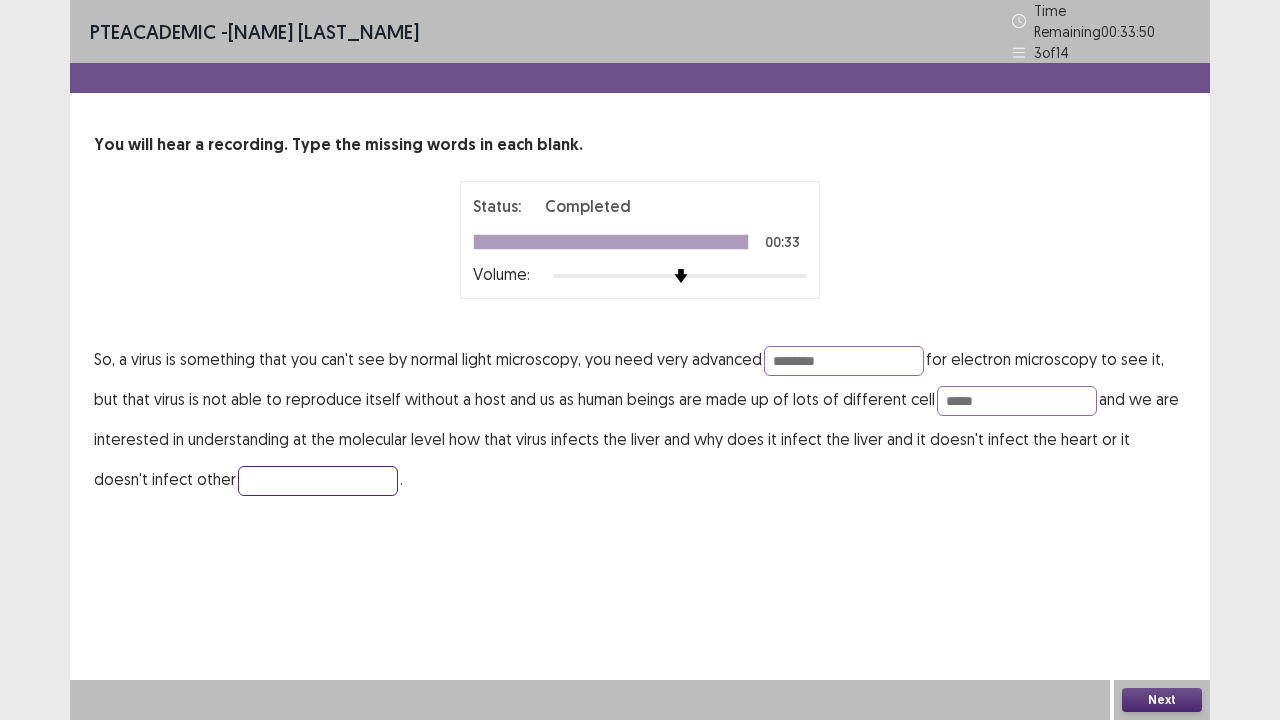 click at bounding box center [318, 481] 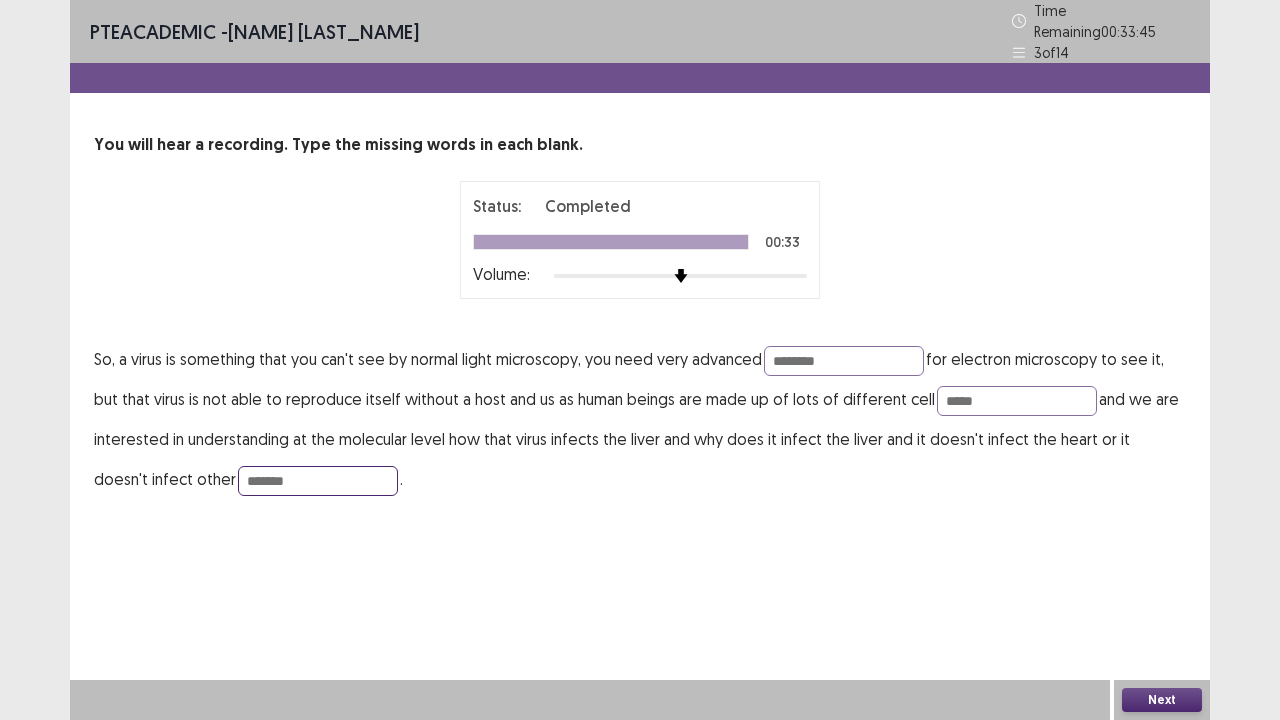 type on "*******" 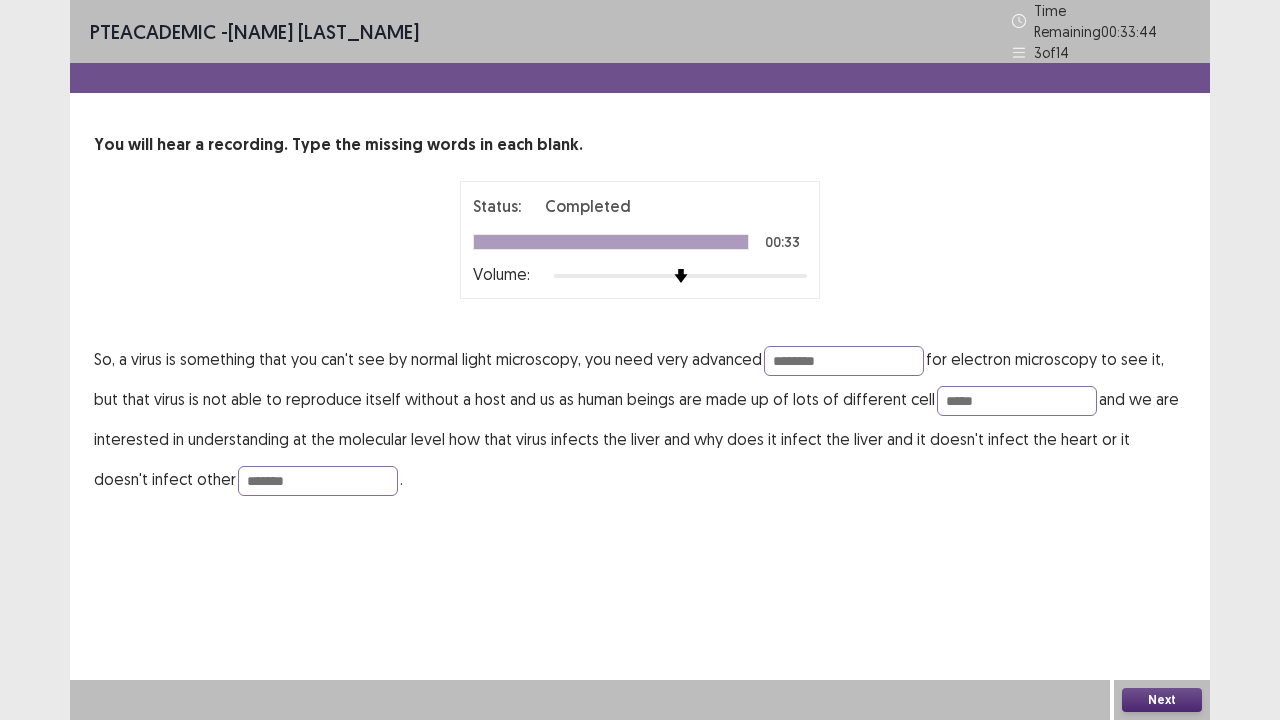 click on "Next" at bounding box center [1162, 700] 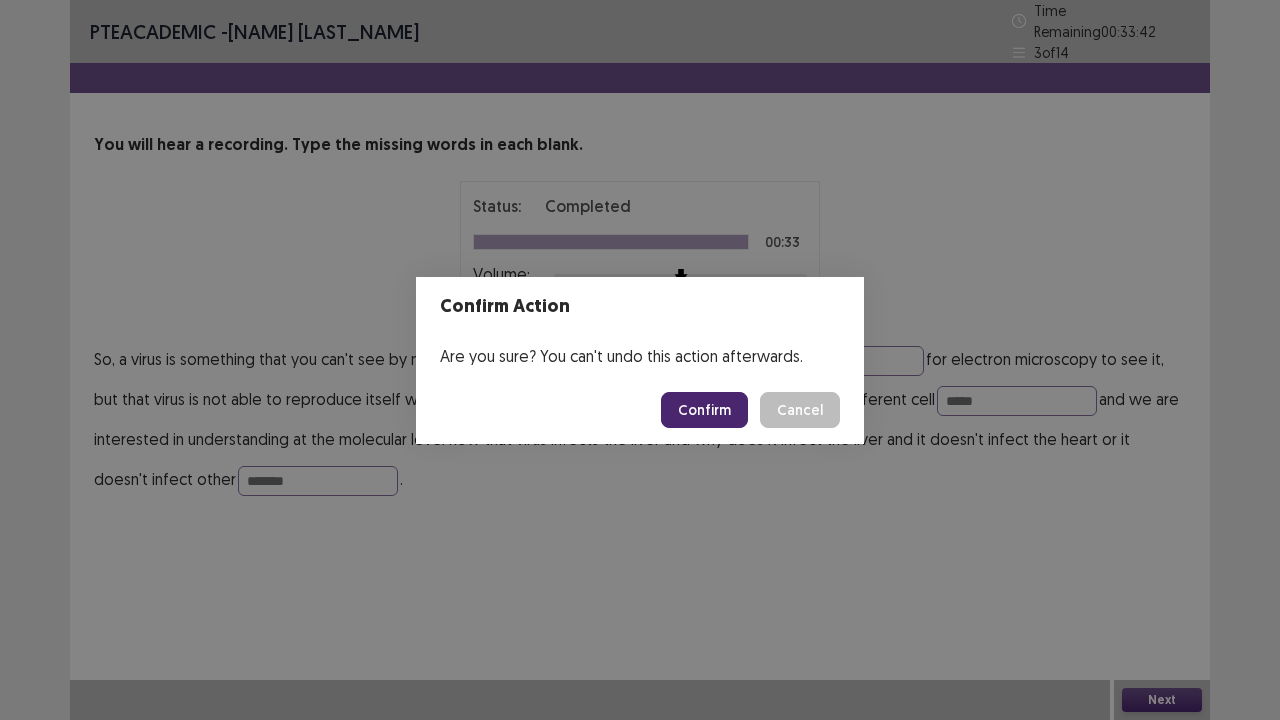 click on "Confirm" at bounding box center [704, 410] 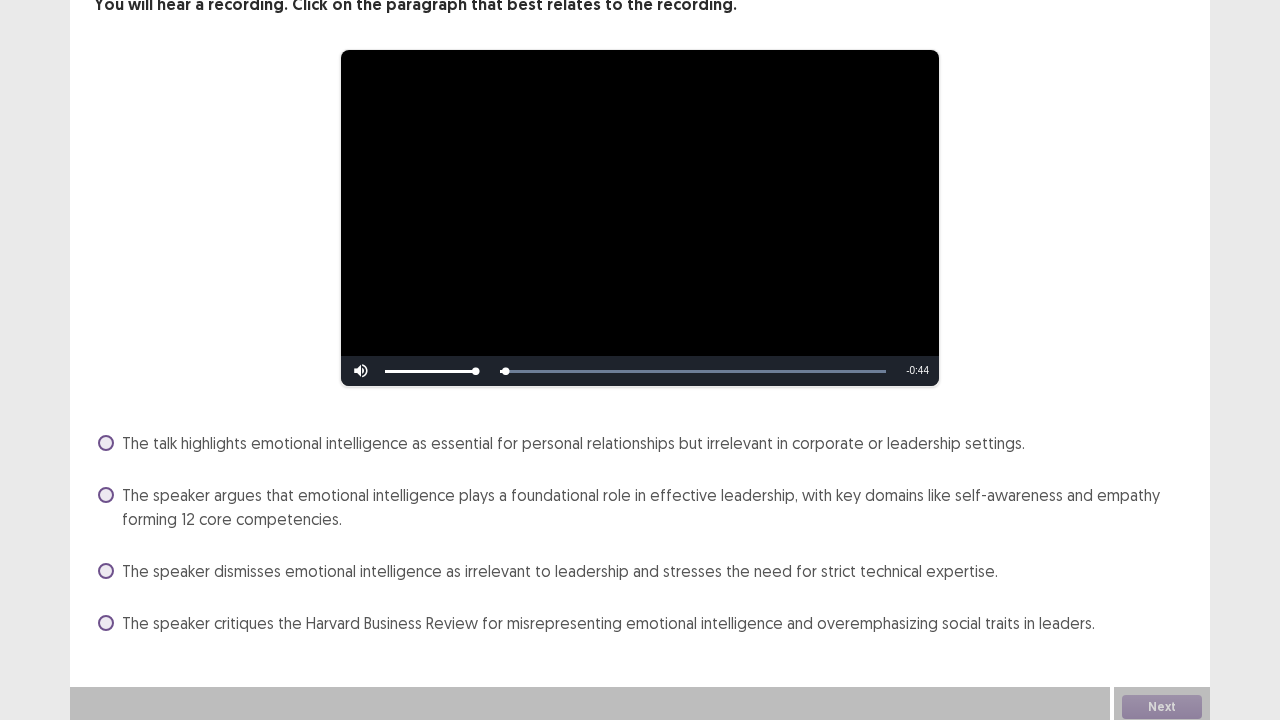 scroll, scrollTop: 138, scrollLeft: 0, axis: vertical 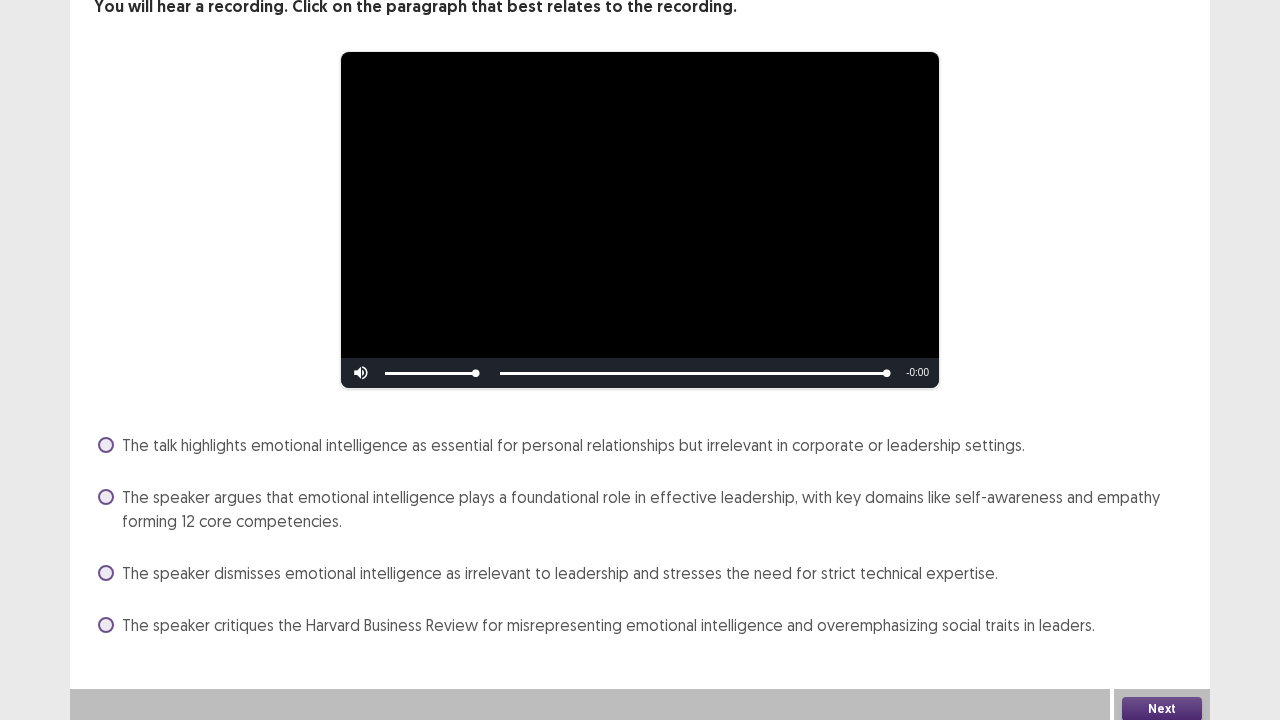 click at bounding box center [106, 497] 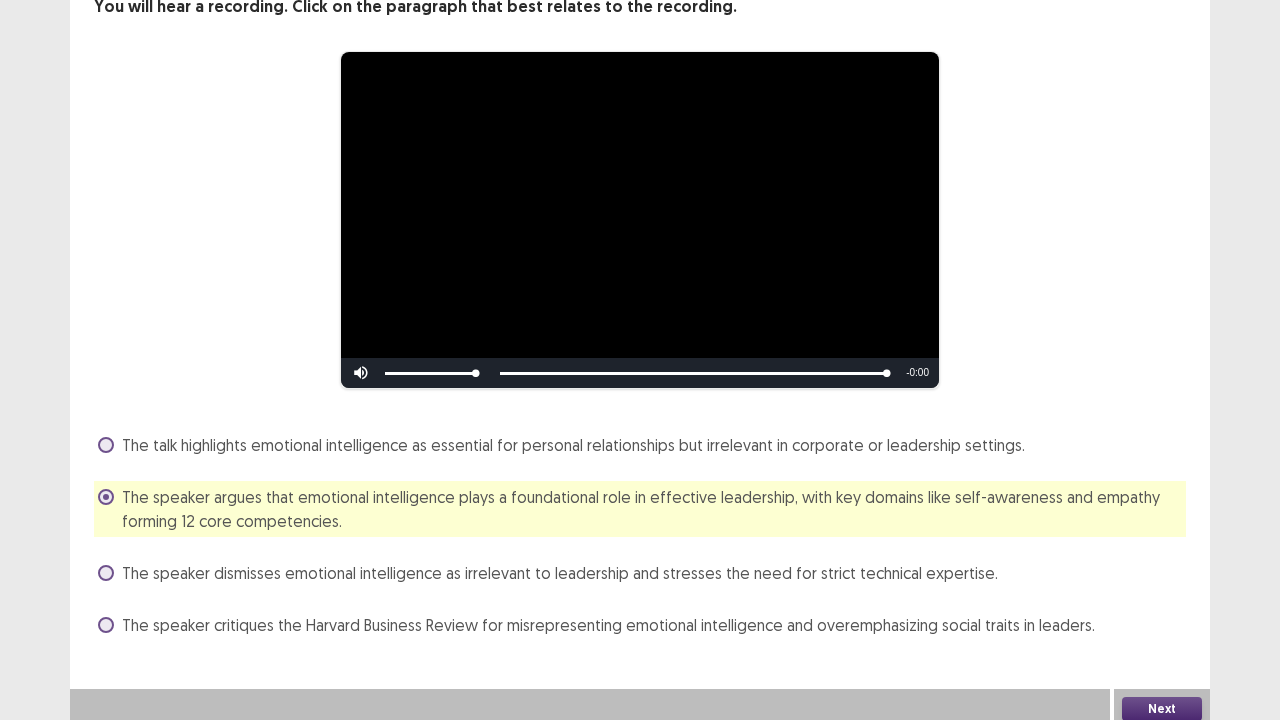 click at bounding box center (106, 573) 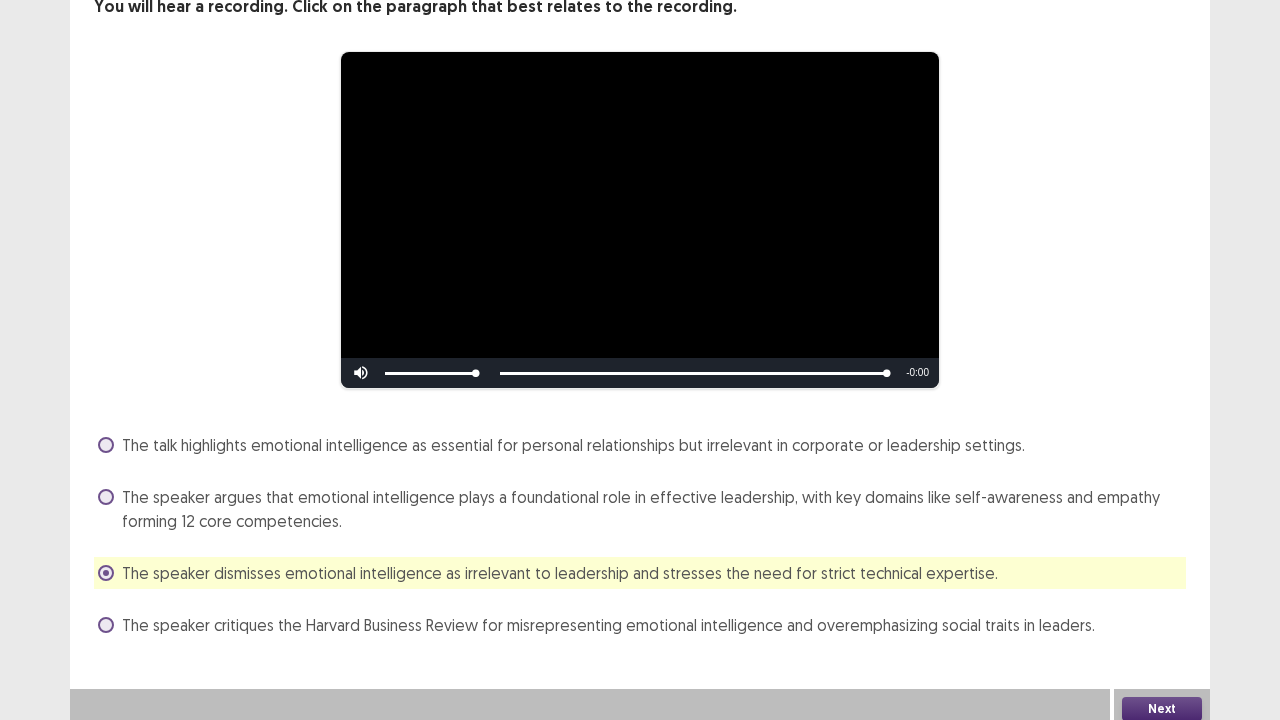 click at bounding box center [106, 497] 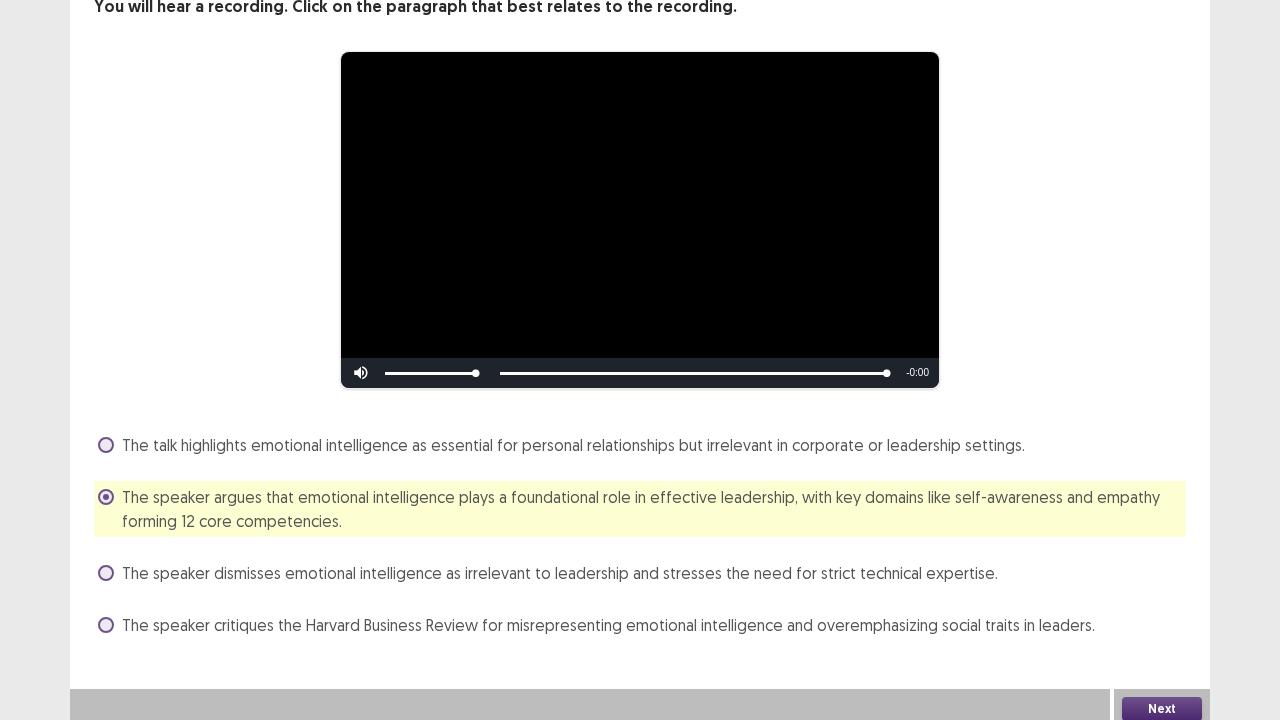 click on "Next" at bounding box center [1162, 709] 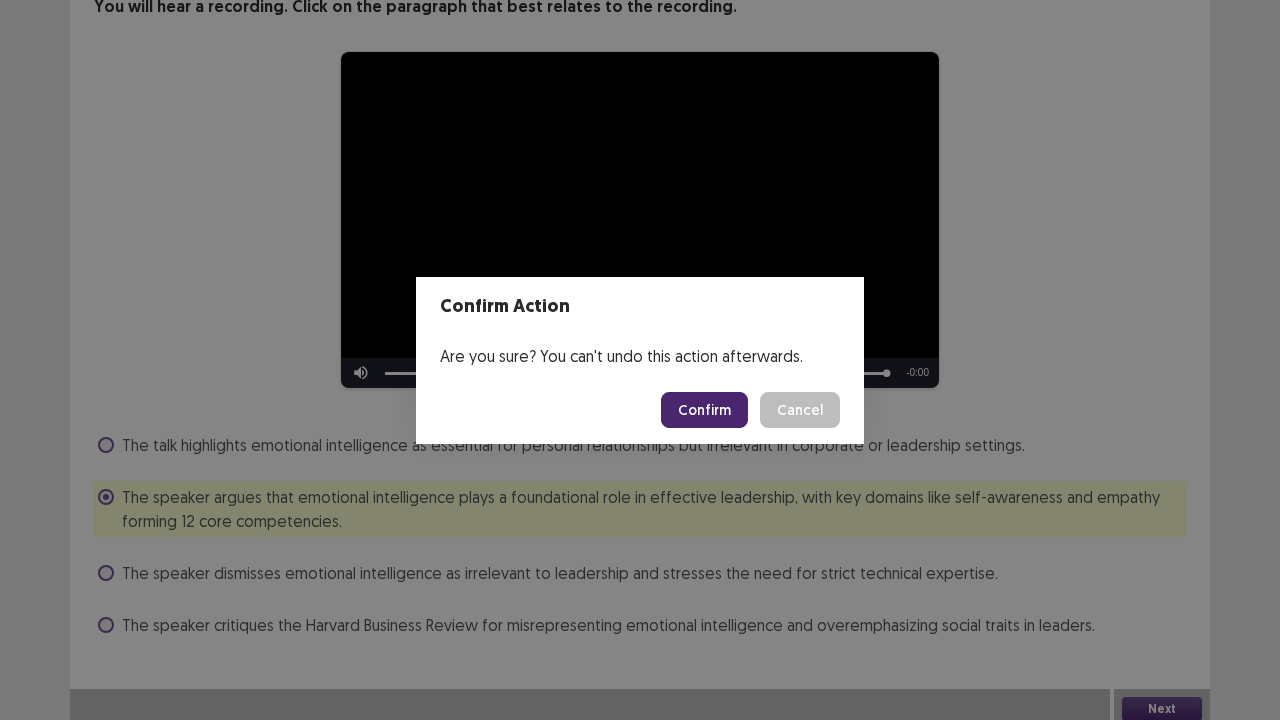 click on "Confirm" at bounding box center (704, 410) 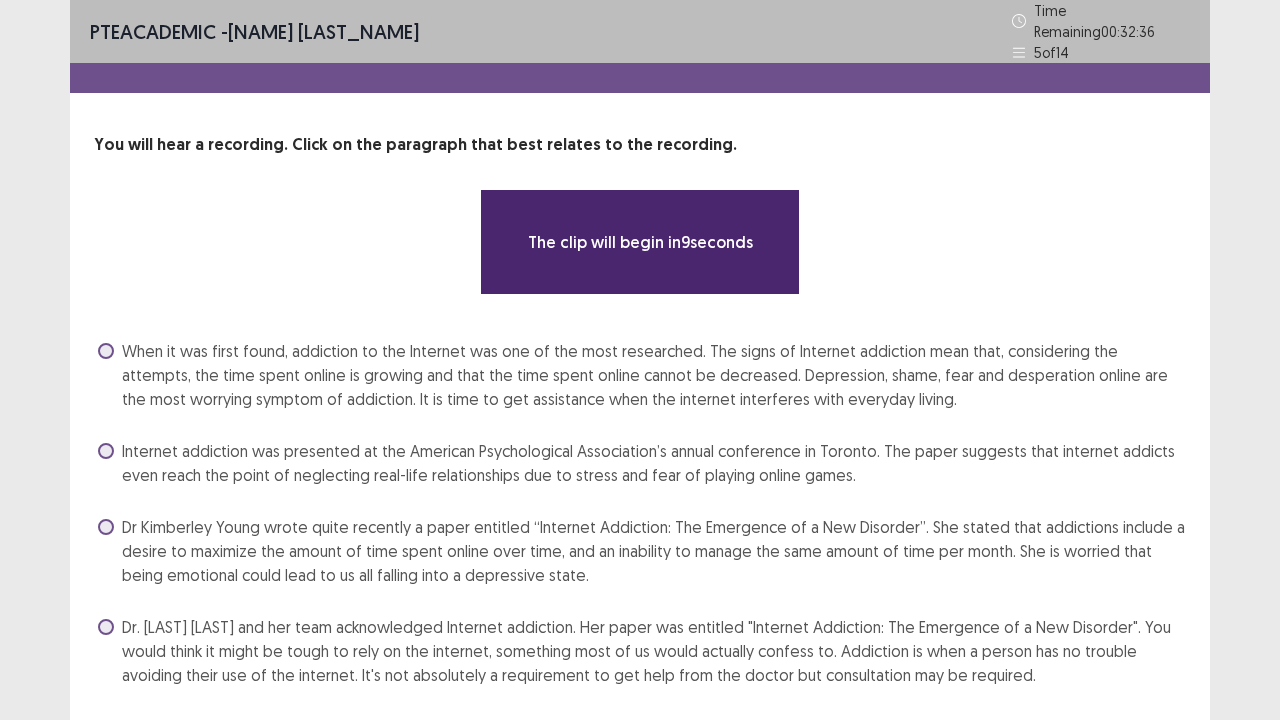 scroll, scrollTop: 49, scrollLeft: 0, axis: vertical 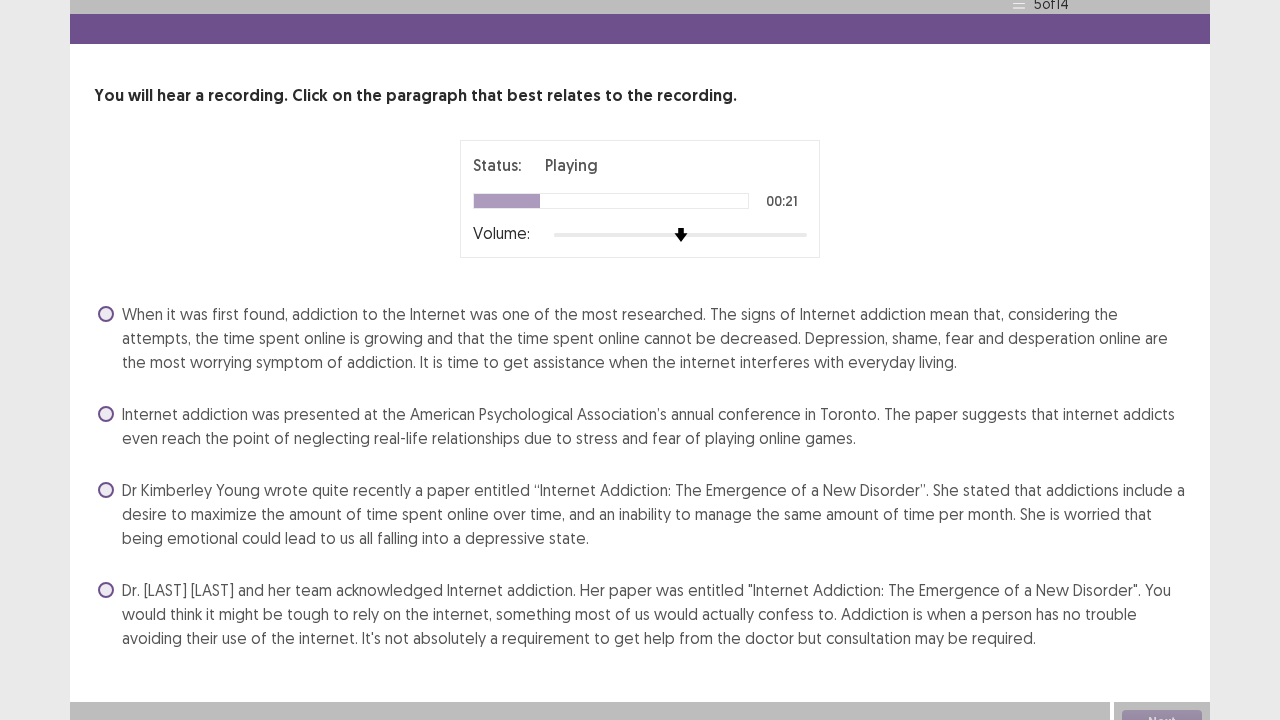 click at bounding box center [106, 590] 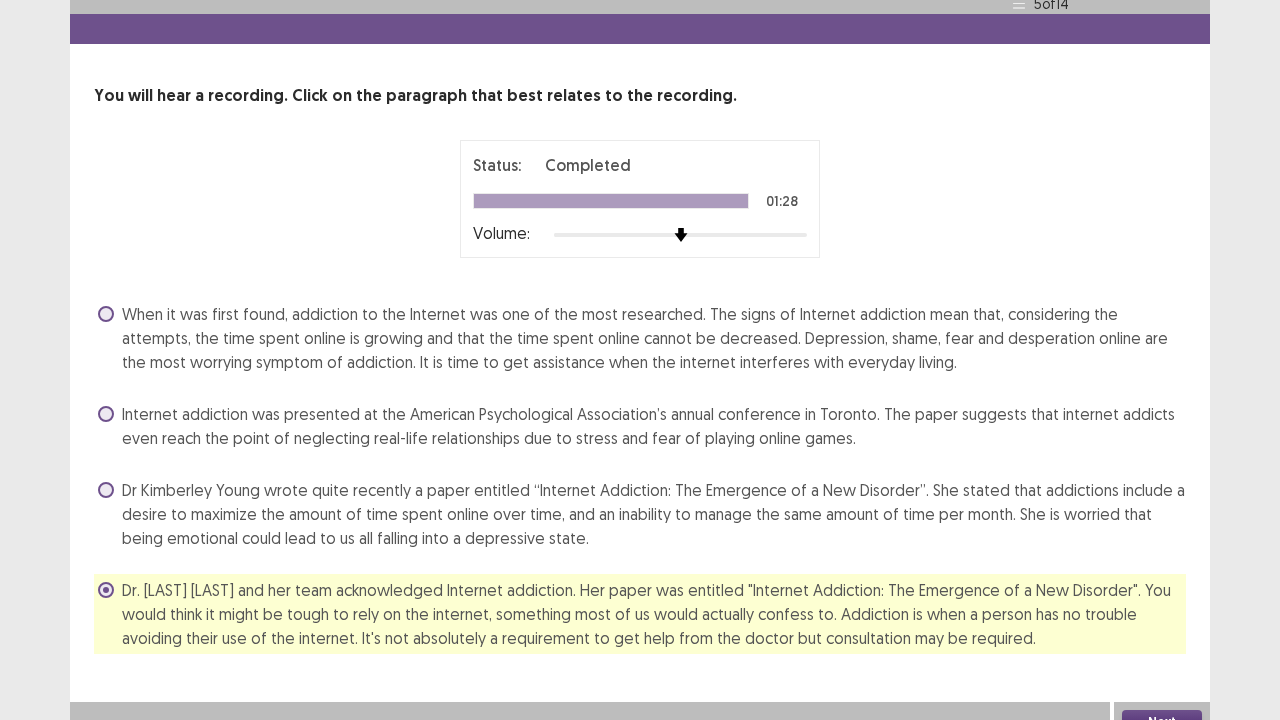 scroll, scrollTop: 61, scrollLeft: 0, axis: vertical 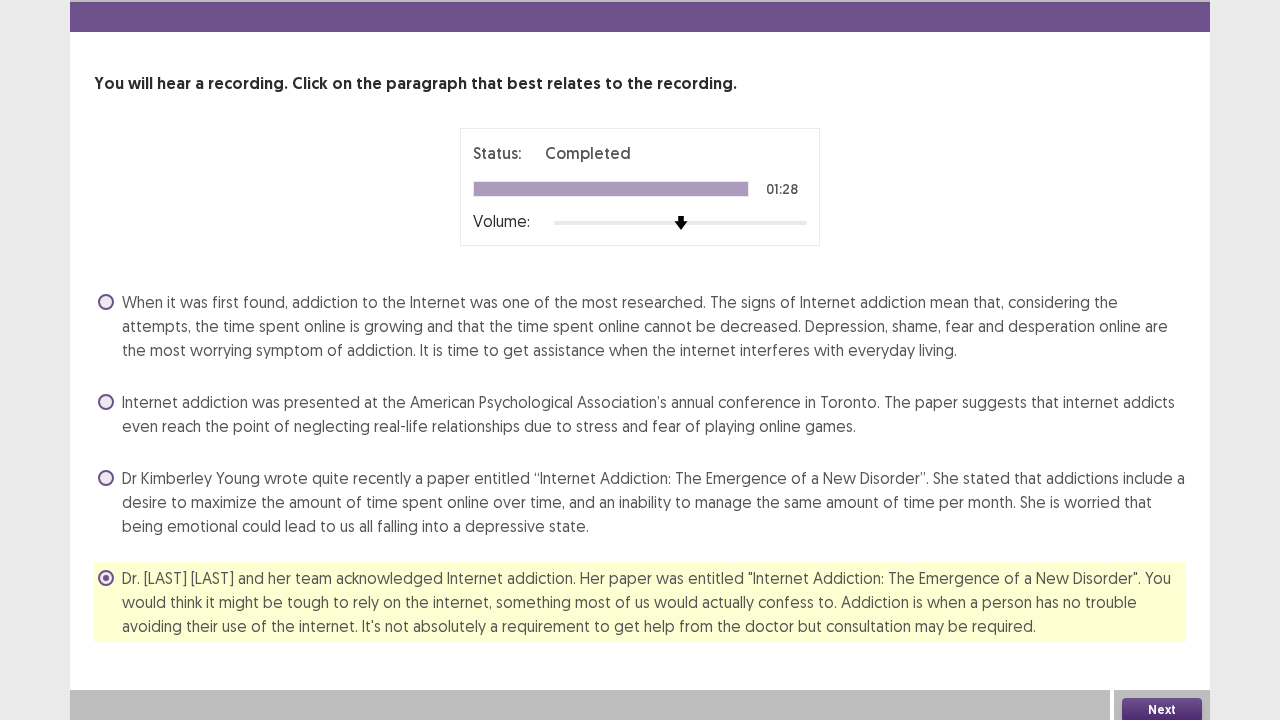 click on "Next" at bounding box center (1162, 710) 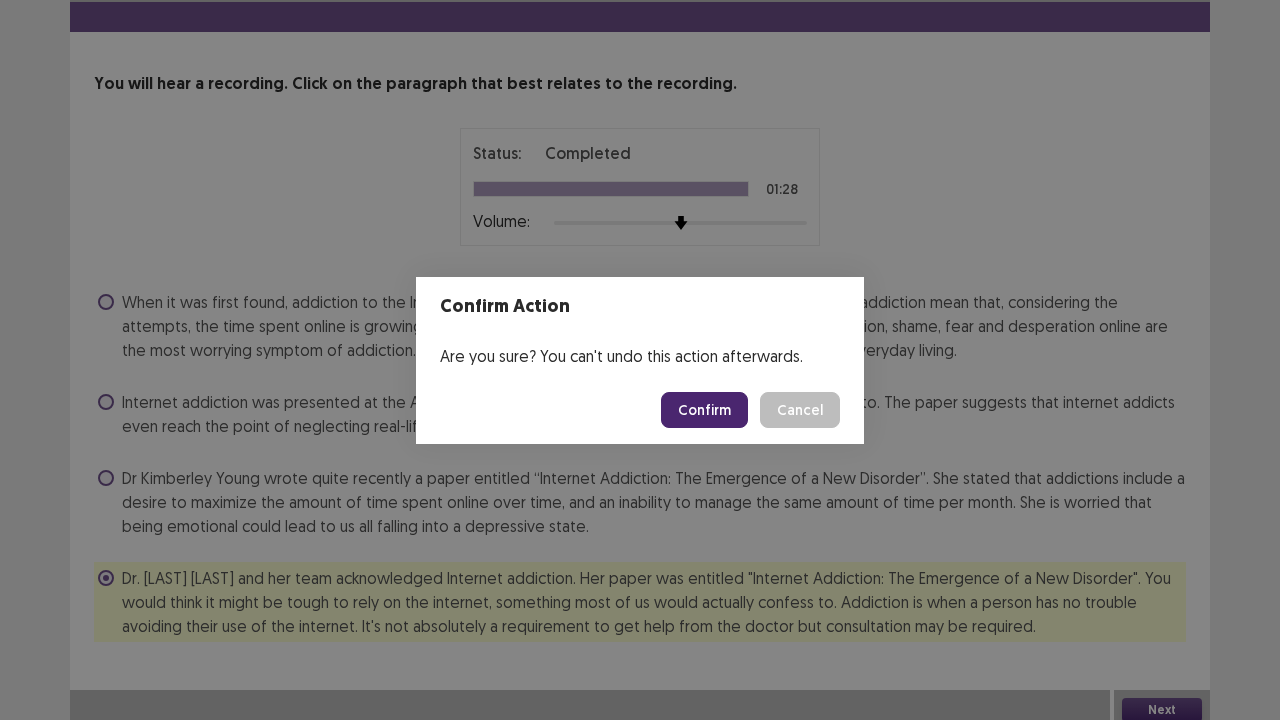 click on "Confirm" at bounding box center (704, 410) 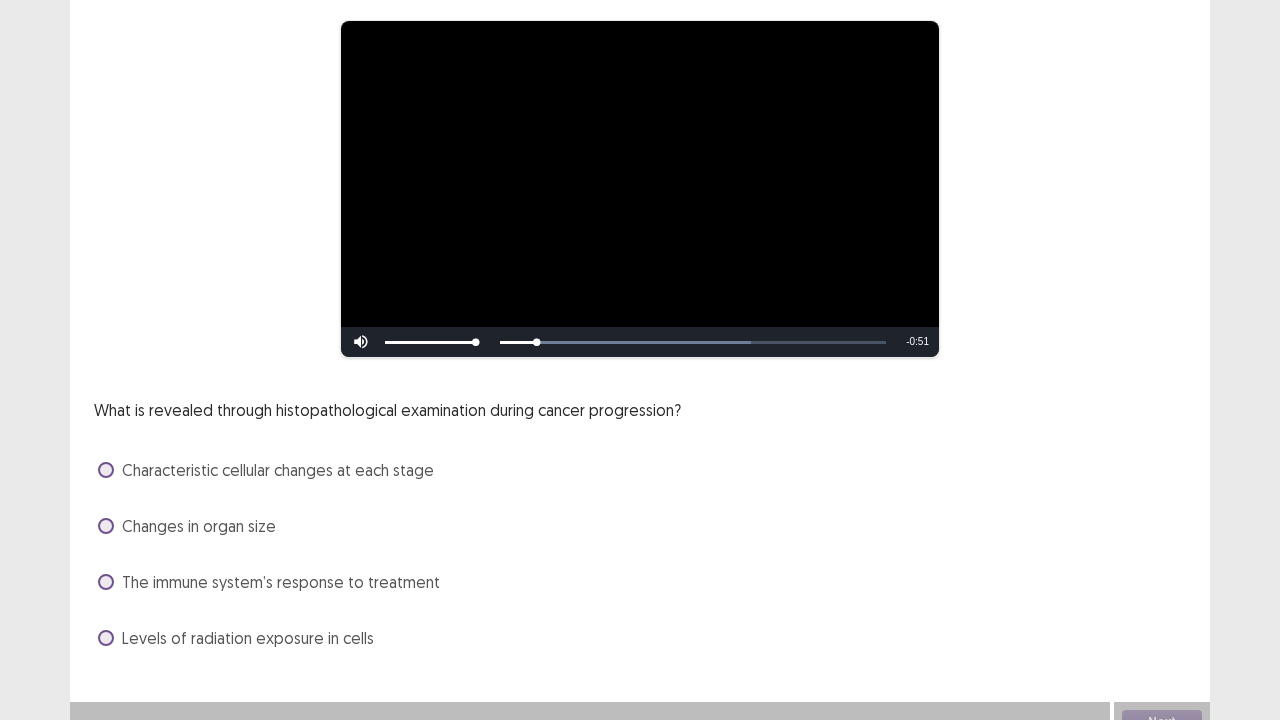 scroll, scrollTop: 182, scrollLeft: 0, axis: vertical 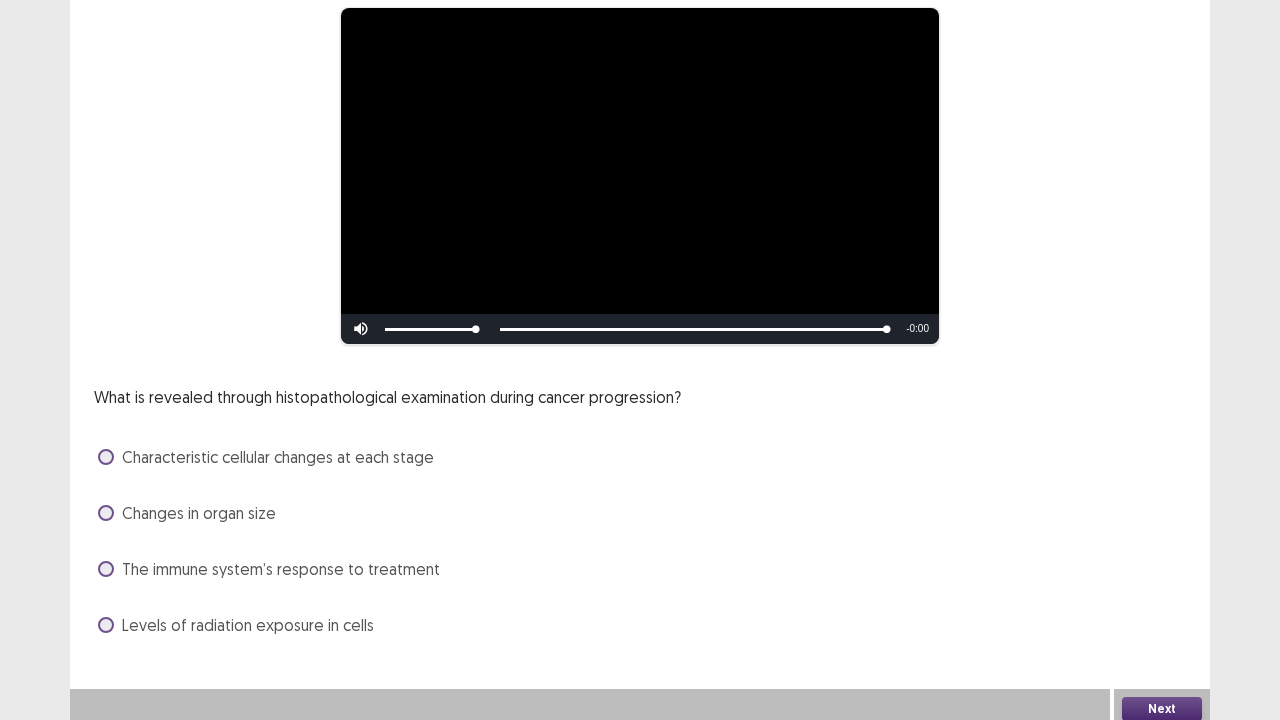 click at bounding box center (106, 569) 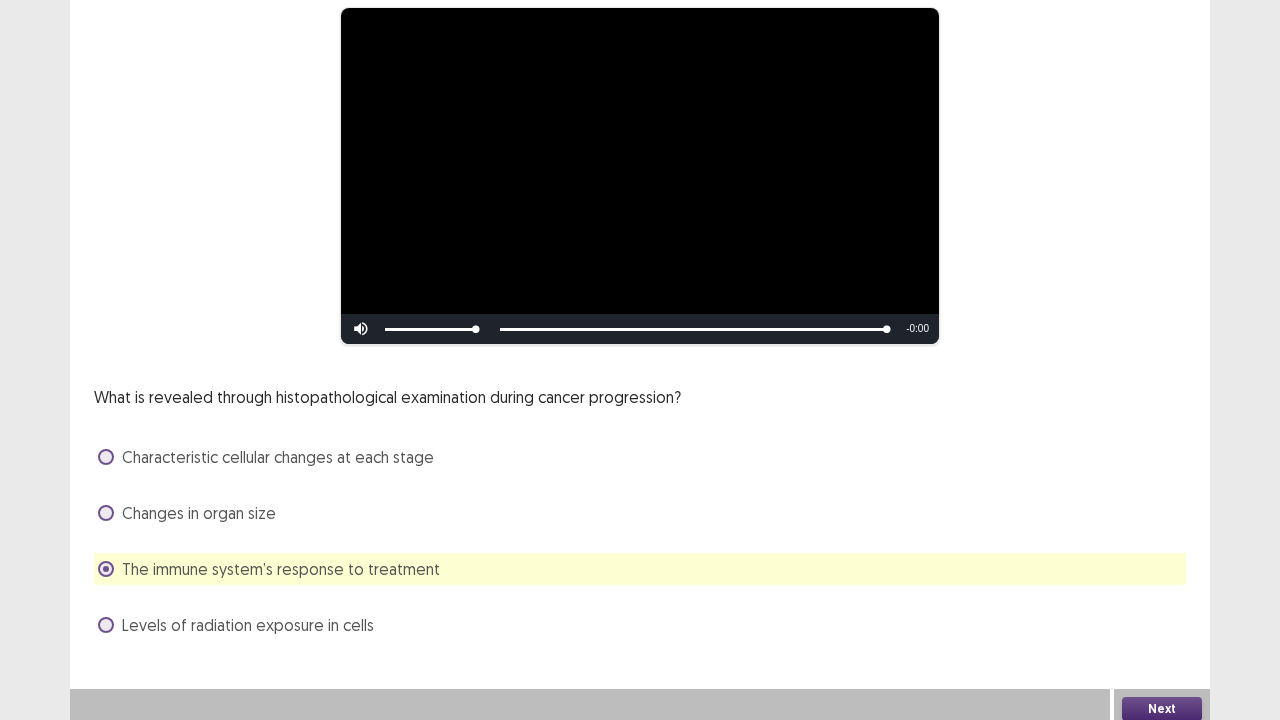 click on "Next" at bounding box center [1162, 709] 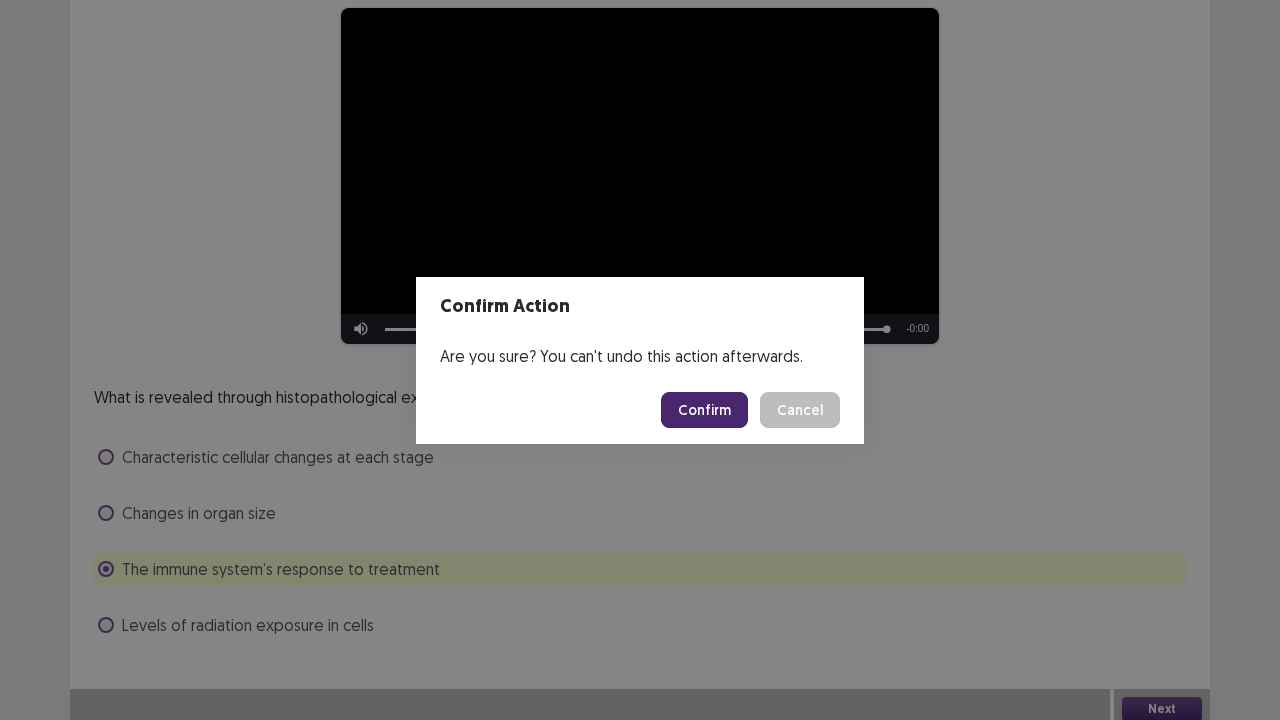 click on "Confirm" at bounding box center [704, 410] 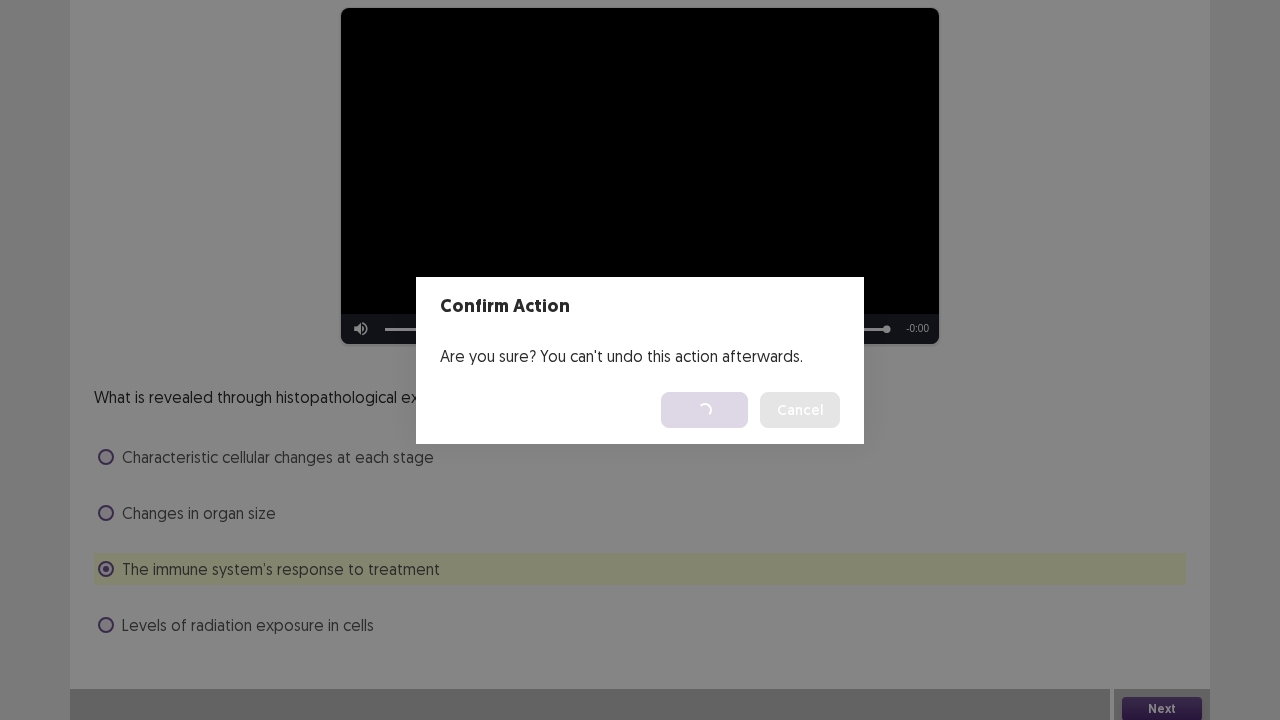 scroll, scrollTop: 0, scrollLeft: 0, axis: both 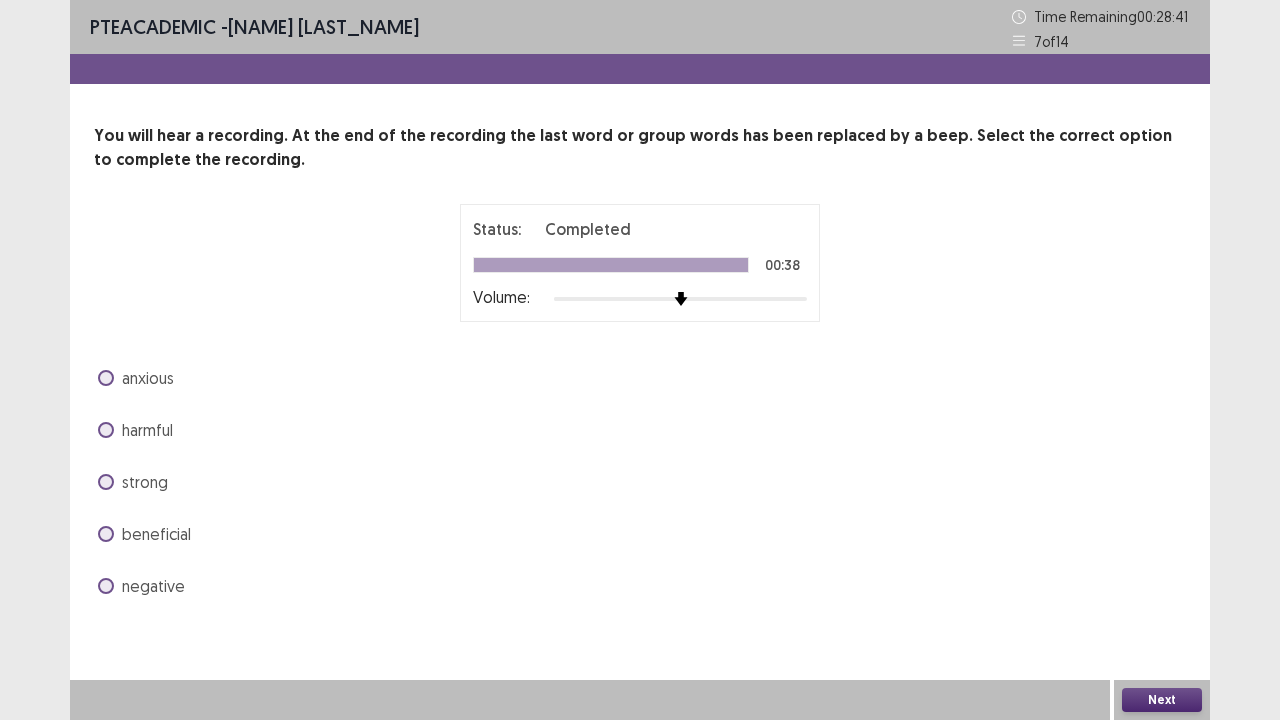 click at bounding box center [106, 534] 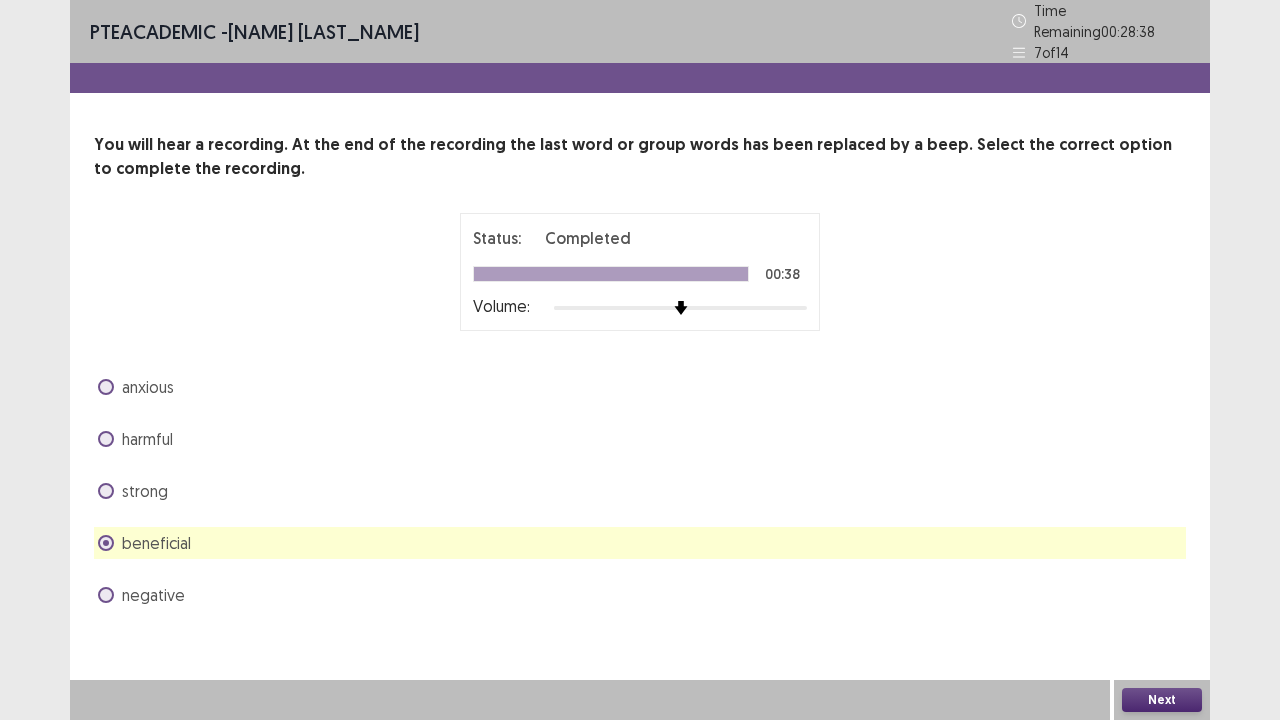 click on "Next" at bounding box center [1162, 700] 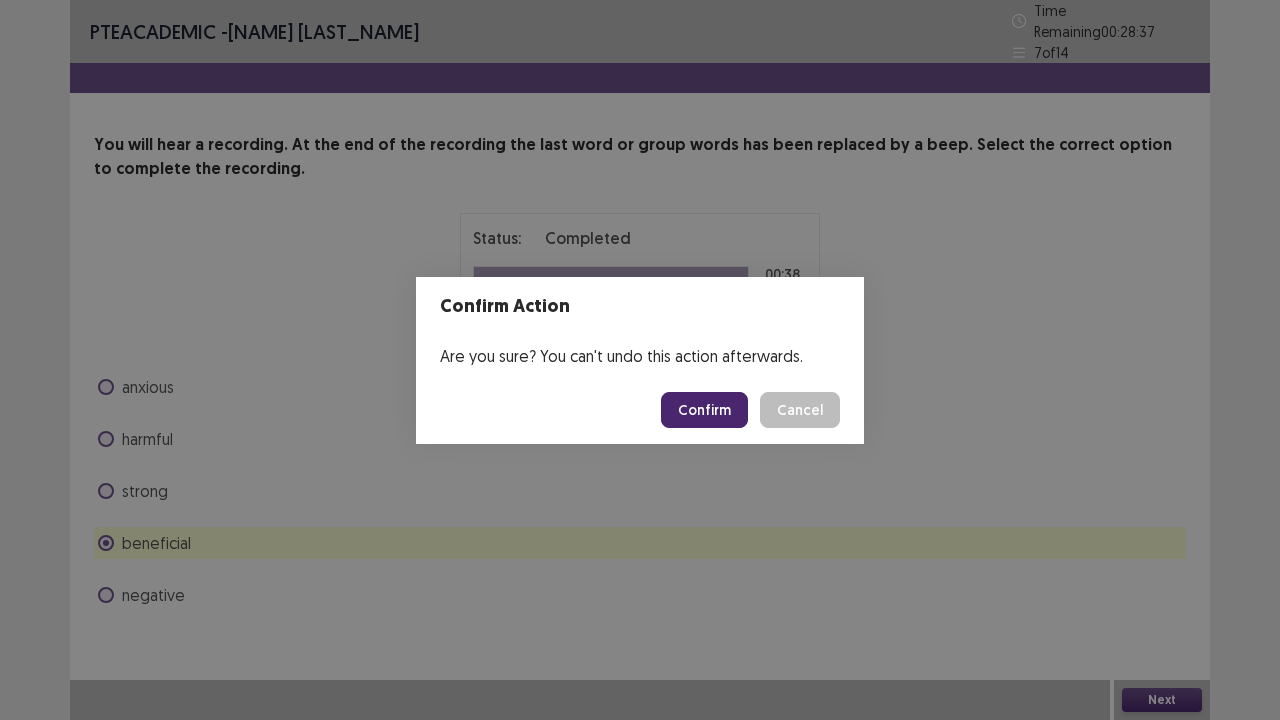 click on "Confirm" at bounding box center (704, 410) 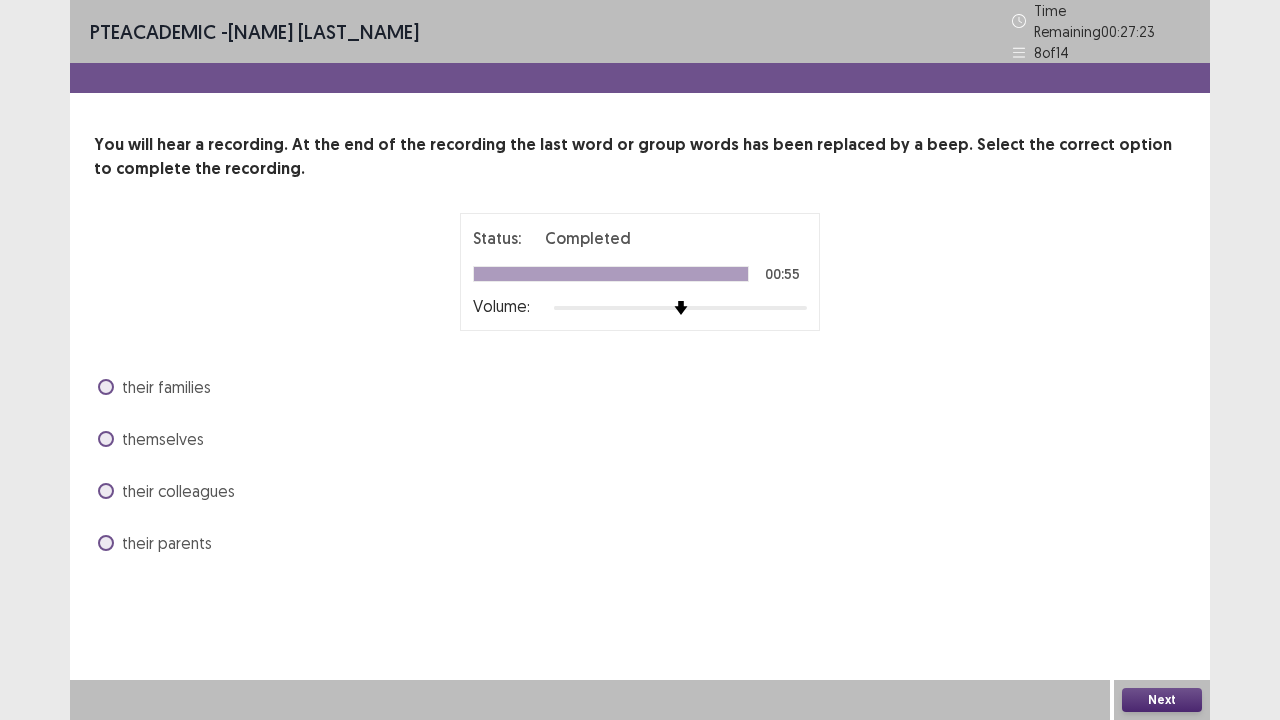 click at bounding box center (106, 439) 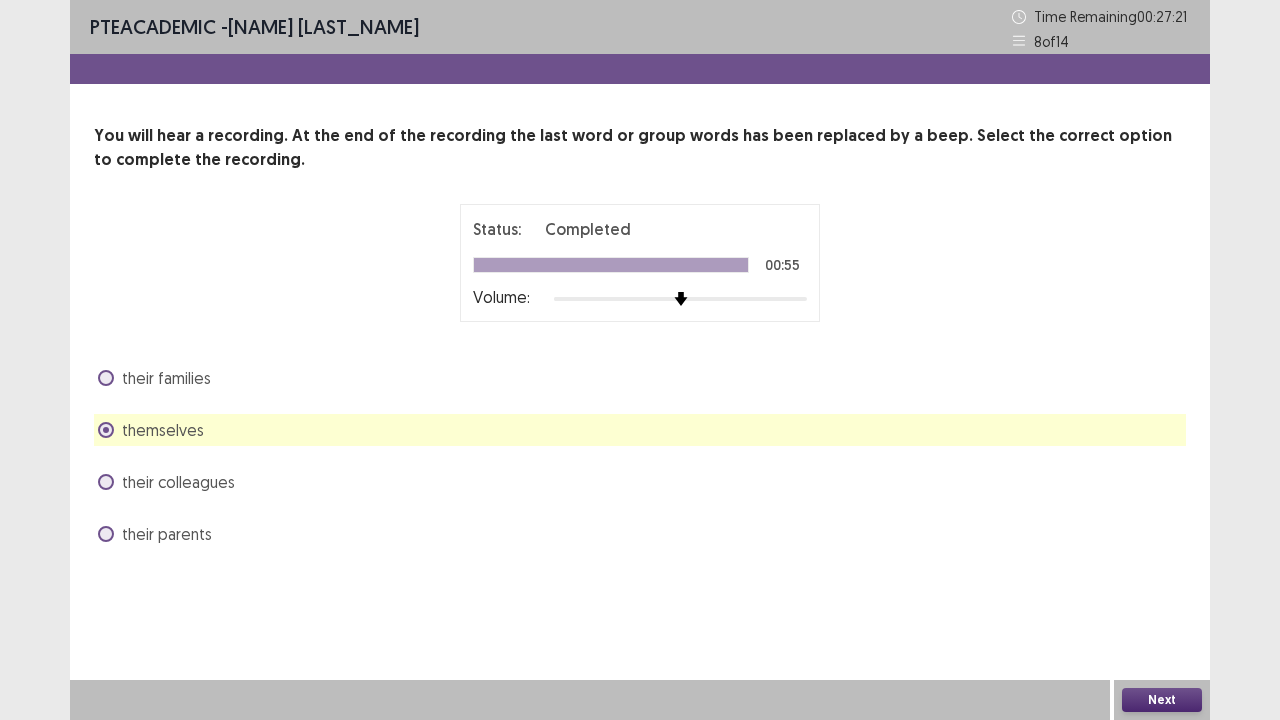 click on "Next" at bounding box center (1162, 700) 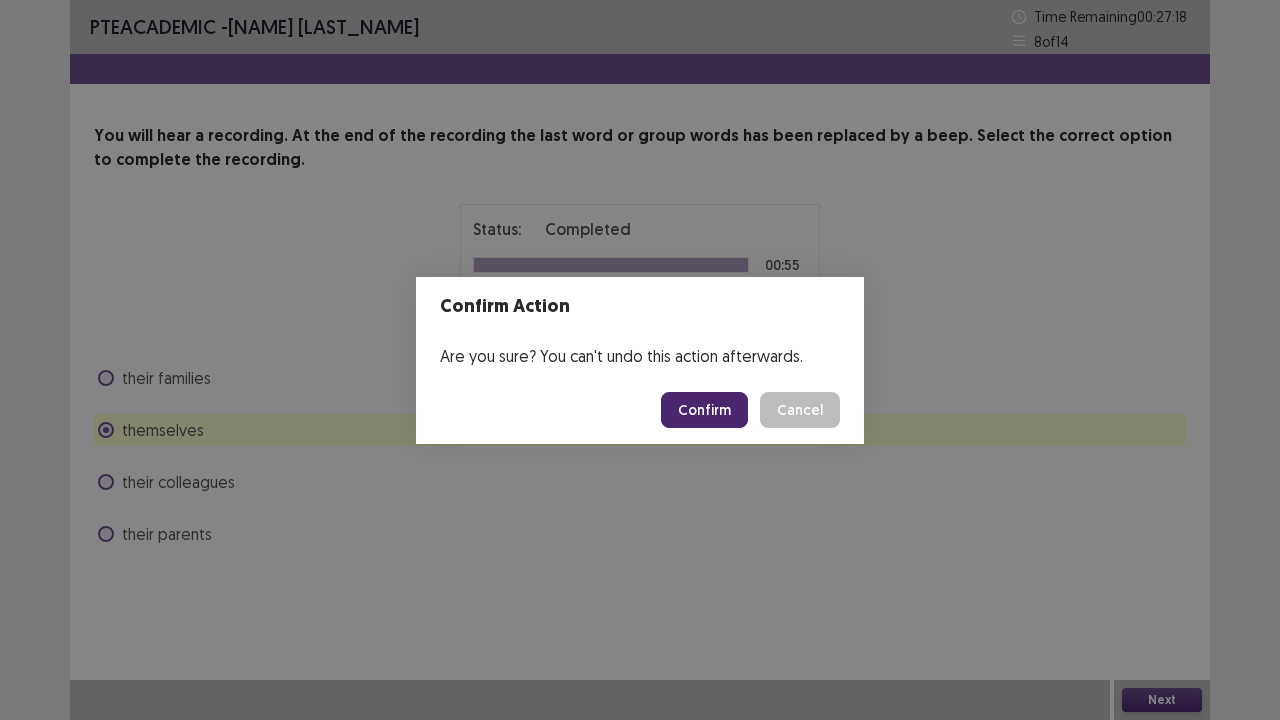 click on "Confirm" at bounding box center (704, 410) 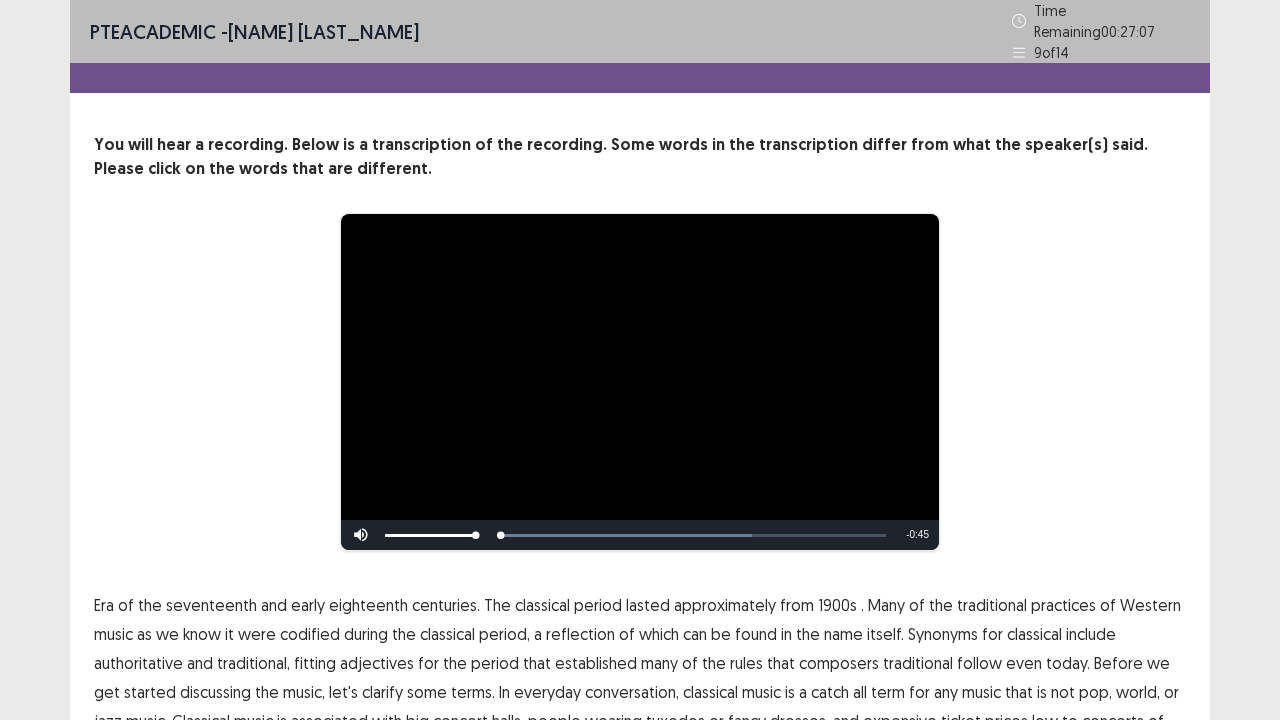 scroll, scrollTop: 122, scrollLeft: 0, axis: vertical 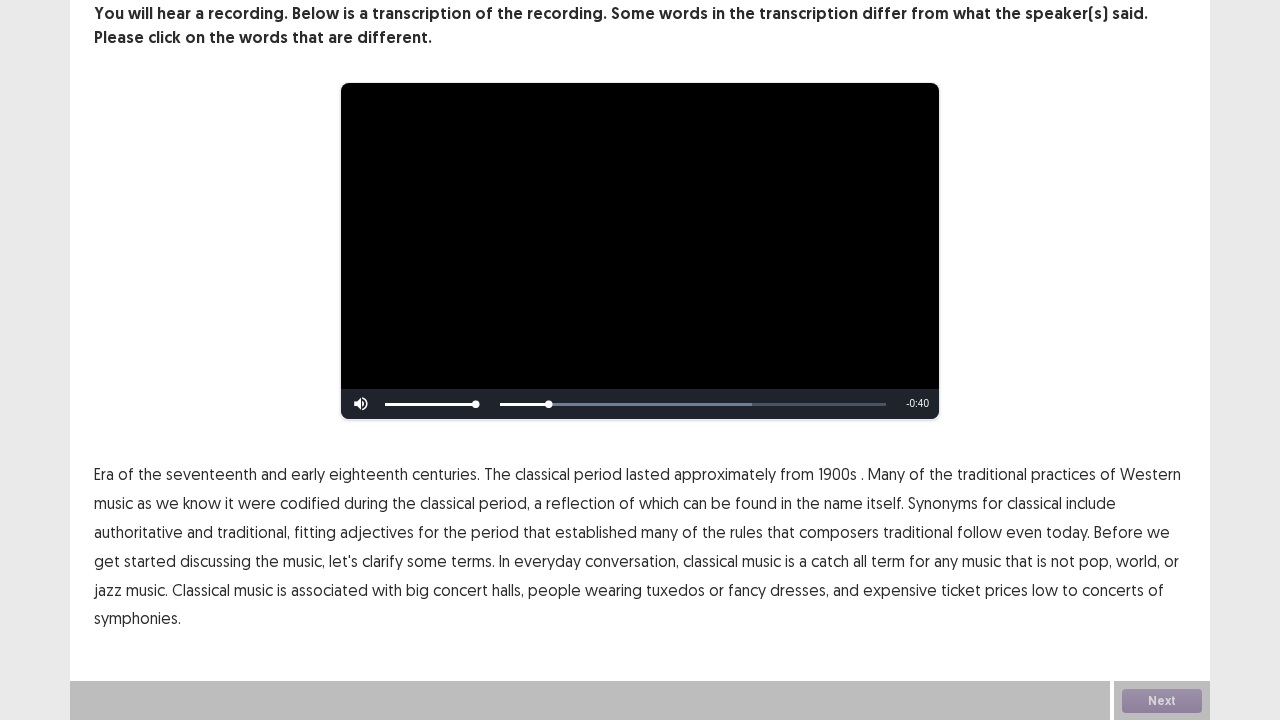 click on "centuries." at bounding box center [446, 474] 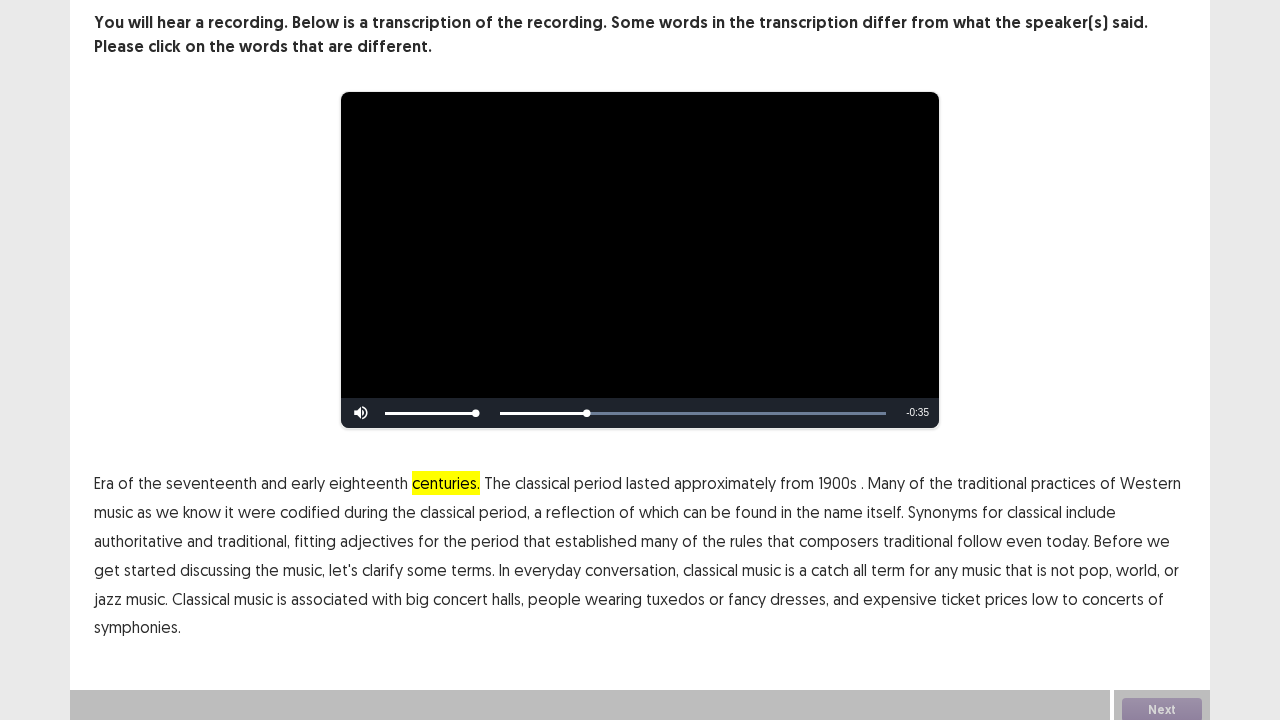 click on "1900s" at bounding box center [837, 483] 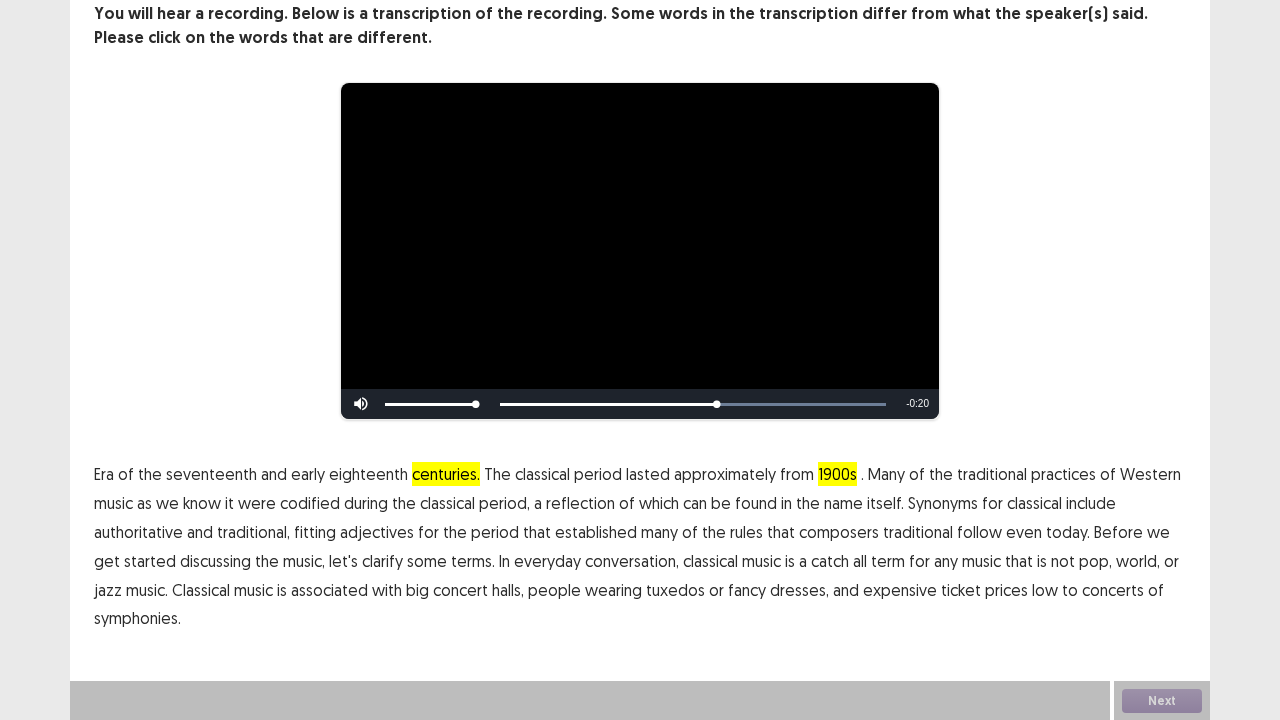 click on "traditional" at bounding box center (918, 532) 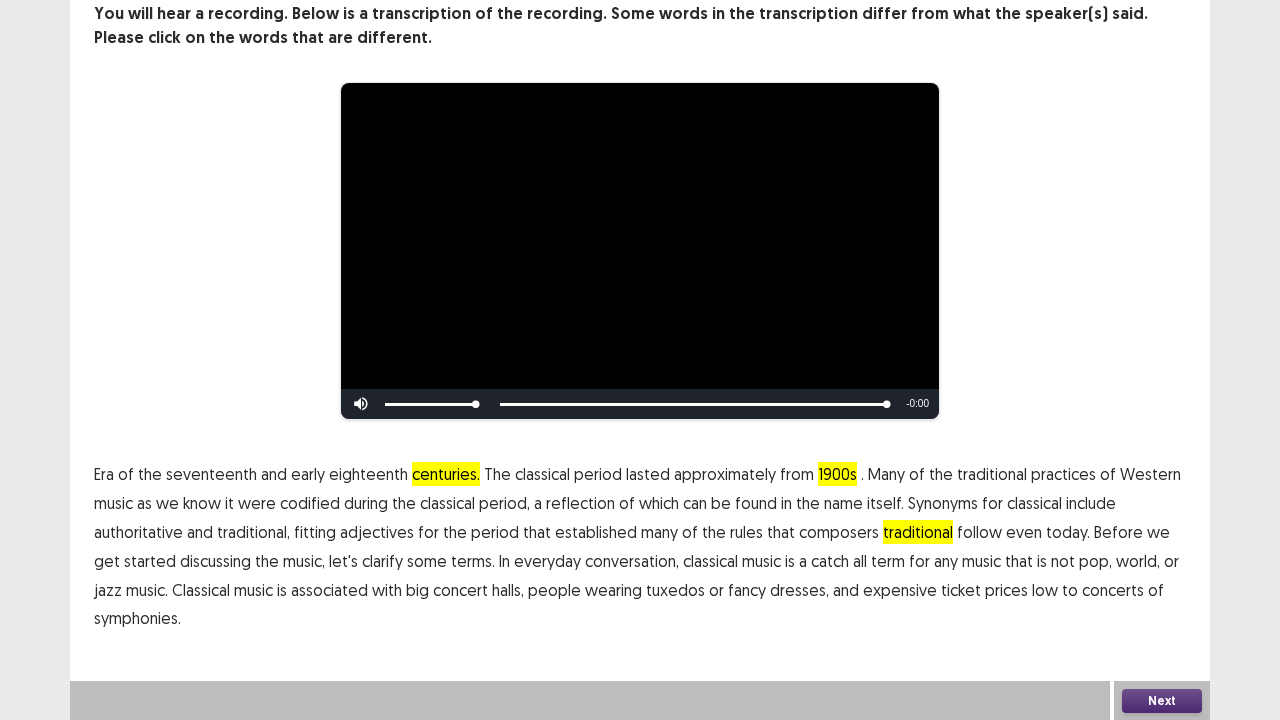 click on "low" at bounding box center (1045, 590) 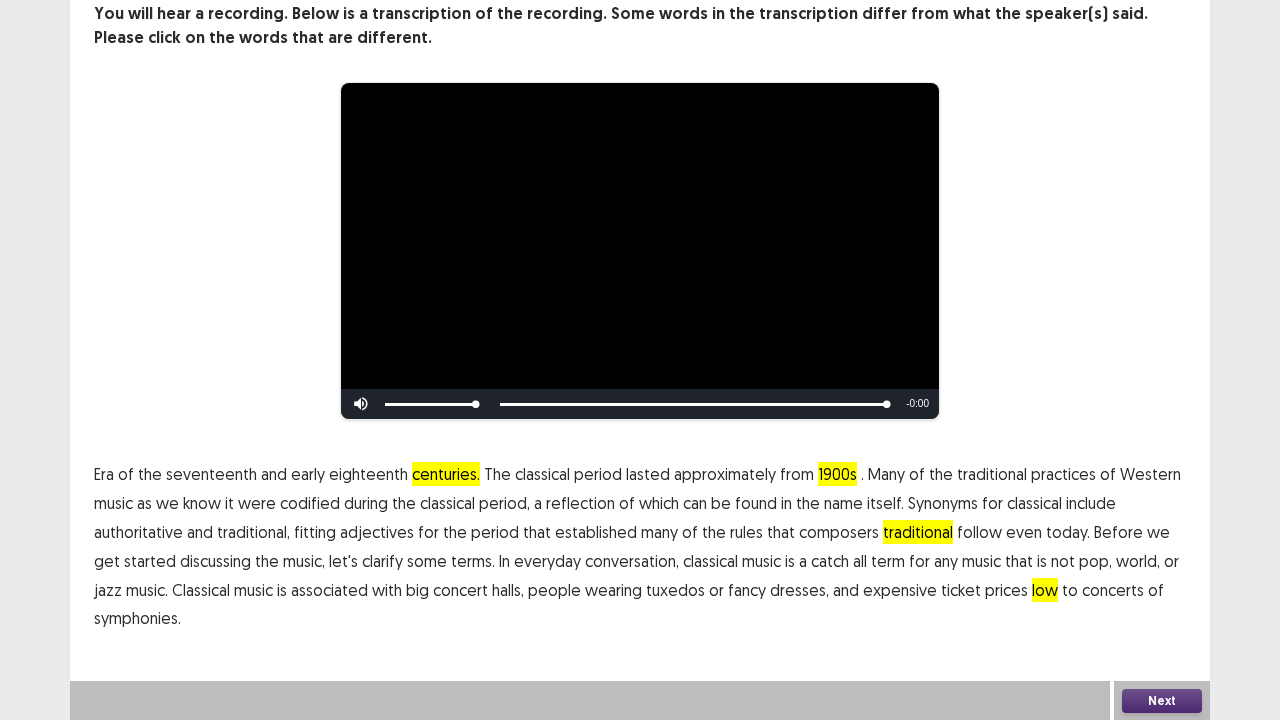 click on "symphonies." at bounding box center (137, 618) 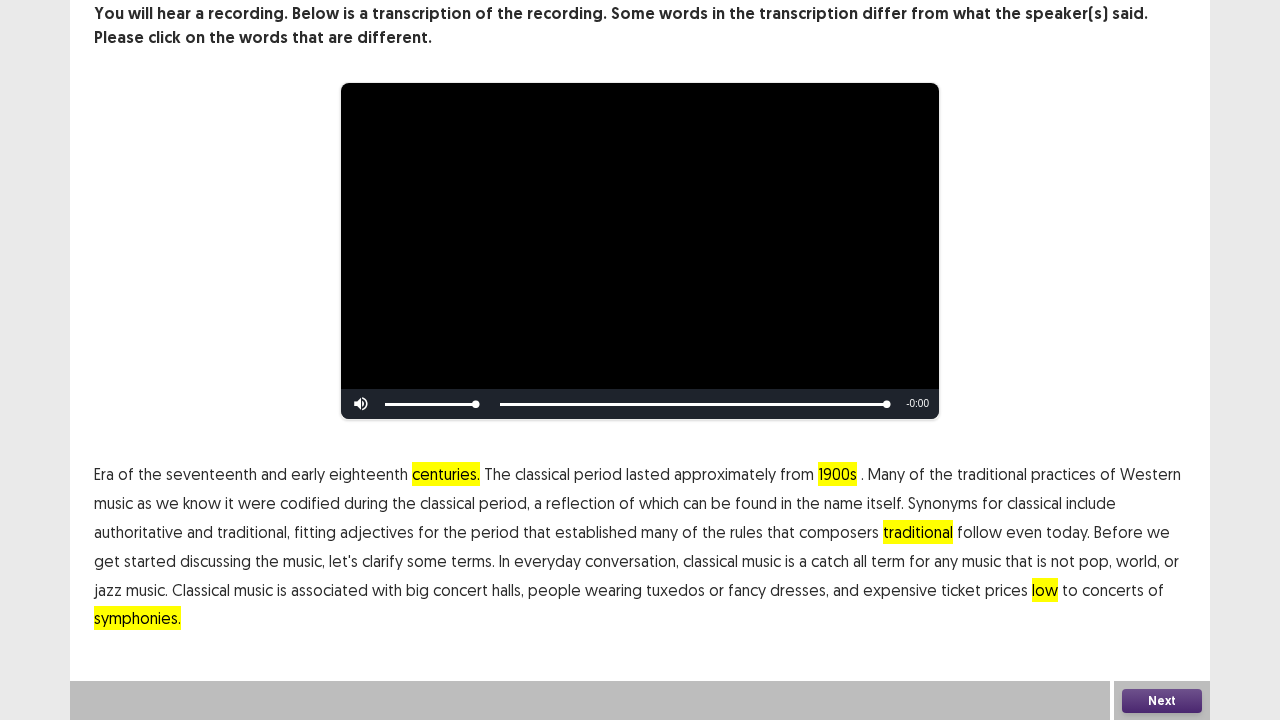 click on "Next" at bounding box center (1162, 701) 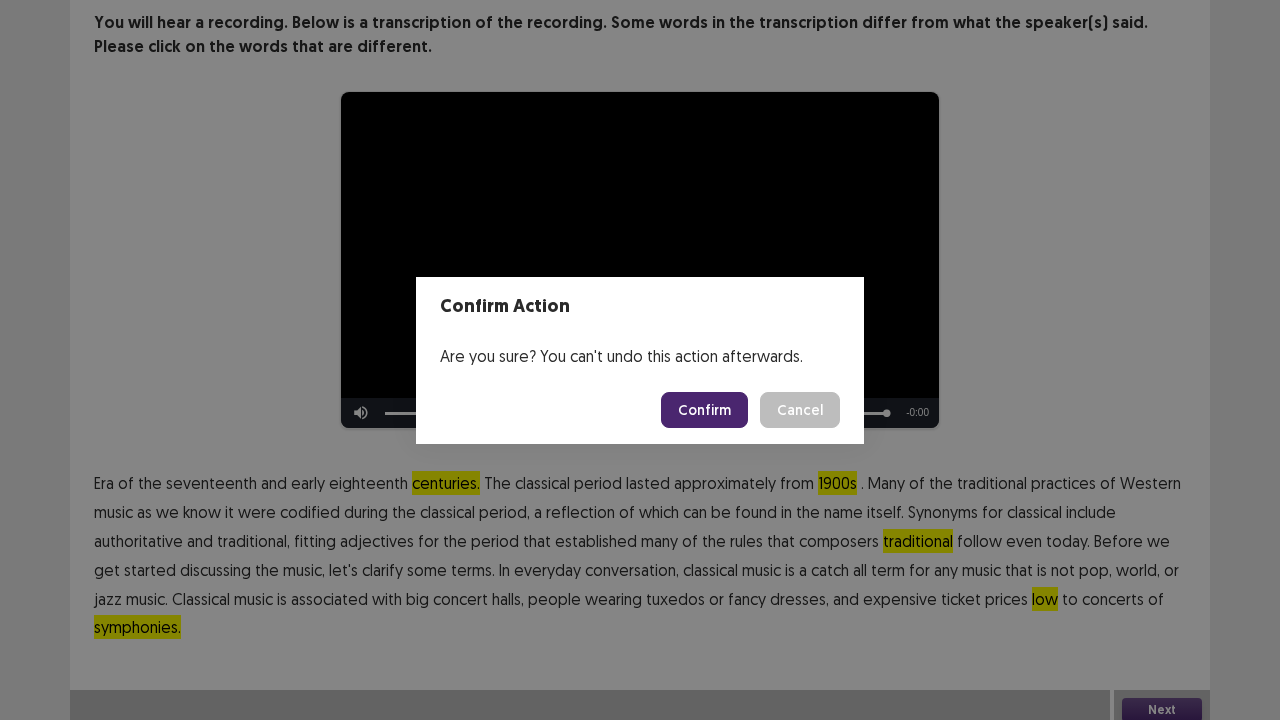 click on "Confirm" at bounding box center [704, 410] 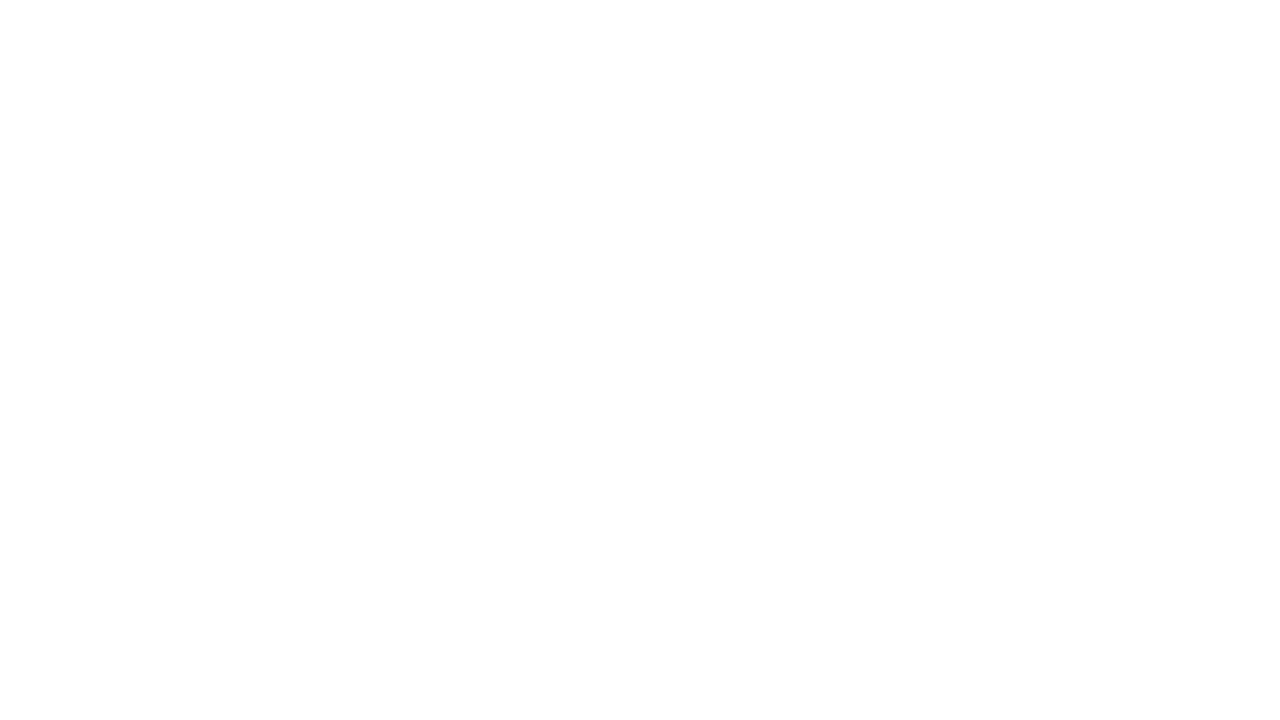 scroll, scrollTop: 0, scrollLeft: 0, axis: both 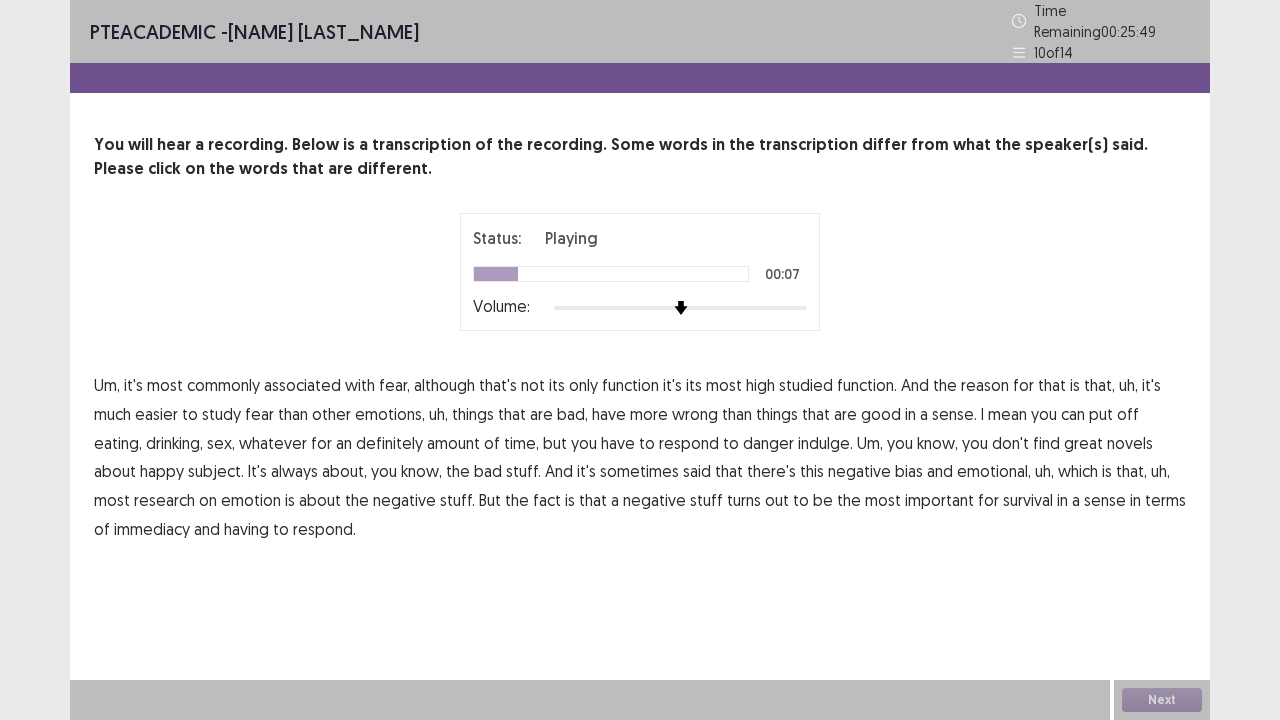 click on "high" at bounding box center (760, 385) 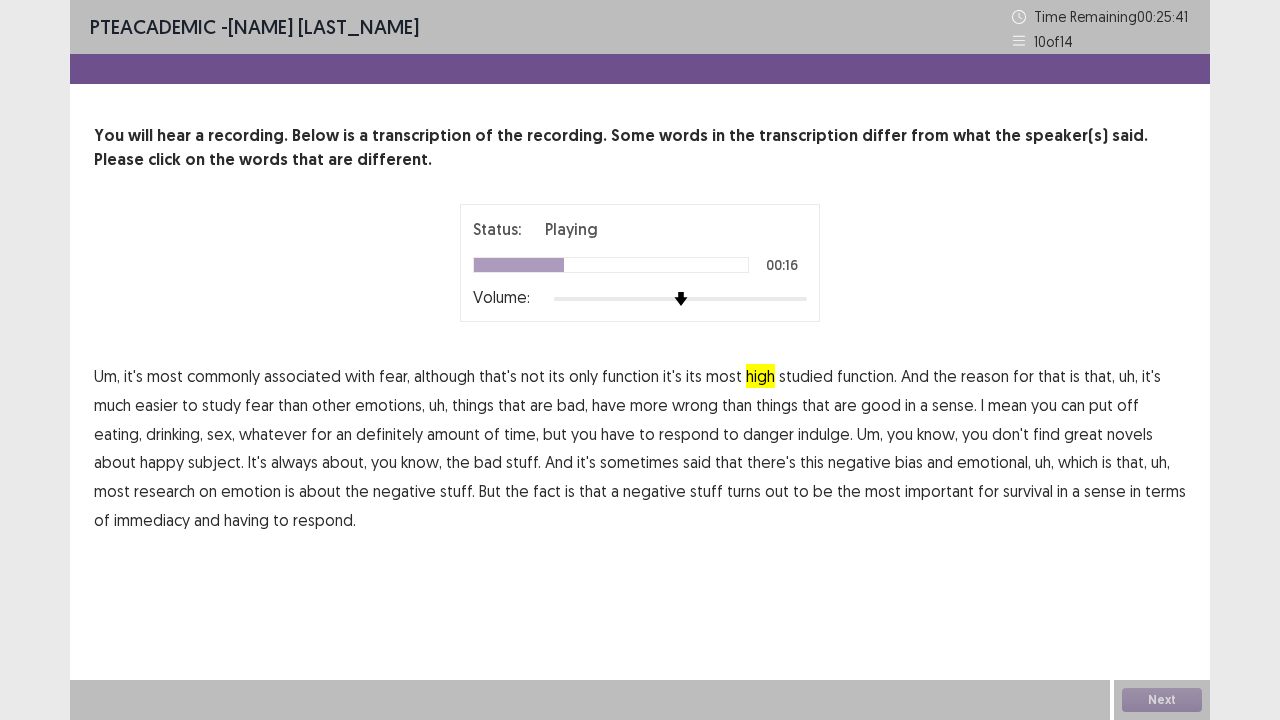 click on "wrong" at bounding box center (695, 405) 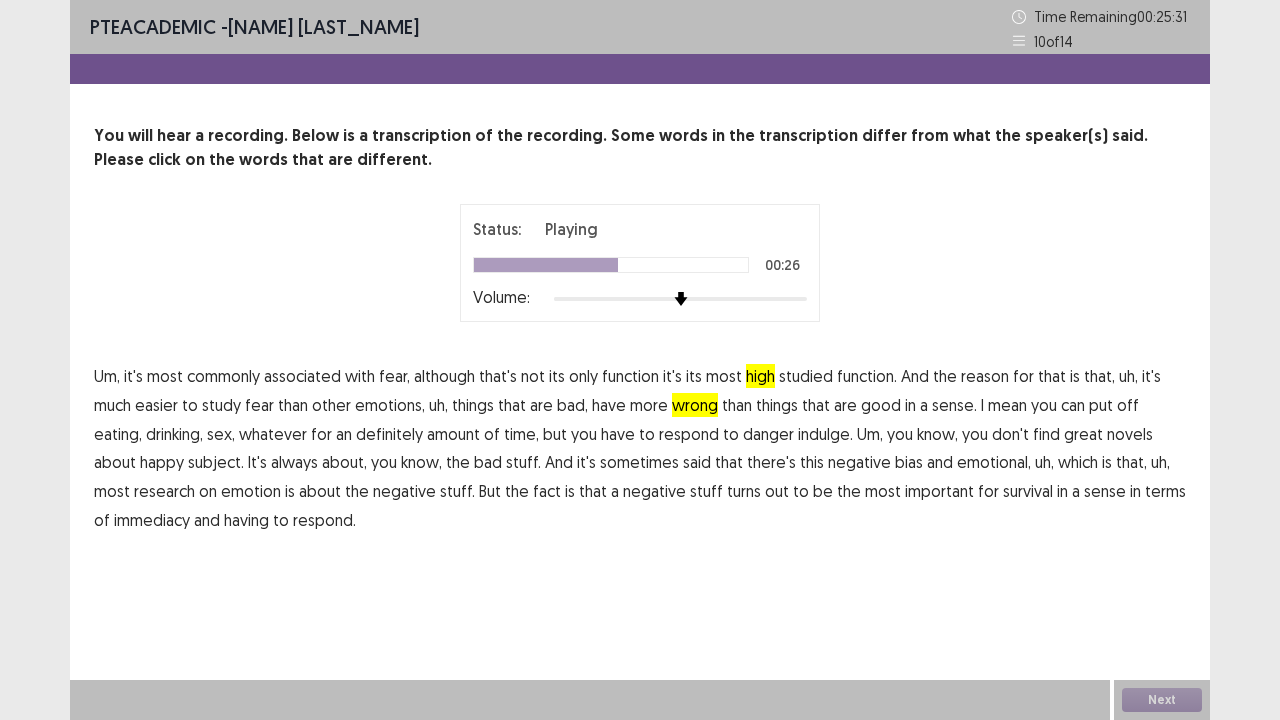 click on "indulge." at bounding box center (825, 434) 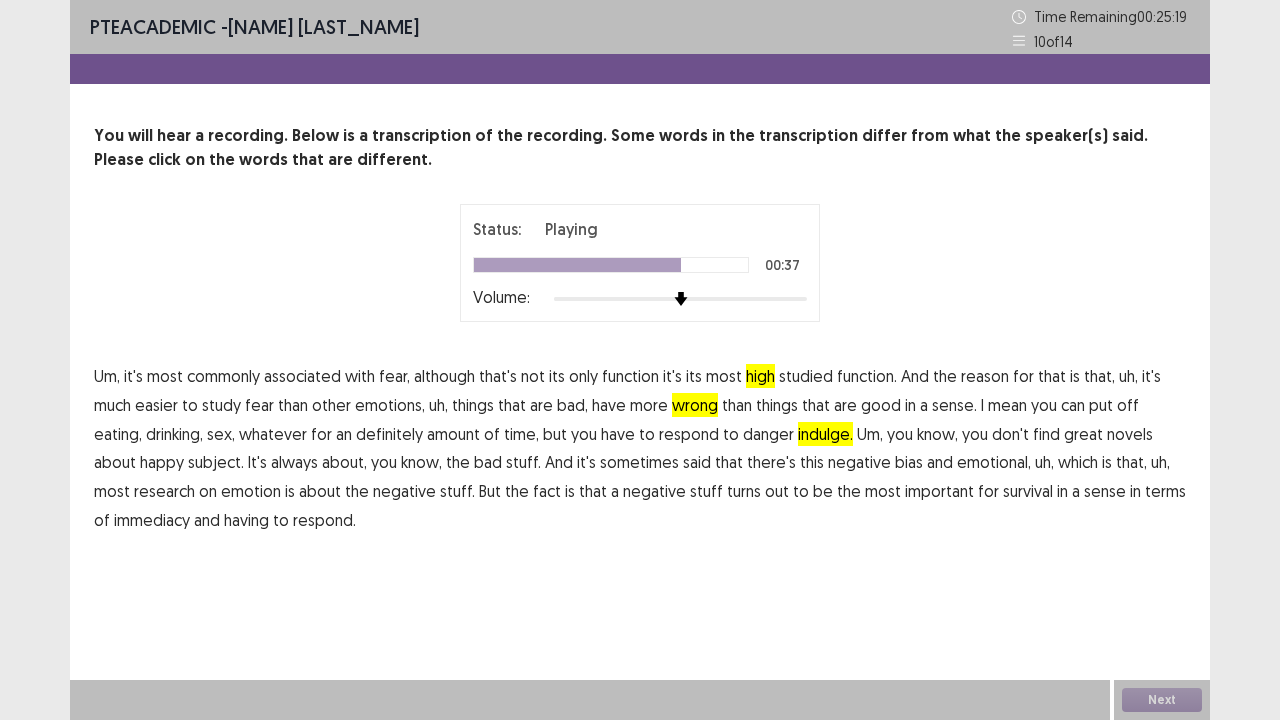 click on "emotional," at bounding box center [994, 462] 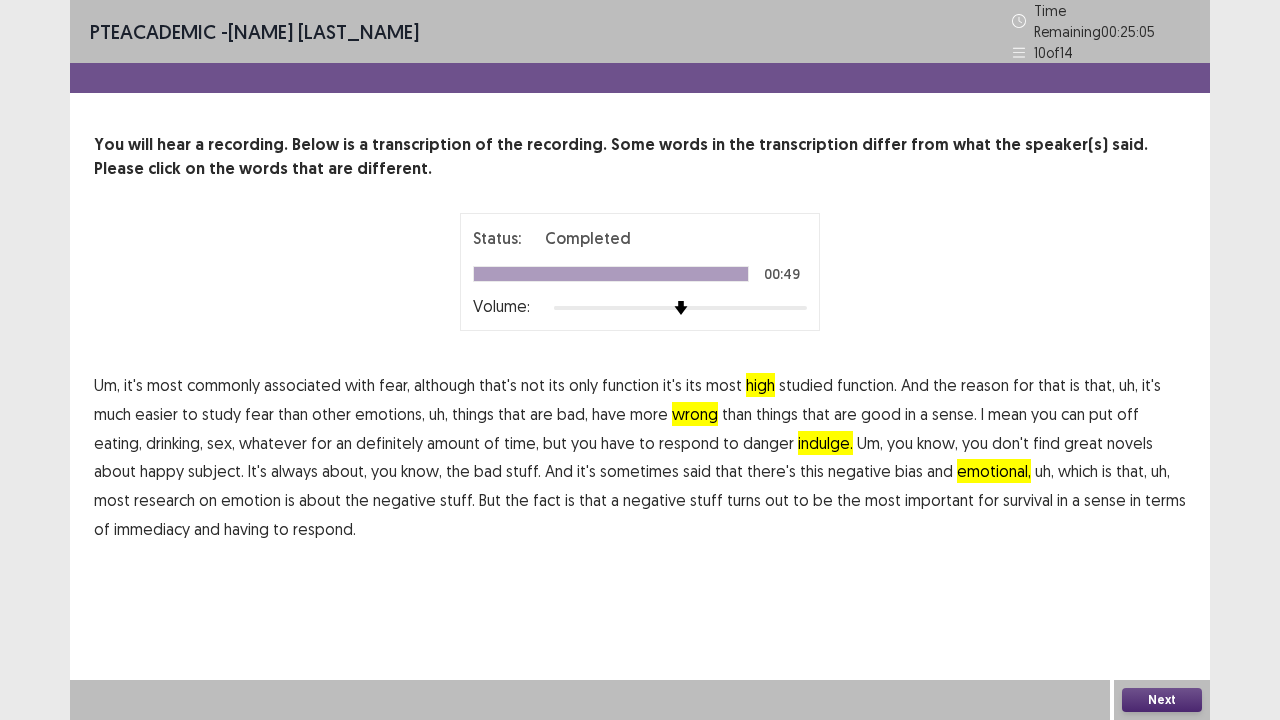 click on "Next" at bounding box center [1162, 700] 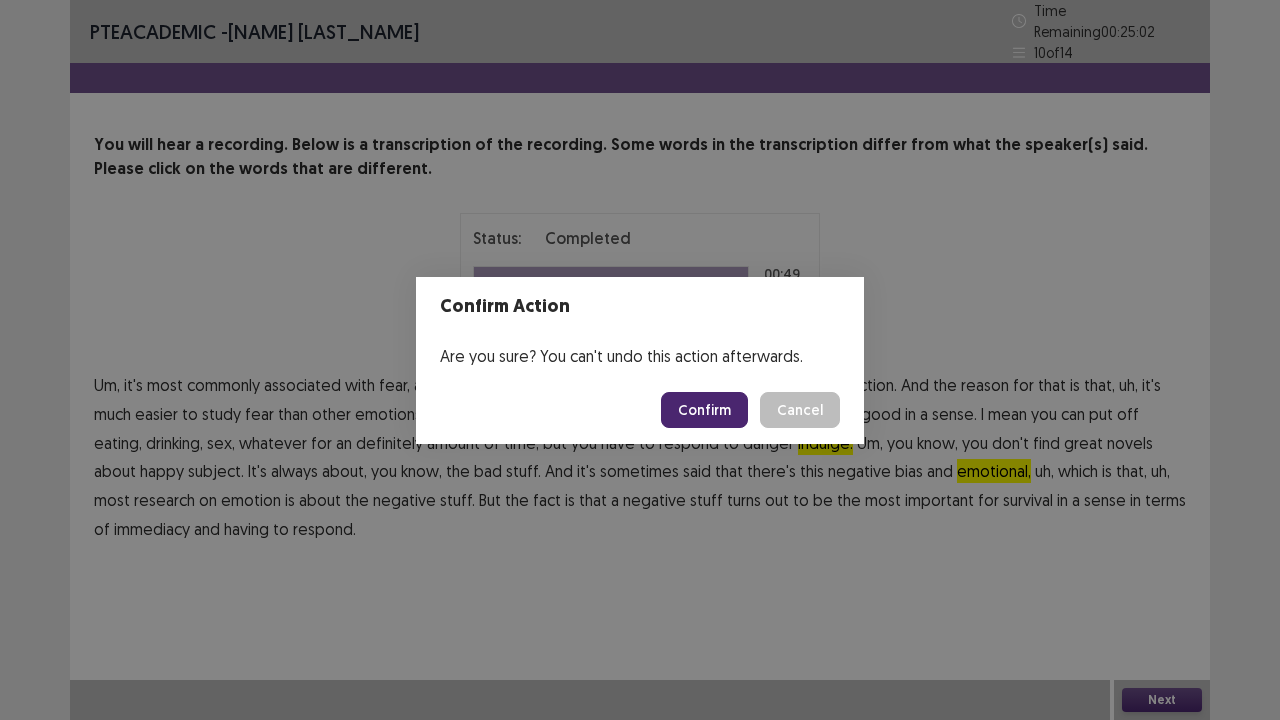 click on "Confirm" at bounding box center [704, 410] 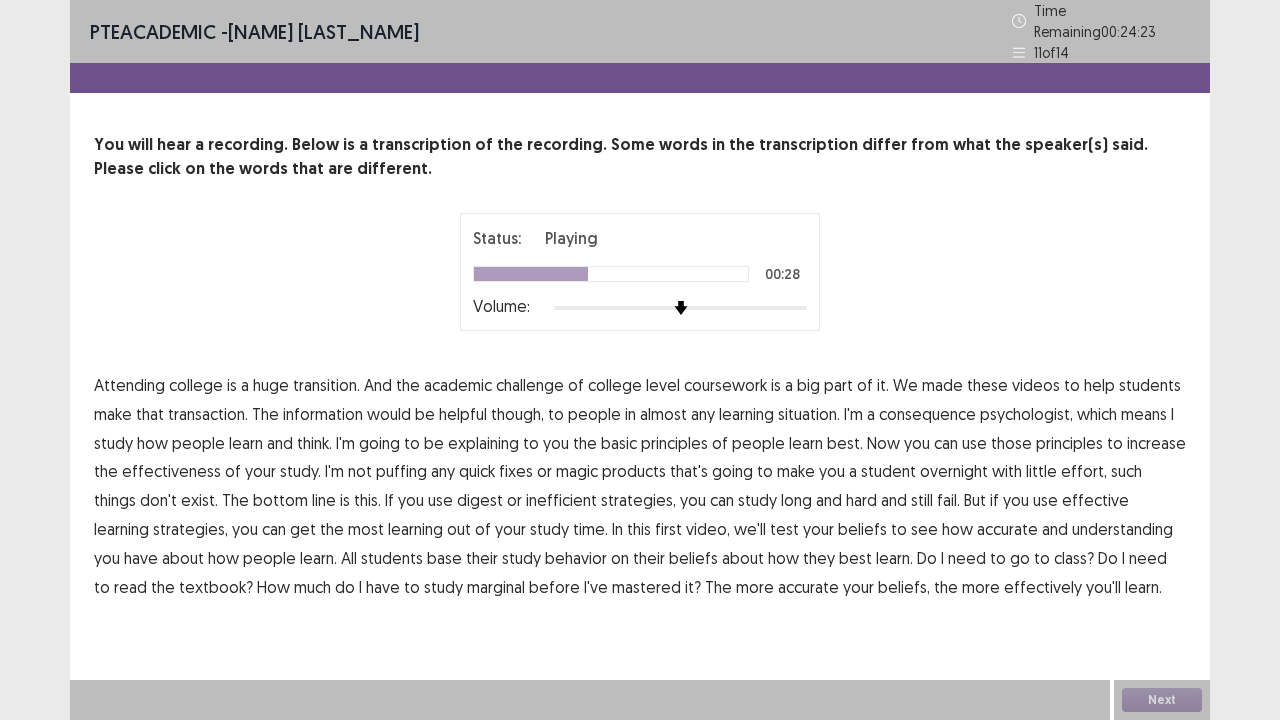 click on "puffing" at bounding box center [401, 471] 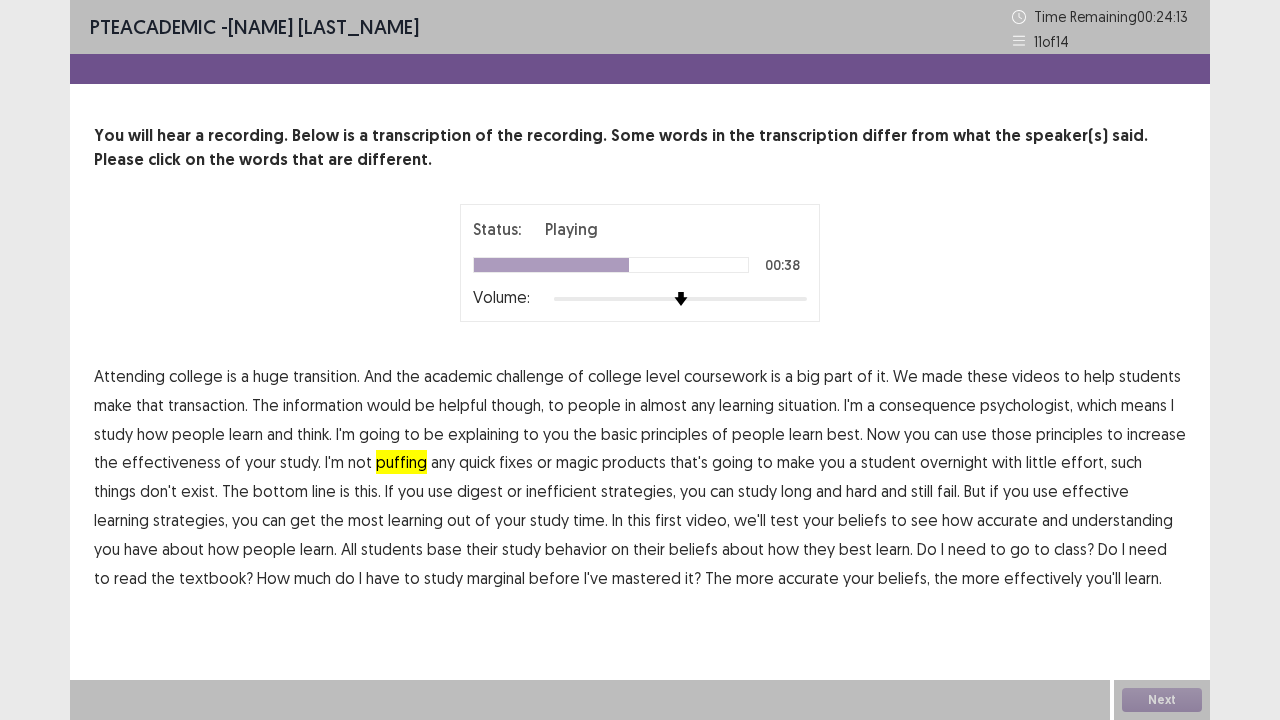 click on "digest" at bounding box center (480, 491) 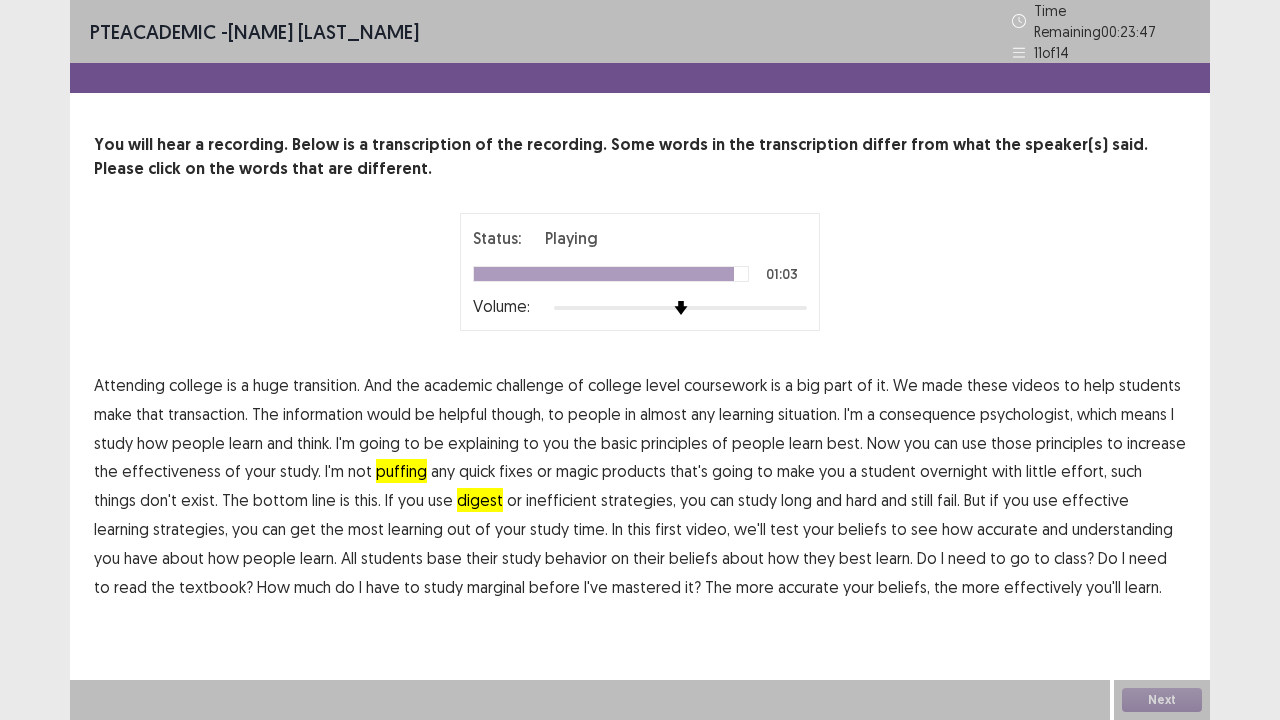 click on "marginal" at bounding box center (496, 587) 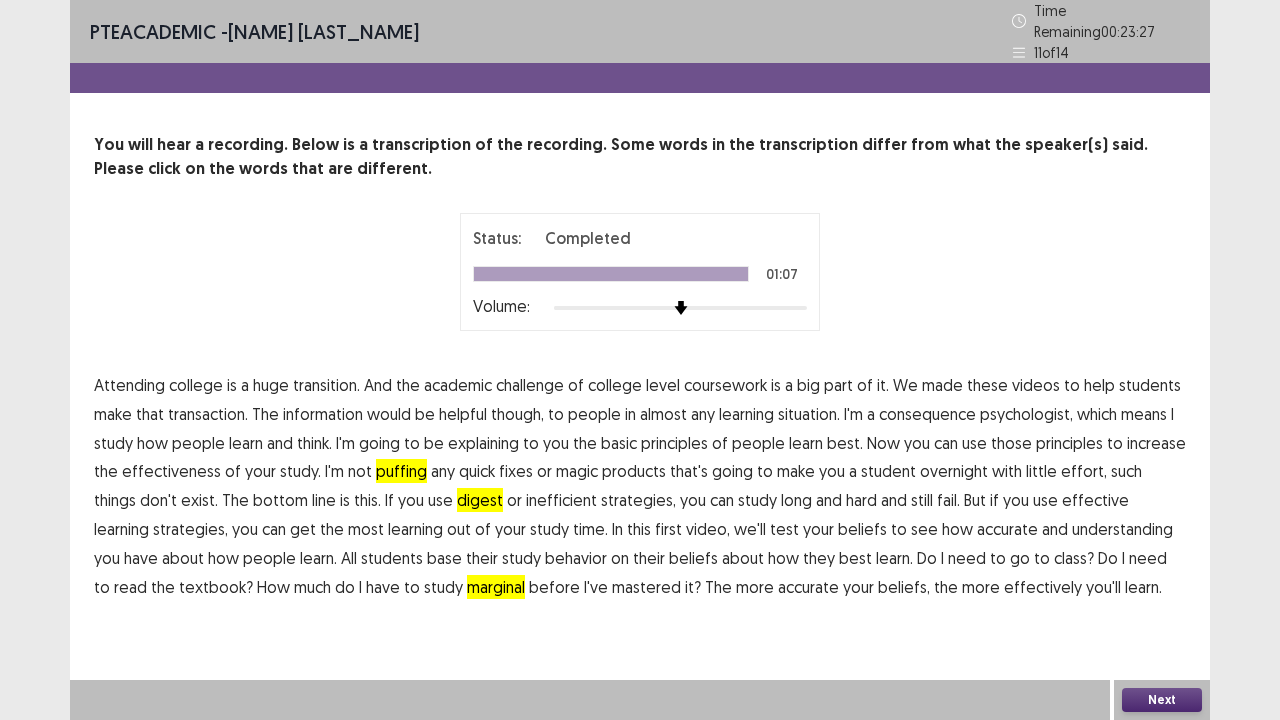 click on "transaction." at bounding box center (208, 414) 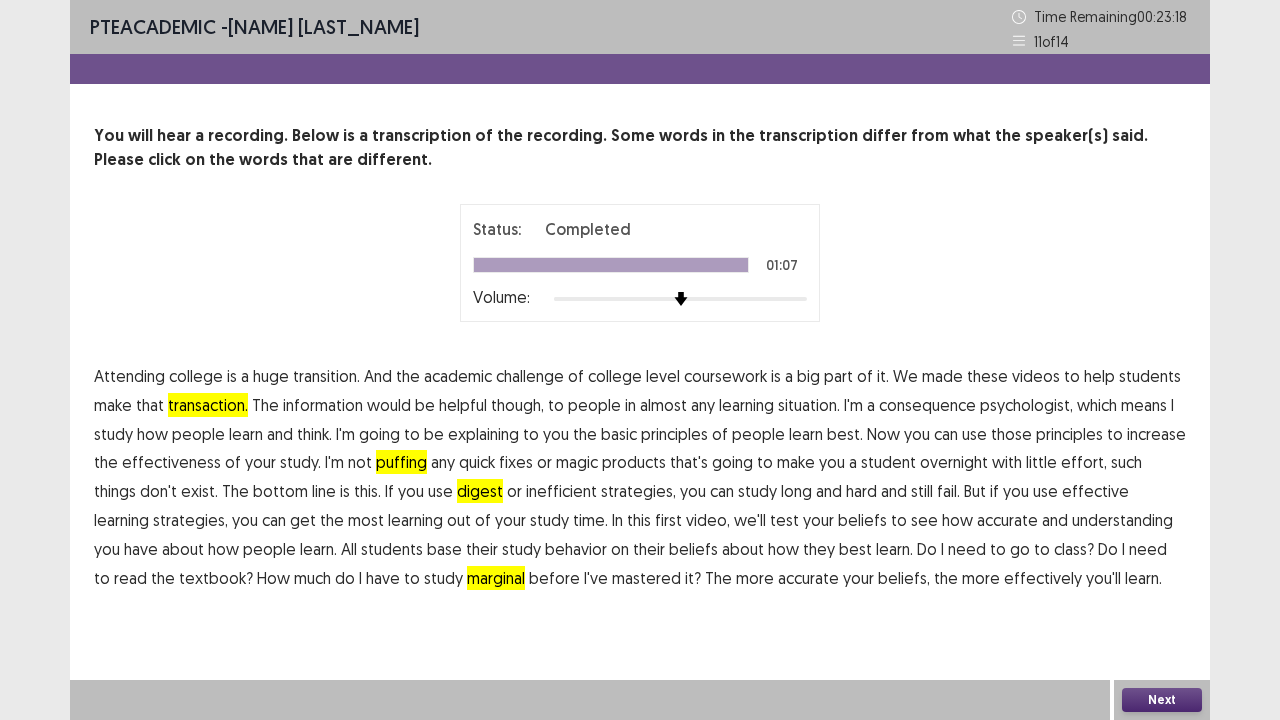 click on "Next" at bounding box center (1162, 700) 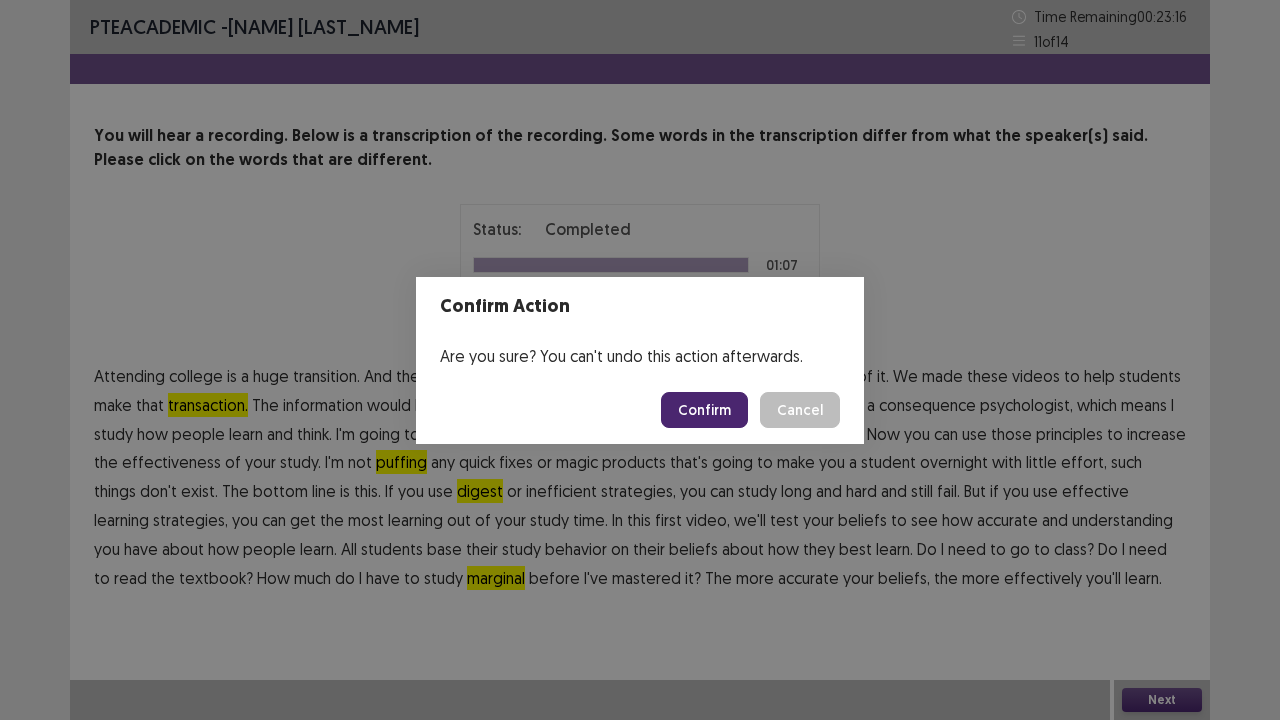 click on "Confirm" at bounding box center (704, 410) 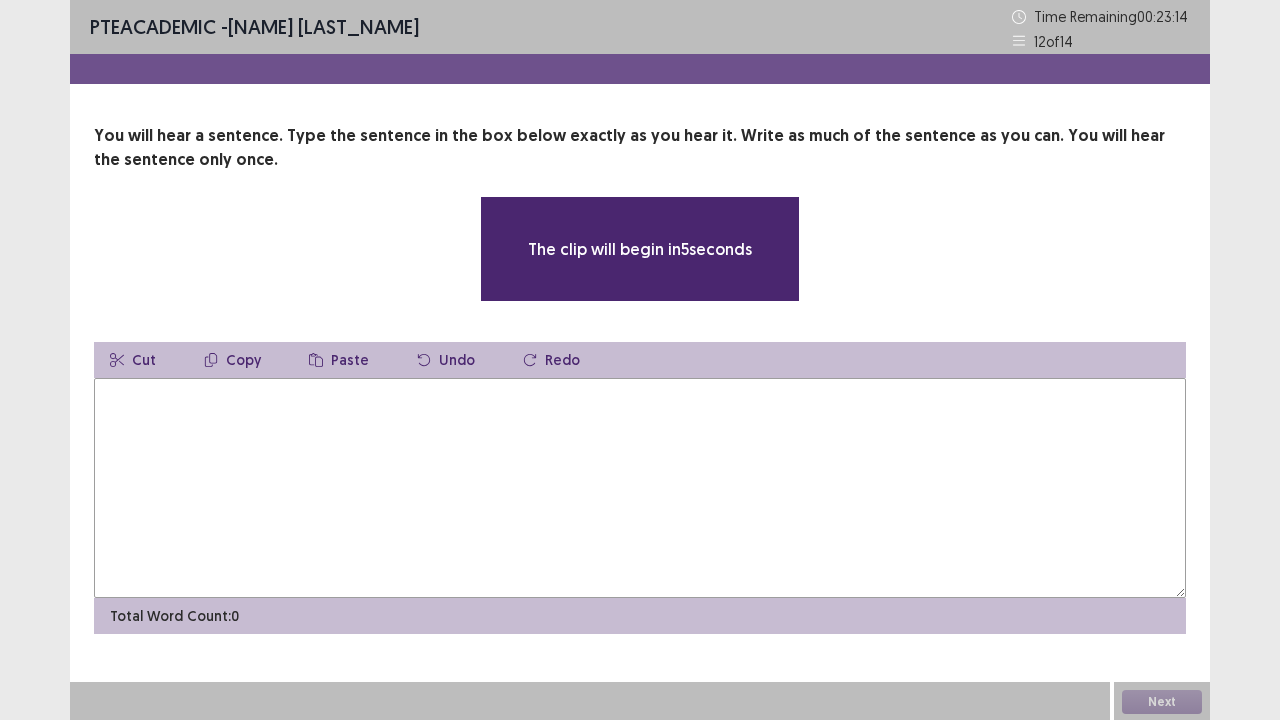 click at bounding box center [640, 488] 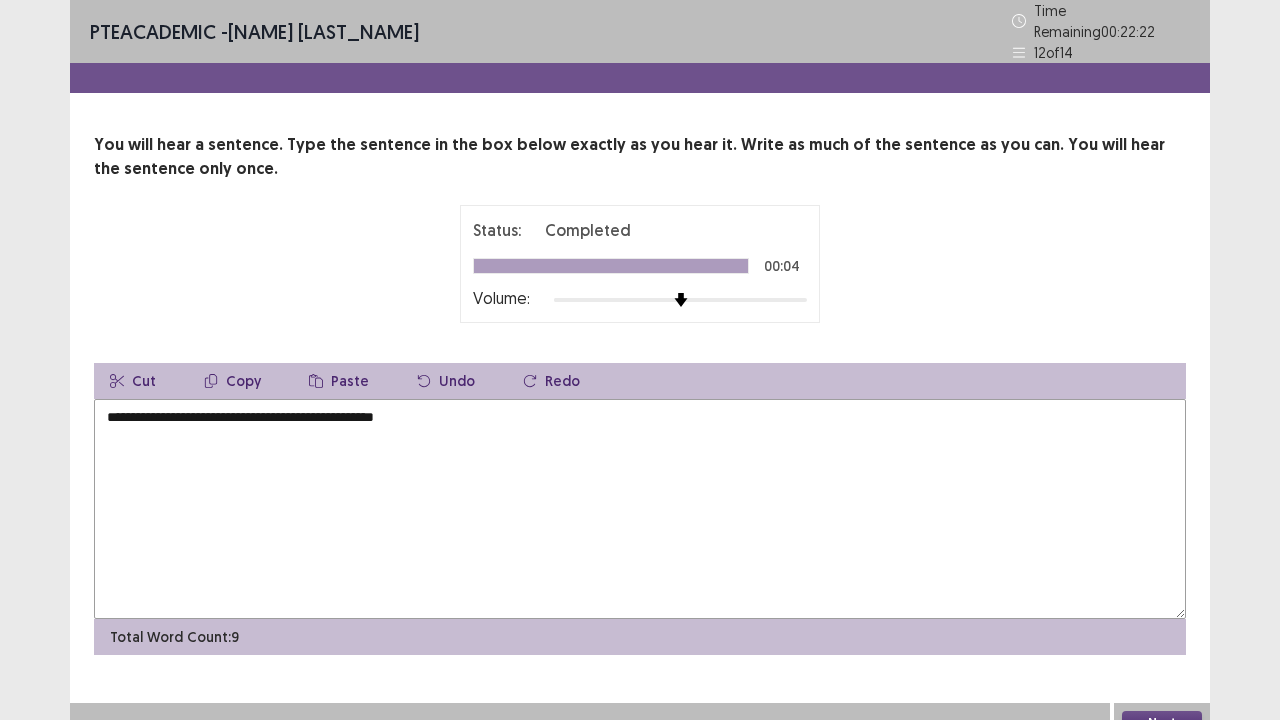 type on "**********" 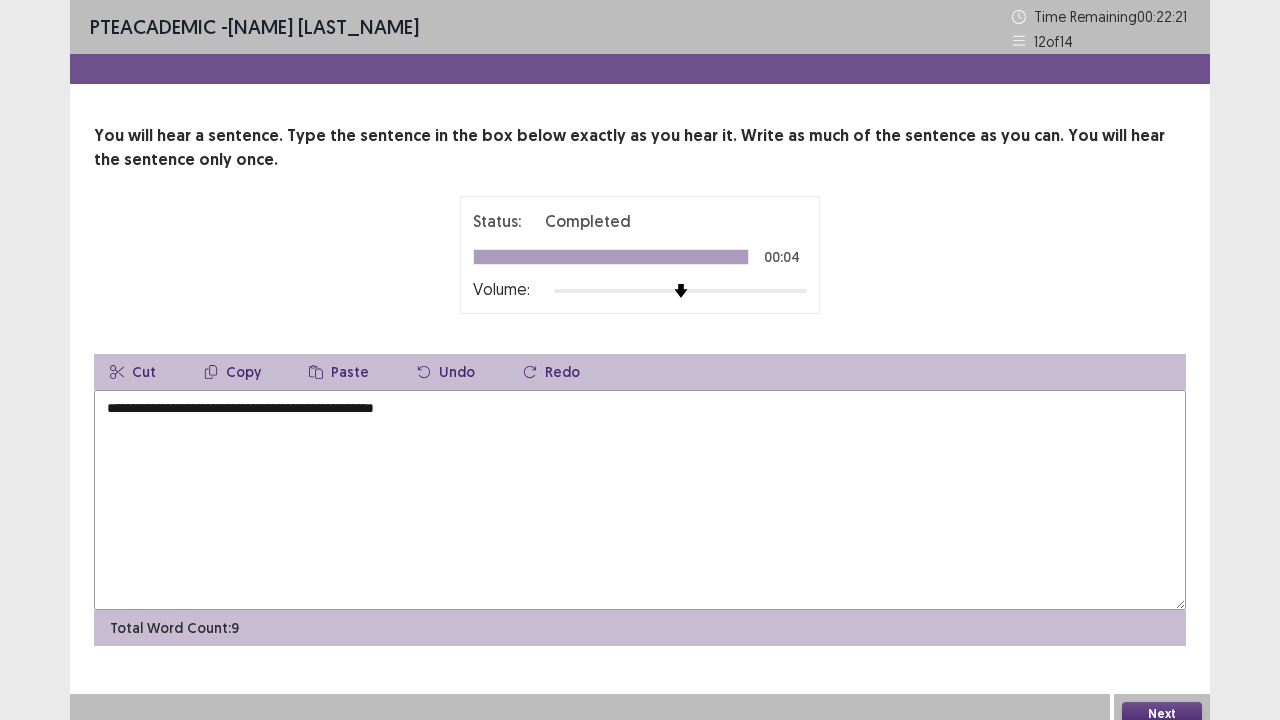 click on "Next" at bounding box center [1162, 714] 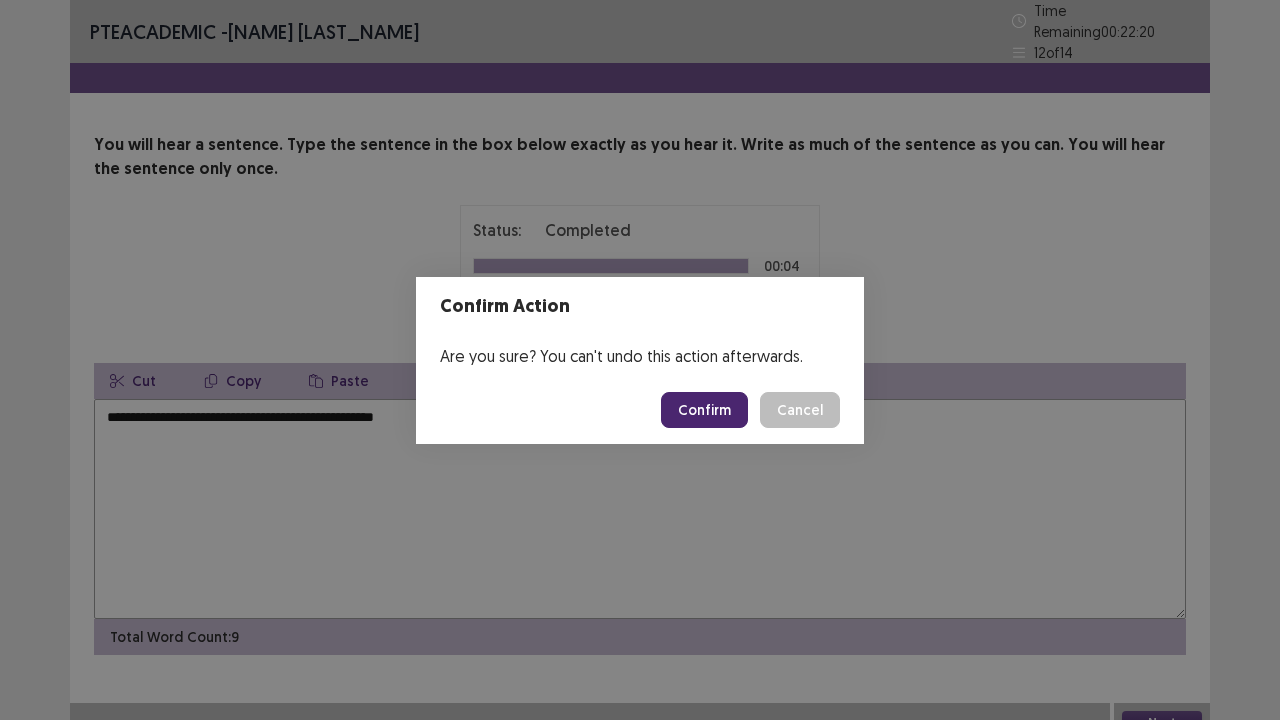click on "Confirm" at bounding box center (704, 410) 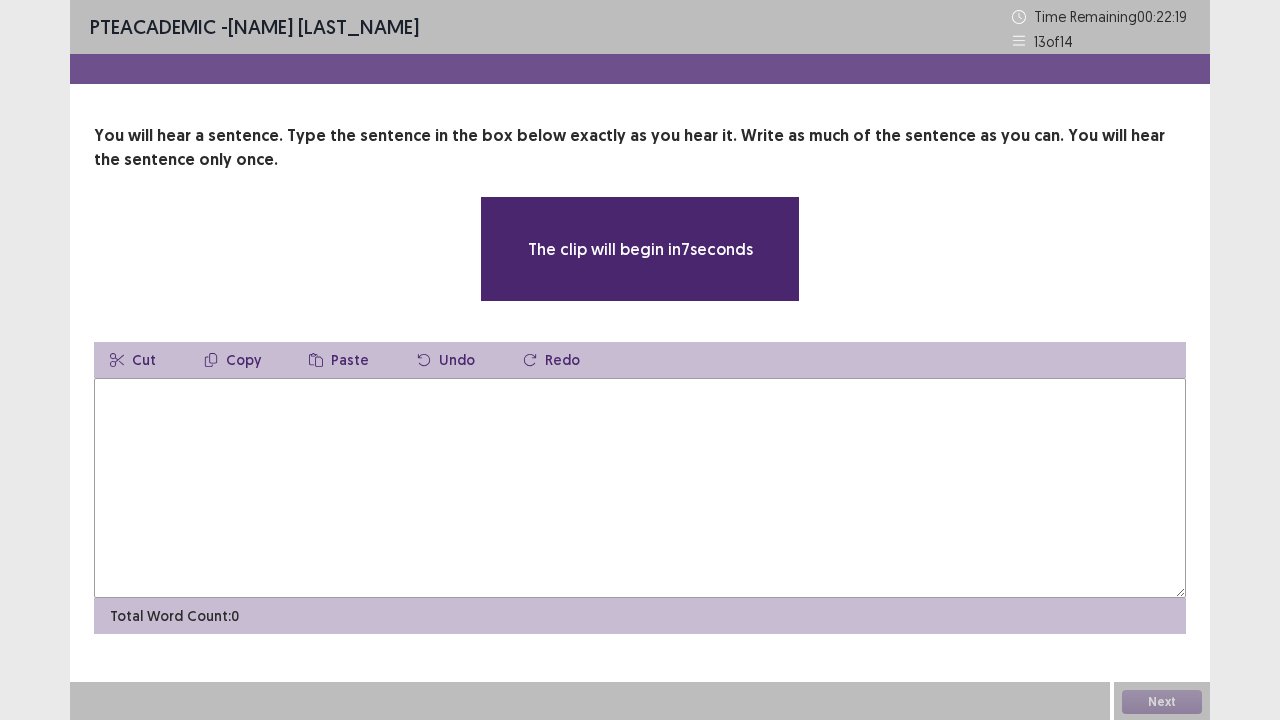 click at bounding box center [640, 488] 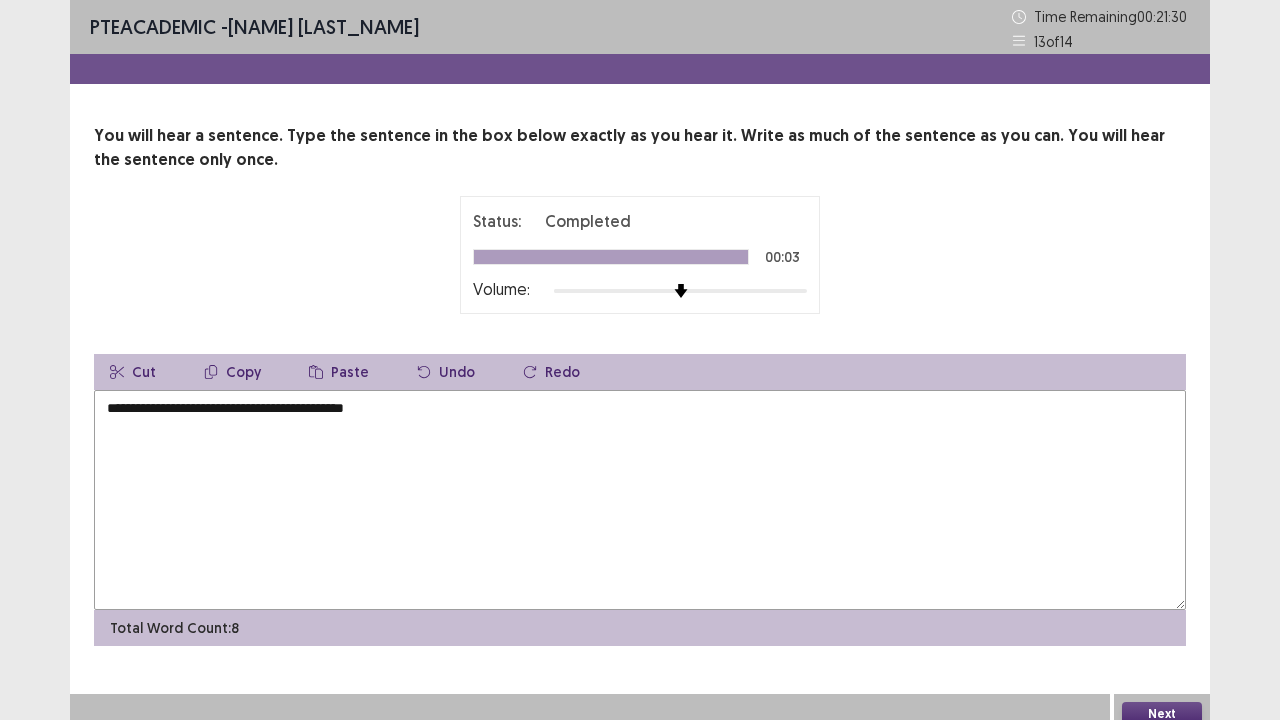 type on "**********" 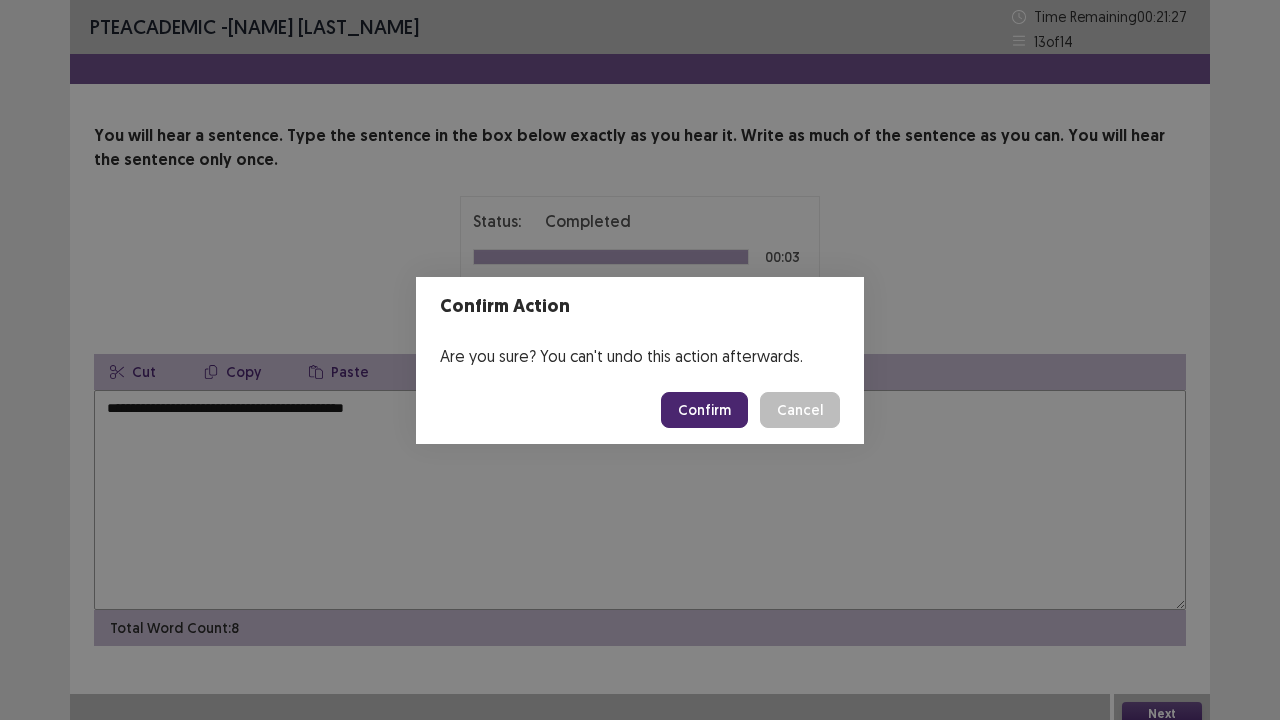 click on "Confirm" at bounding box center (704, 410) 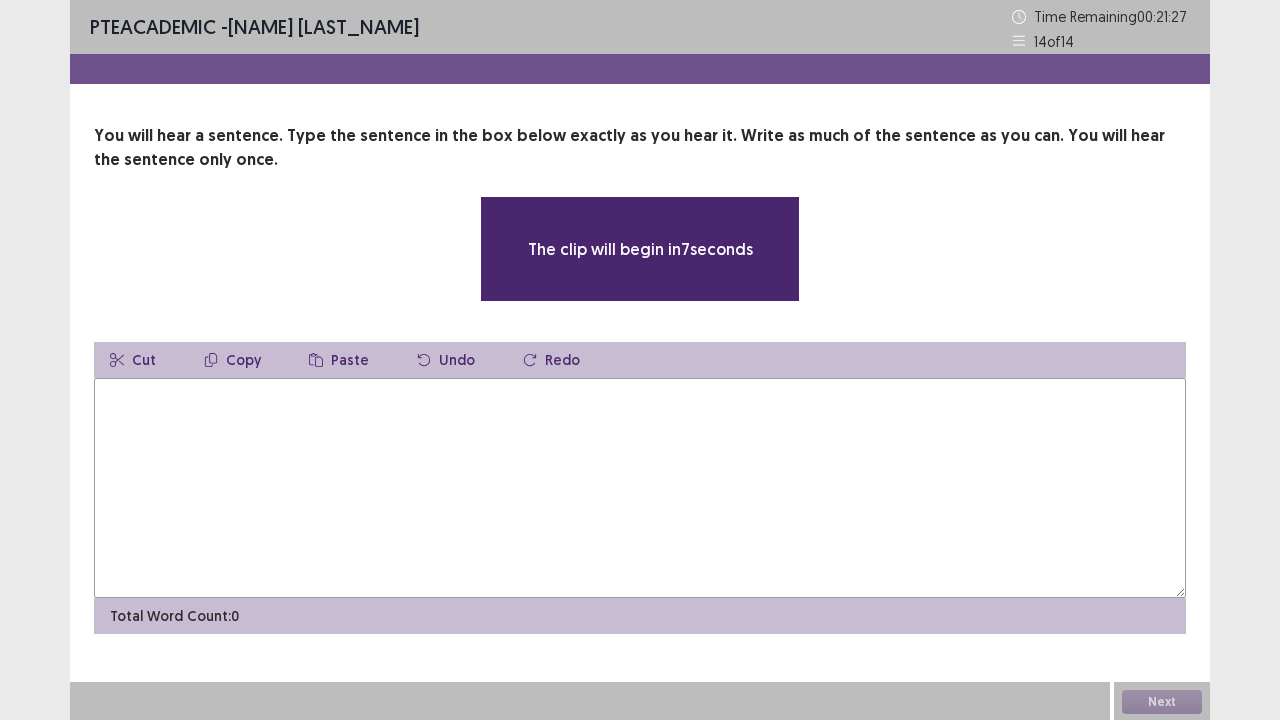 click at bounding box center (640, 488) 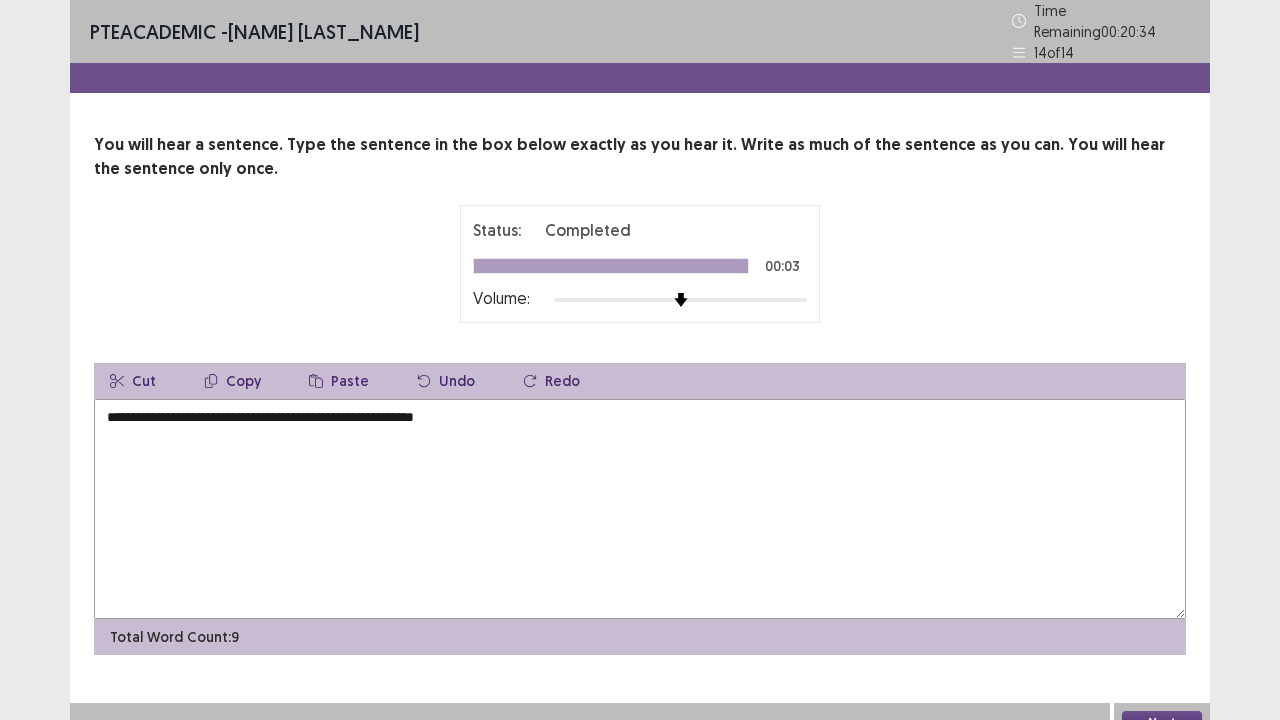 click on "**********" at bounding box center (640, 509) 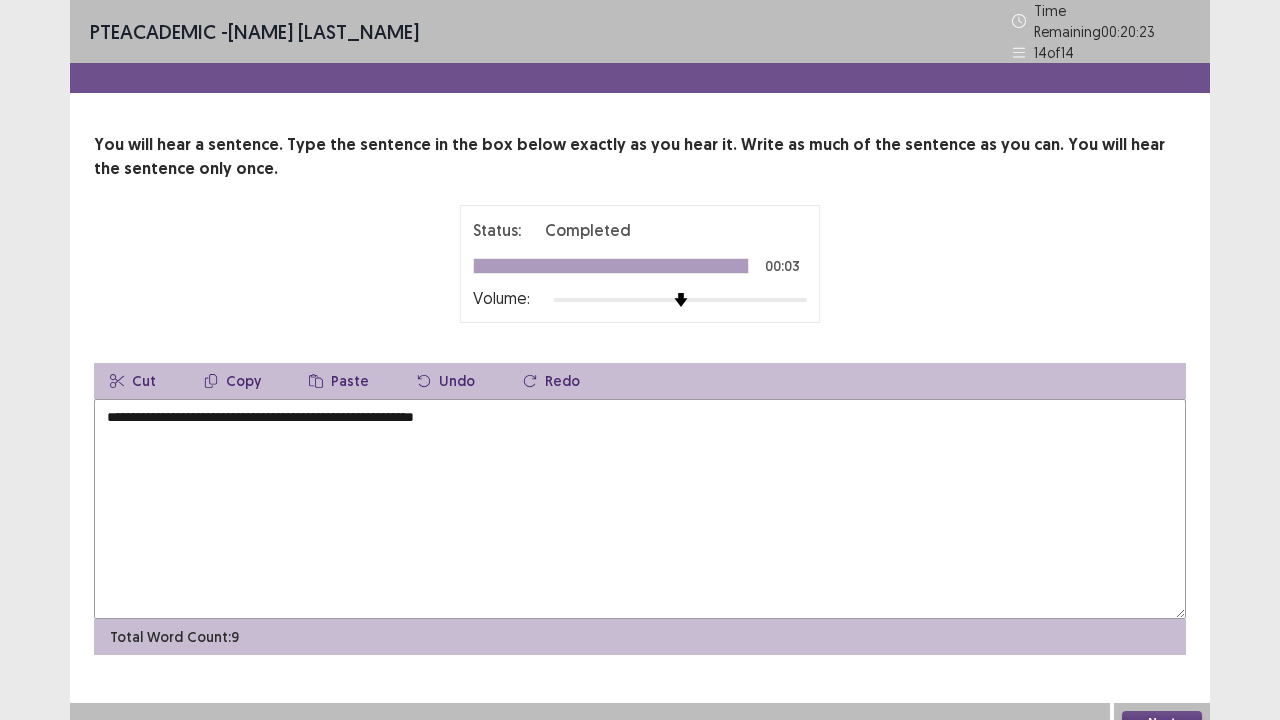 click on "**********" at bounding box center (640, 509) 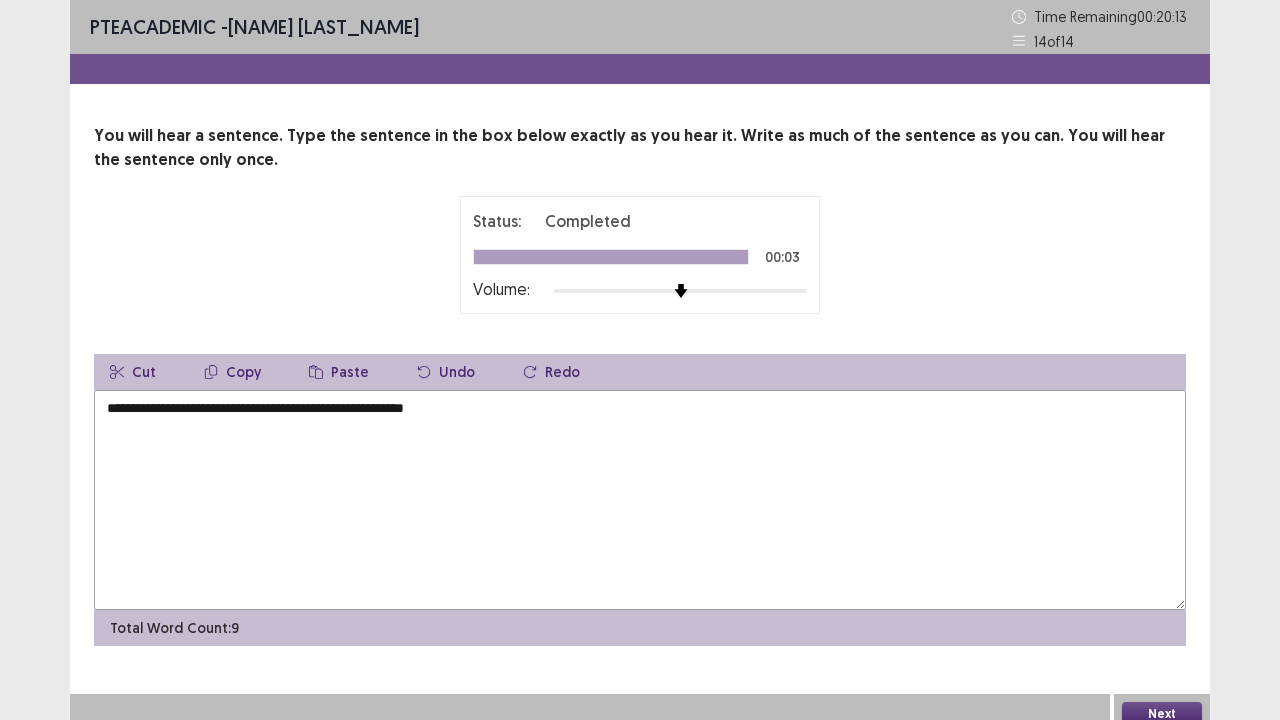 click on "**********" at bounding box center (640, 500) 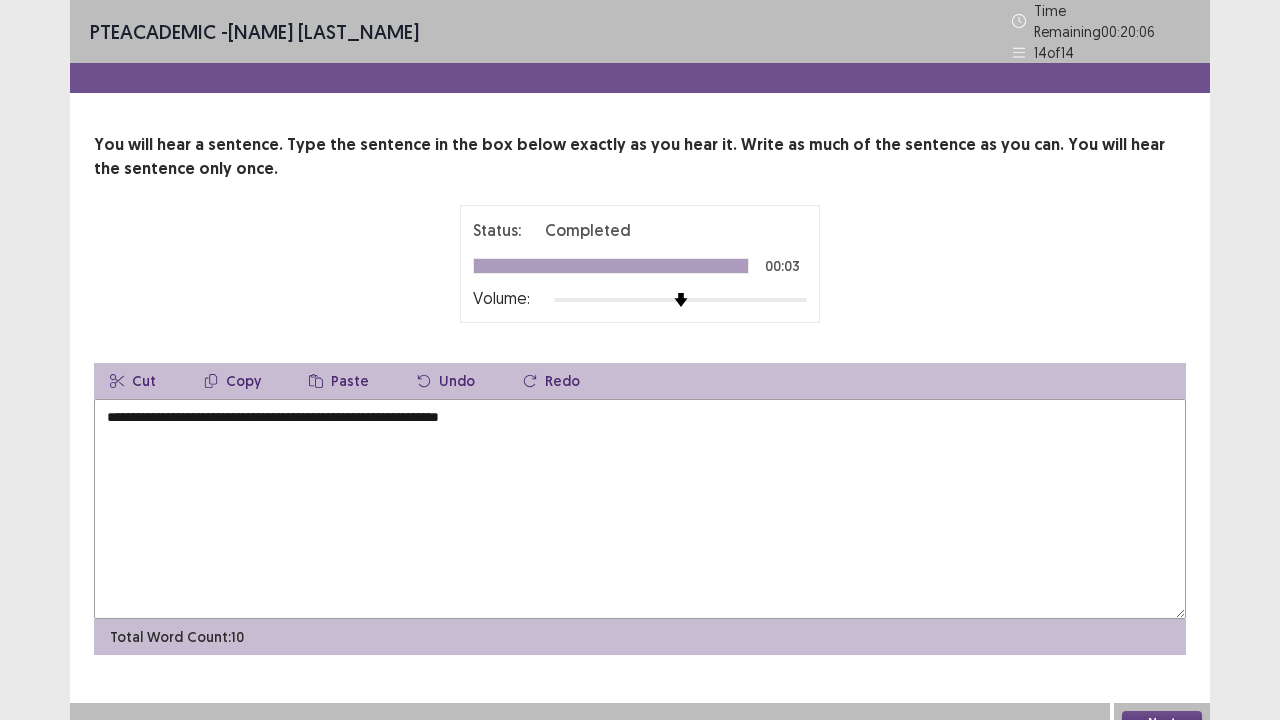 click on "**********" at bounding box center [640, 509] 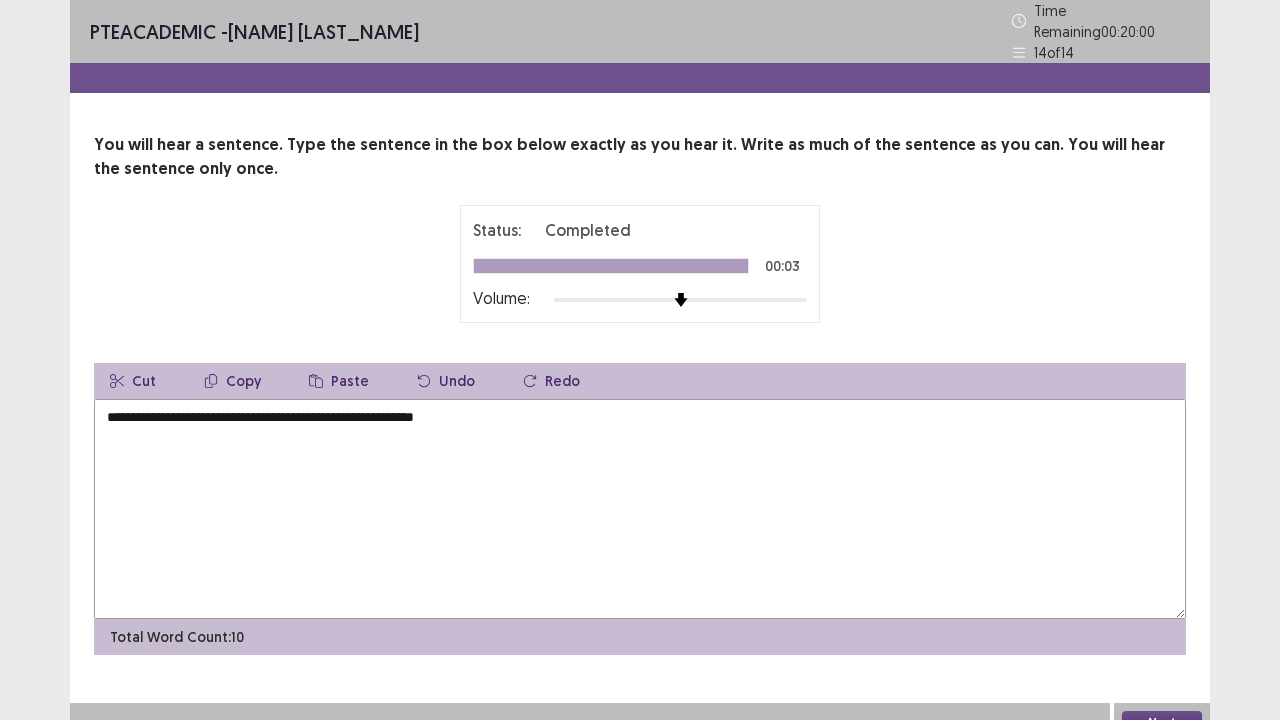 click on "**********" at bounding box center (640, 509) 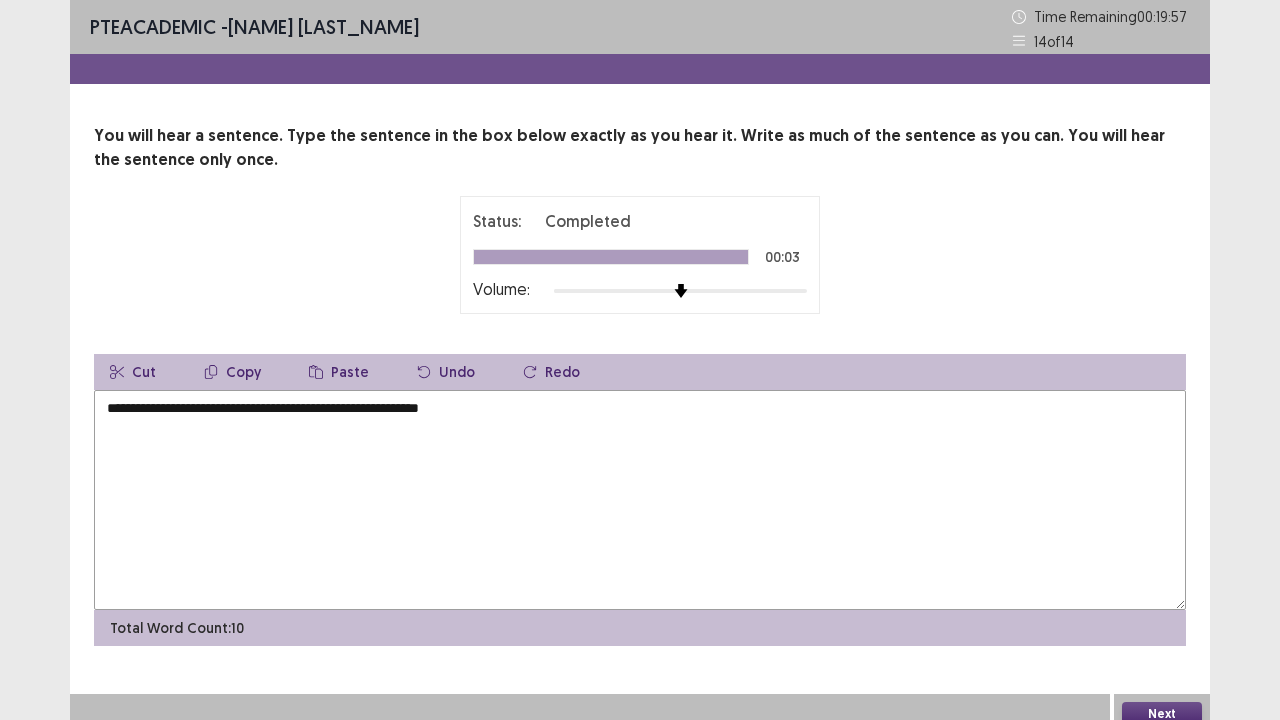 type on "**********" 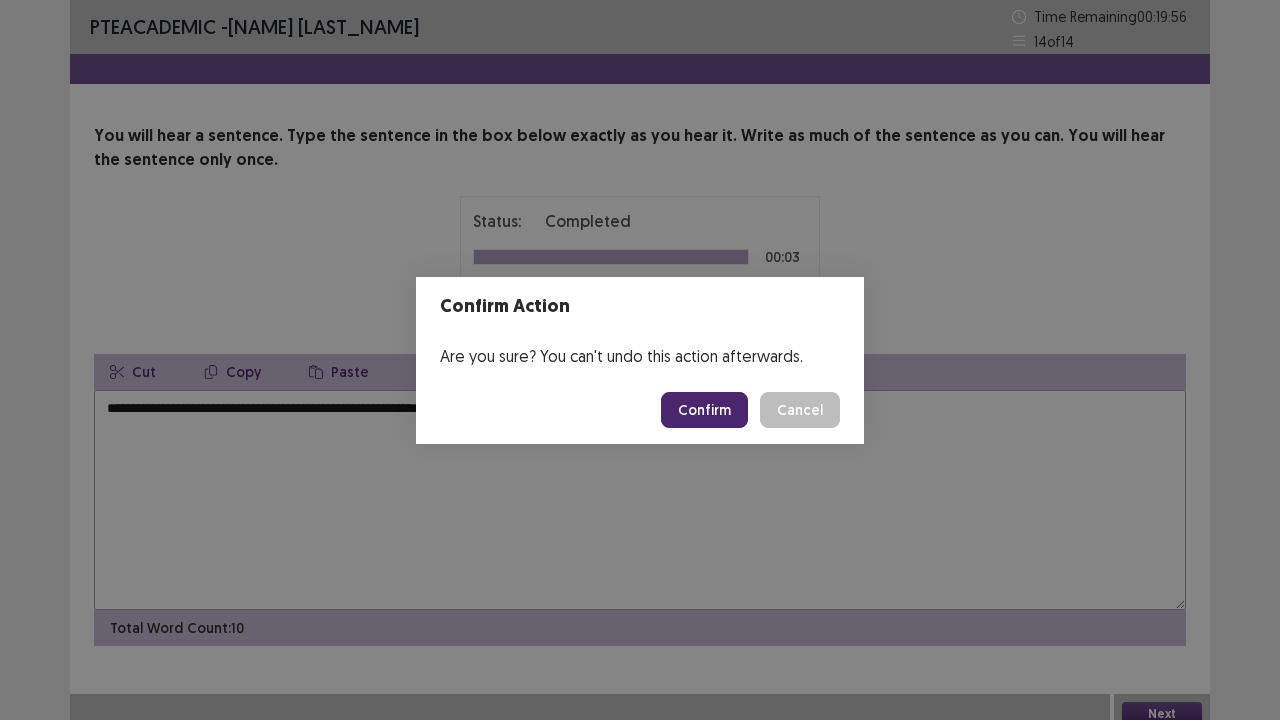 click on "Confirm" at bounding box center [704, 410] 